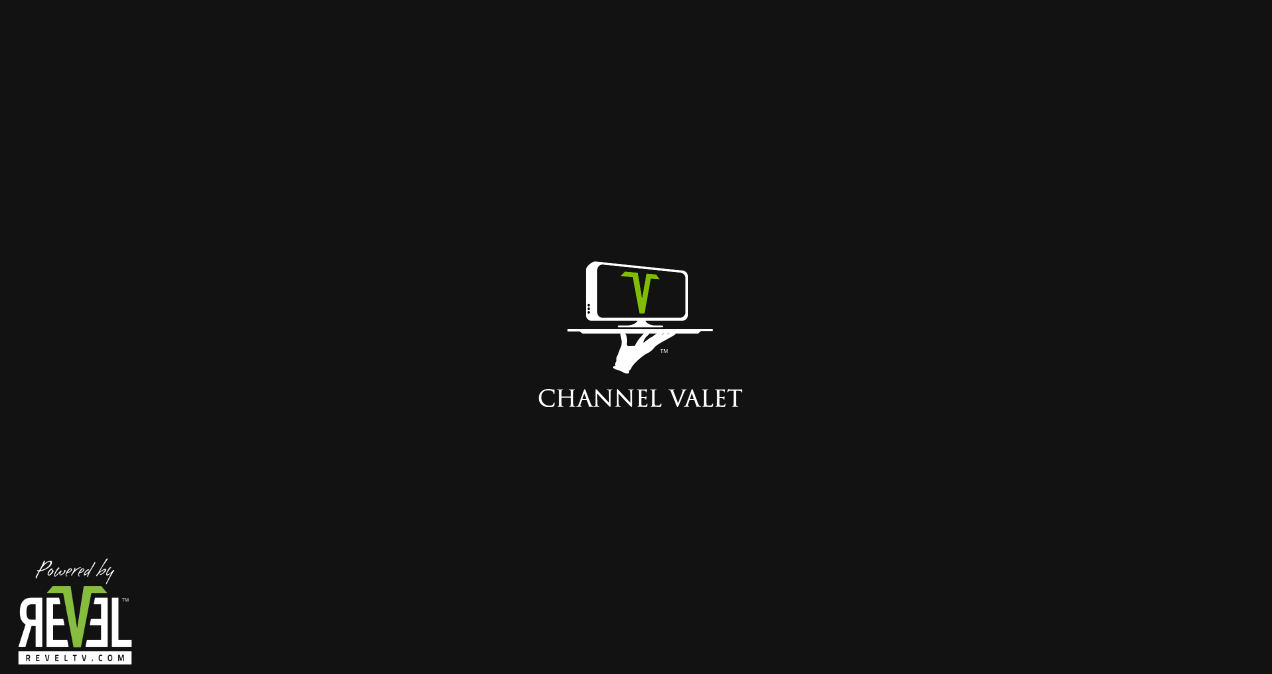 scroll, scrollTop: 0, scrollLeft: 0, axis: both 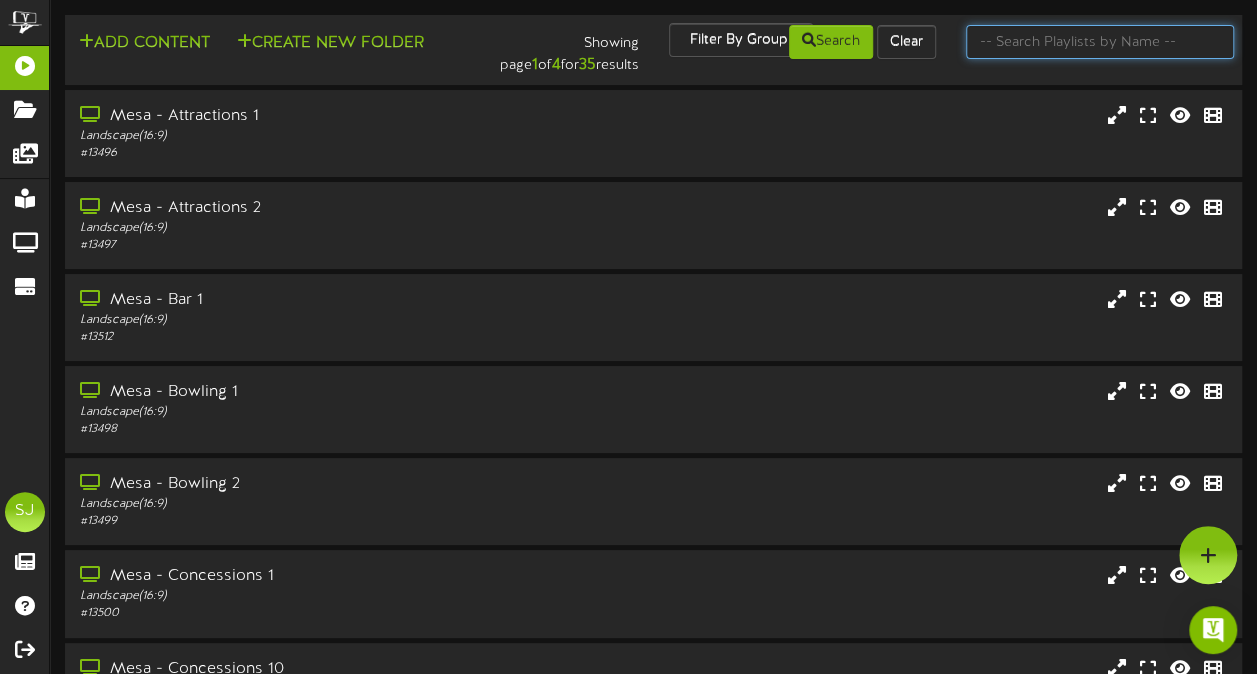 click at bounding box center [1100, 42] 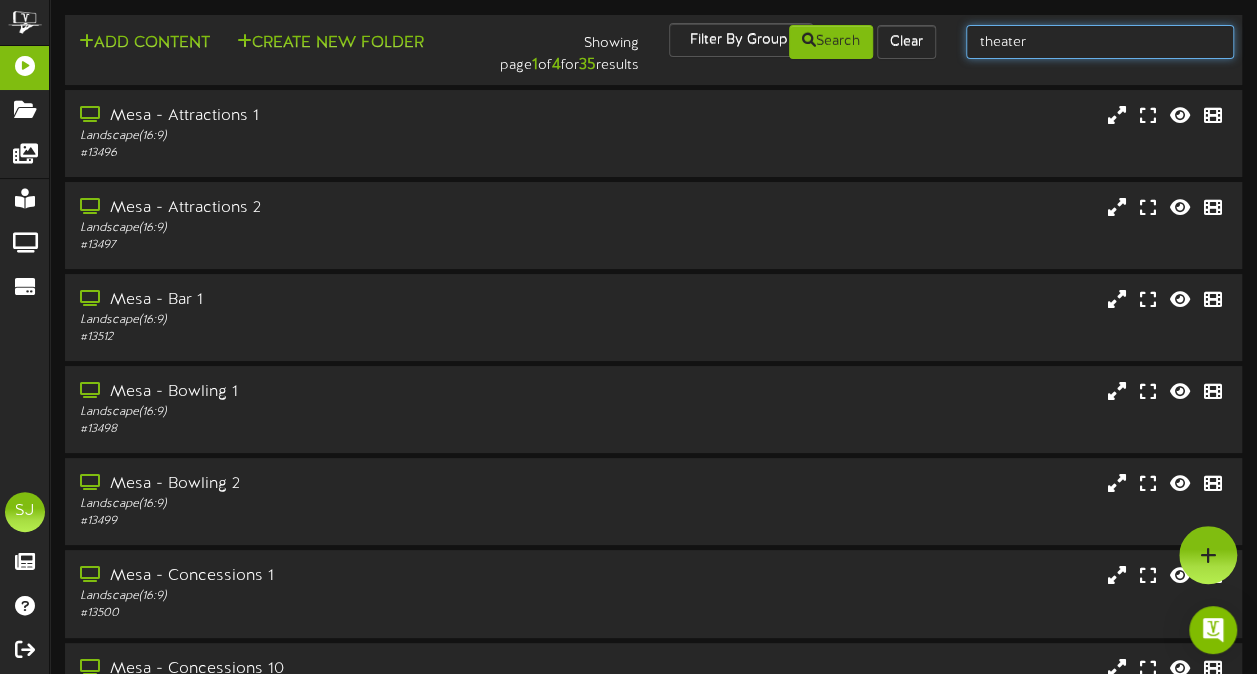 type on "theater" 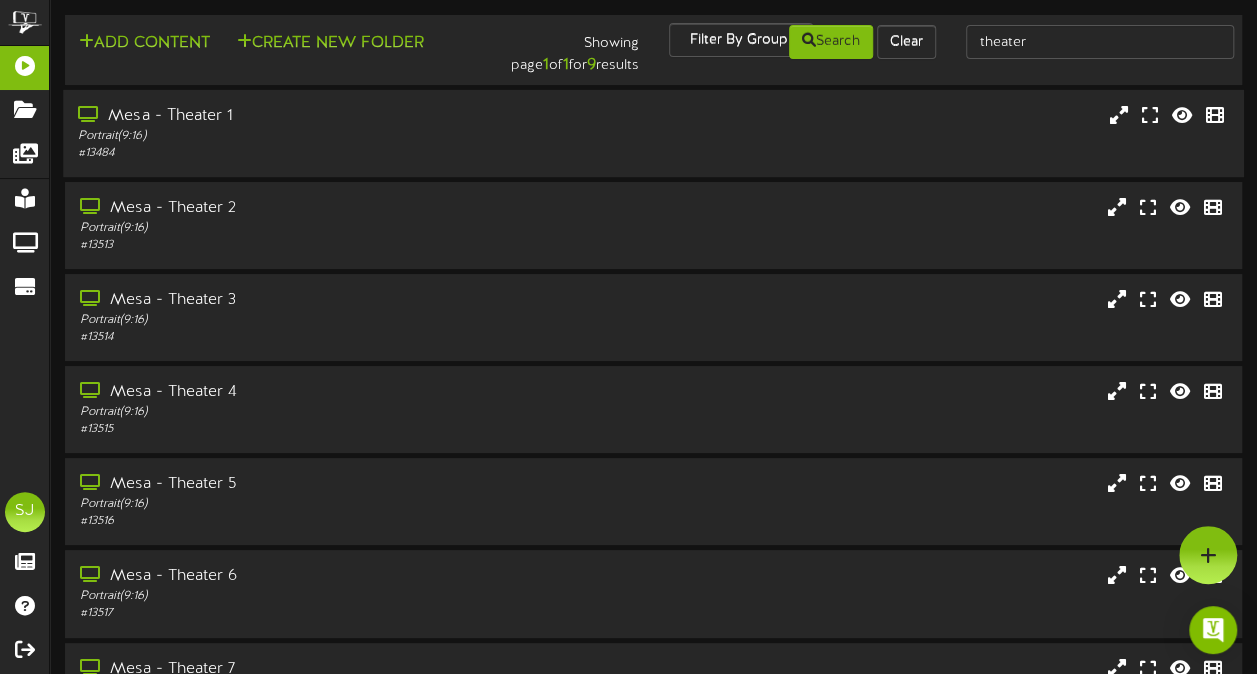 click on "Mesa - Theater 1
Portrait  ( 9:16 )
# 13484" at bounding box center (653, 133) 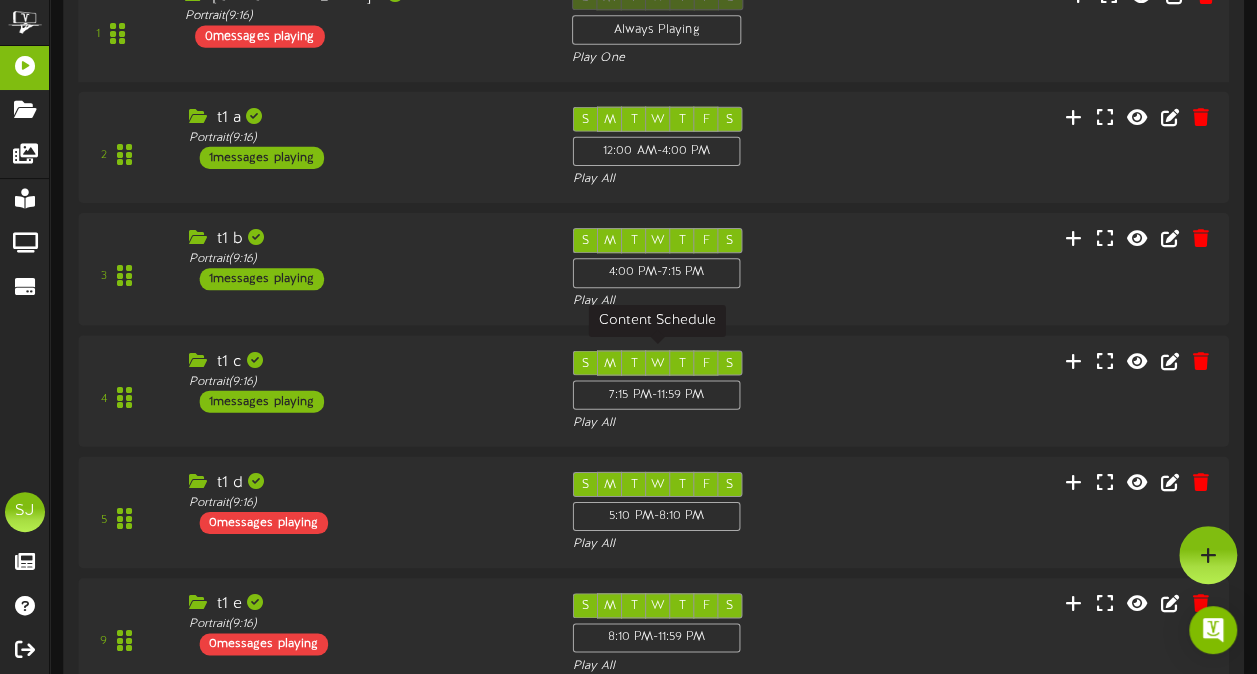 scroll, scrollTop: 326, scrollLeft: 0, axis: vertical 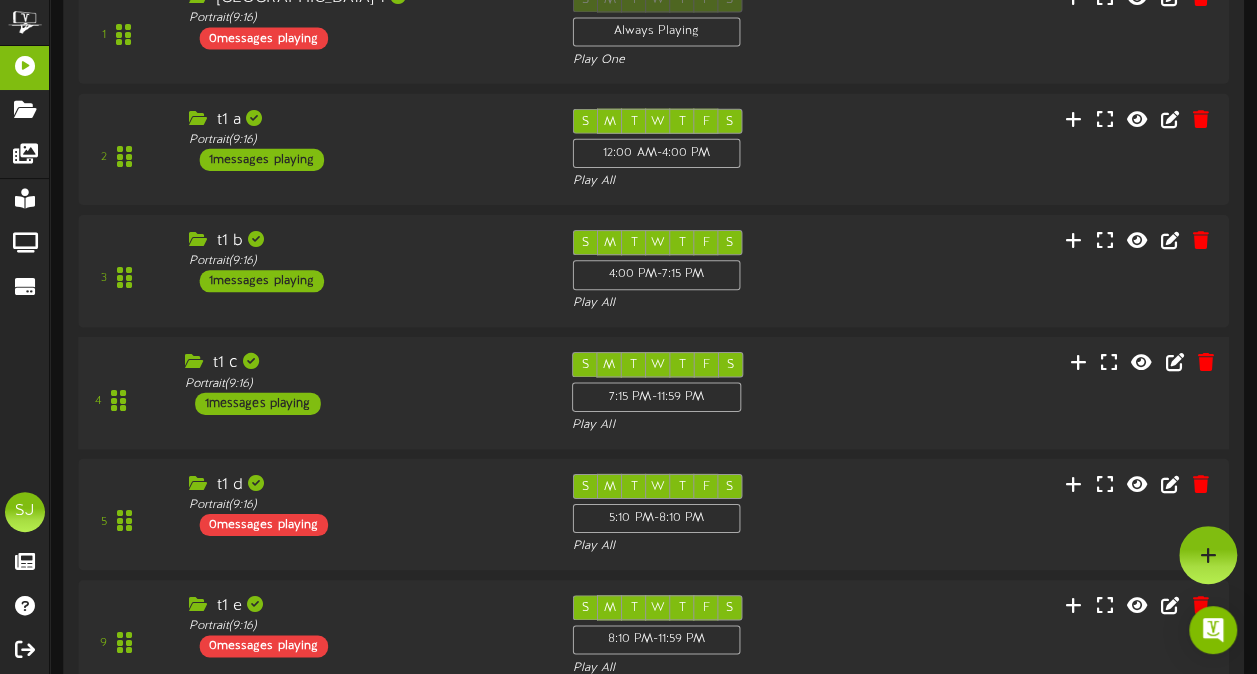 click on "S
M
T
W
T
F
S
7:15 PM  -  11:59 PM
Play All" at bounding box center (702, 392) 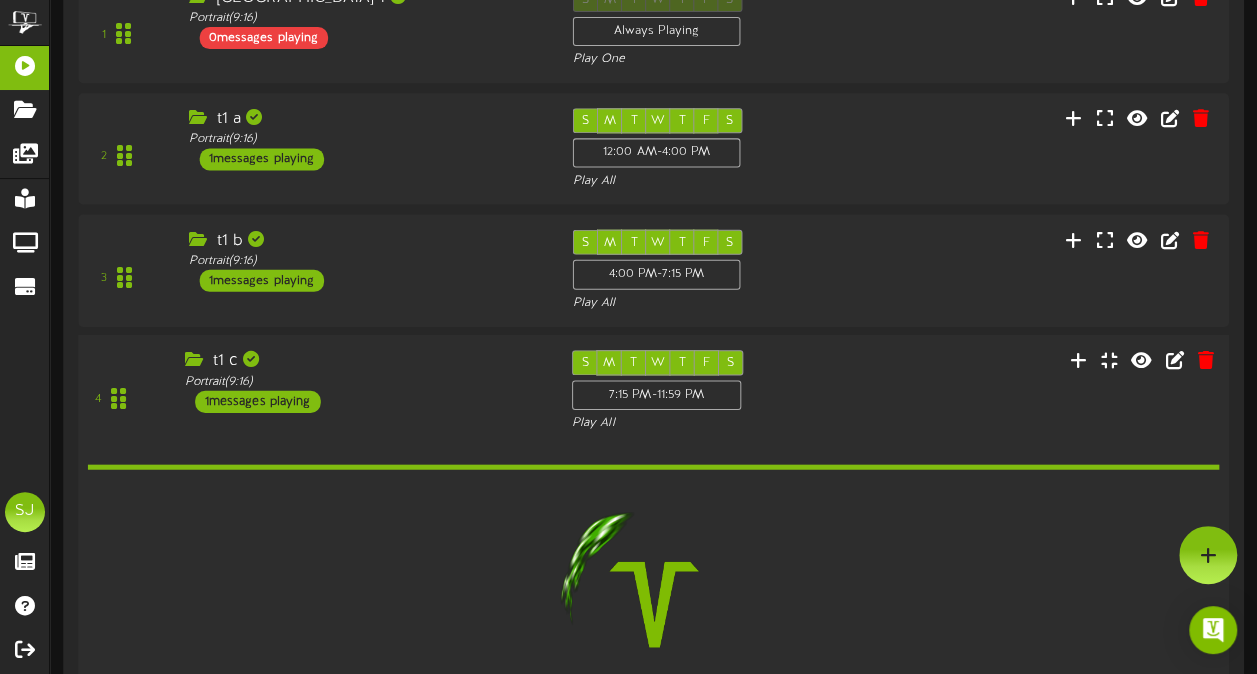 scroll, scrollTop: 325, scrollLeft: 0, axis: vertical 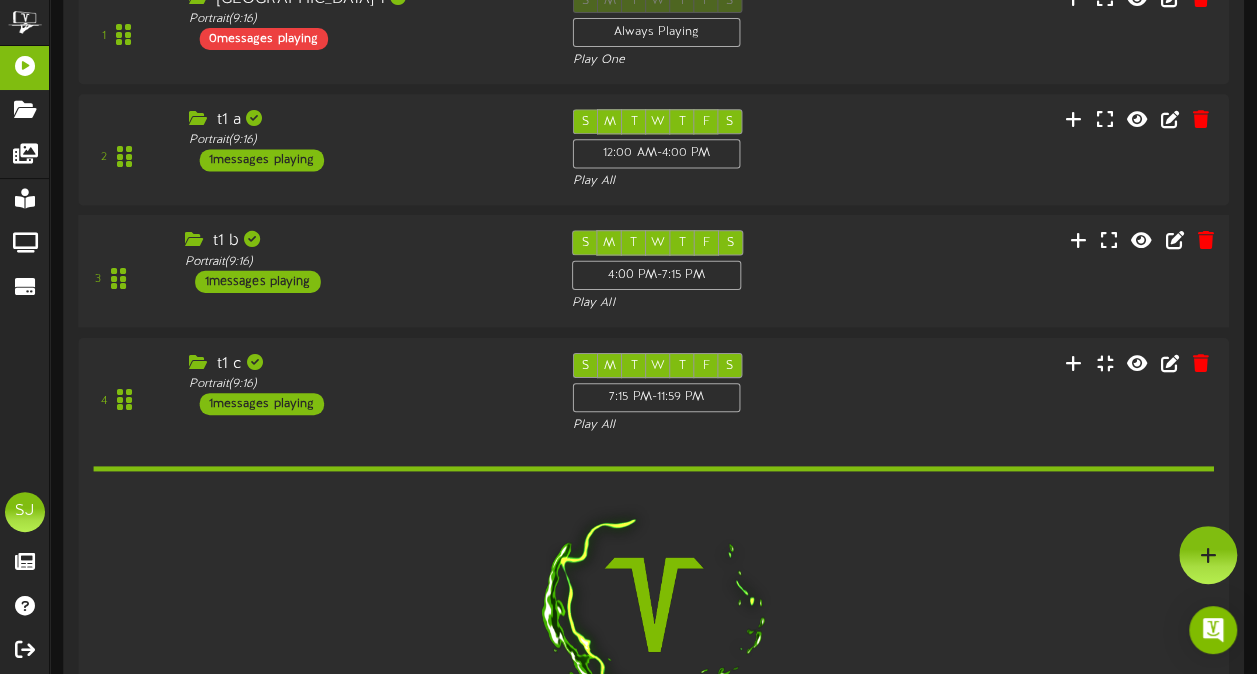 click on "S
M
T
W
T
F
S
4:00 PM  -  7:15 PM
Play All" at bounding box center [702, 271] 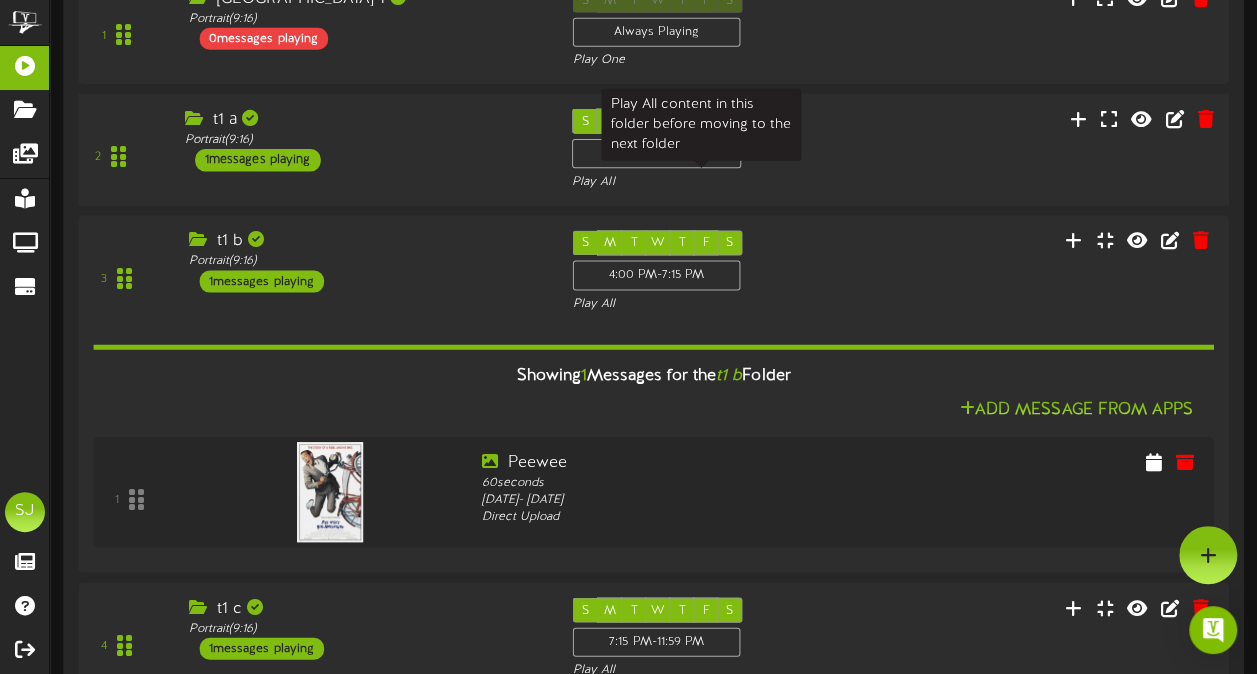 click on "S
M
T
W
T
F
S
12:00 AM  -  4:00 PM
Play All" at bounding box center (702, 149) 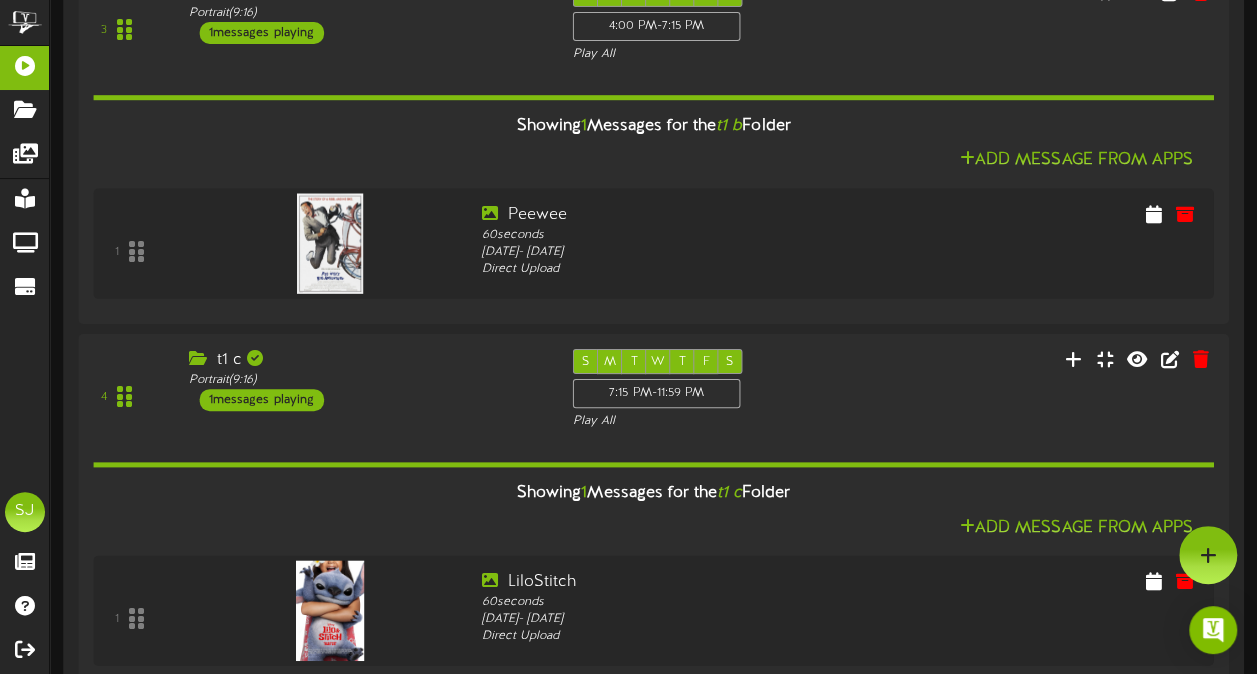 scroll, scrollTop: 796, scrollLeft: 0, axis: vertical 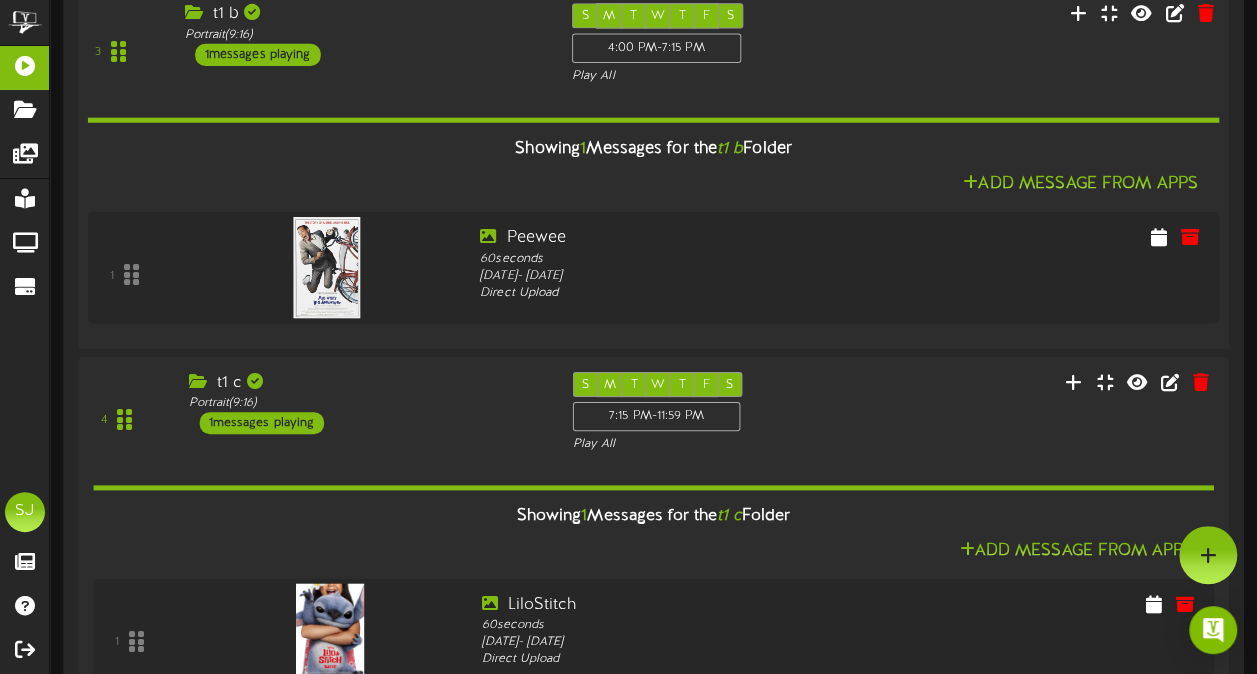 click on "3
t1 b
Portrait  ( 9:16 )
1
S" at bounding box center [654, 44] 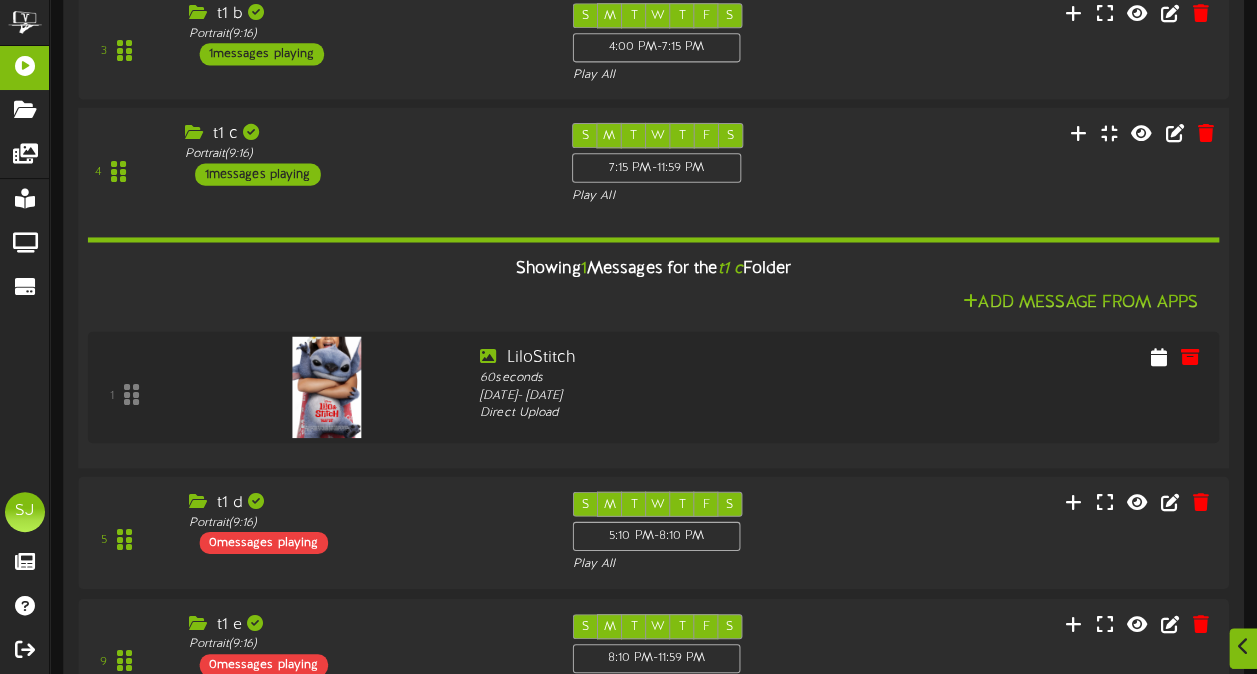 click on "4
t1 c
Portrait  ( 9:16 )
1
S" at bounding box center [654, 164] 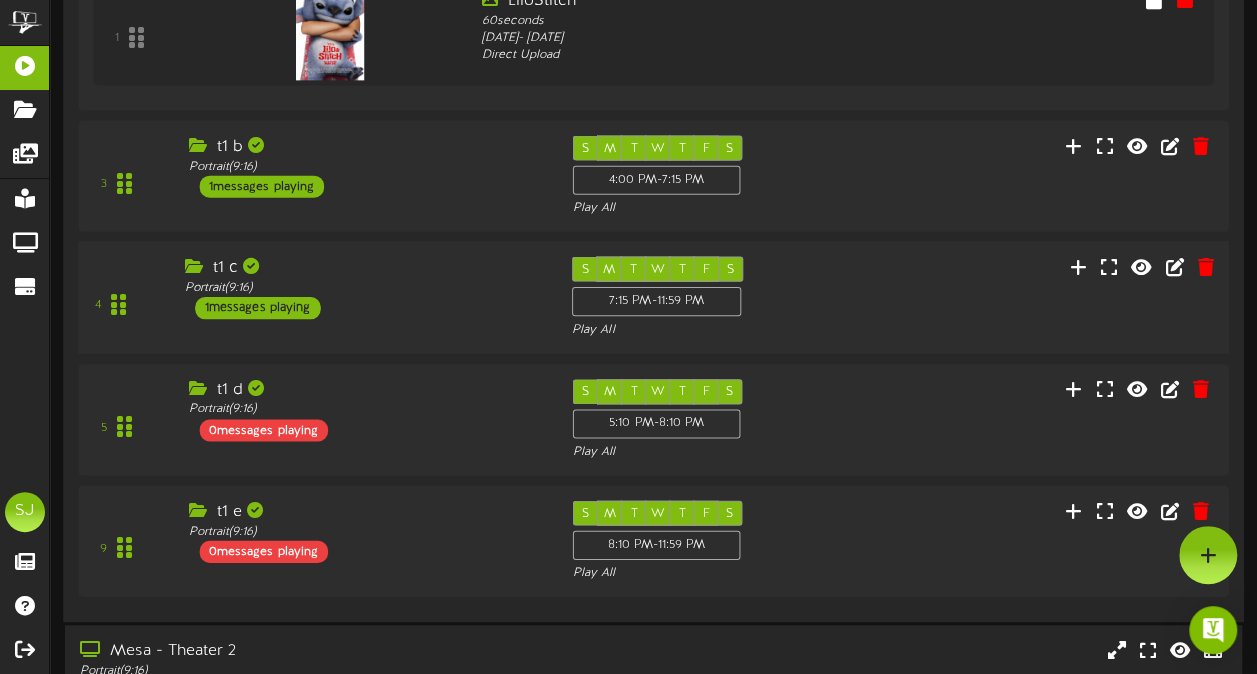 scroll, scrollTop: 664, scrollLeft: 0, axis: vertical 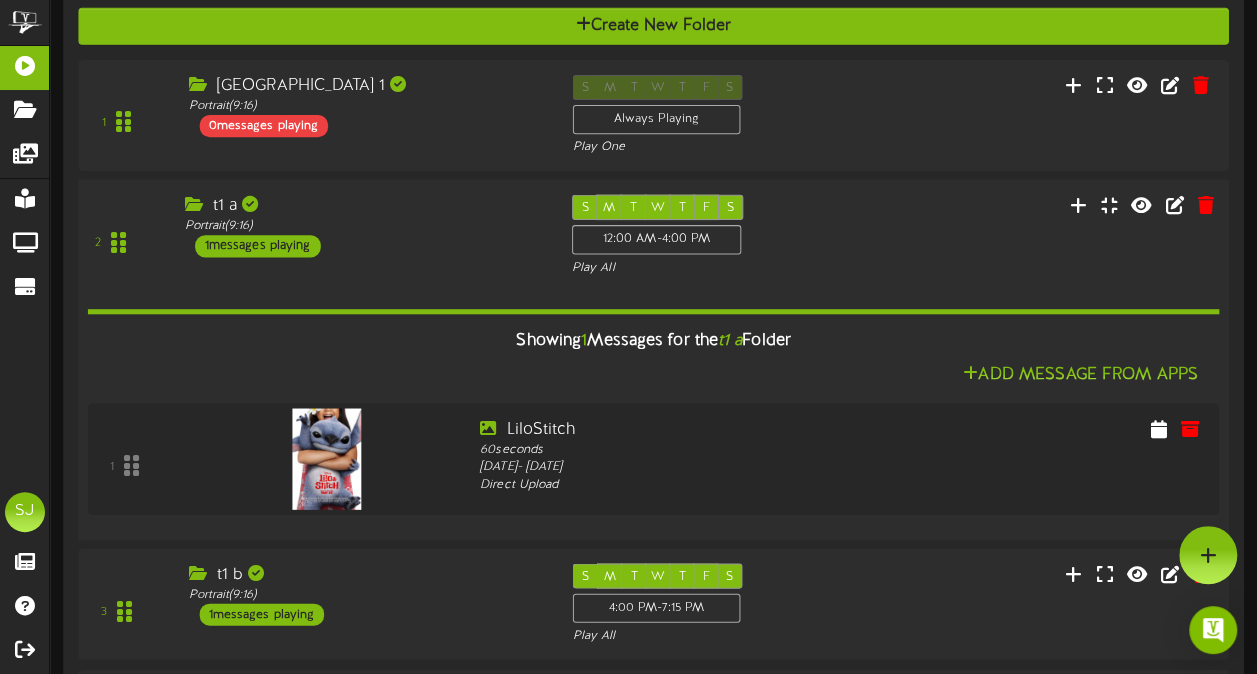 click on "2
t1 a
Portrait  ( 9:16 )
1
S" at bounding box center (654, 236) 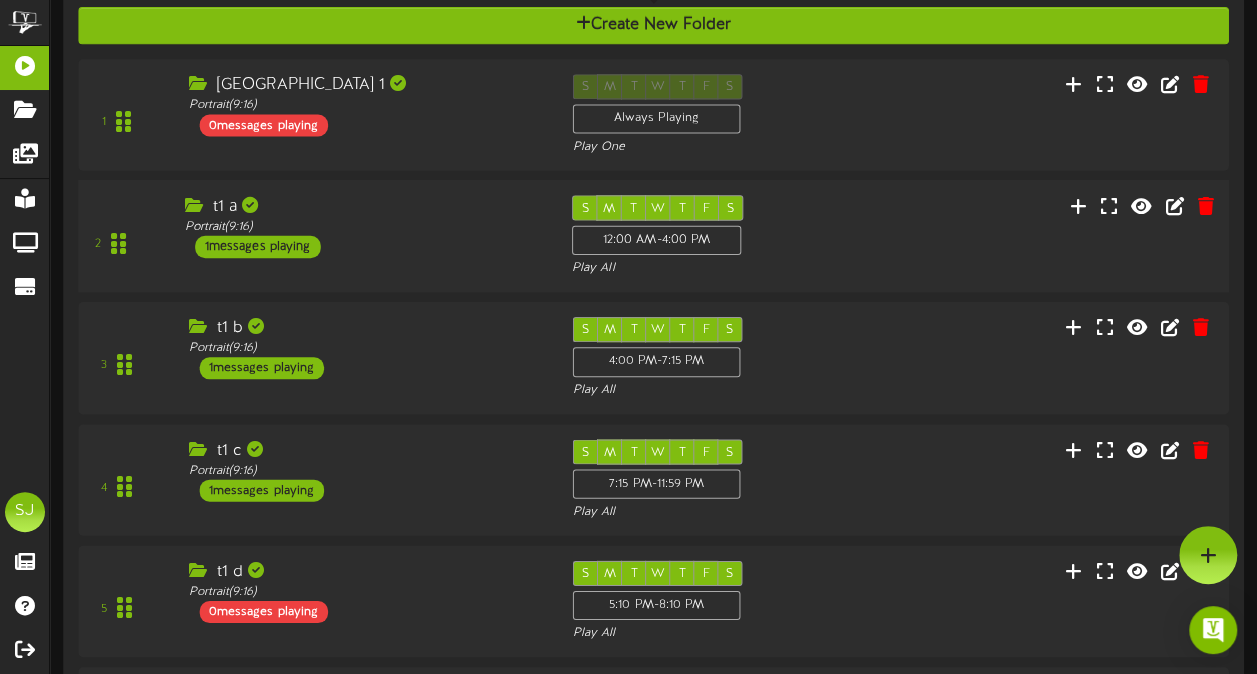 scroll, scrollTop: 0, scrollLeft: 0, axis: both 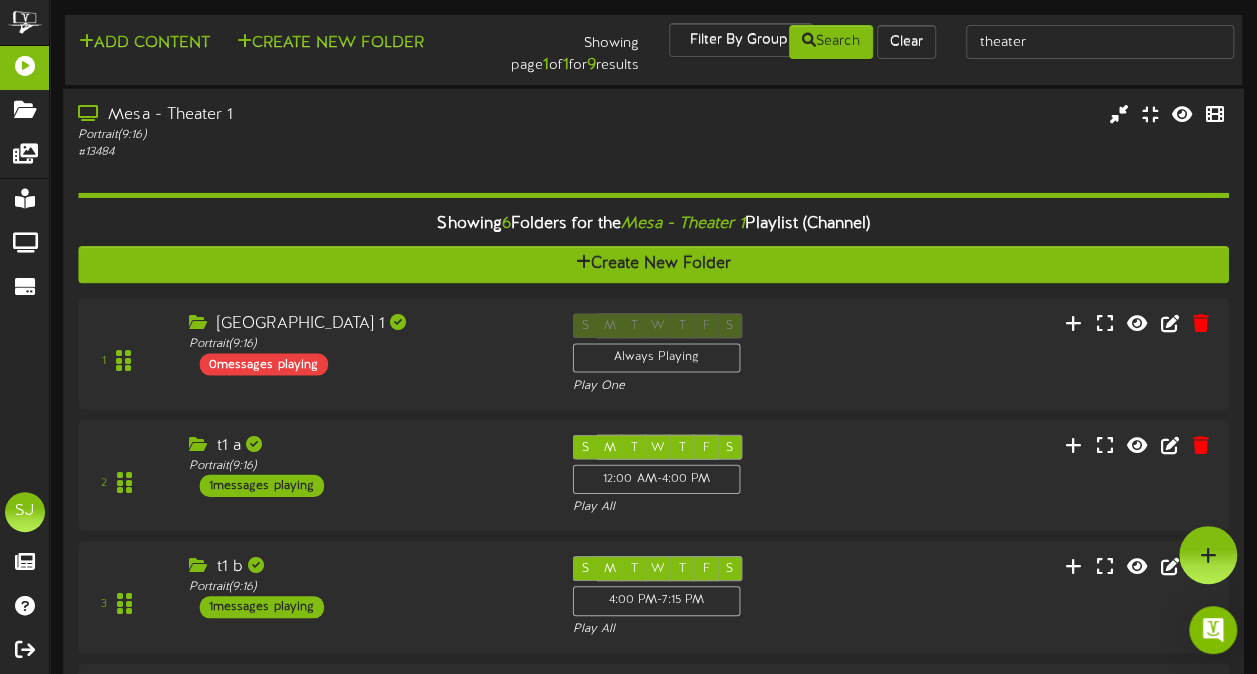 click on "# 13484" at bounding box center (309, 152) 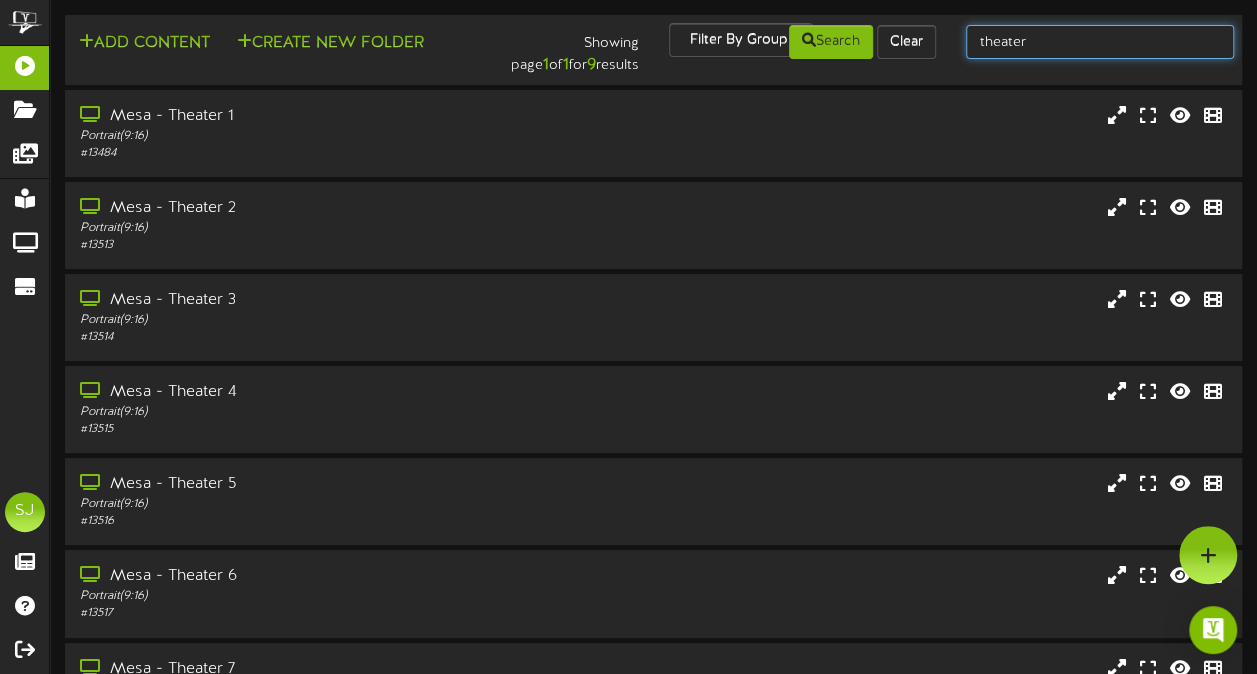 click on "theater" at bounding box center (1100, 42) 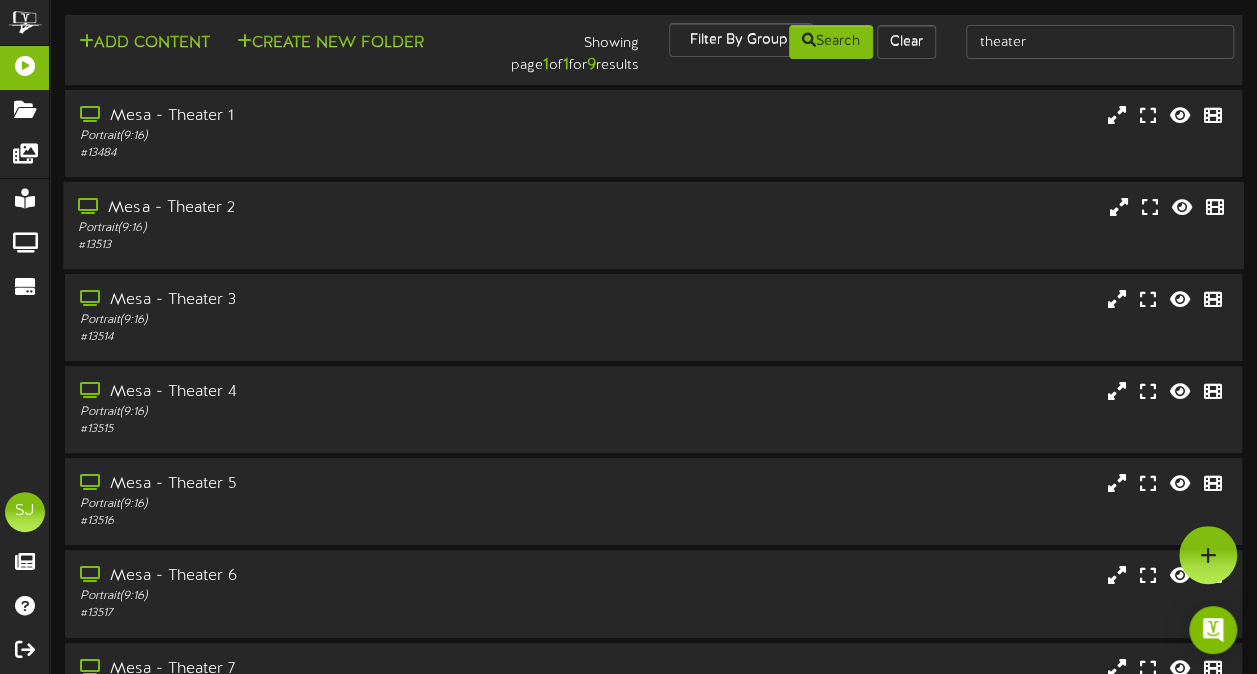 click on "Mesa - Theater 2
Portrait  ( 9:16 )
# 13513" at bounding box center [653, 225] 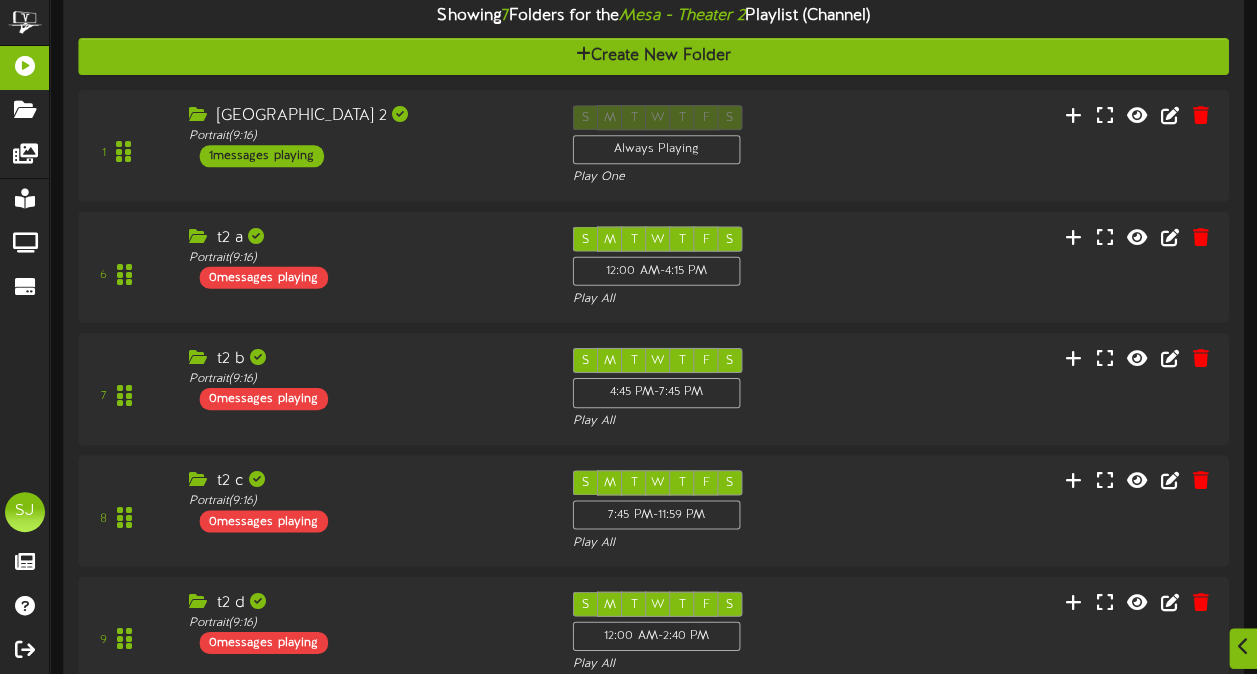 scroll, scrollTop: 316, scrollLeft: 0, axis: vertical 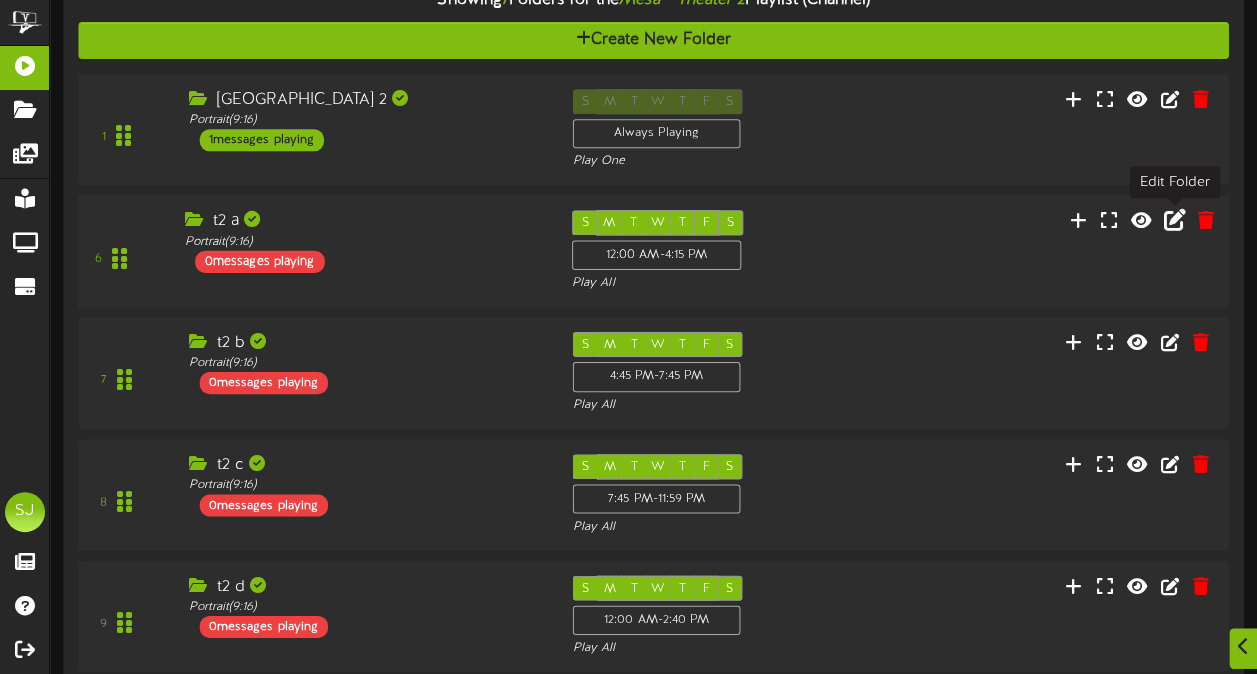click at bounding box center [1175, 220] 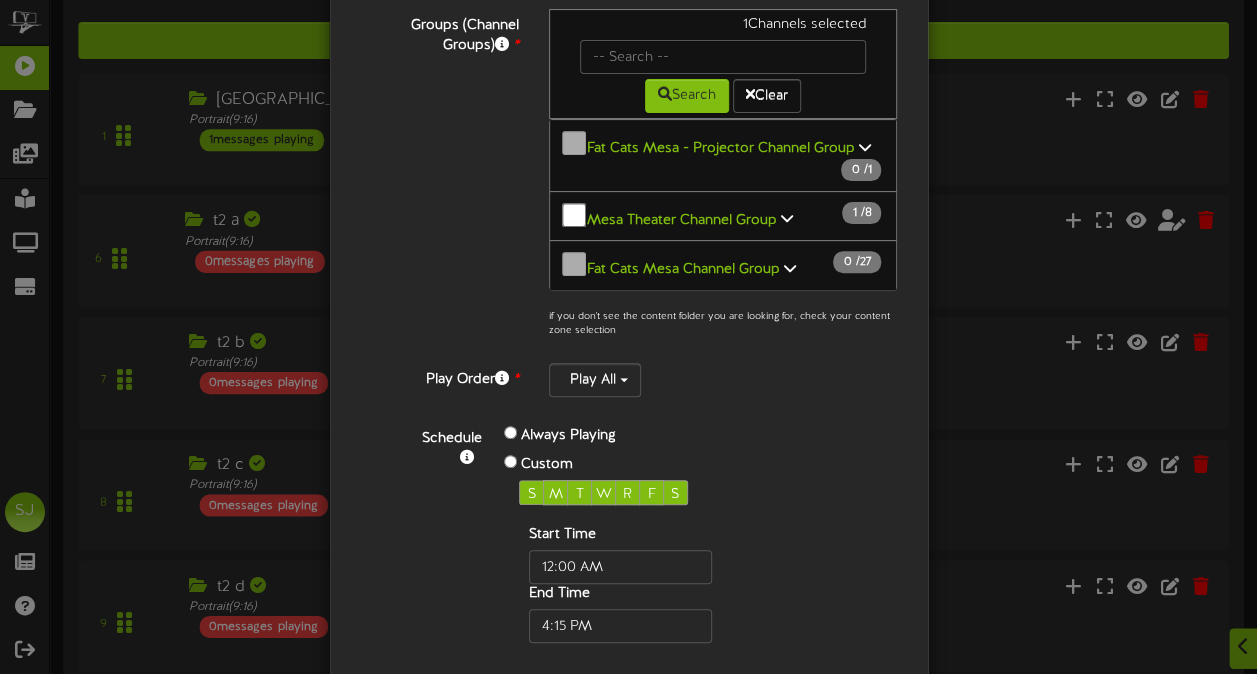 scroll, scrollTop: 322, scrollLeft: 0, axis: vertical 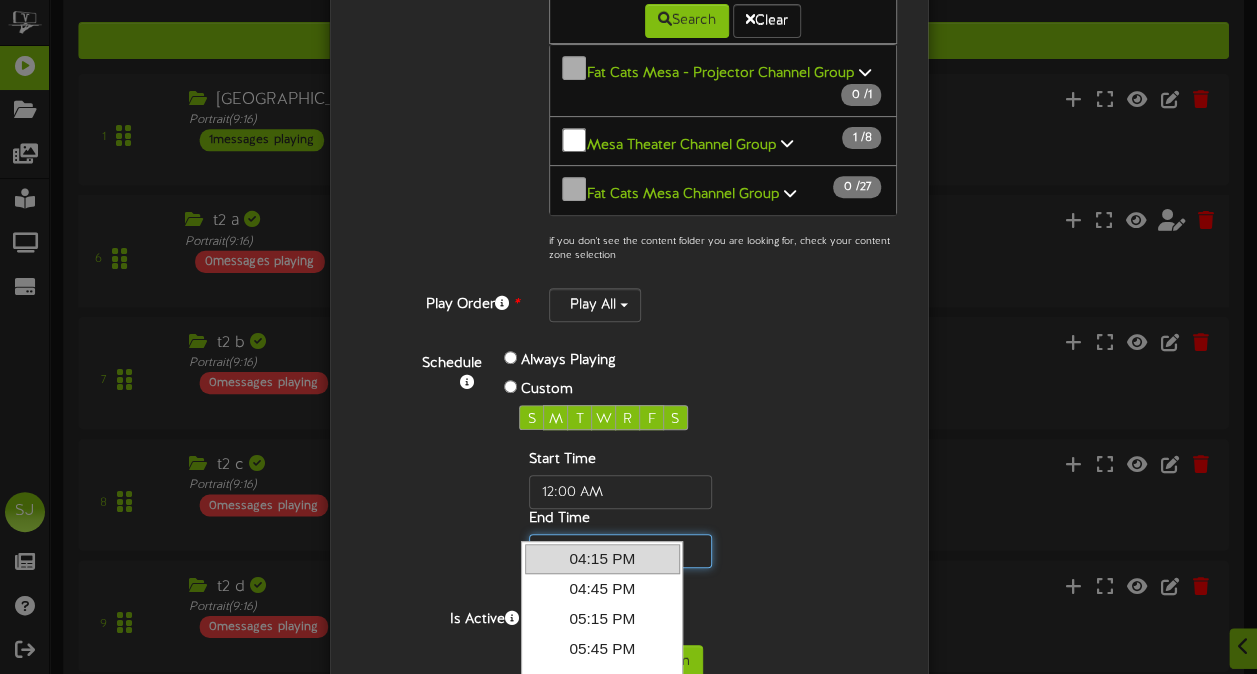 click at bounding box center [620, 551] 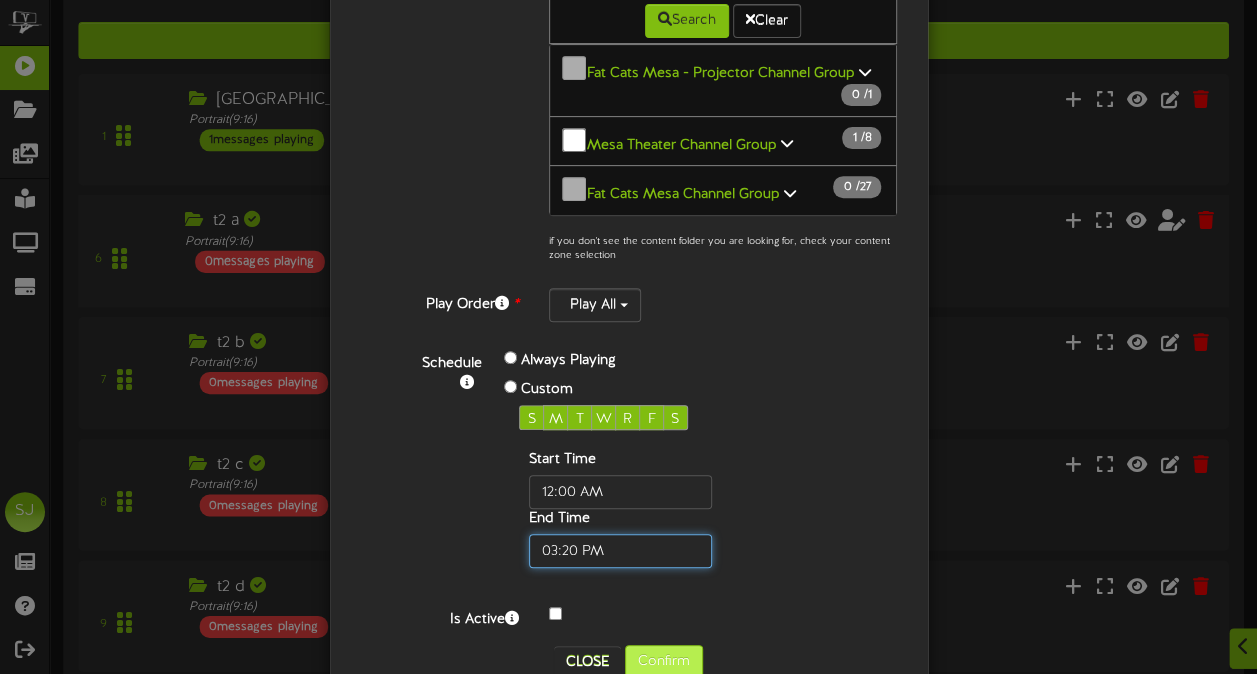 type on "03:20 PM" 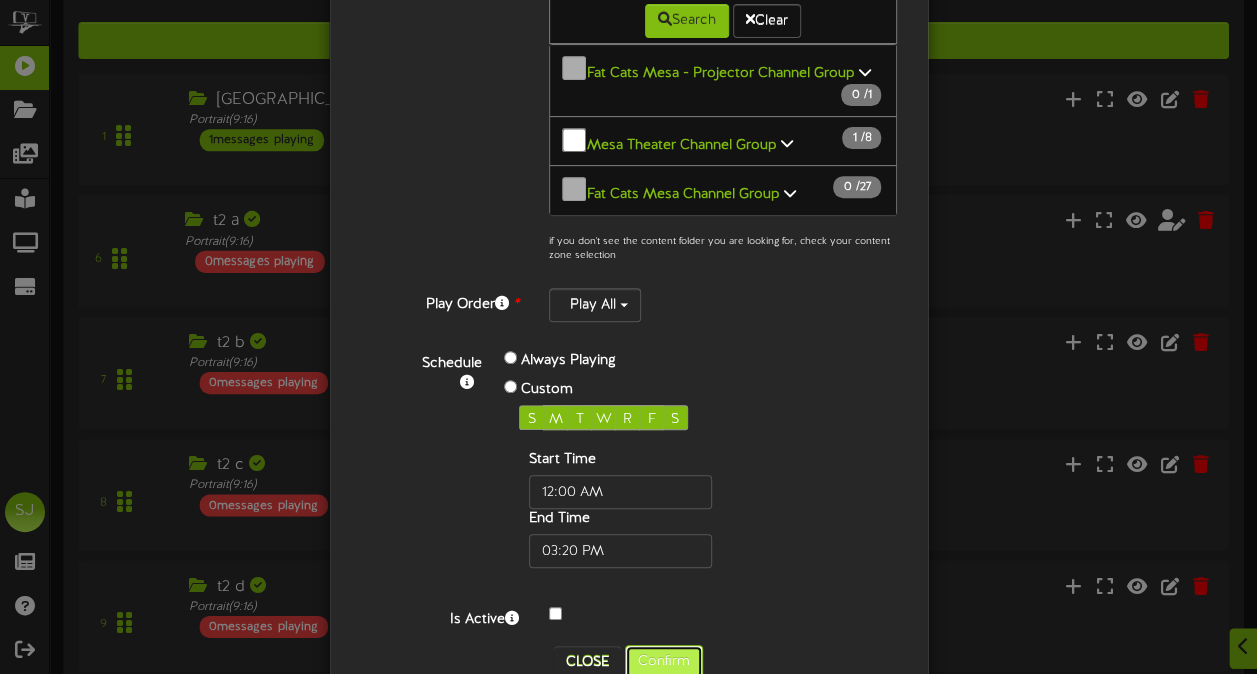 click on "Confirm" at bounding box center (664, 662) 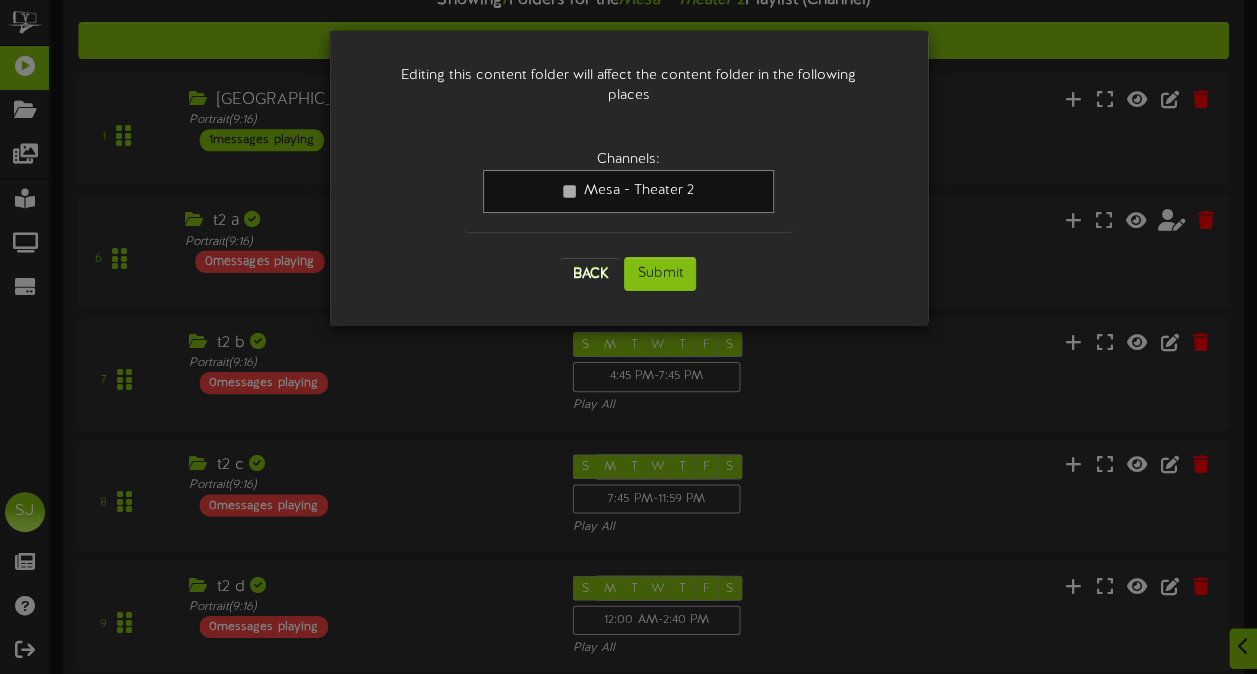 scroll, scrollTop: 0, scrollLeft: 0, axis: both 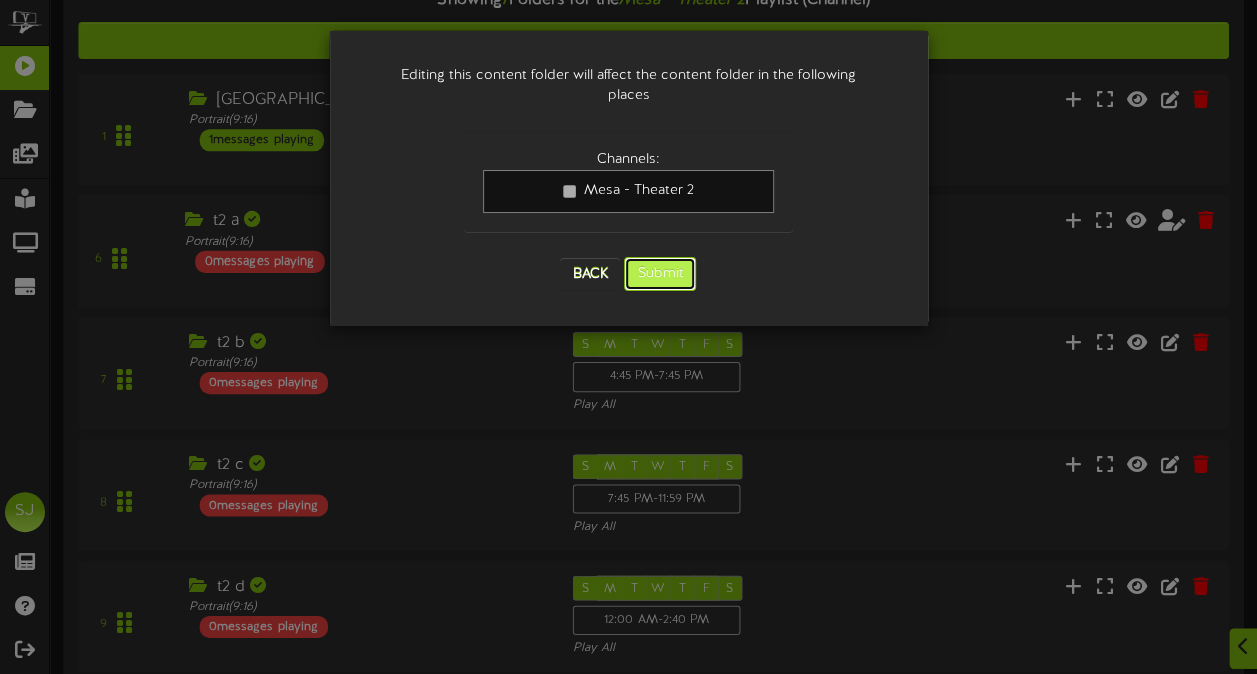 click on "Submit" at bounding box center (660, 274) 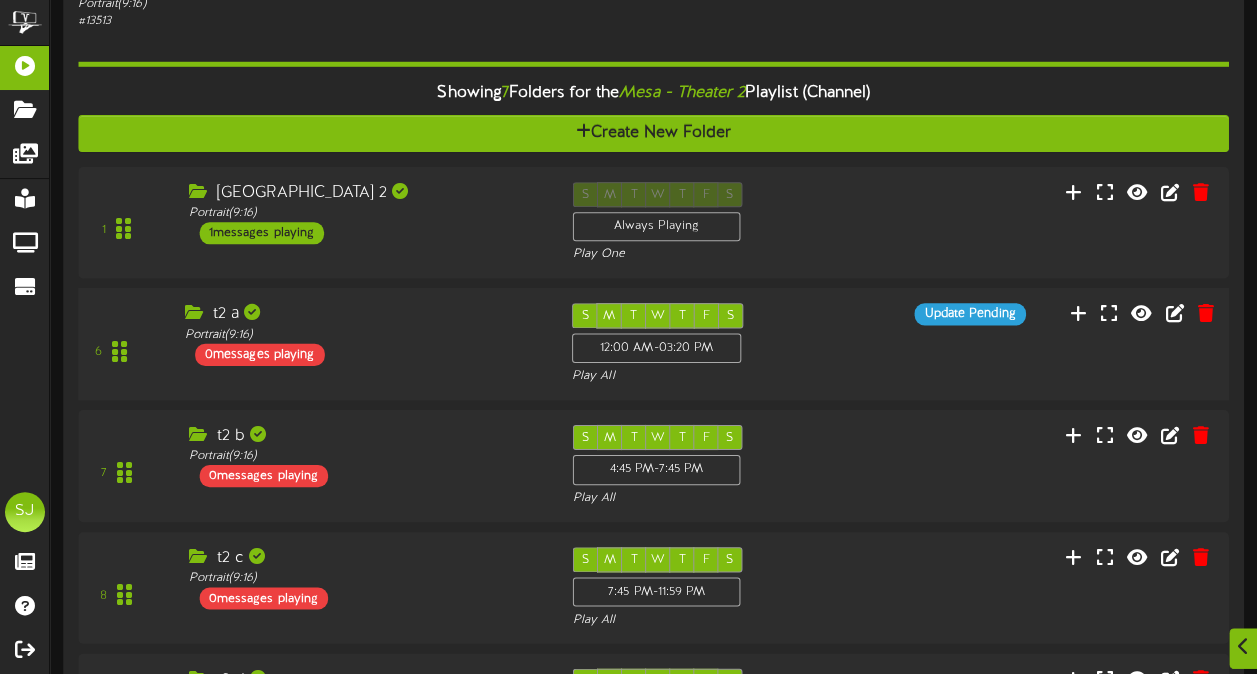 scroll, scrollTop: 226, scrollLeft: 0, axis: vertical 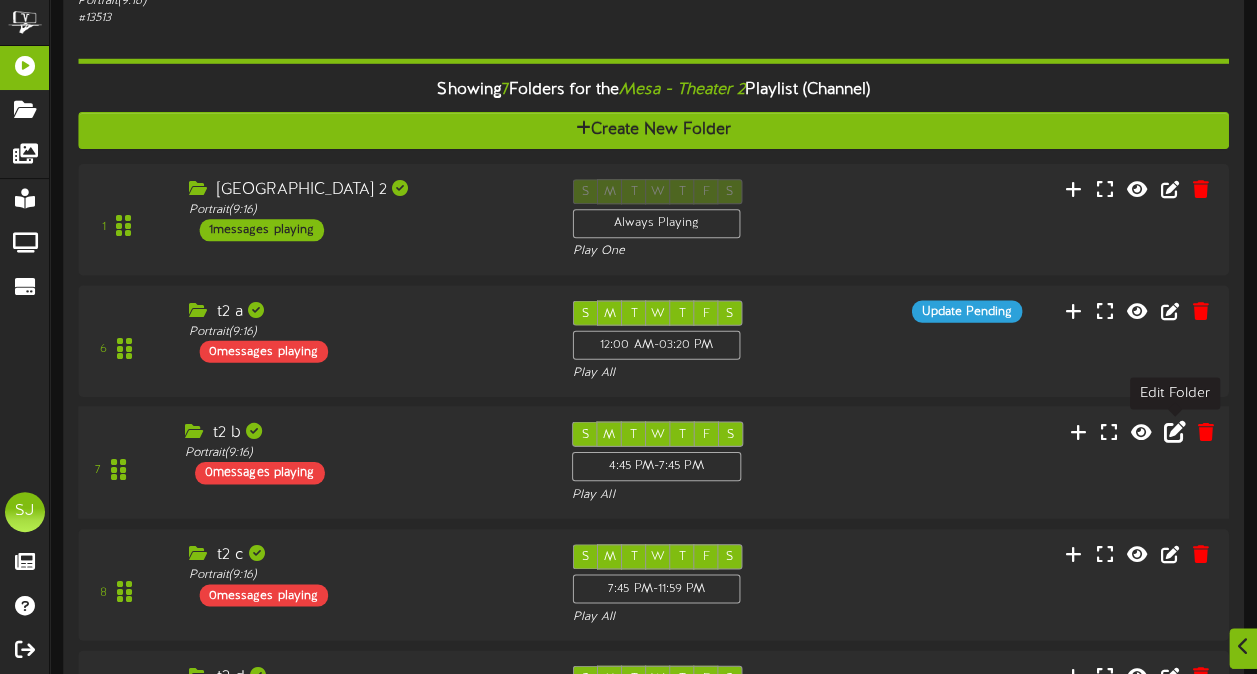 click at bounding box center (1175, 434) 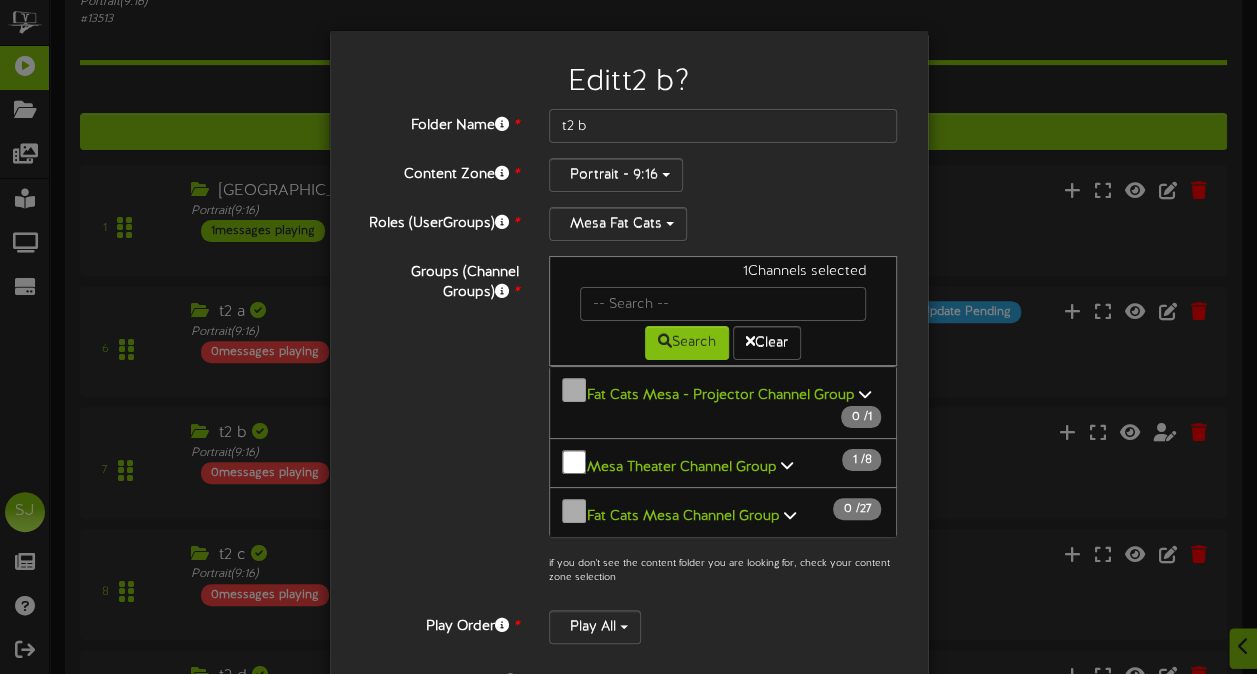 scroll, scrollTop: 344, scrollLeft: 0, axis: vertical 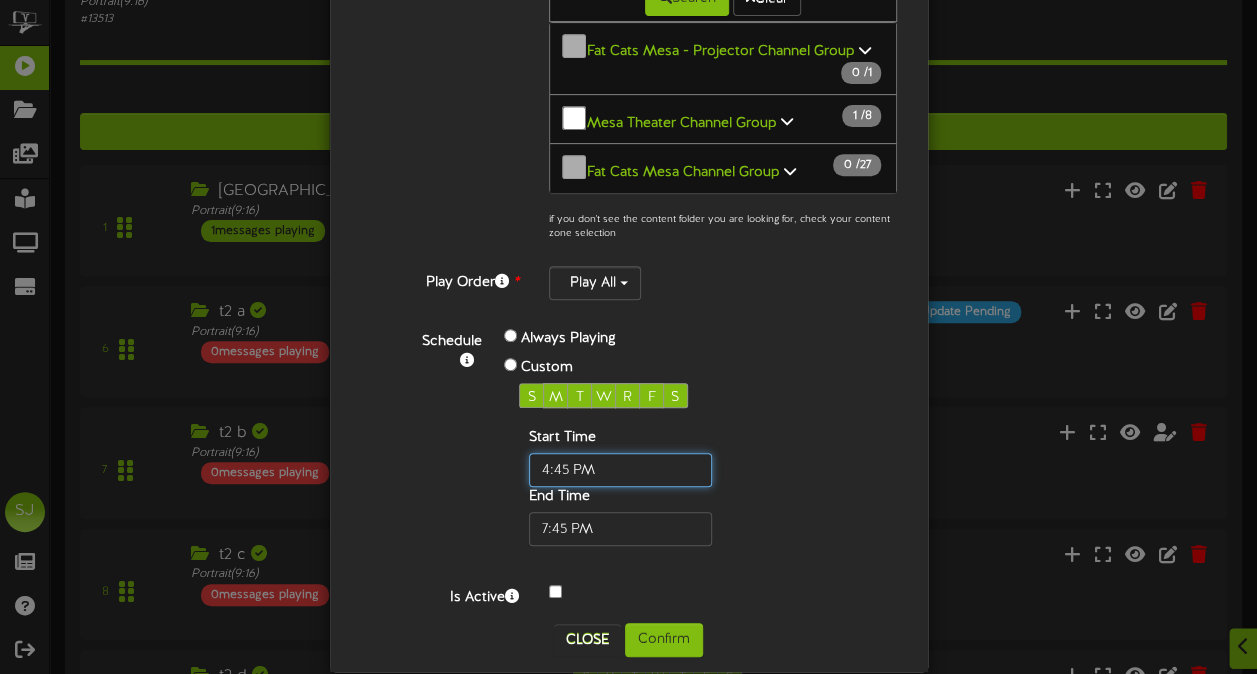 click at bounding box center (620, 470) 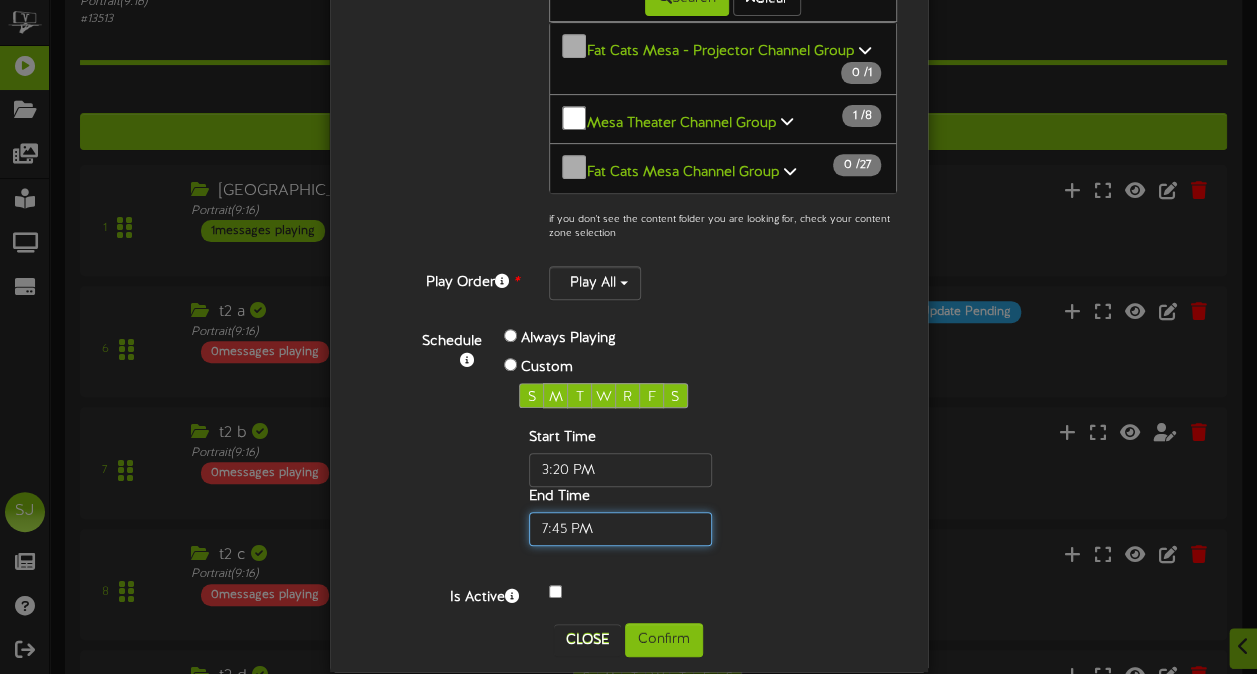 type on "03:20 PM" 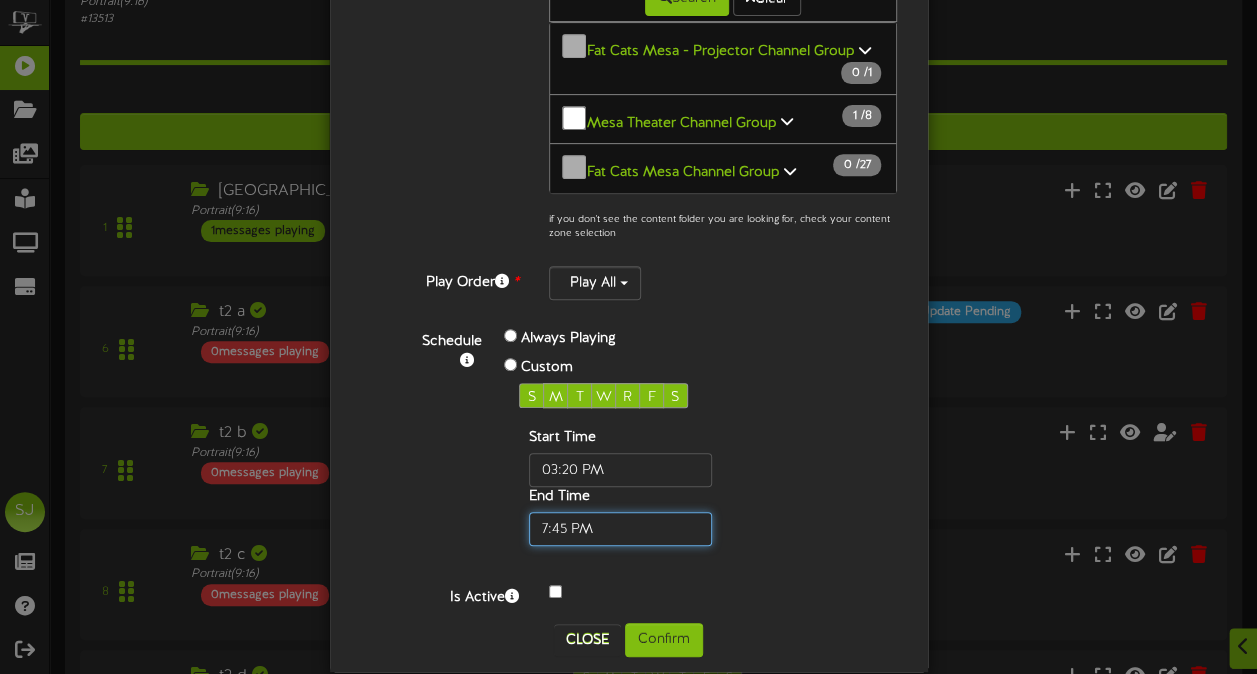 click at bounding box center (620, 529) 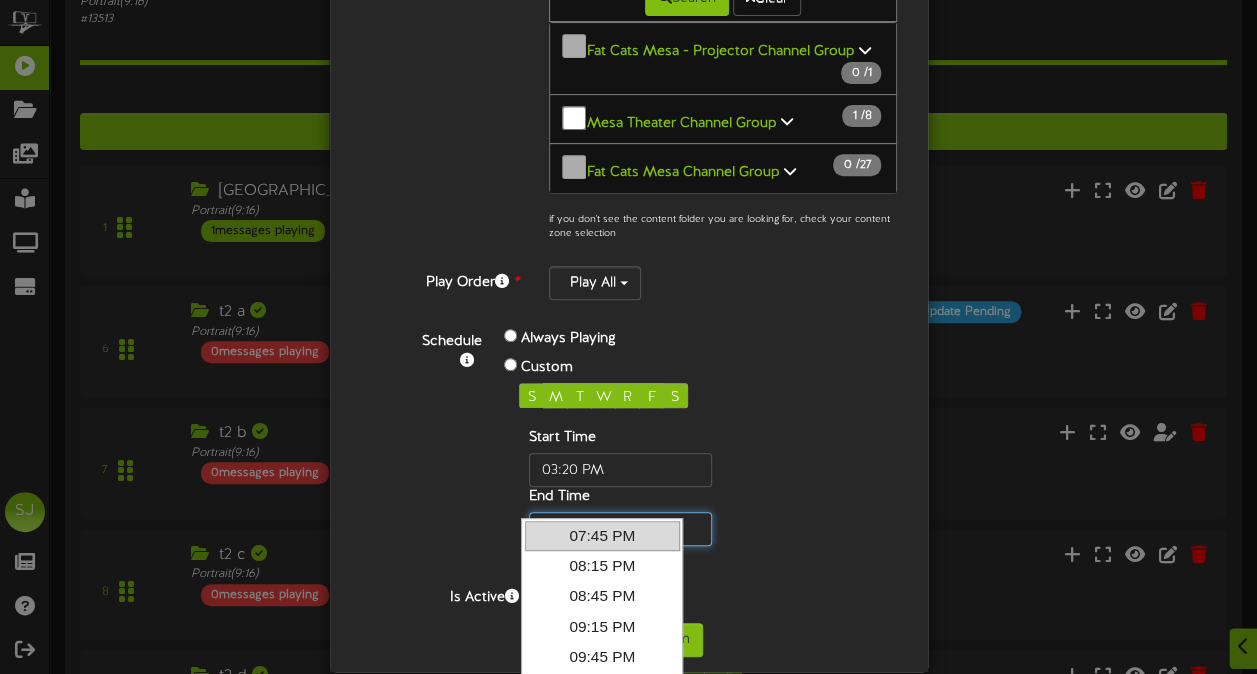 click at bounding box center (620, 529) 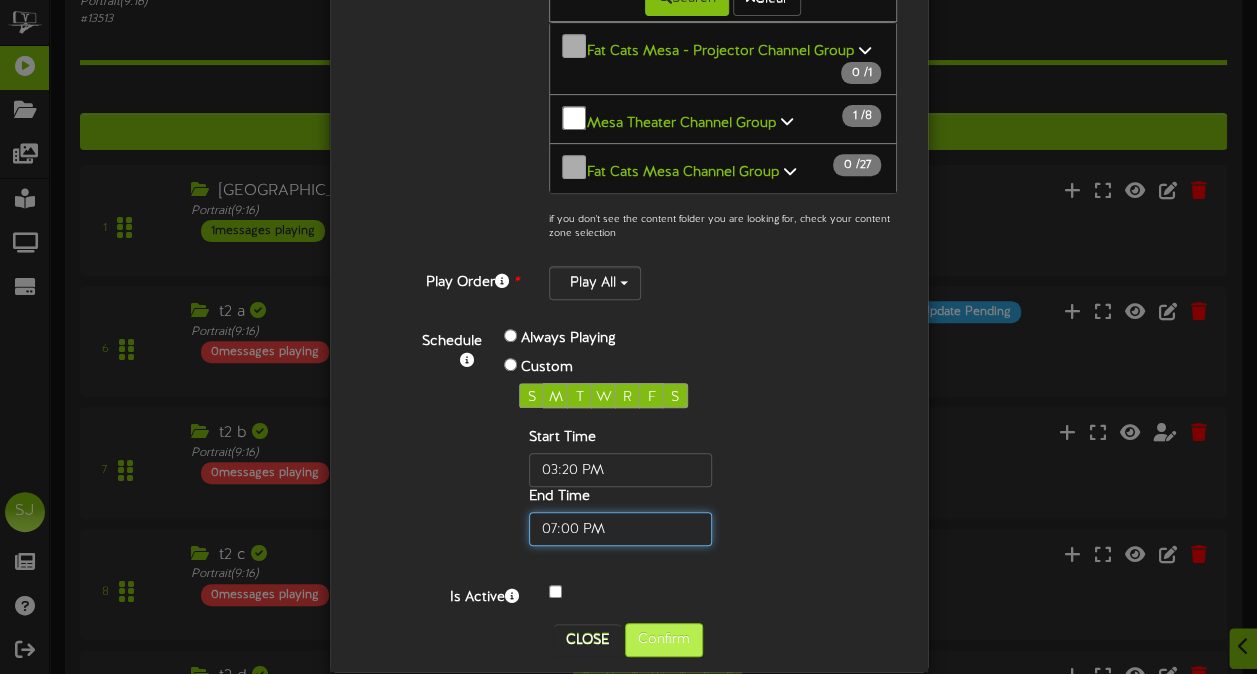 type on "07:00 PM" 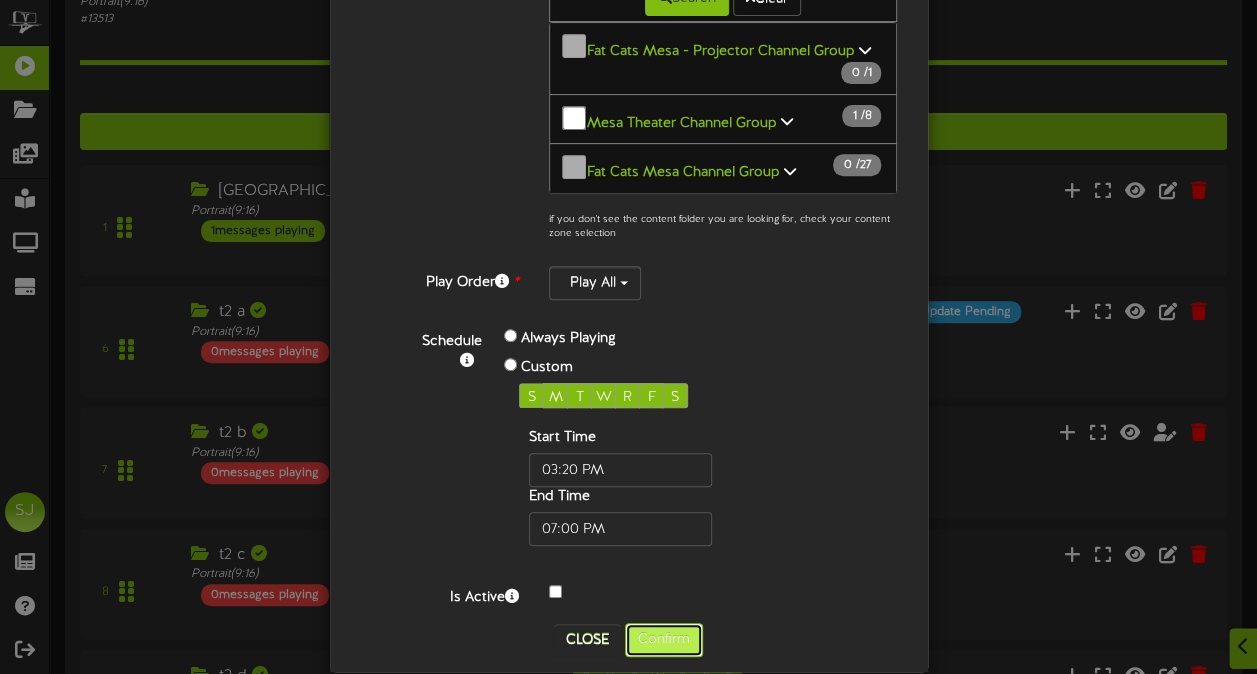 click on "Confirm" at bounding box center [664, 640] 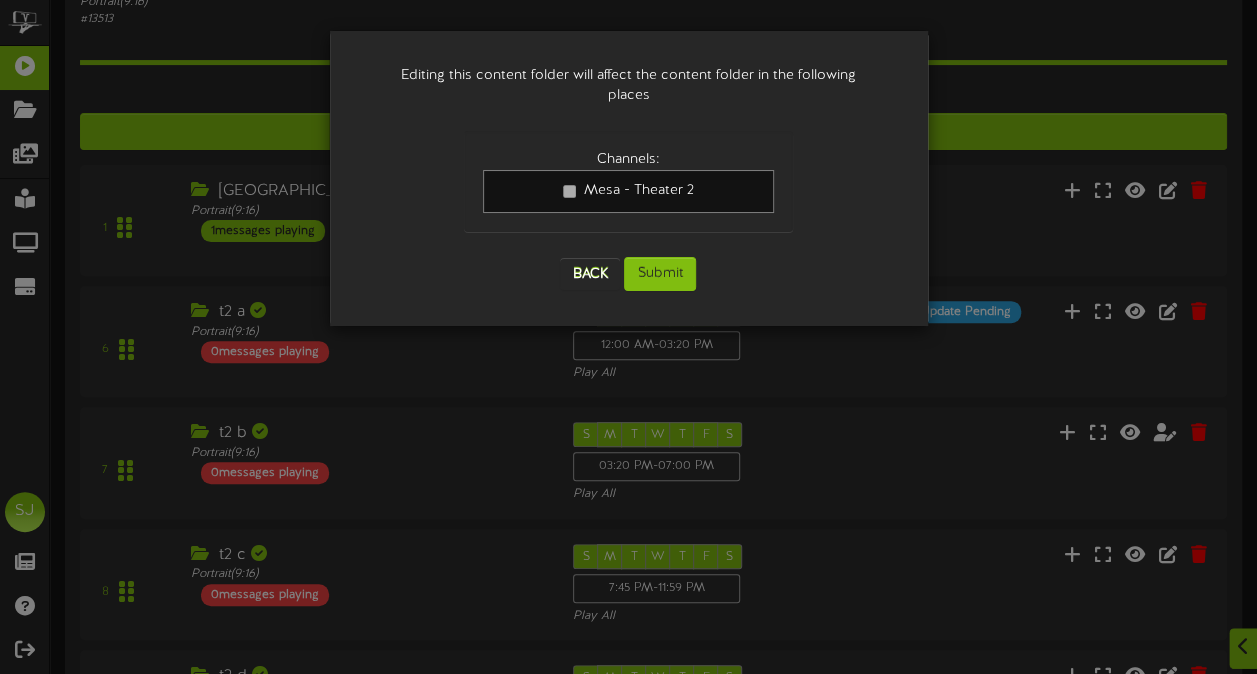 scroll, scrollTop: 0, scrollLeft: 0, axis: both 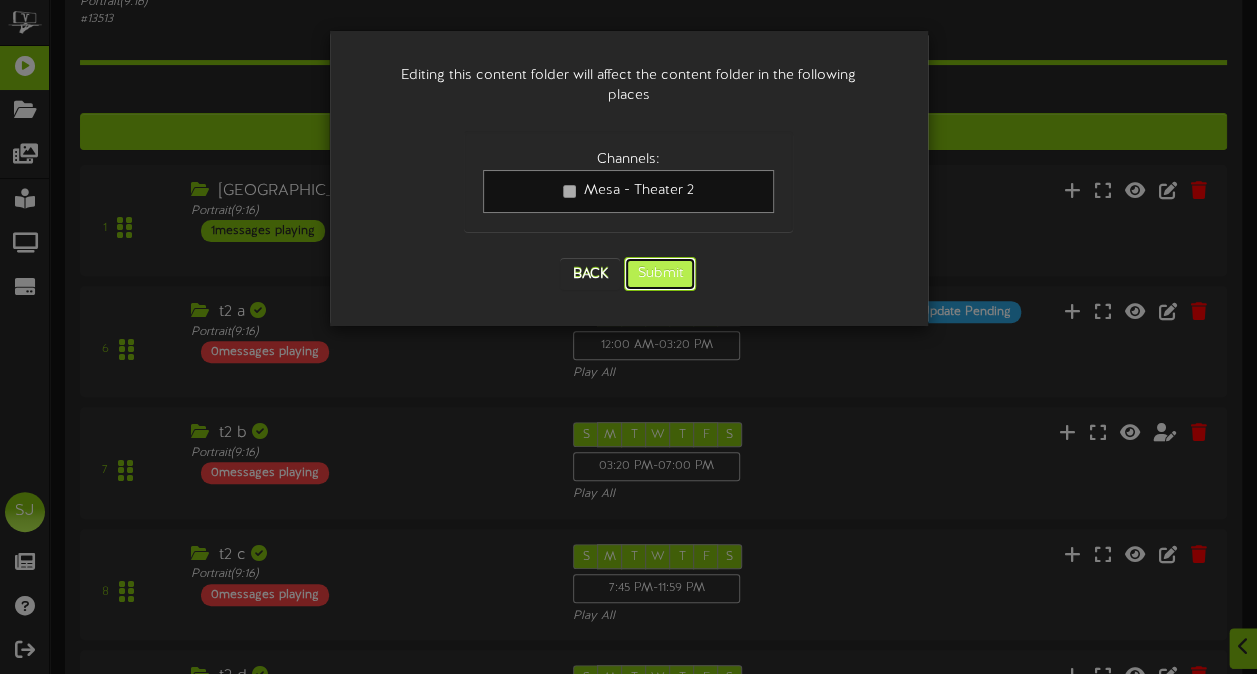 click on "Submit" at bounding box center [660, 274] 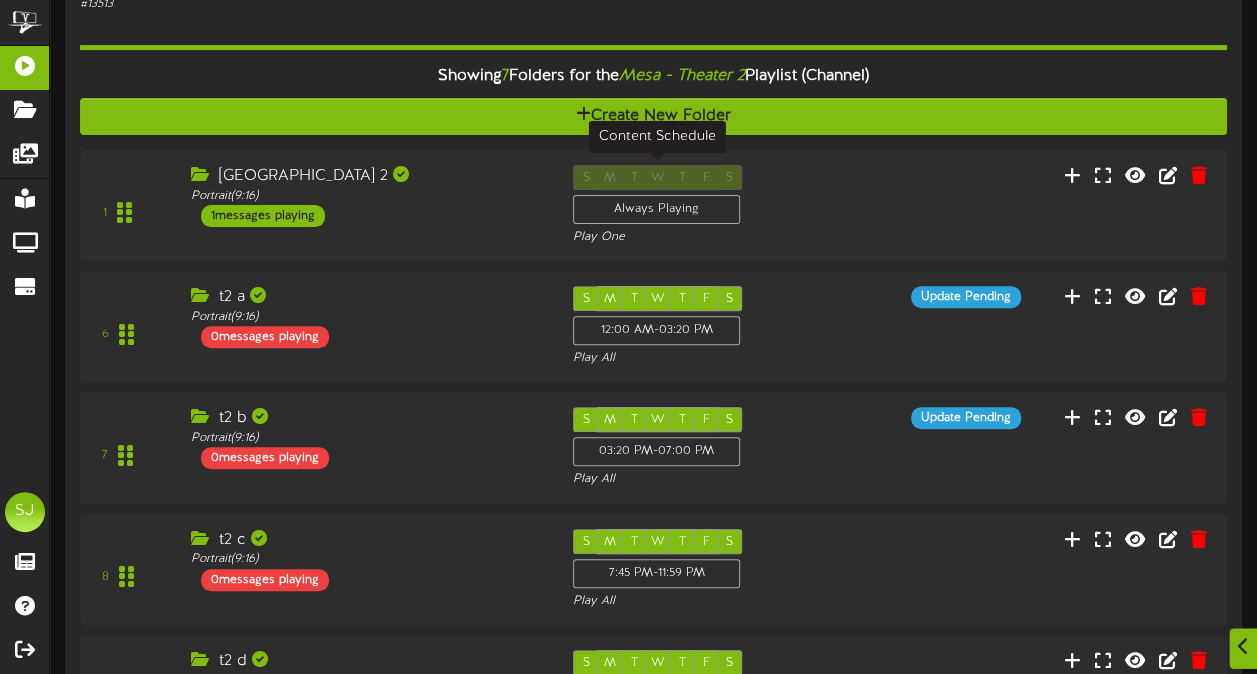 scroll, scrollTop: 242, scrollLeft: 0, axis: vertical 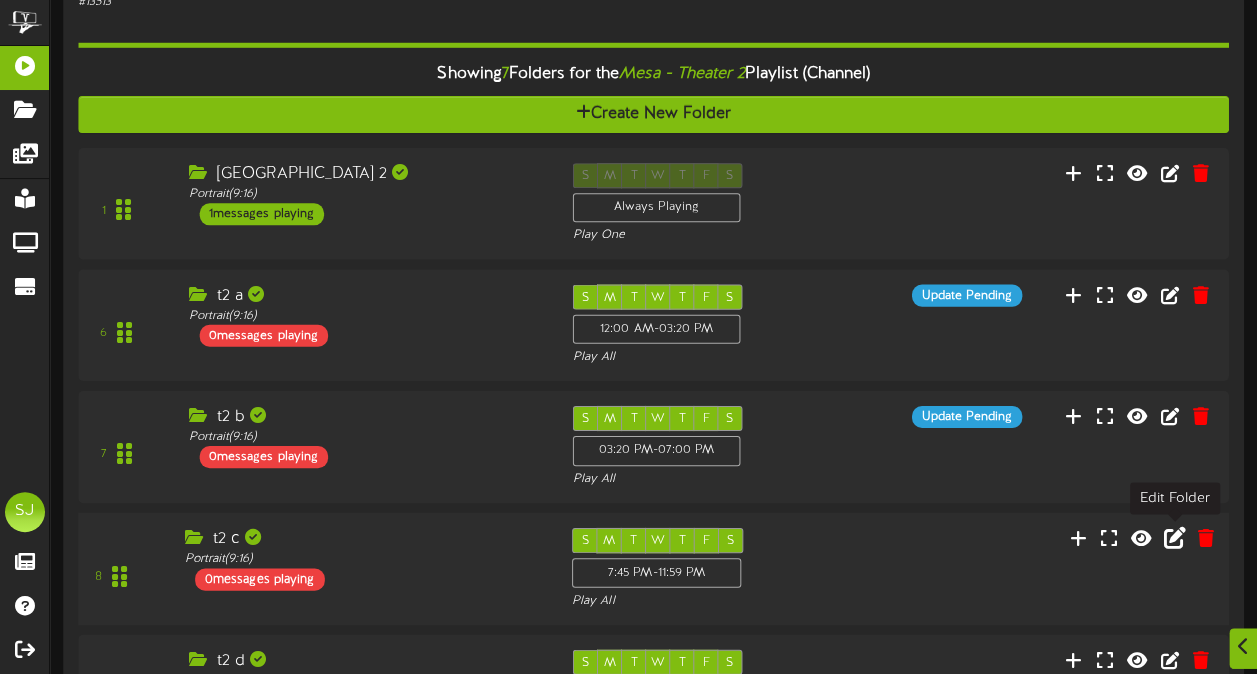 click at bounding box center (1175, 537) 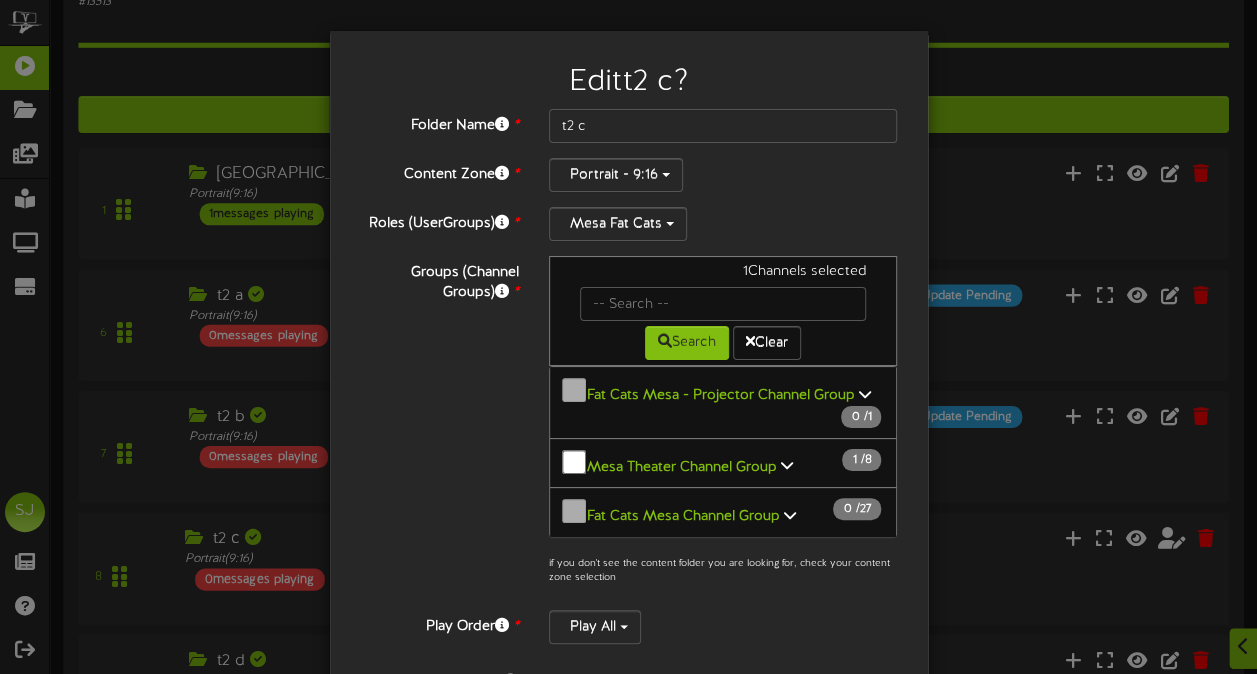 scroll, scrollTop: 344, scrollLeft: 0, axis: vertical 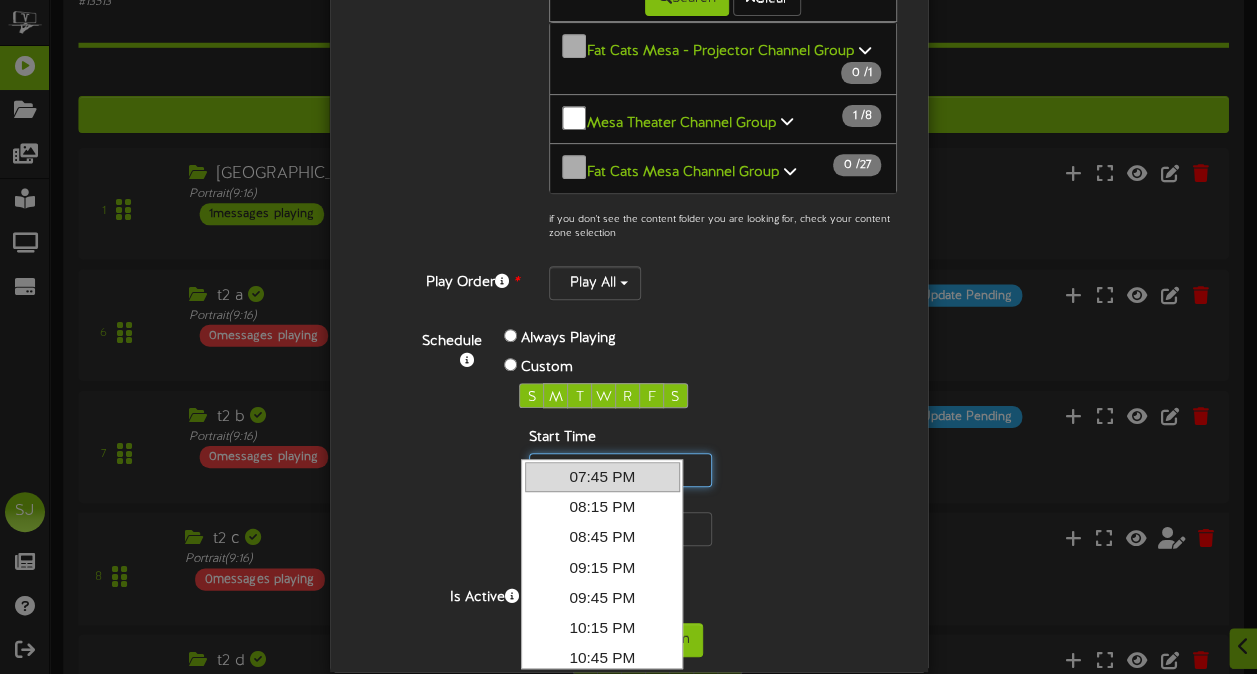 click at bounding box center [620, 470] 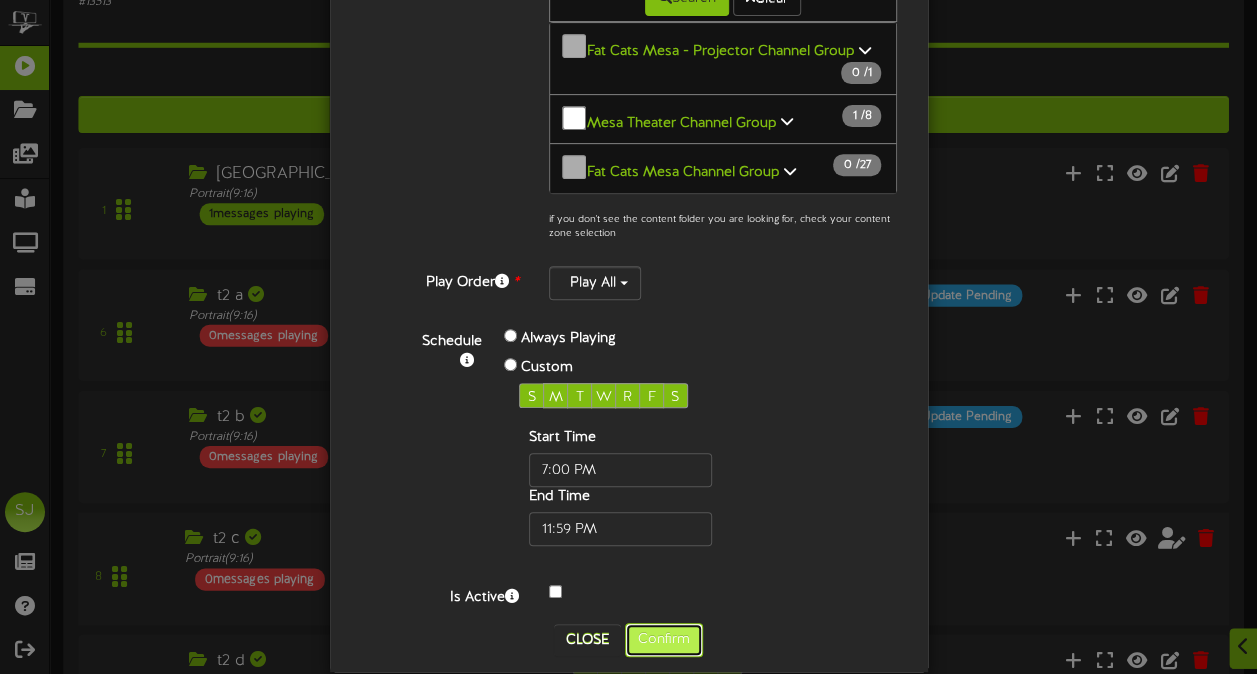 type on "07:00 PM" 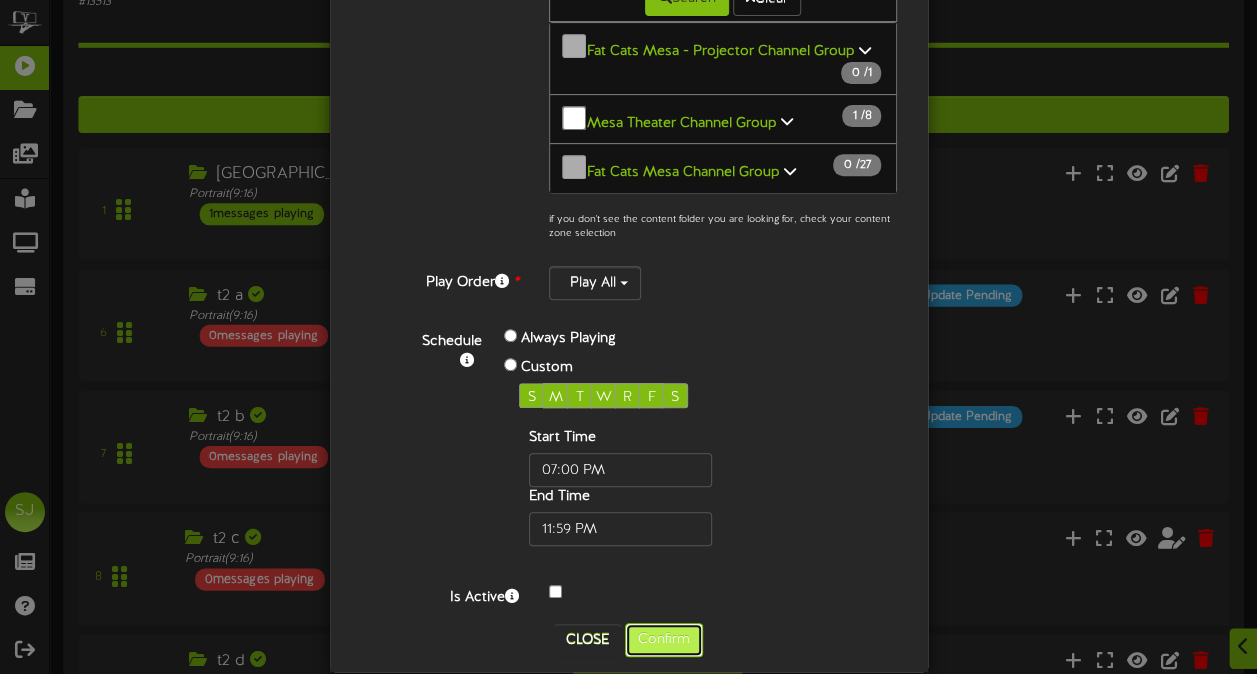 click on "Confirm" at bounding box center [664, 640] 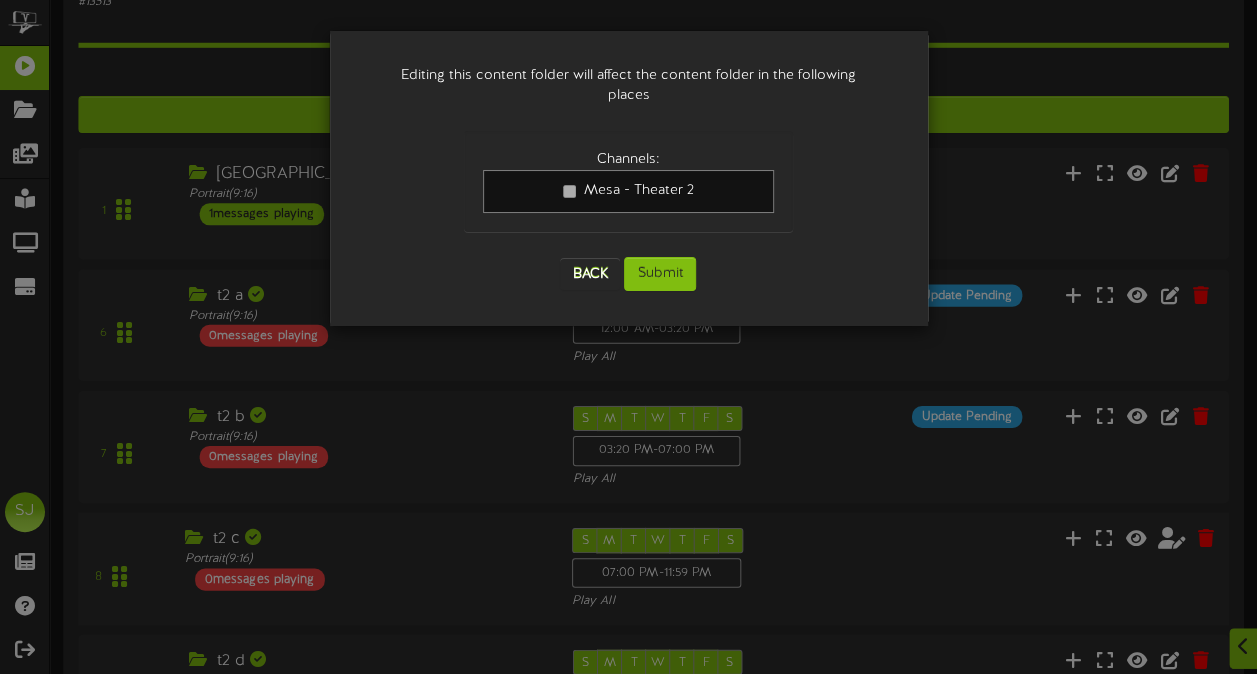scroll, scrollTop: 0, scrollLeft: 0, axis: both 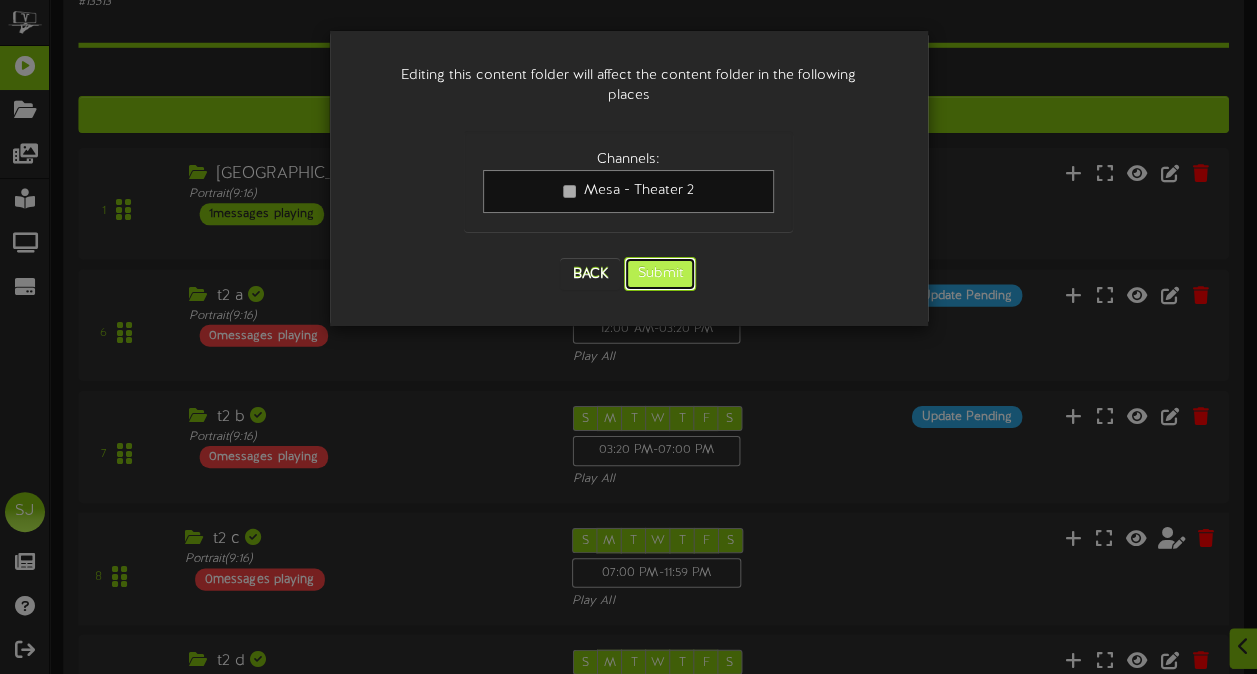 click on "Submit" at bounding box center [660, 274] 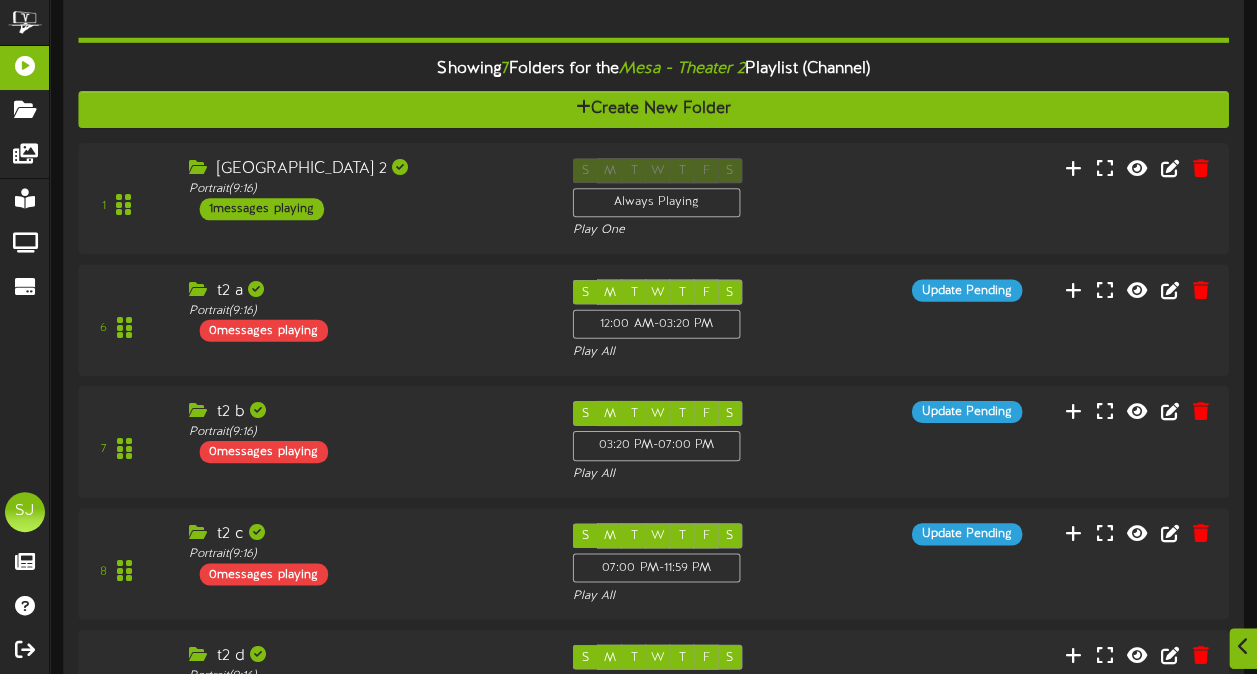scroll, scrollTop: 249, scrollLeft: 0, axis: vertical 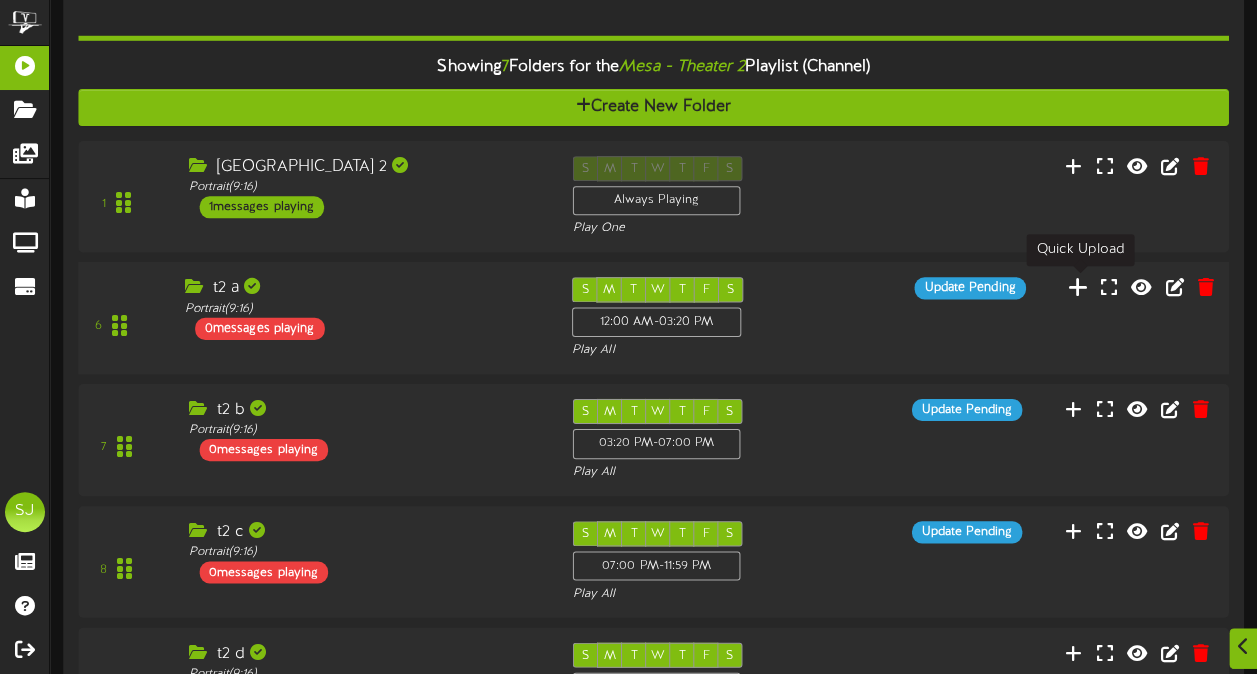click at bounding box center [1078, 287] 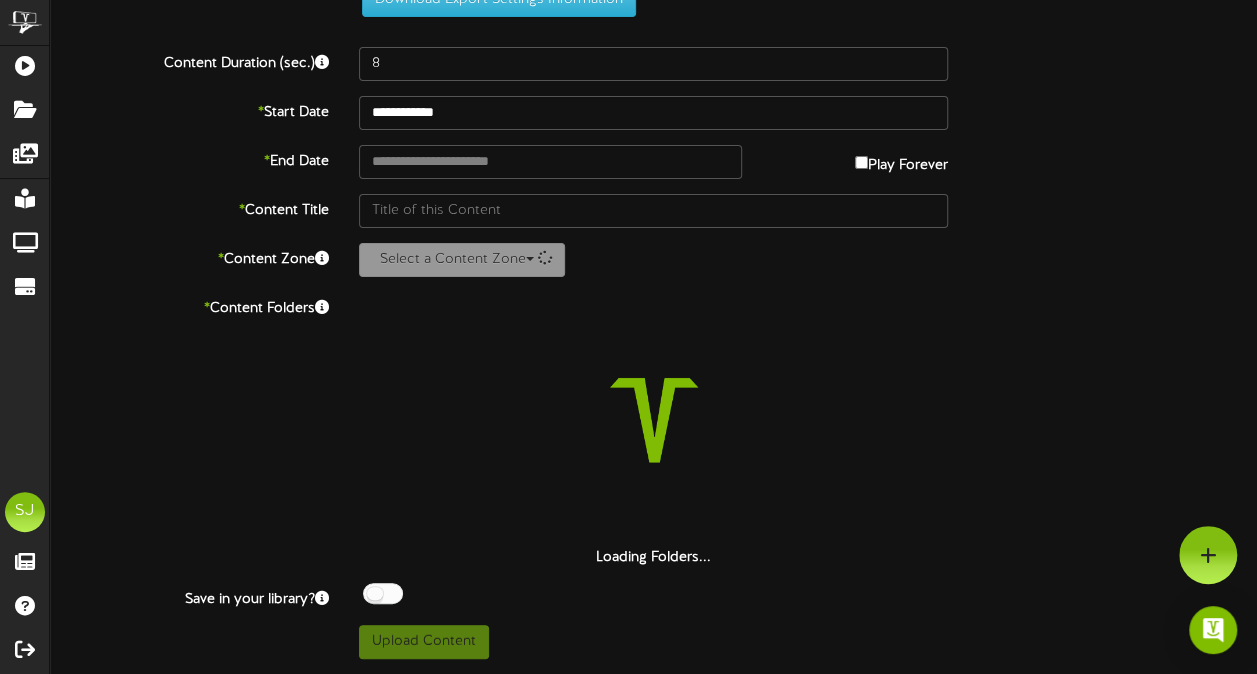 scroll, scrollTop: 73, scrollLeft: 0, axis: vertical 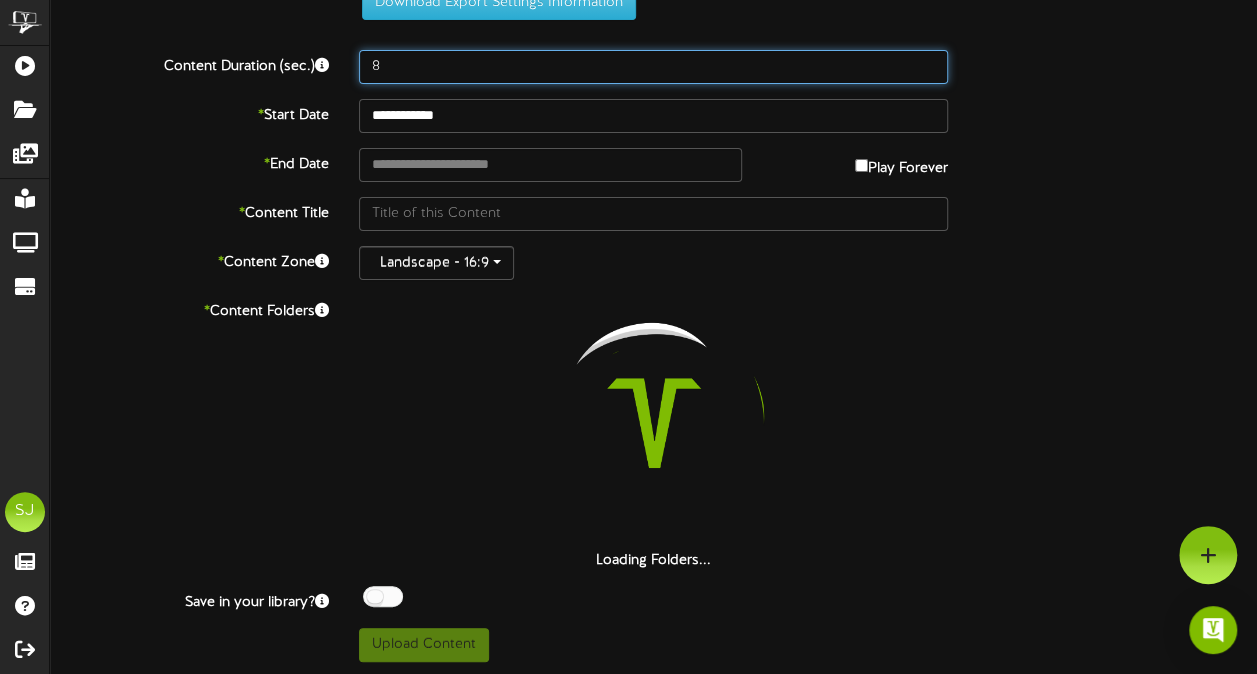 click on "8" at bounding box center (653, 67) 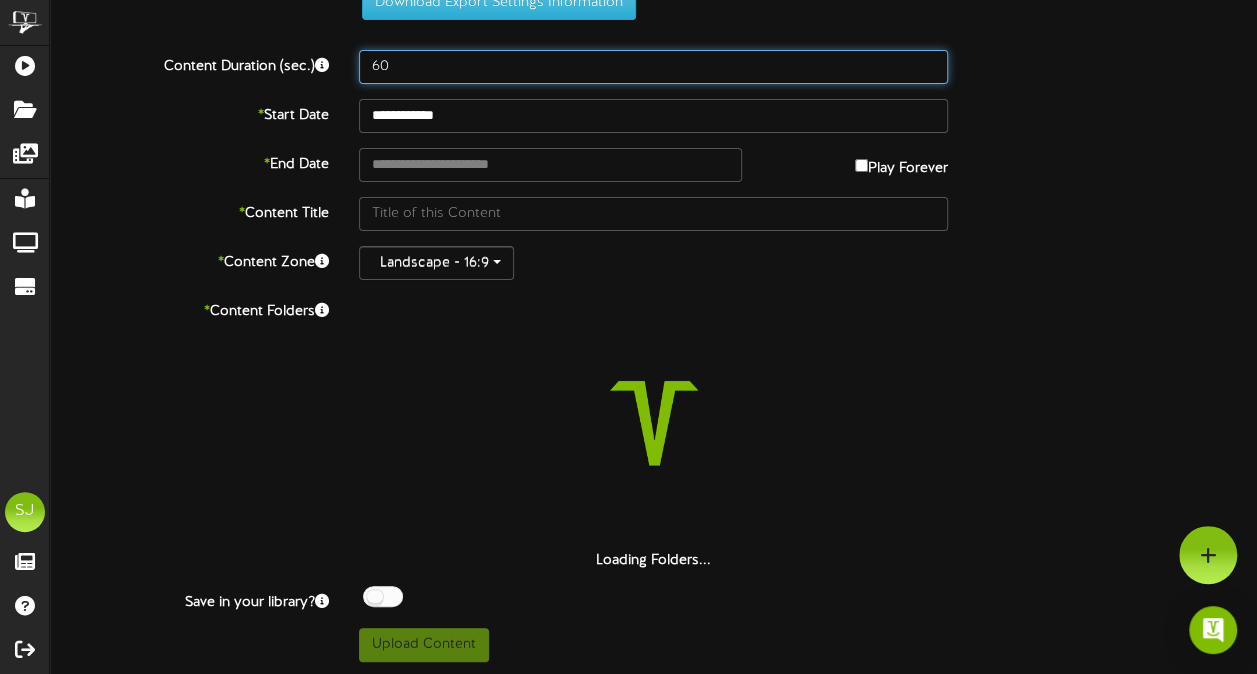 scroll, scrollTop: 0, scrollLeft: 0, axis: both 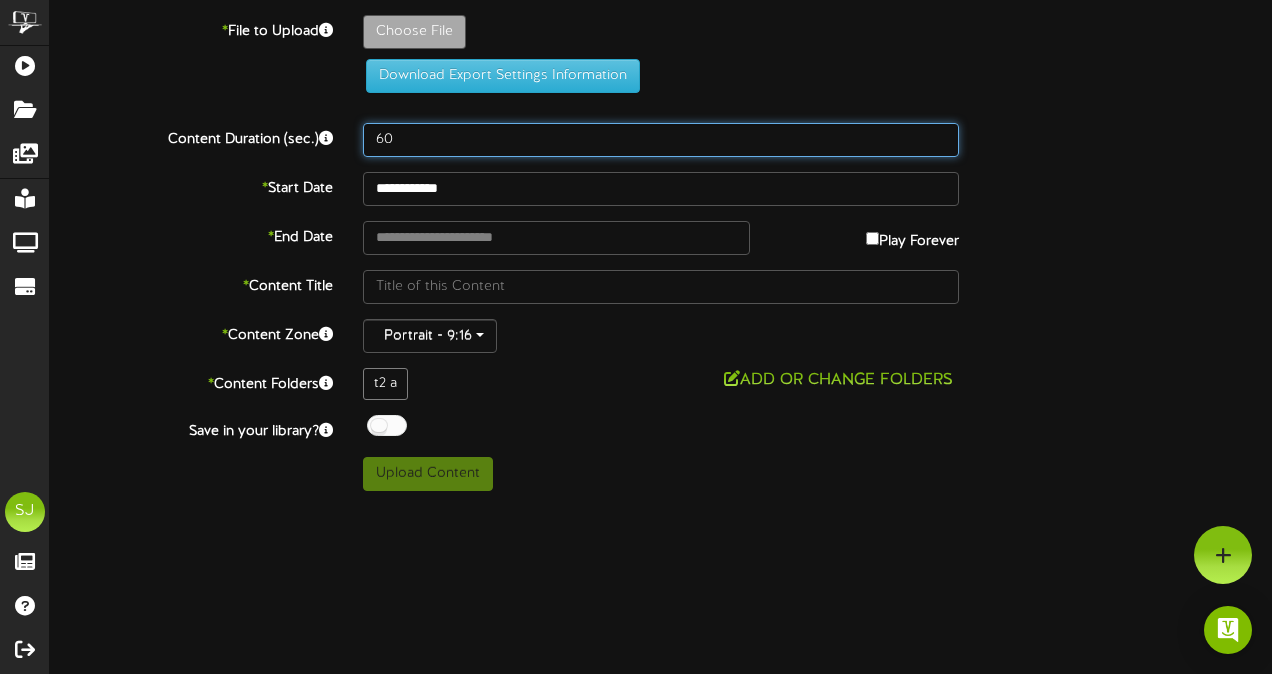 type on "60" 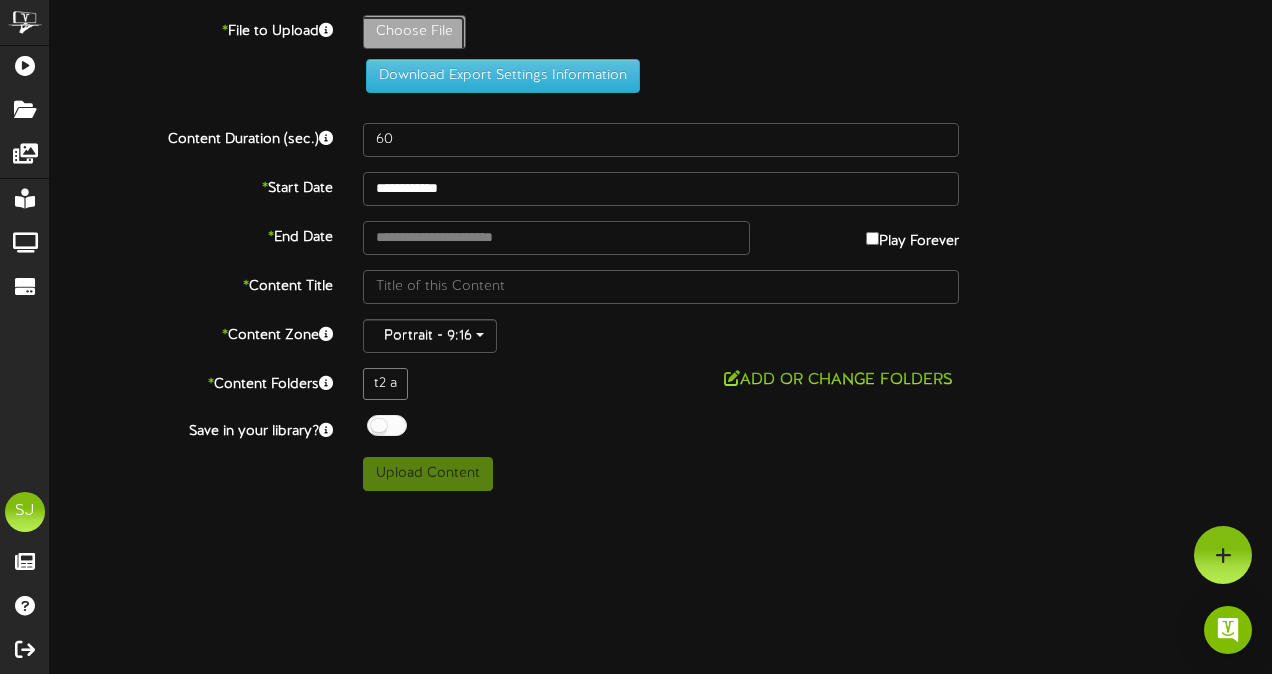 click on "Choose File" at bounding box center [-623, 87] 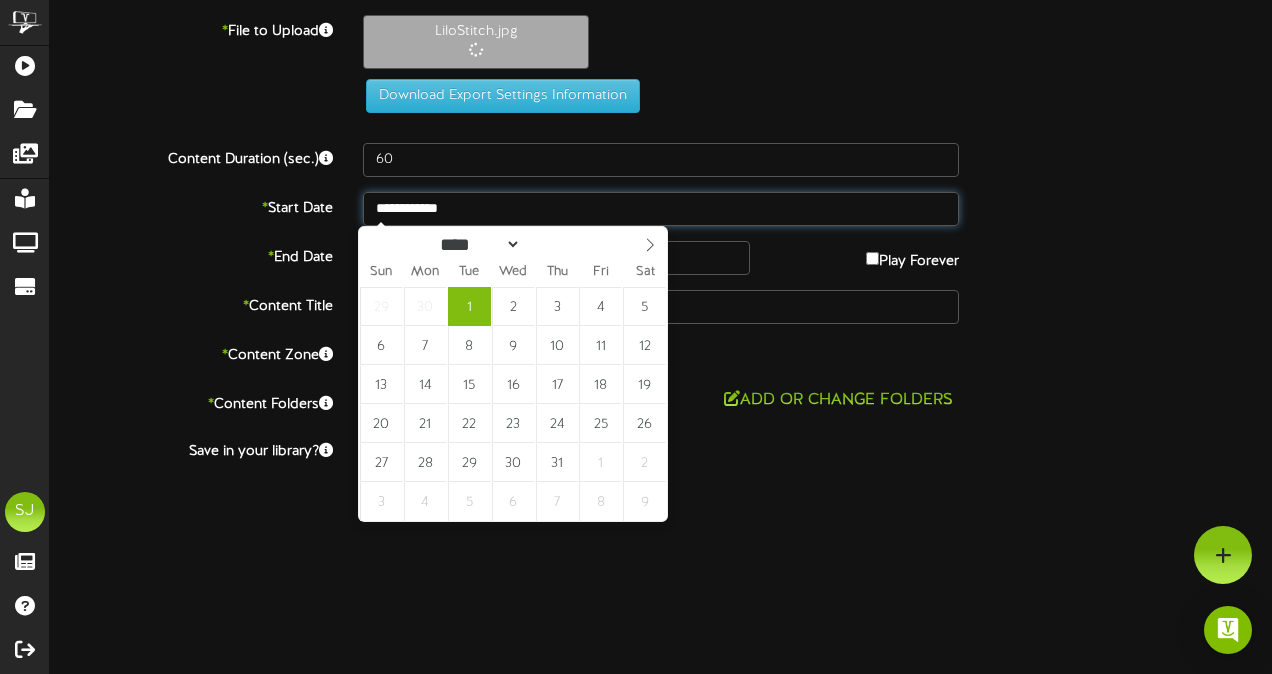 click on "**********" at bounding box center (661, 209) 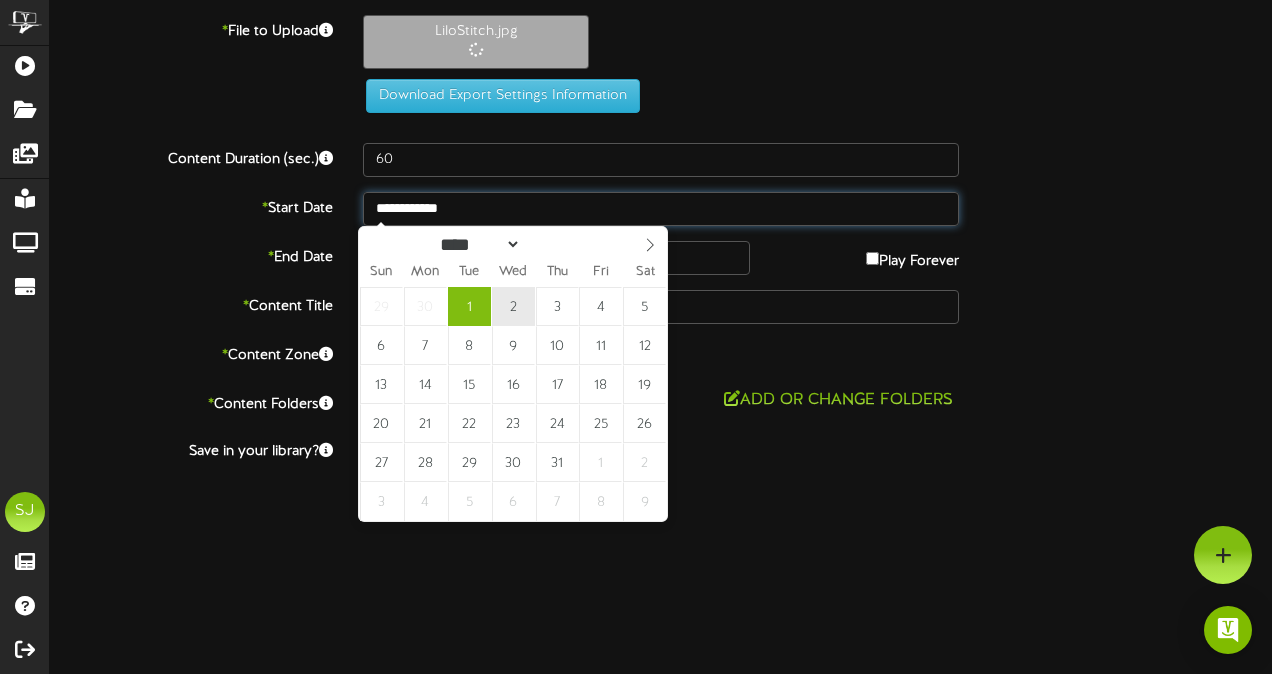 type on "**********" 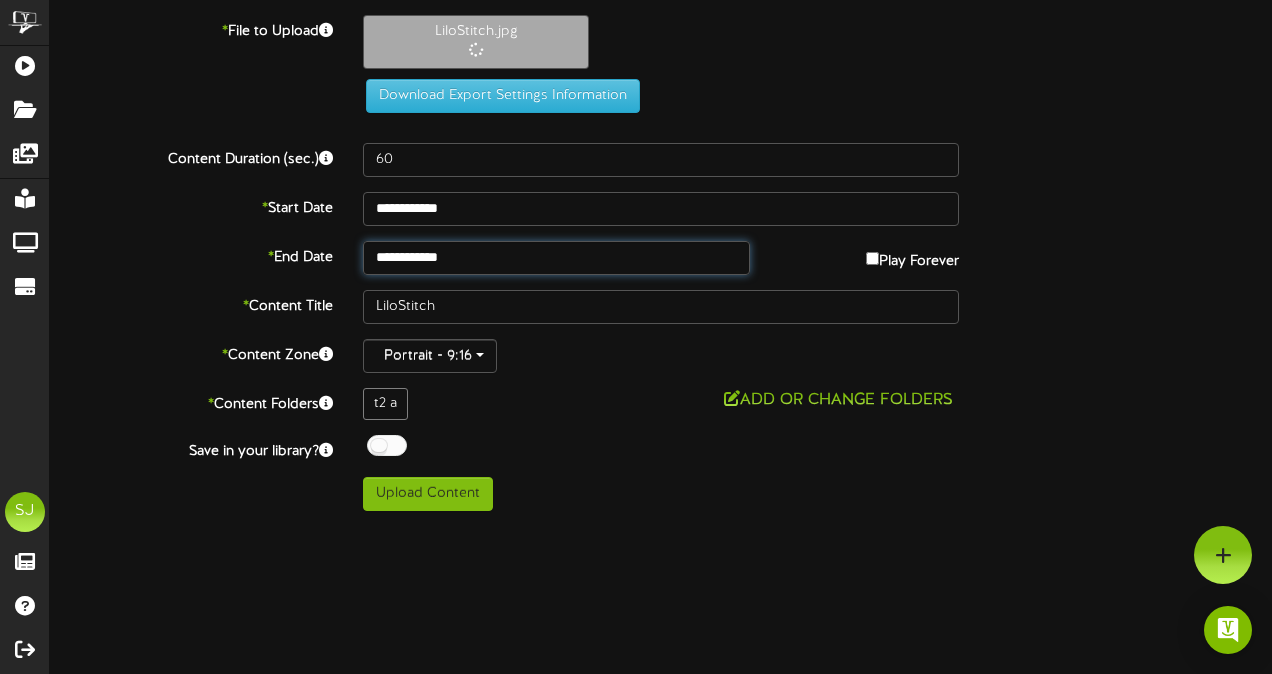 click on "**********" at bounding box center [556, 258] 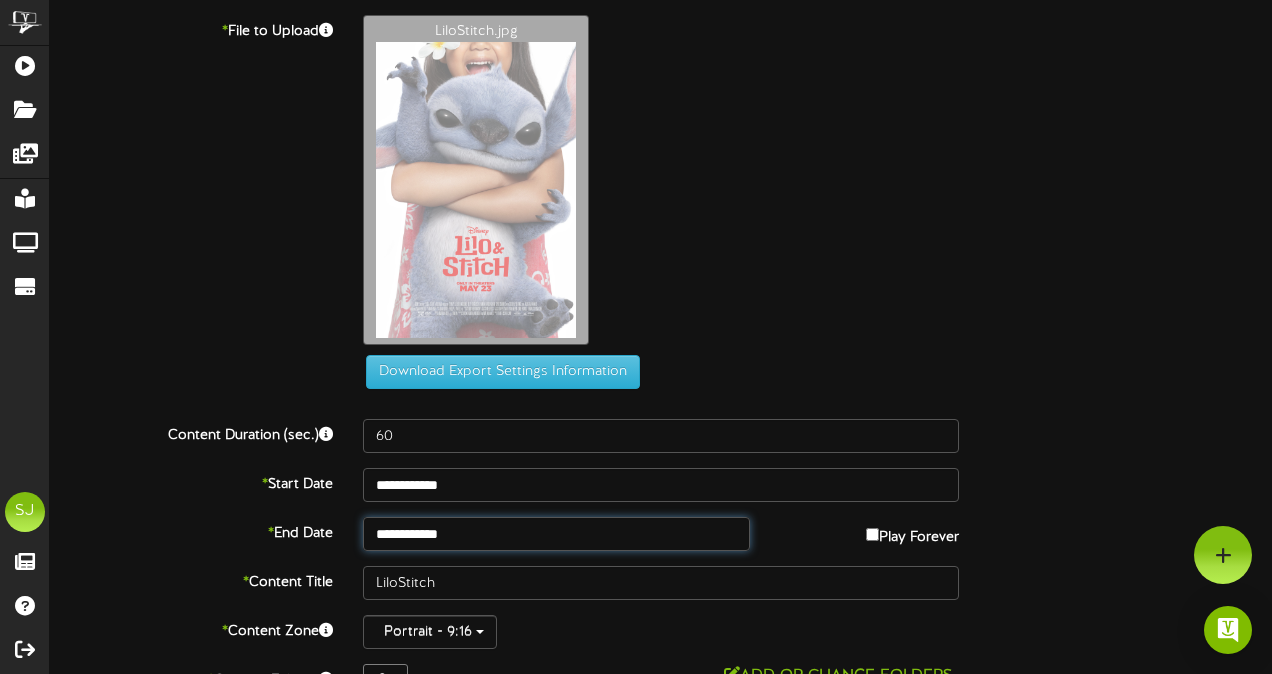 click on "**********" at bounding box center [556, 534] 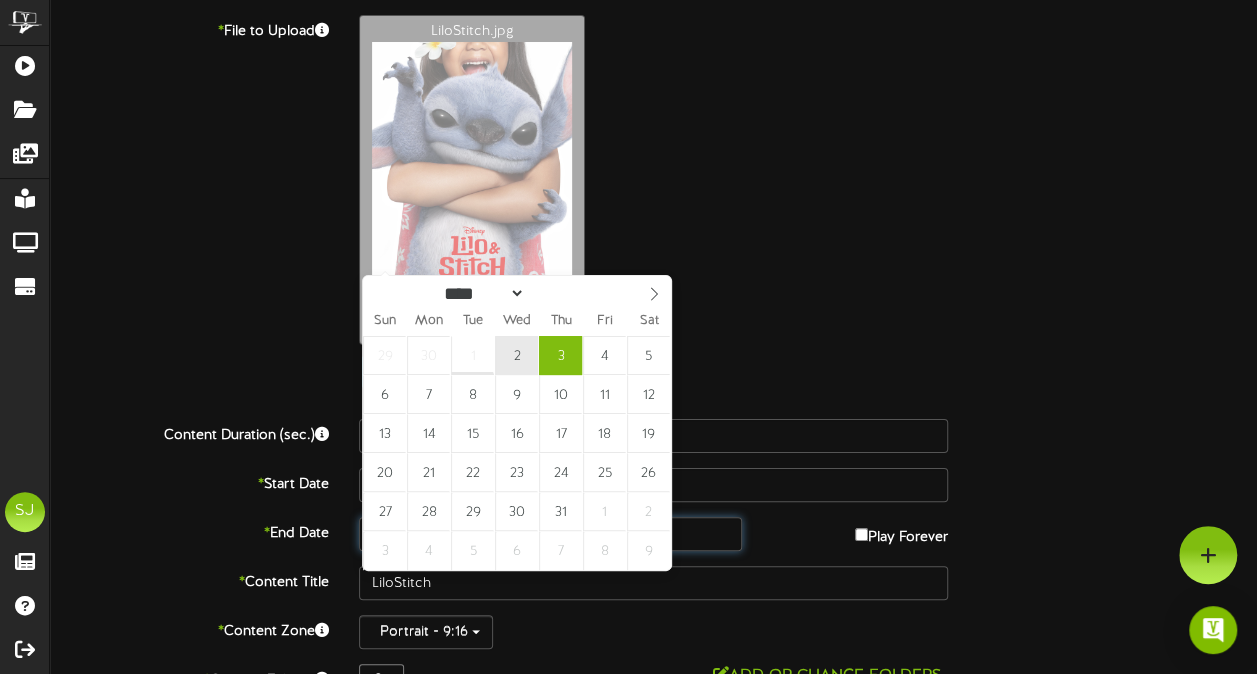 type on "**********" 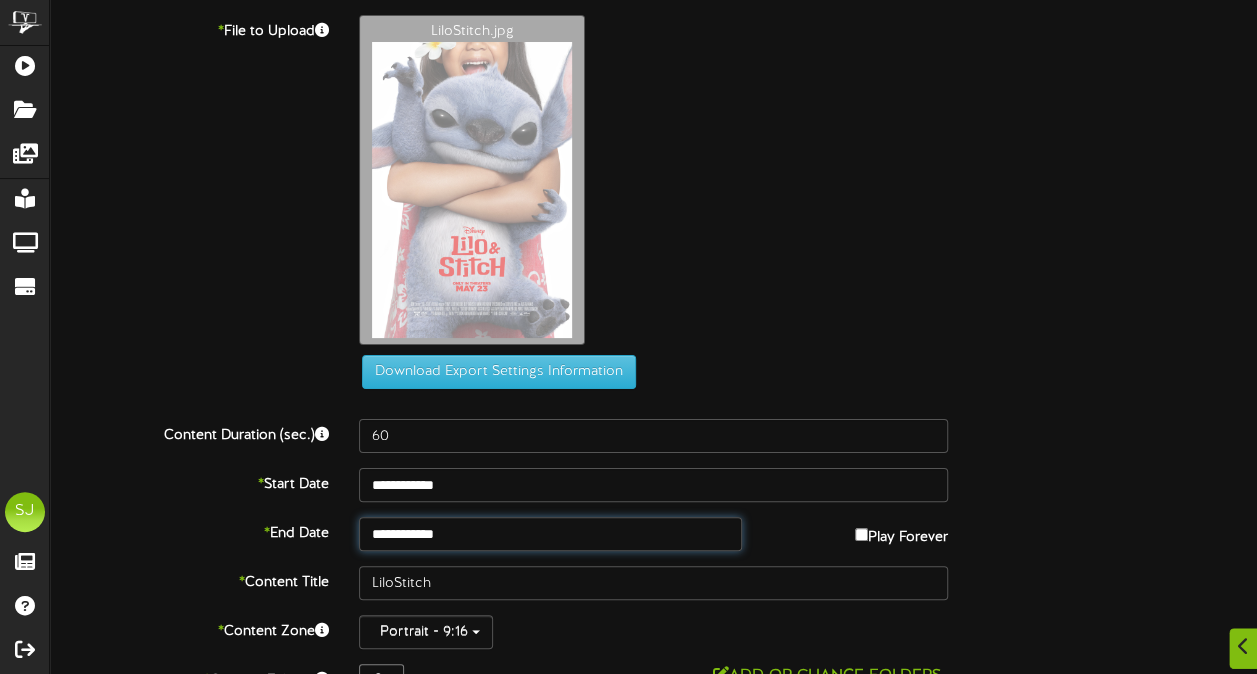 scroll, scrollTop: 124, scrollLeft: 0, axis: vertical 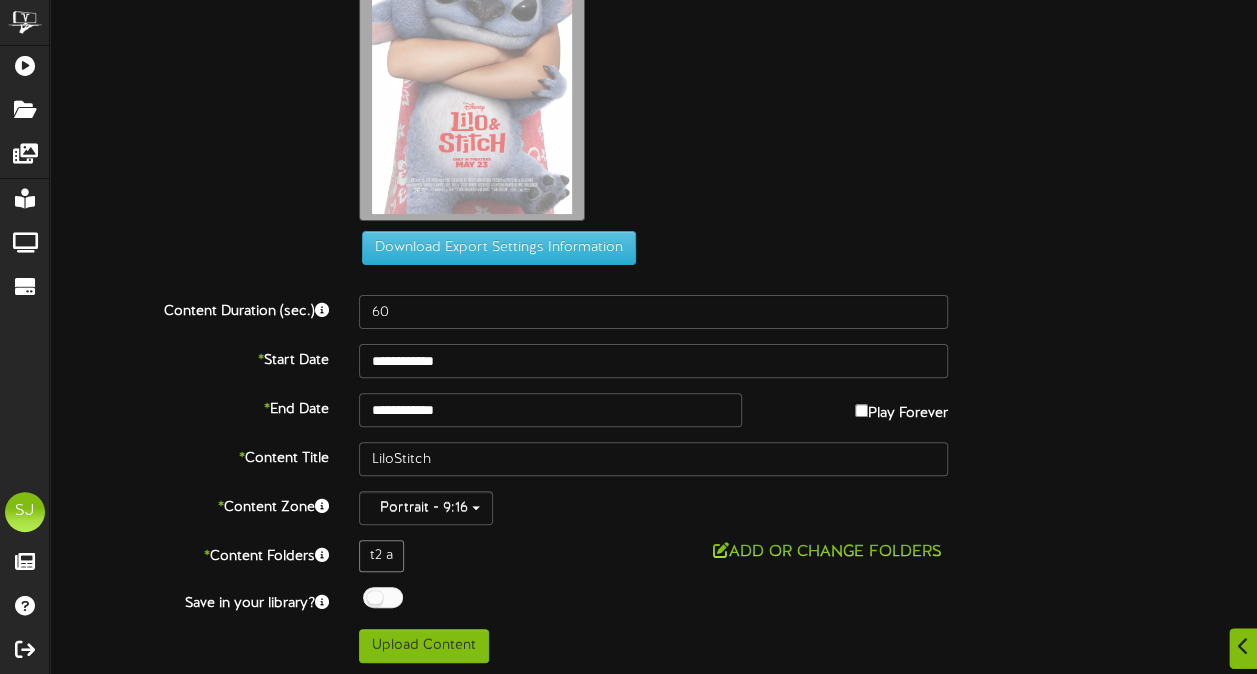 click at bounding box center [383, 597] 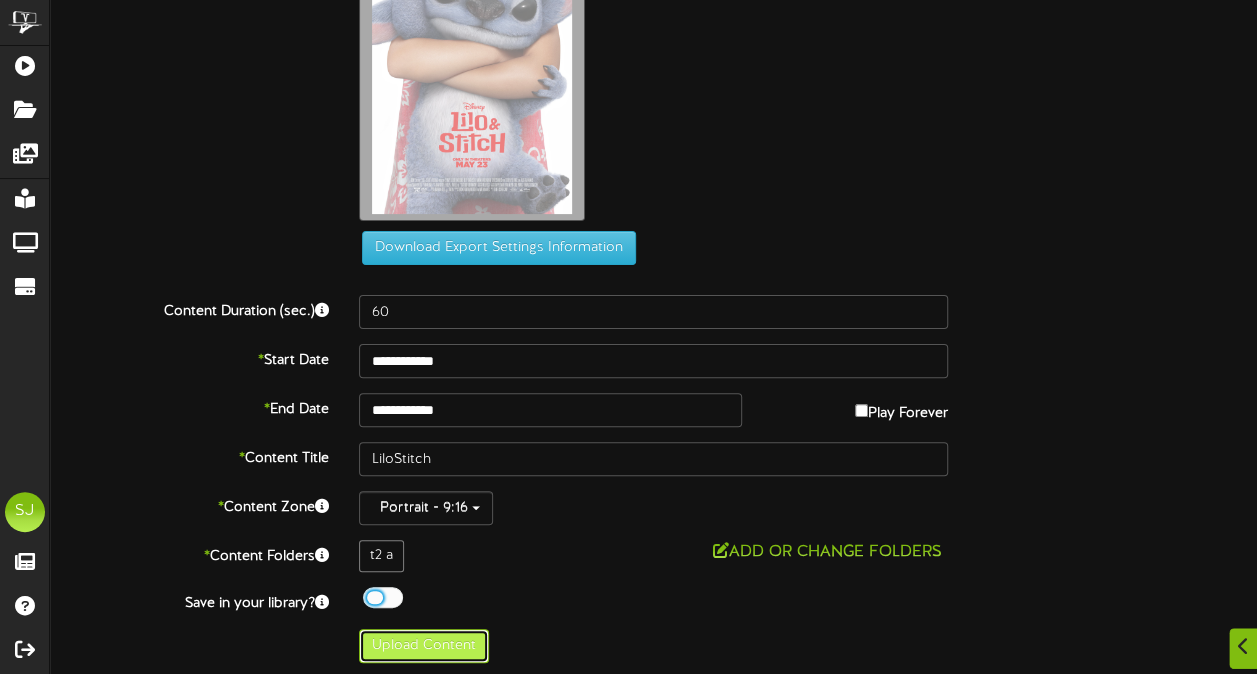 click on "Upload Content" at bounding box center [424, 646] 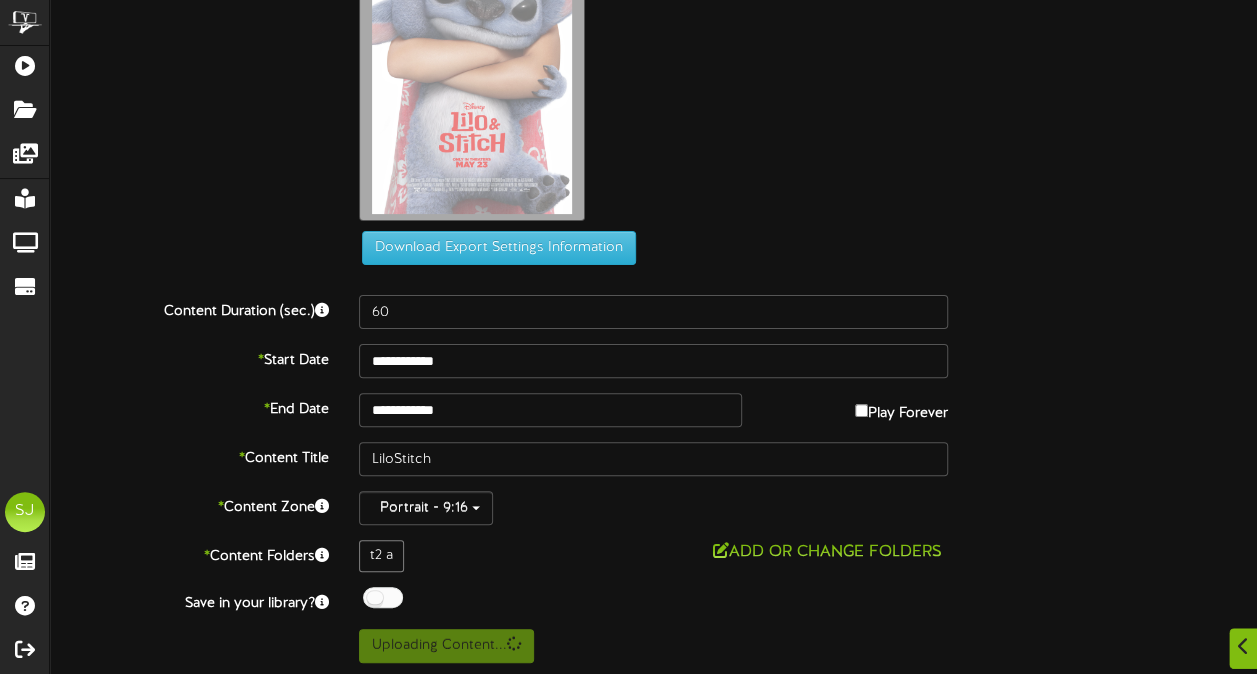scroll, scrollTop: 0, scrollLeft: 0, axis: both 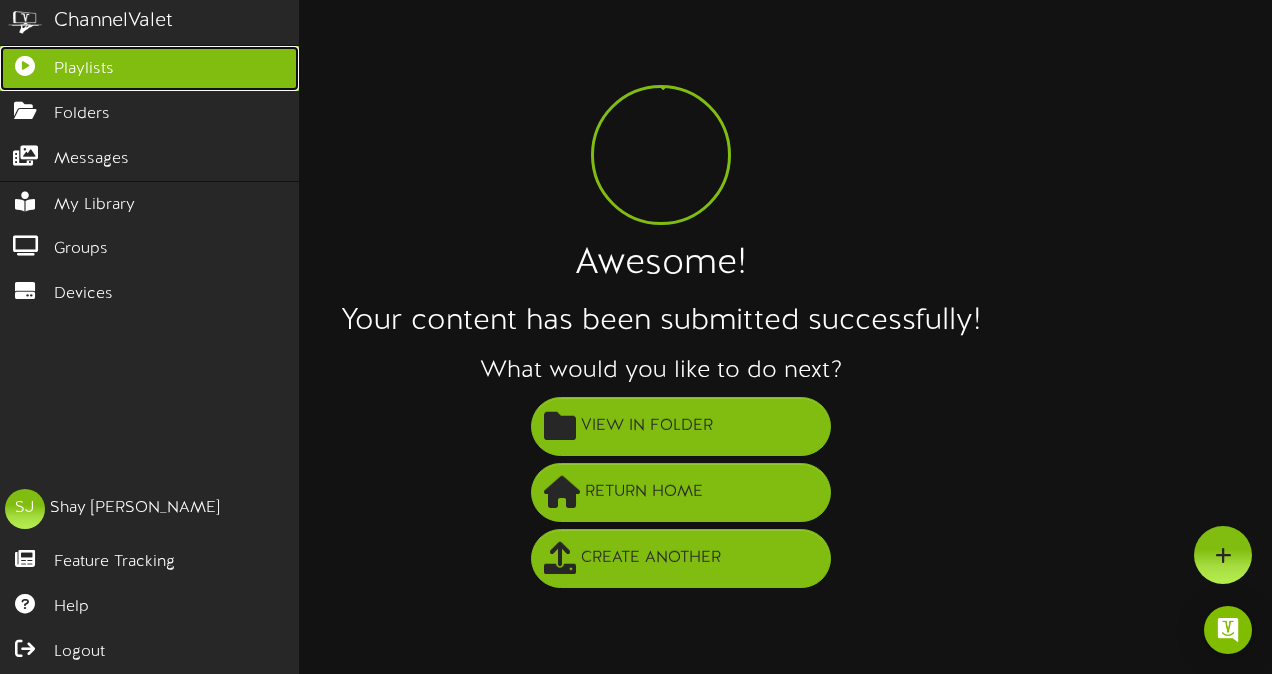 click at bounding box center [25, 63] 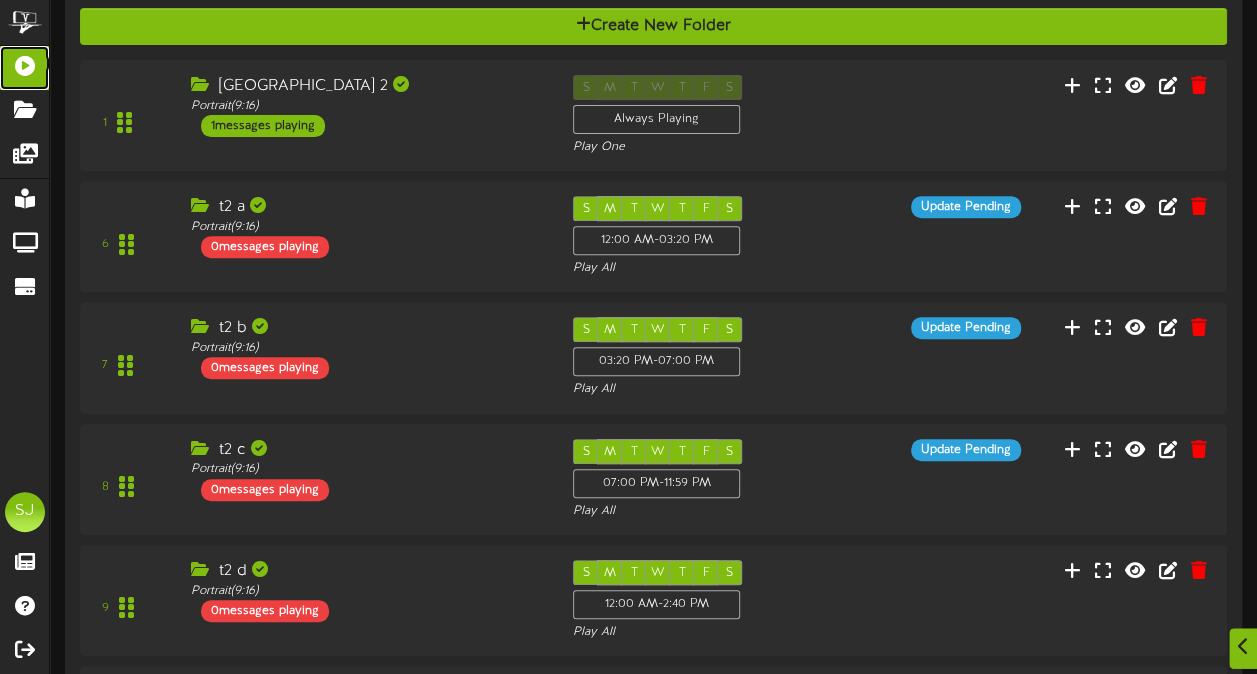 scroll, scrollTop: 333, scrollLeft: 0, axis: vertical 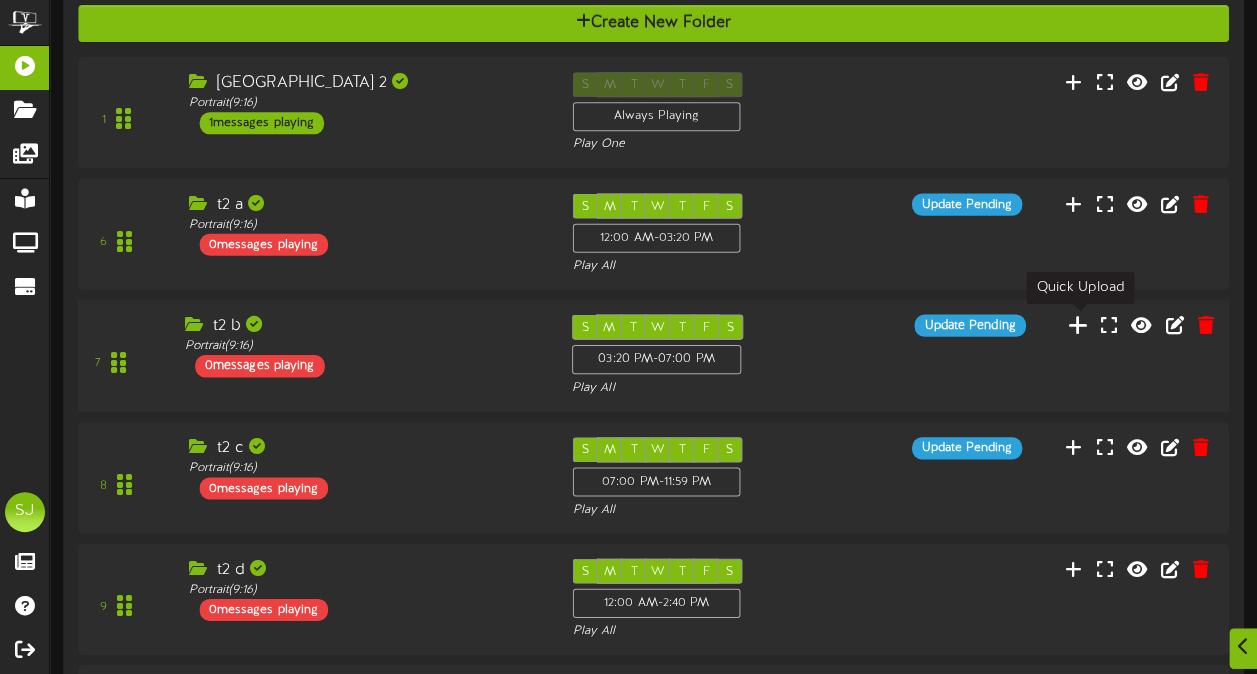click at bounding box center [1078, 327] 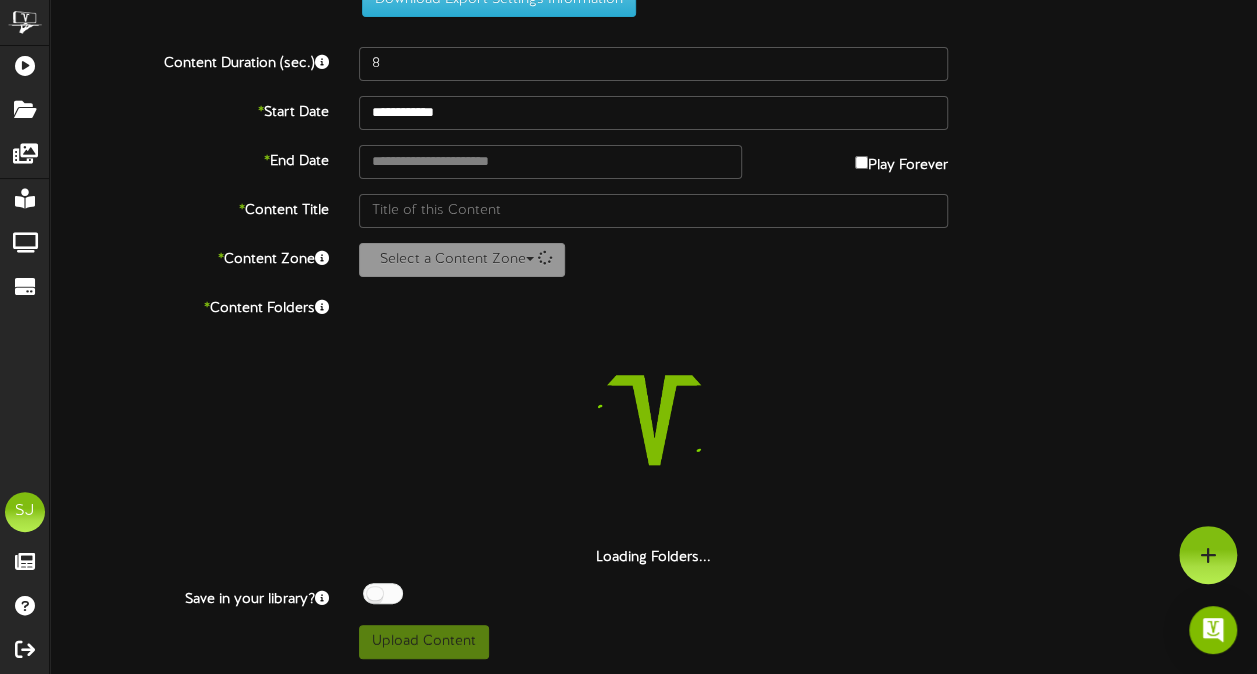 scroll, scrollTop: 73, scrollLeft: 0, axis: vertical 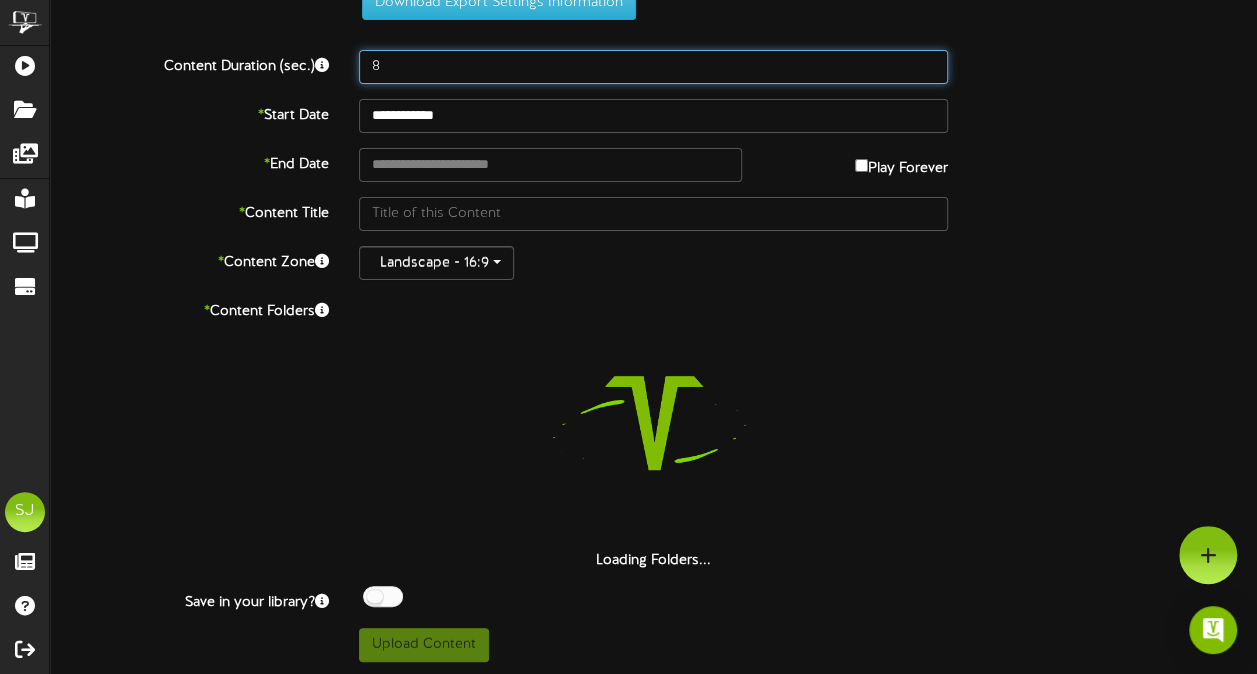 click on "8" at bounding box center [653, 67] 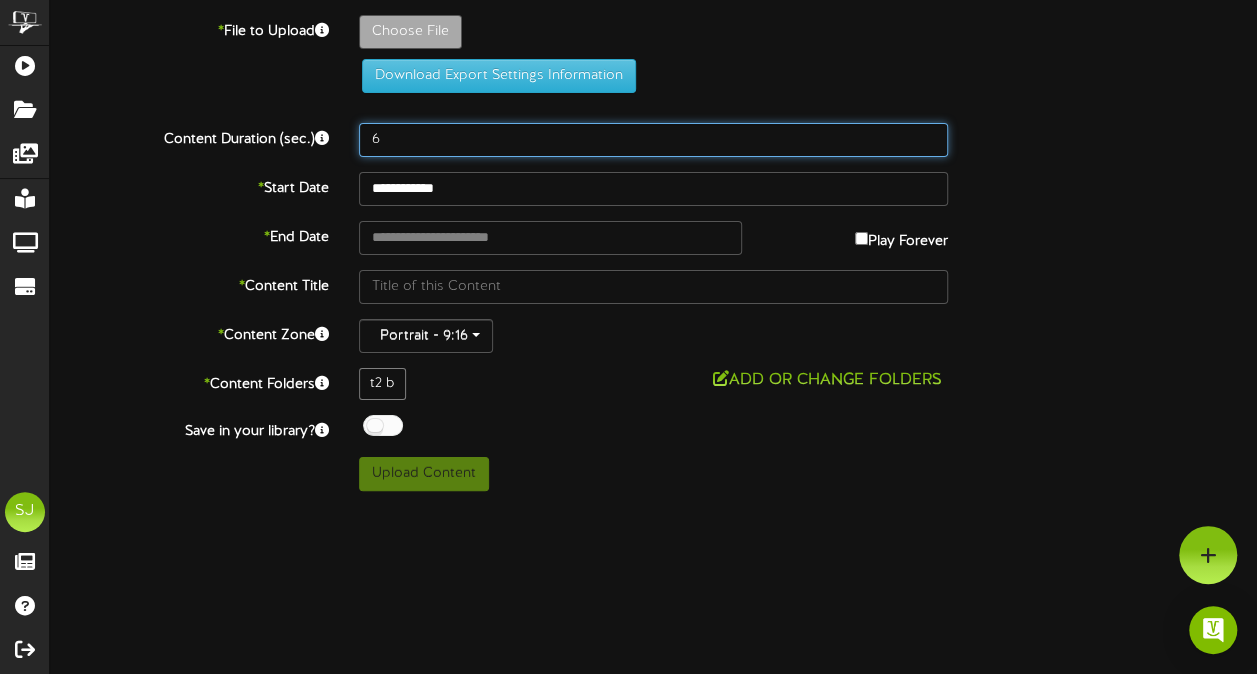scroll, scrollTop: 0, scrollLeft: 0, axis: both 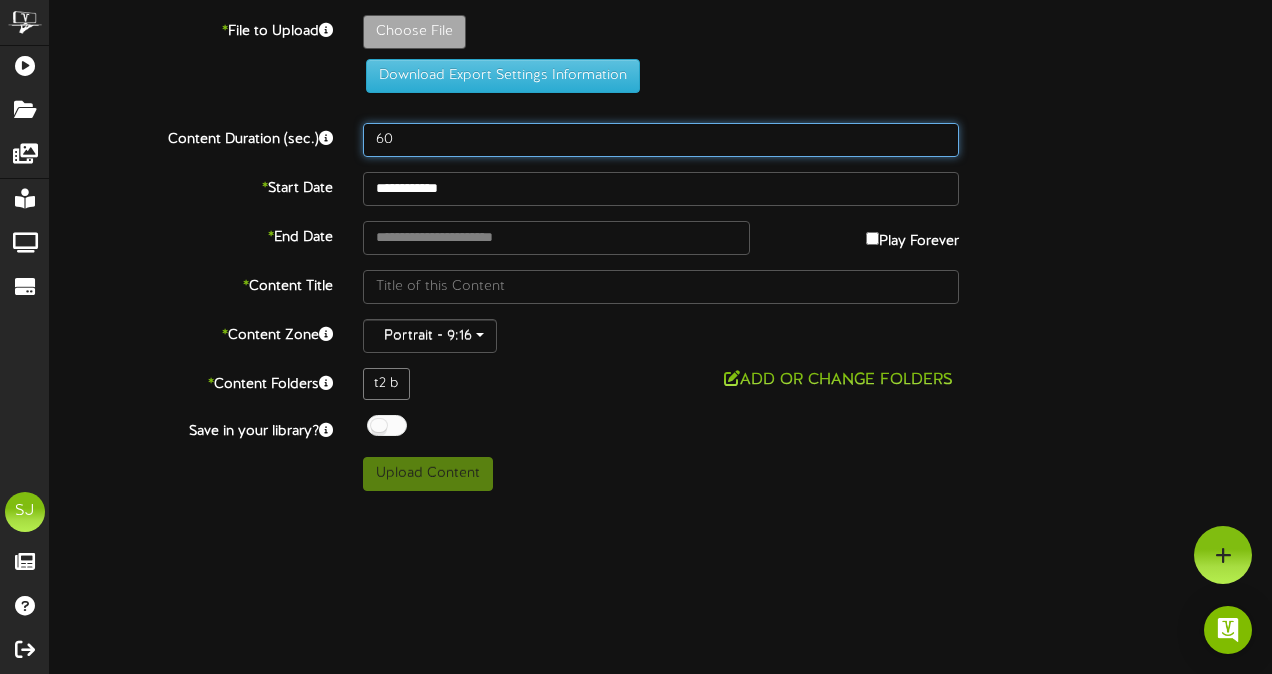 type on "60" 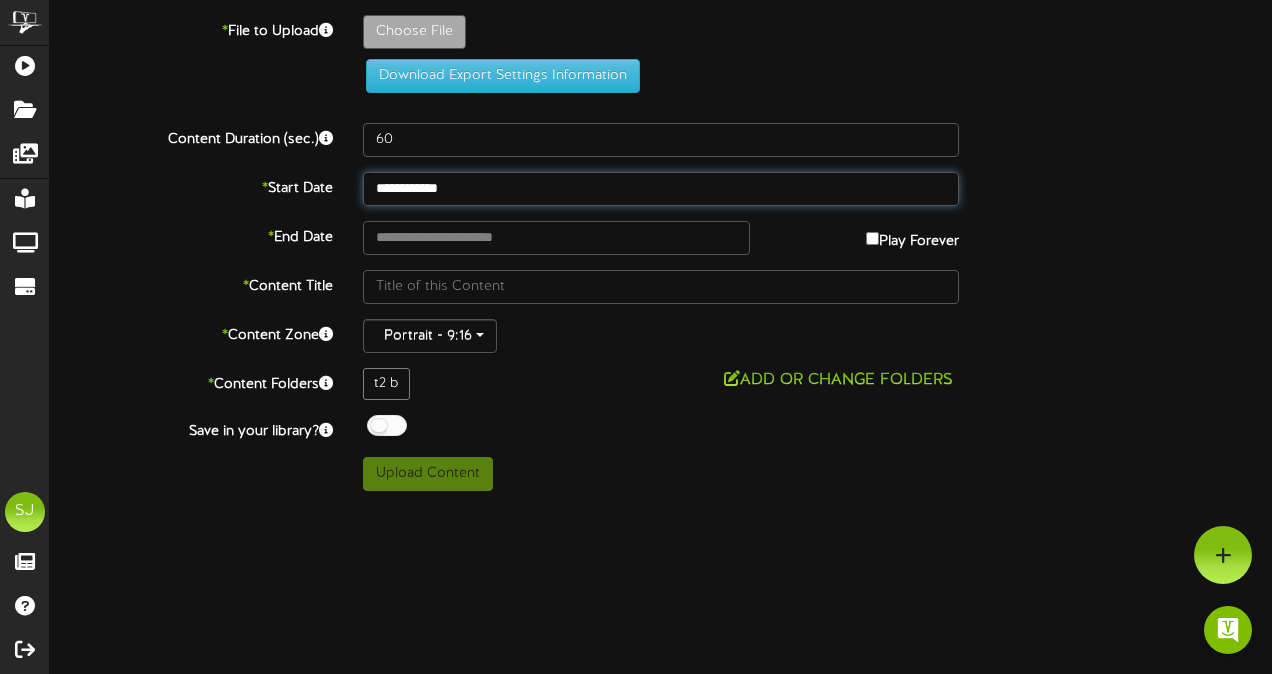 click on "**********" at bounding box center (661, 189) 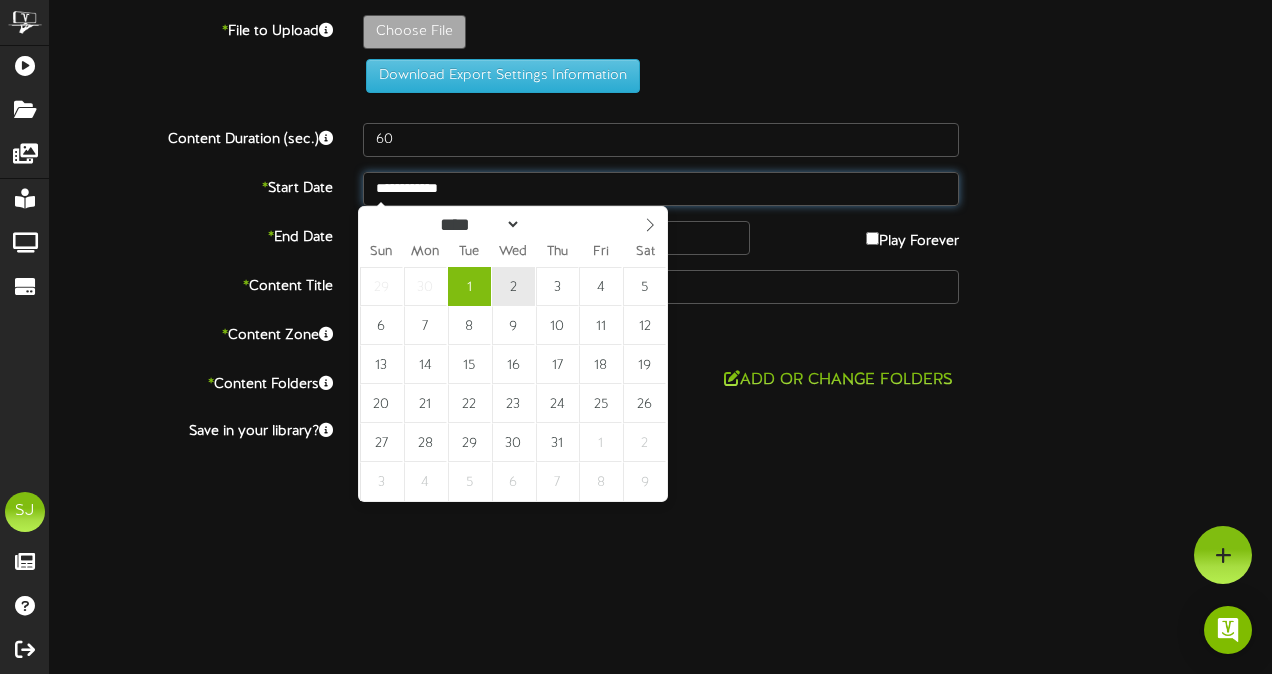 type on "**********" 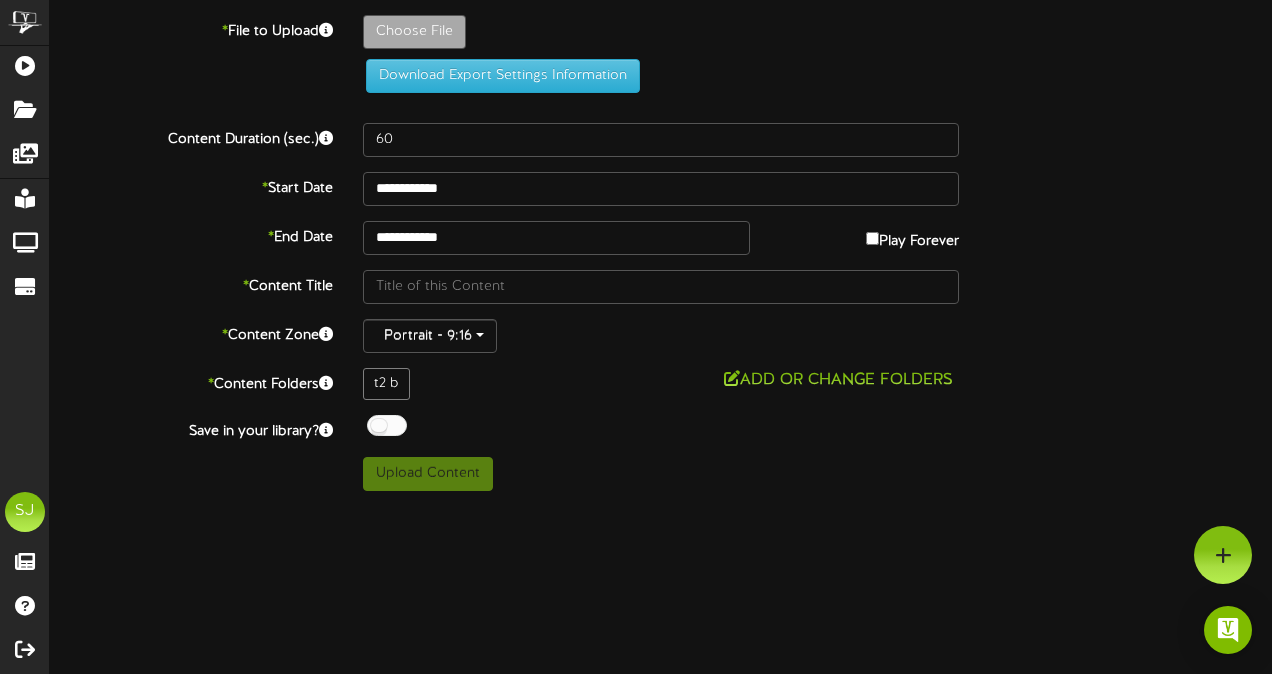 click on "Play Forever" at bounding box center [912, 236] 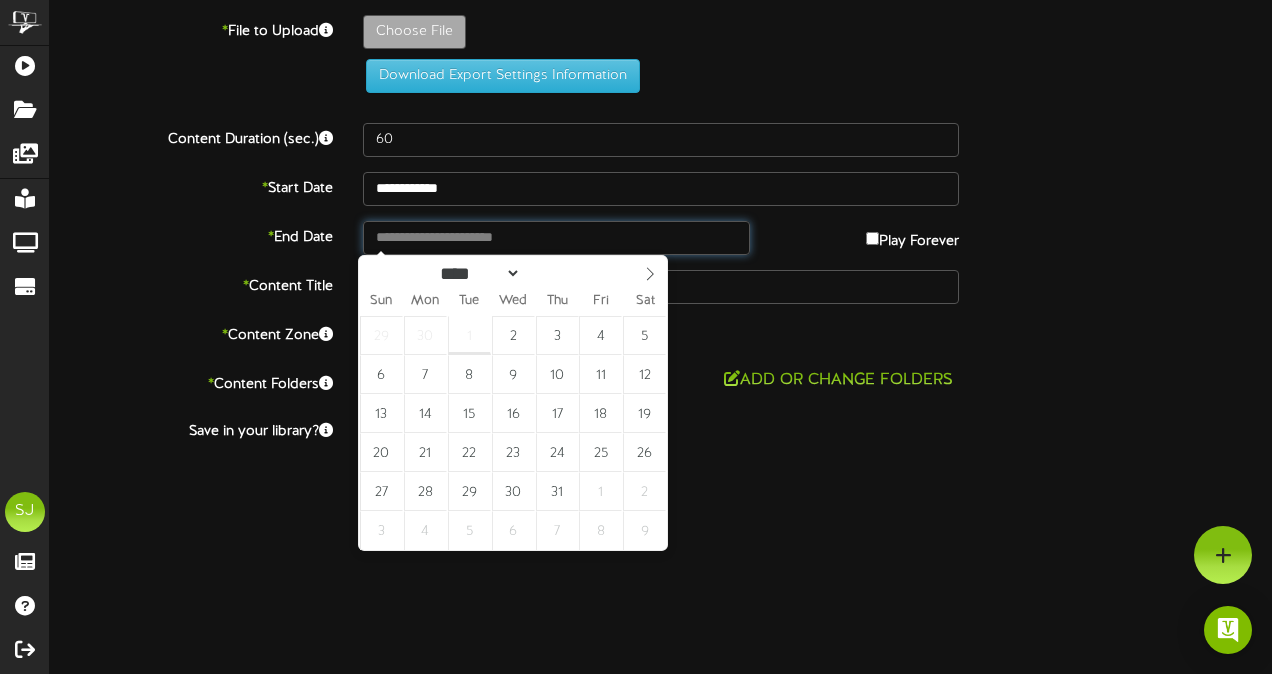 click at bounding box center [556, 238] 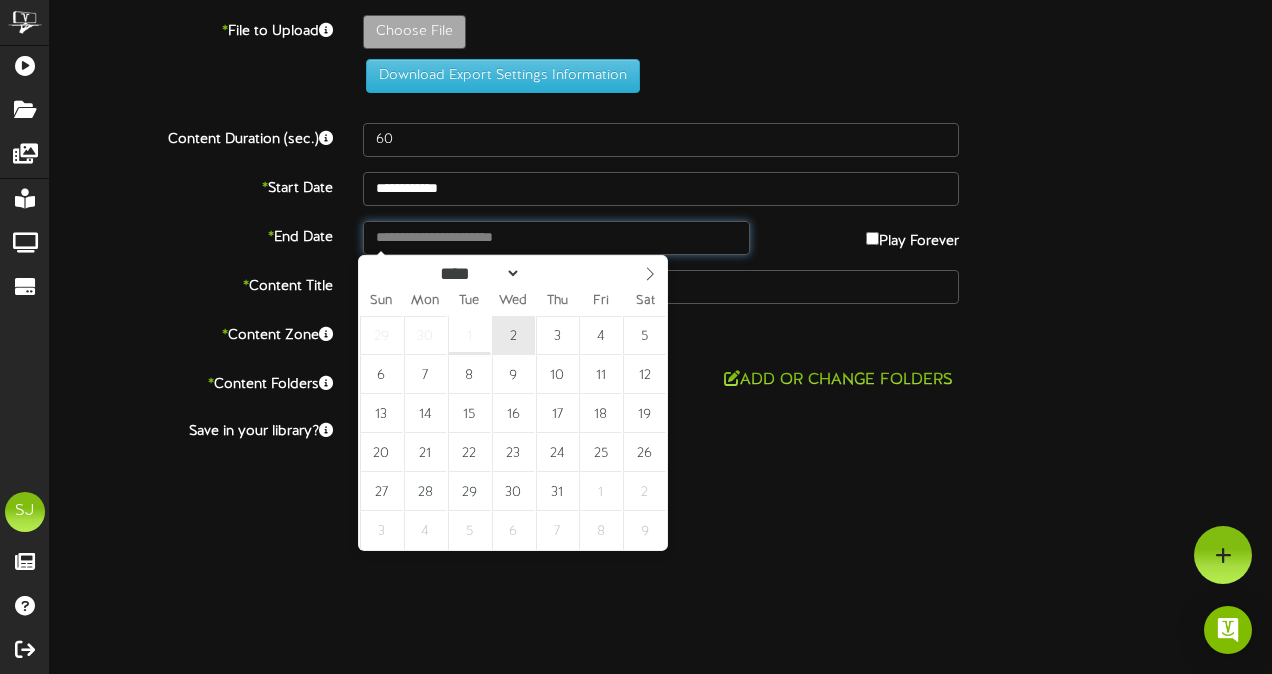 type on "**********" 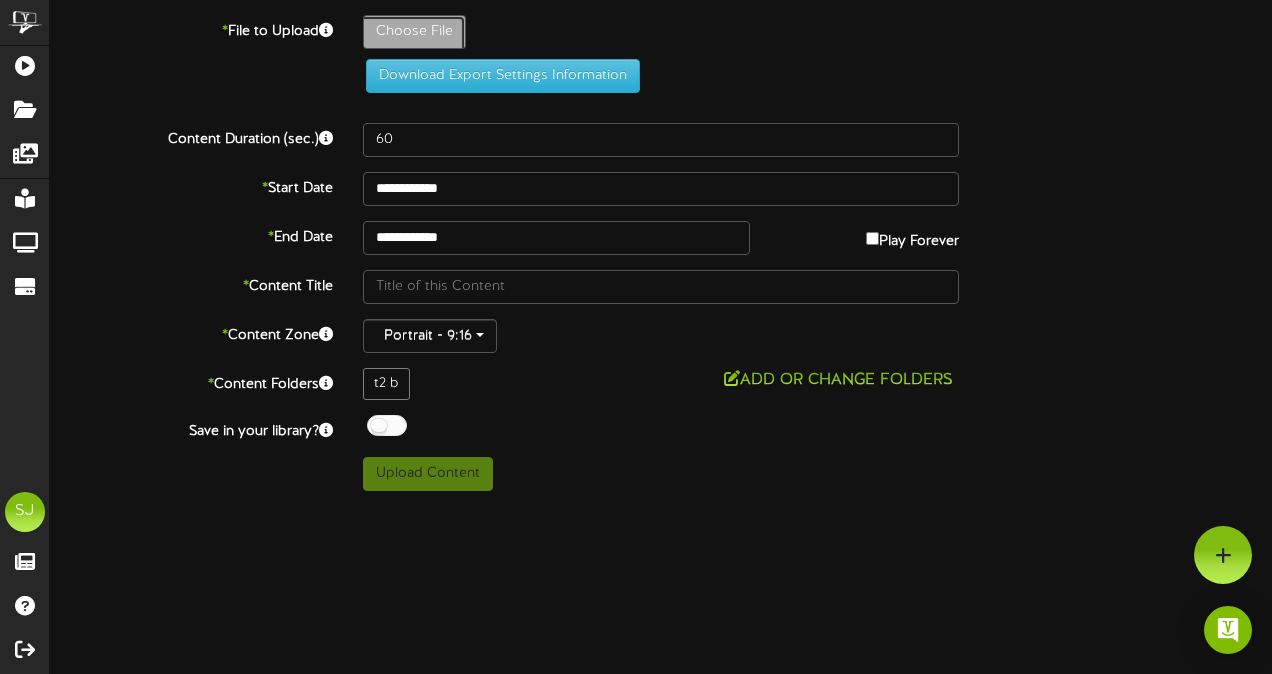 click on "Choose File" at bounding box center [-623, 87] 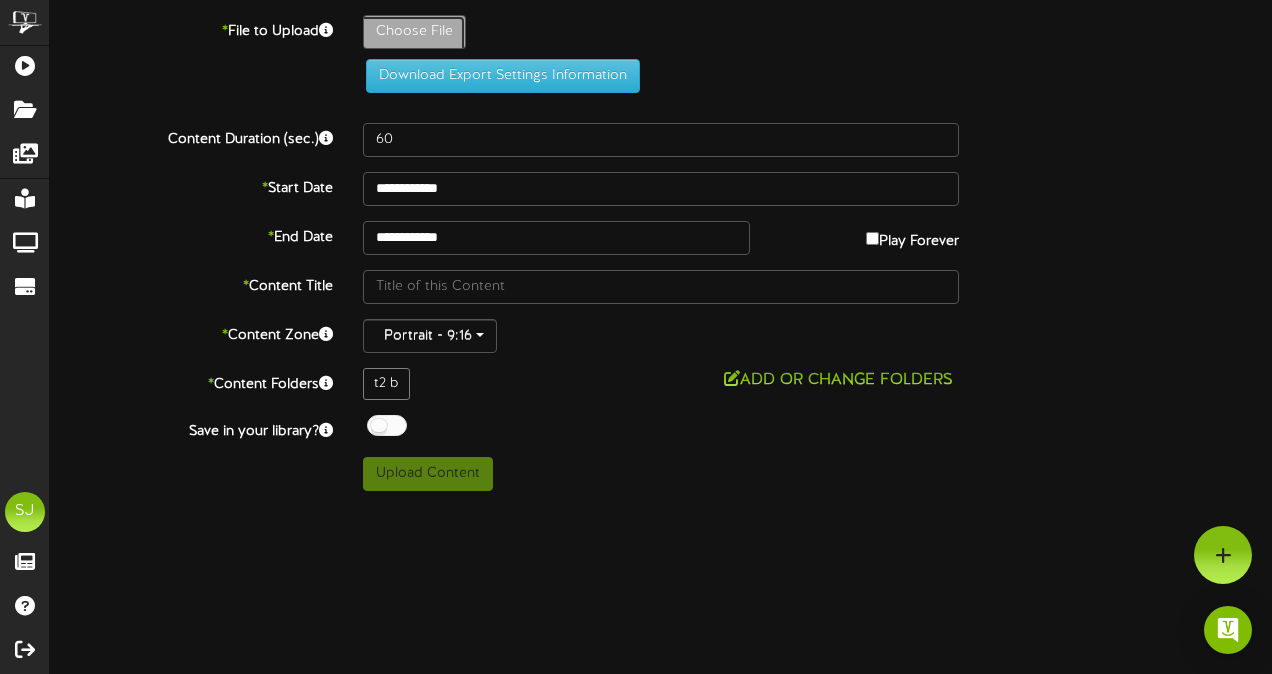 type on "**********" 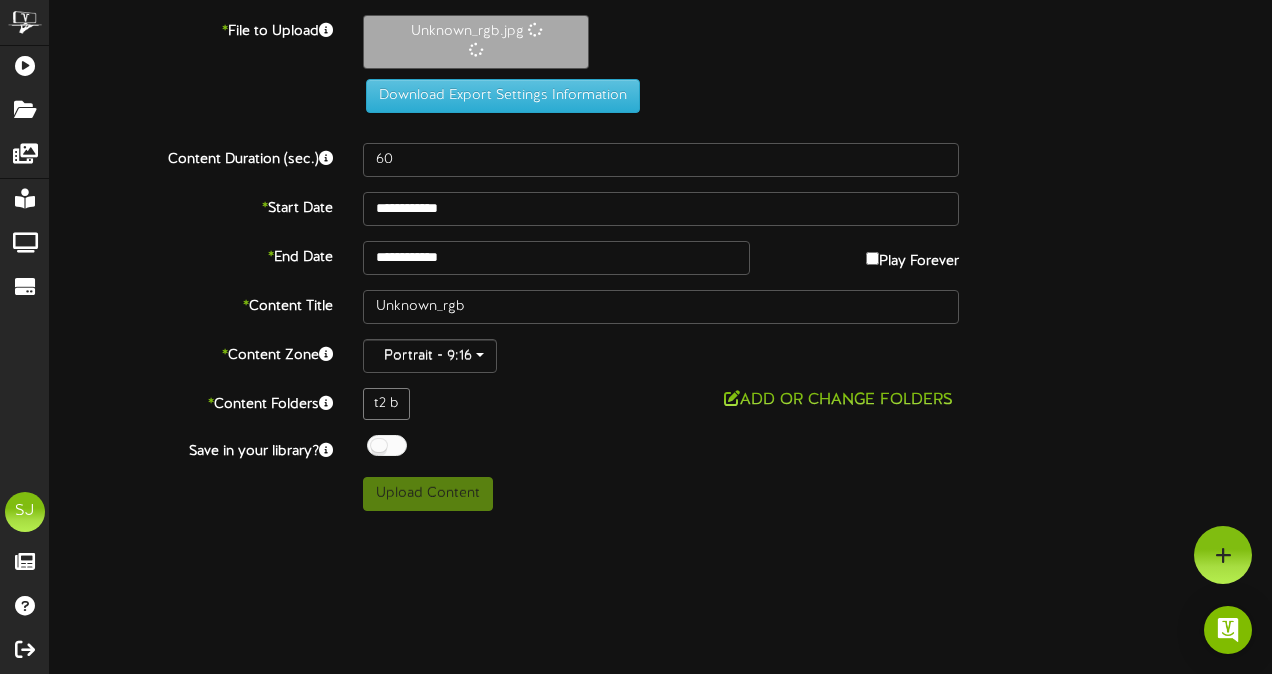 click at bounding box center (387, 445) 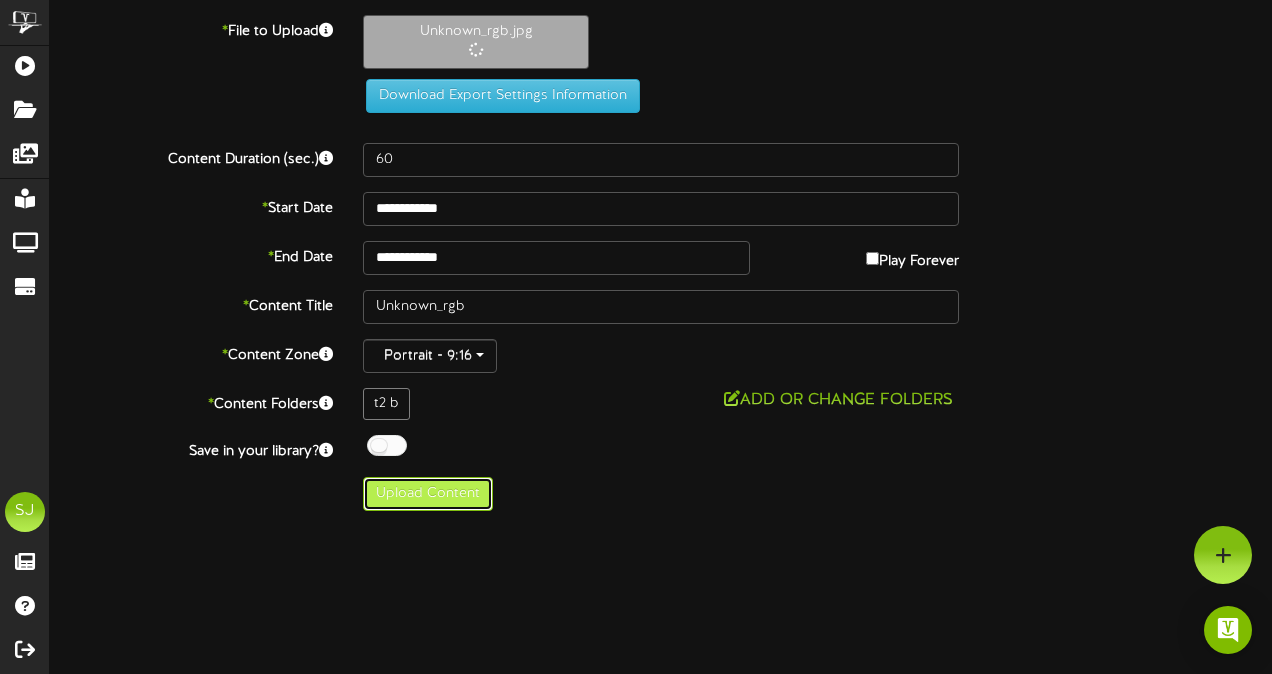 click on "Upload Content" at bounding box center (428, 494) 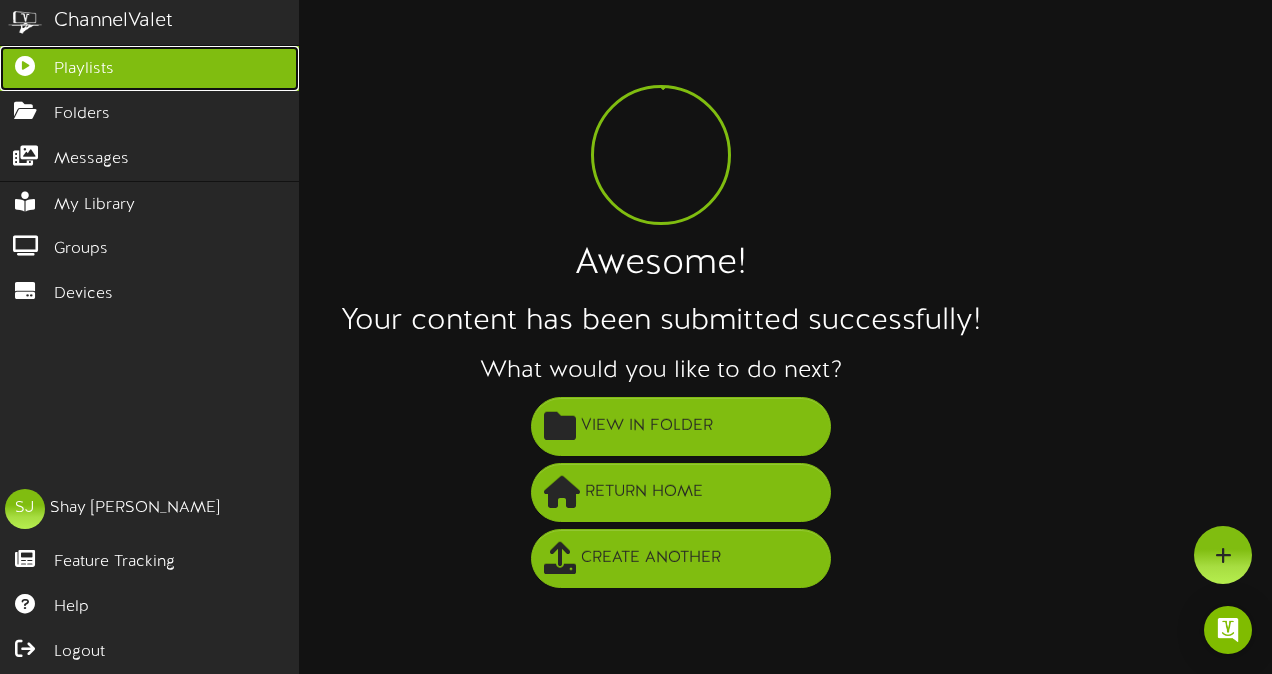 click on "Playlists" at bounding box center [84, 69] 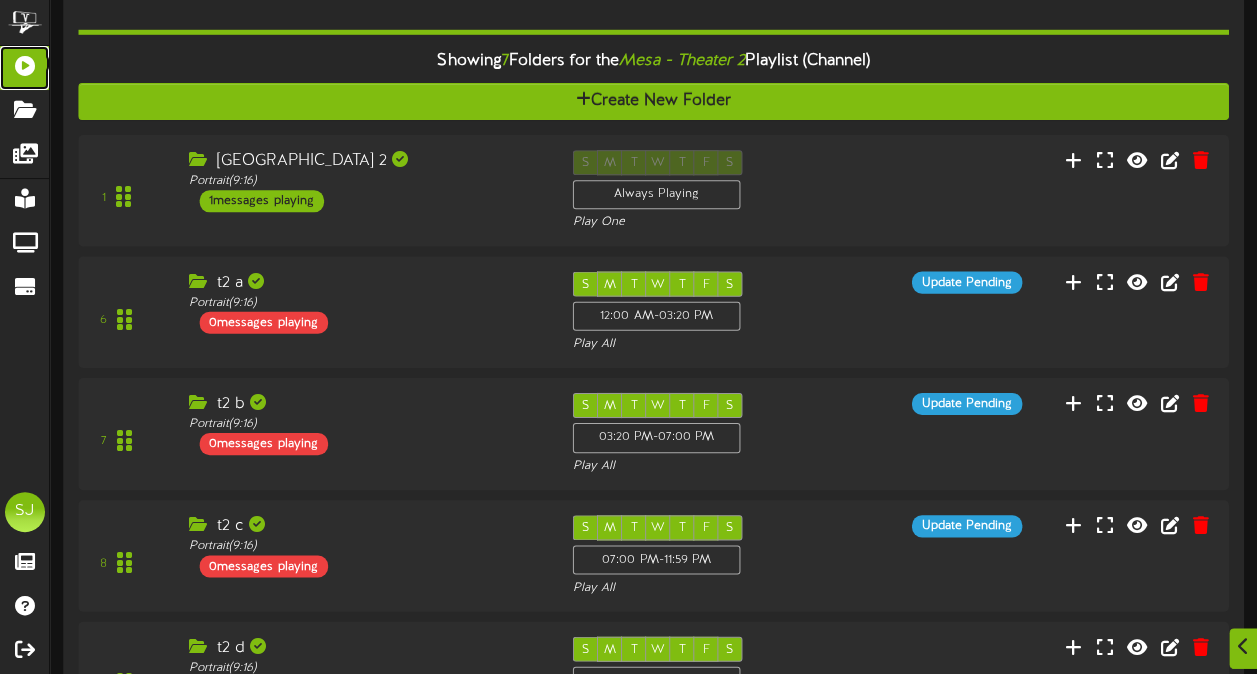 scroll, scrollTop: 256, scrollLeft: 0, axis: vertical 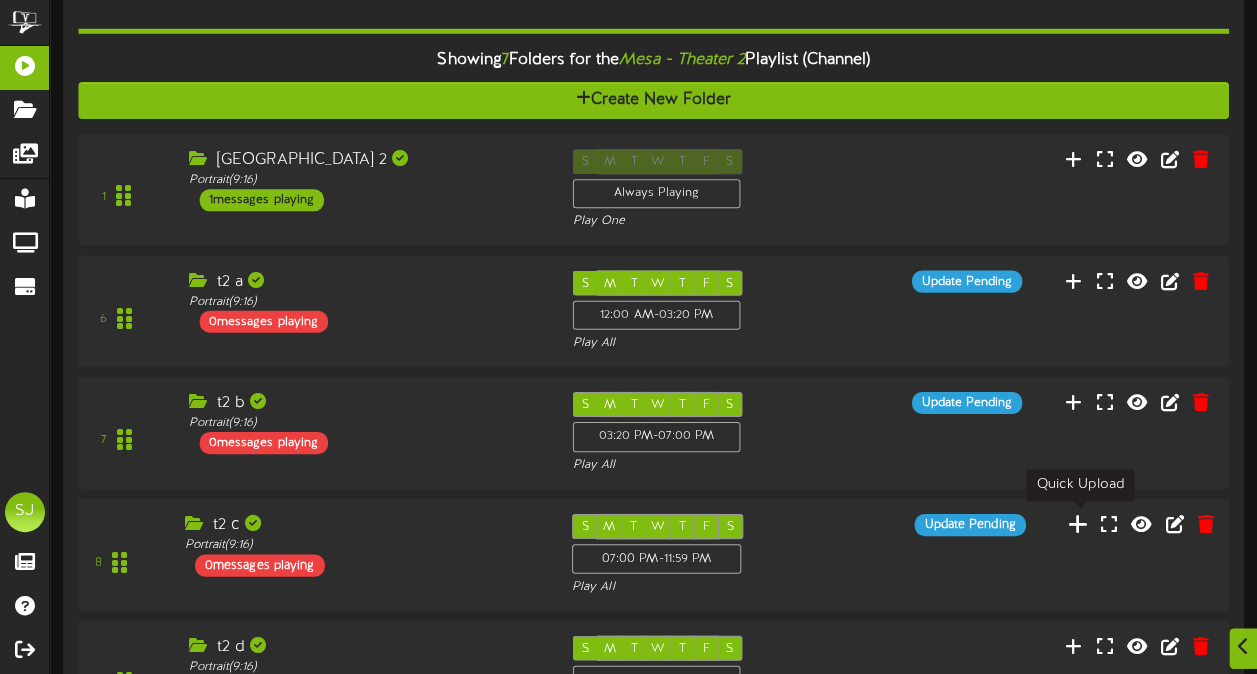 click at bounding box center [1078, 523] 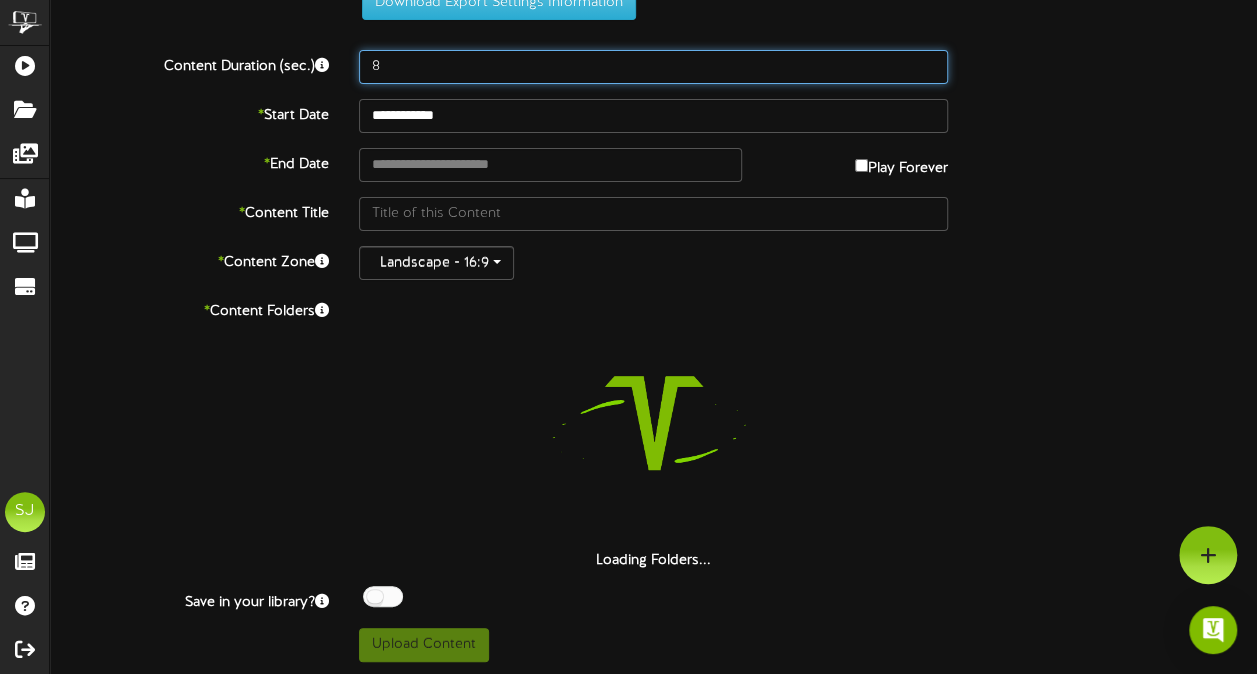 click on "8" at bounding box center [653, 67] 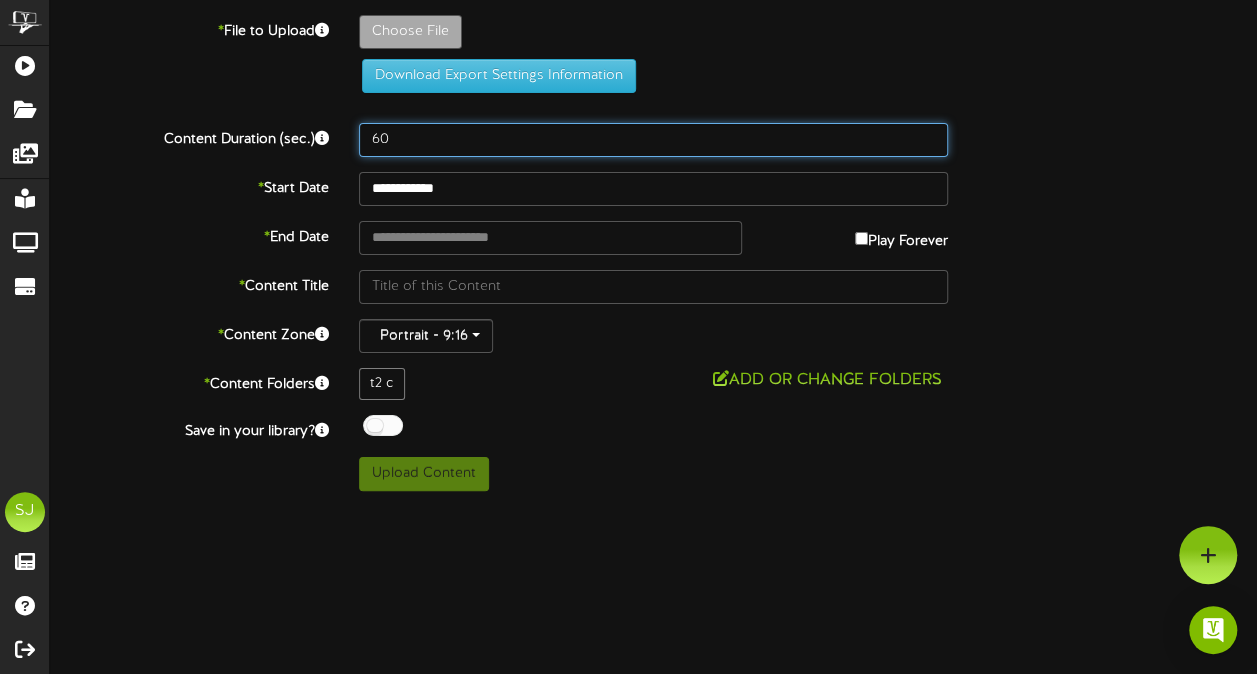 scroll, scrollTop: 0, scrollLeft: 0, axis: both 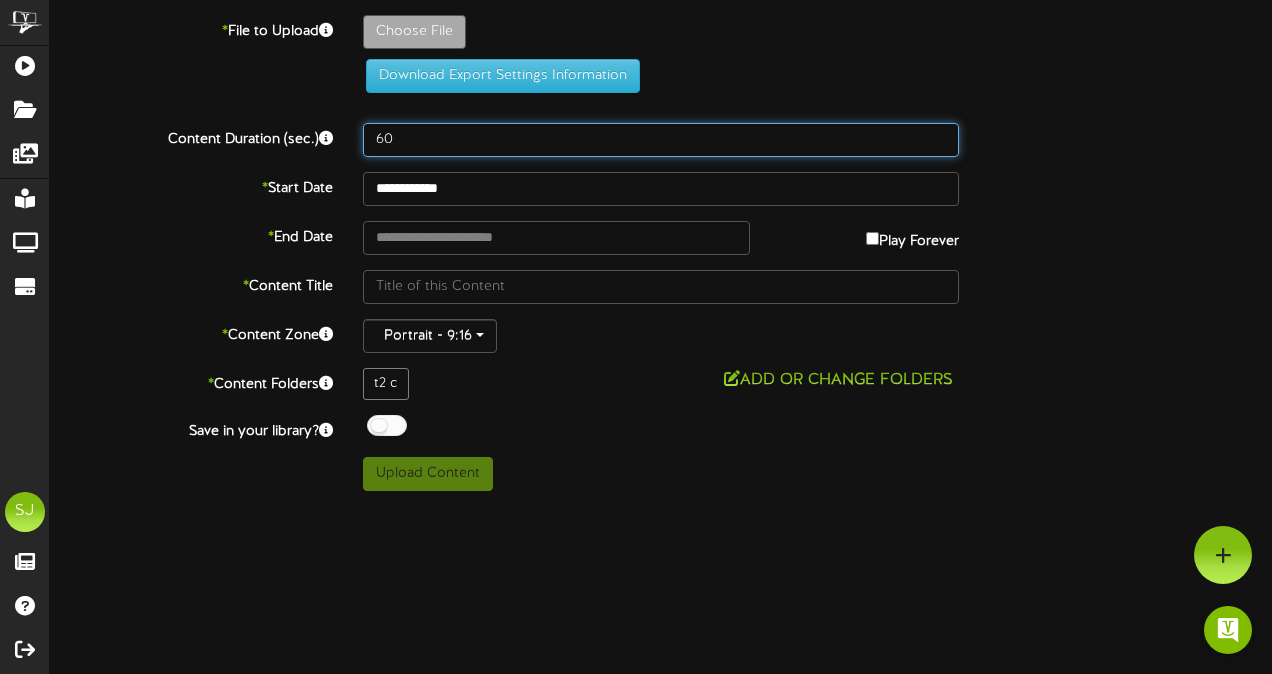 type on "60" 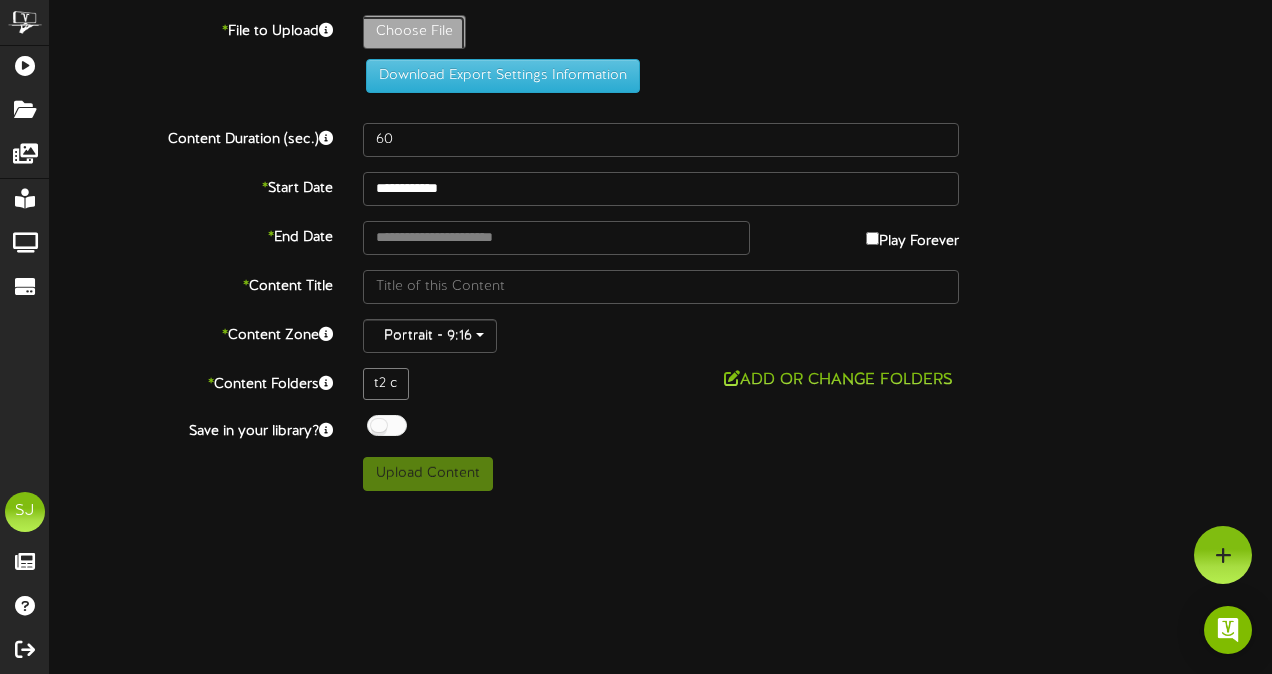 click on "Choose File" at bounding box center [-623, 87] 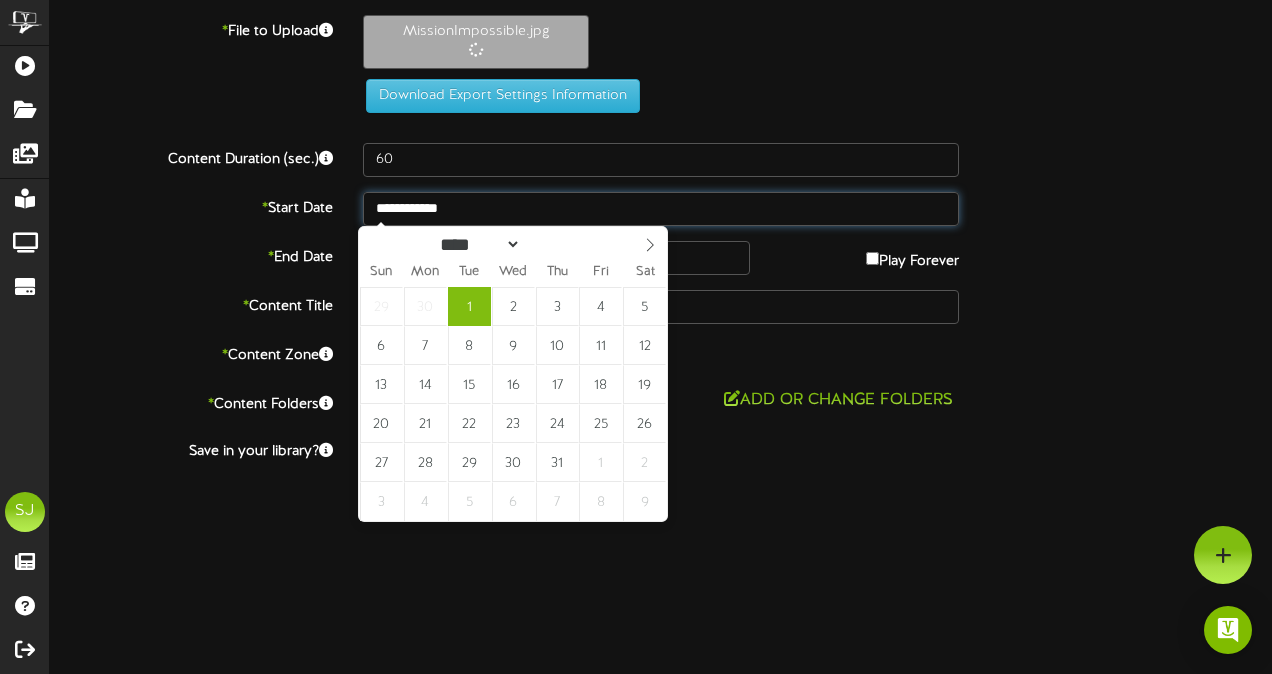 click on "**********" at bounding box center [661, 209] 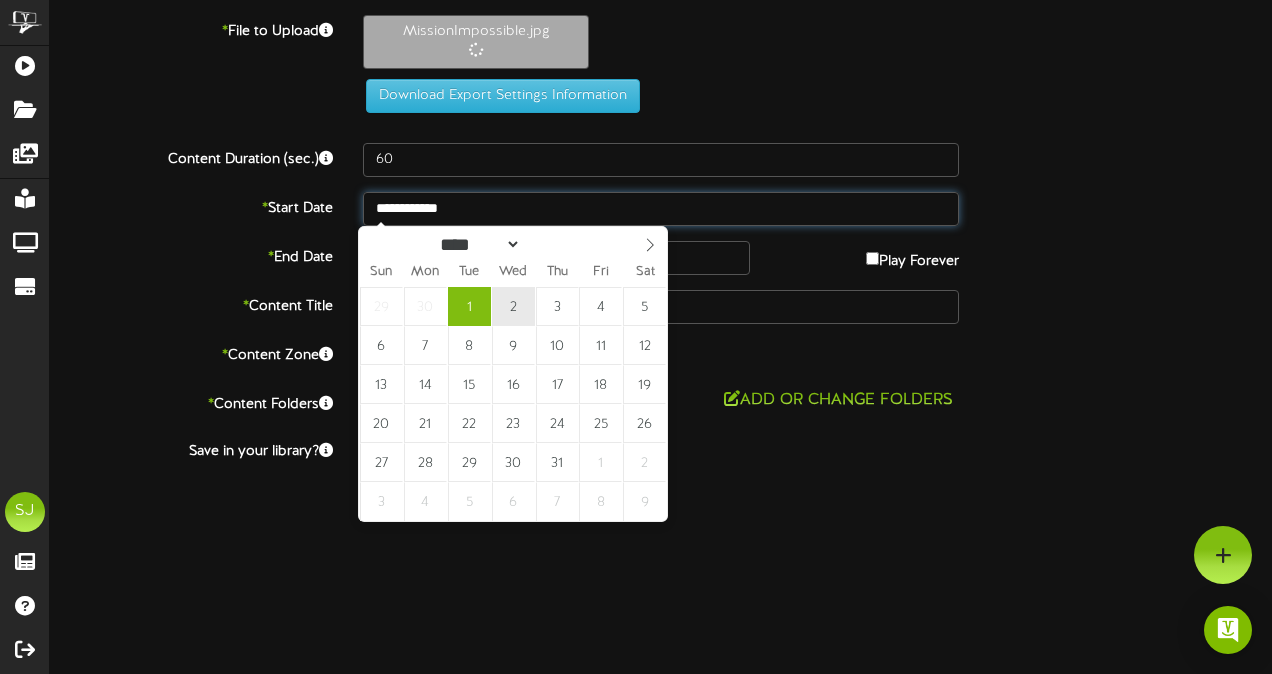type on "**********" 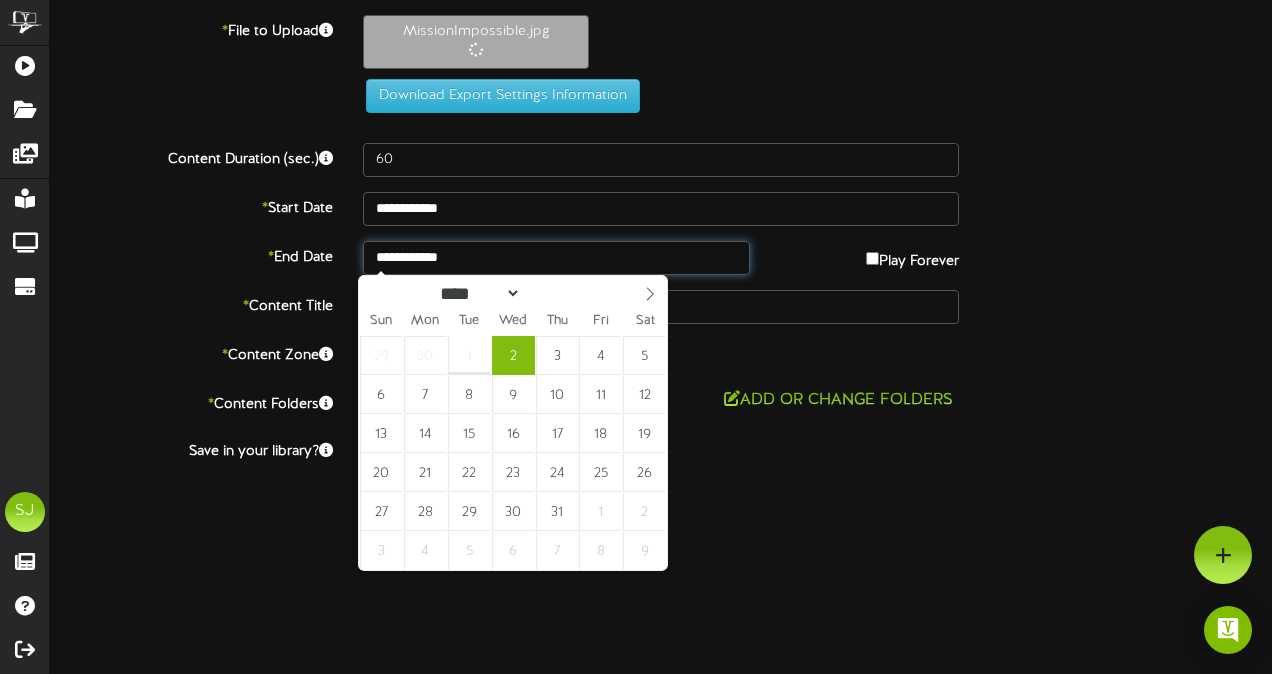 click on "**********" at bounding box center (556, 258) 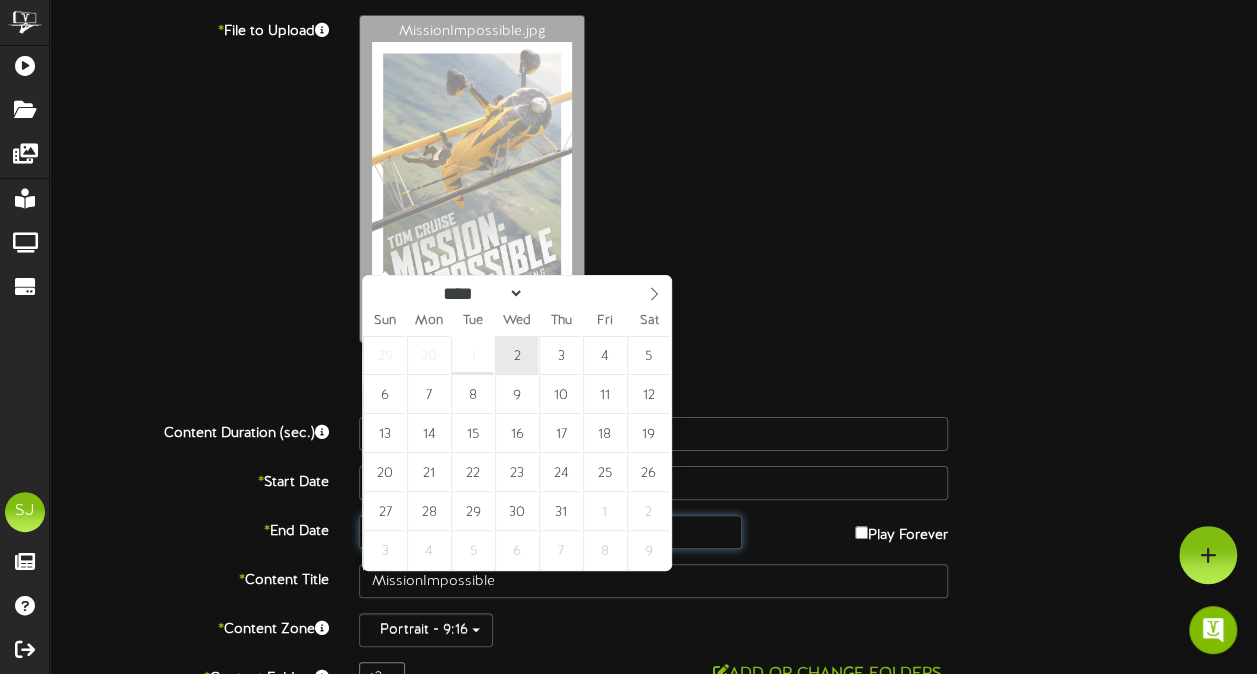 type on "**********" 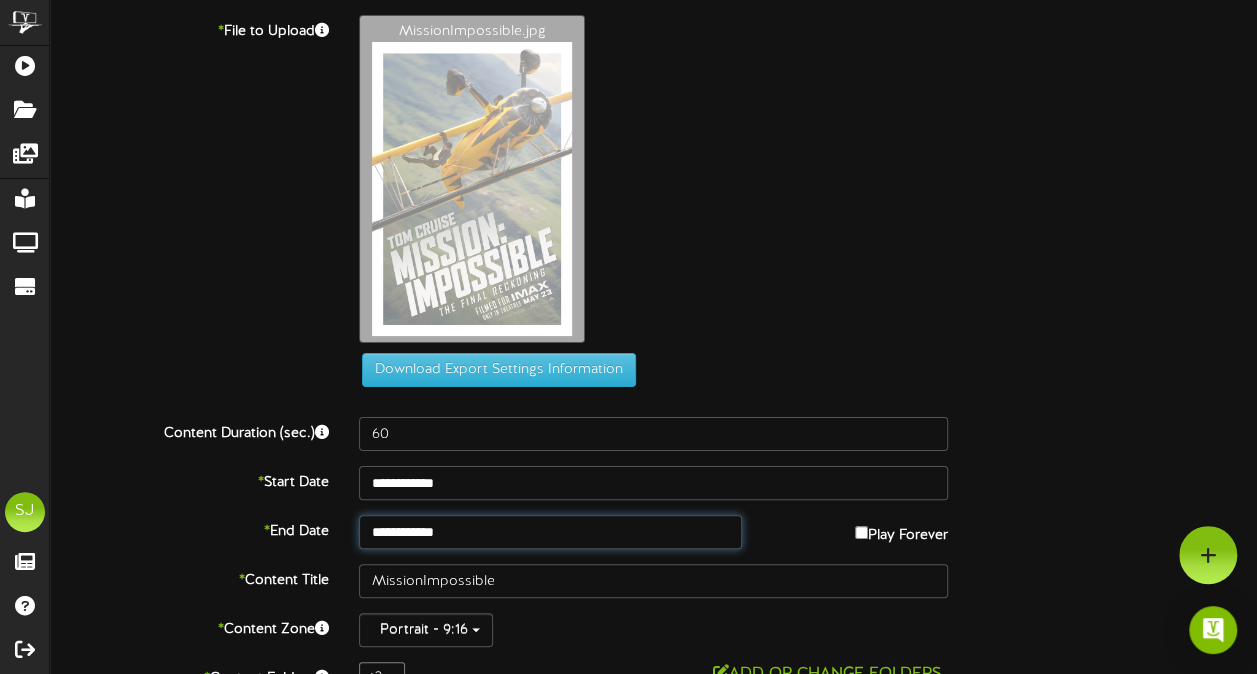 scroll, scrollTop: 123, scrollLeft: 0, axis: vertical 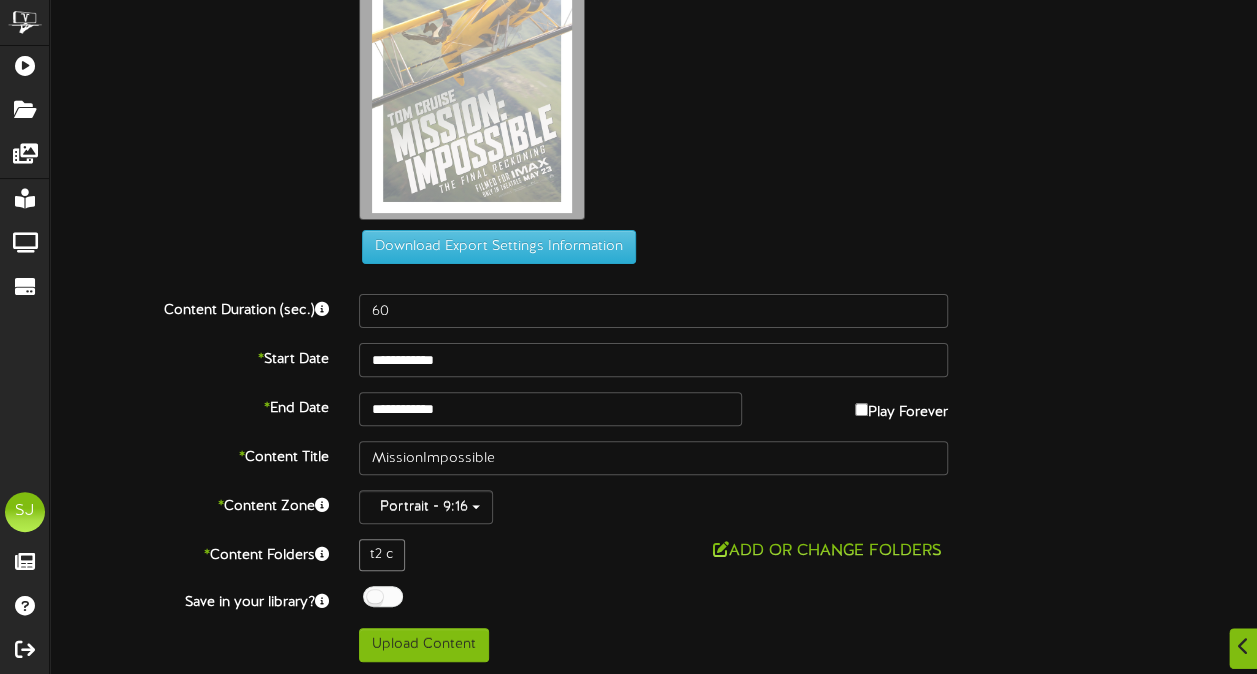 click on "**********" at bounding box center [653, 277] 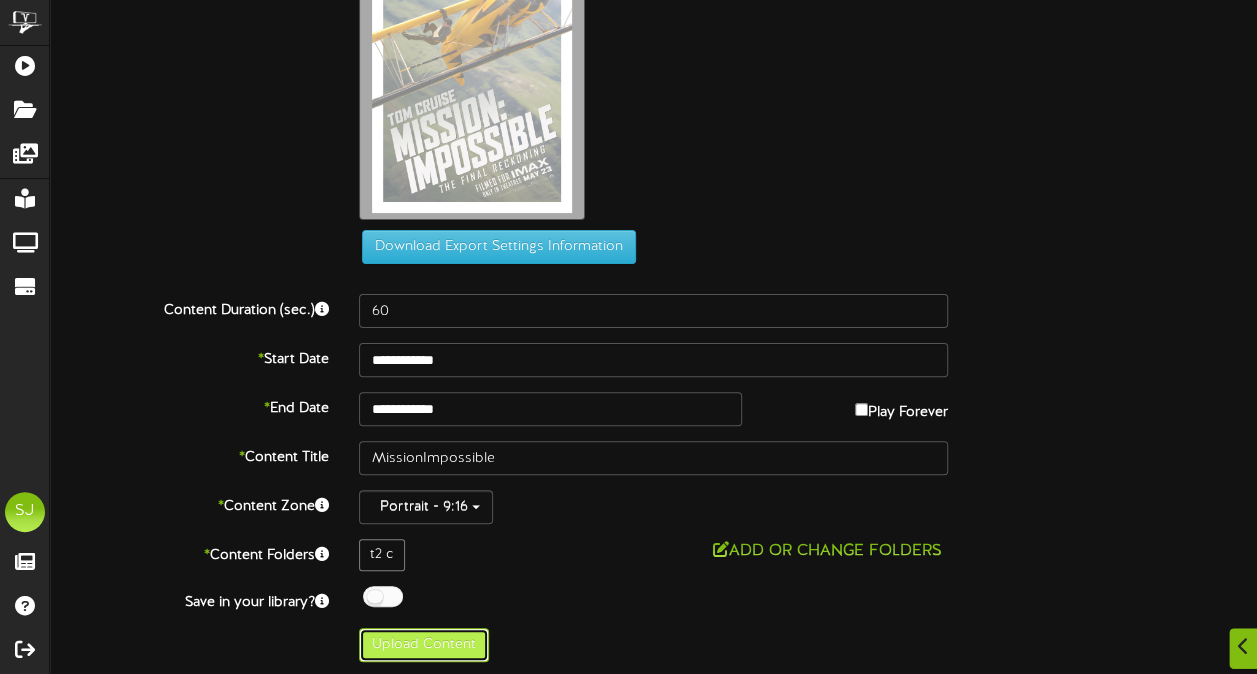 click on "Upload Content" at bounding box center (424, 645) 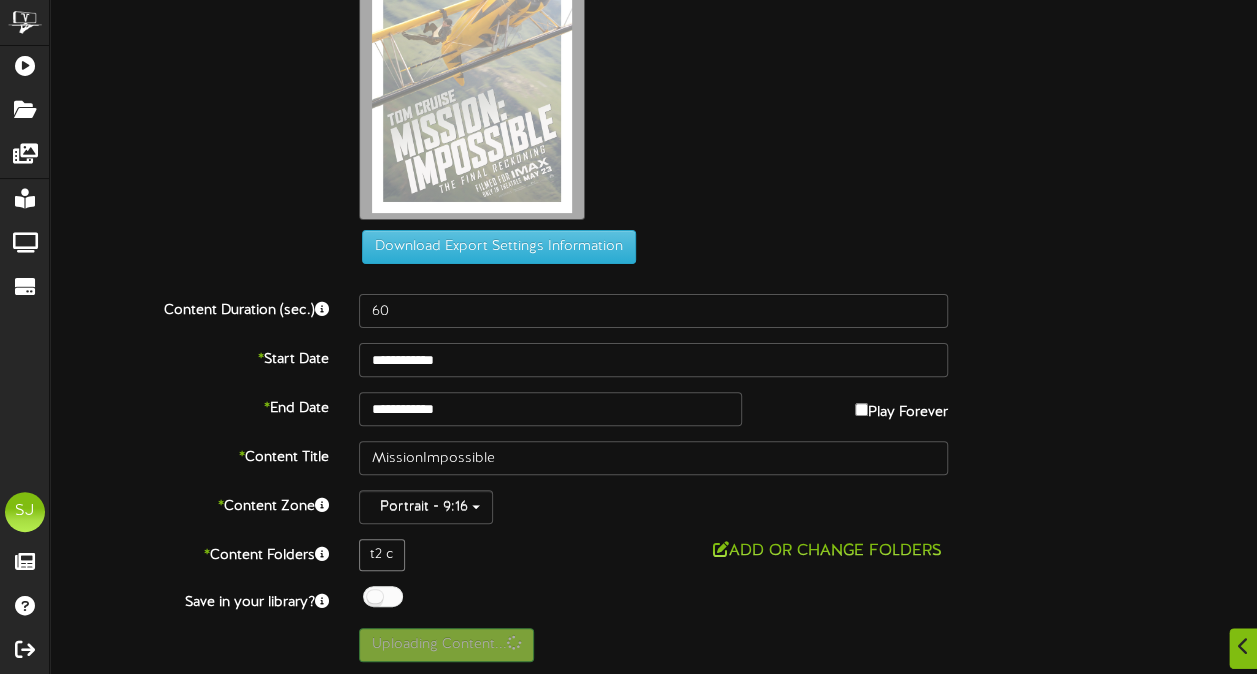 scroll, scrollTop: 0, scrollLeft: 0, axis: both 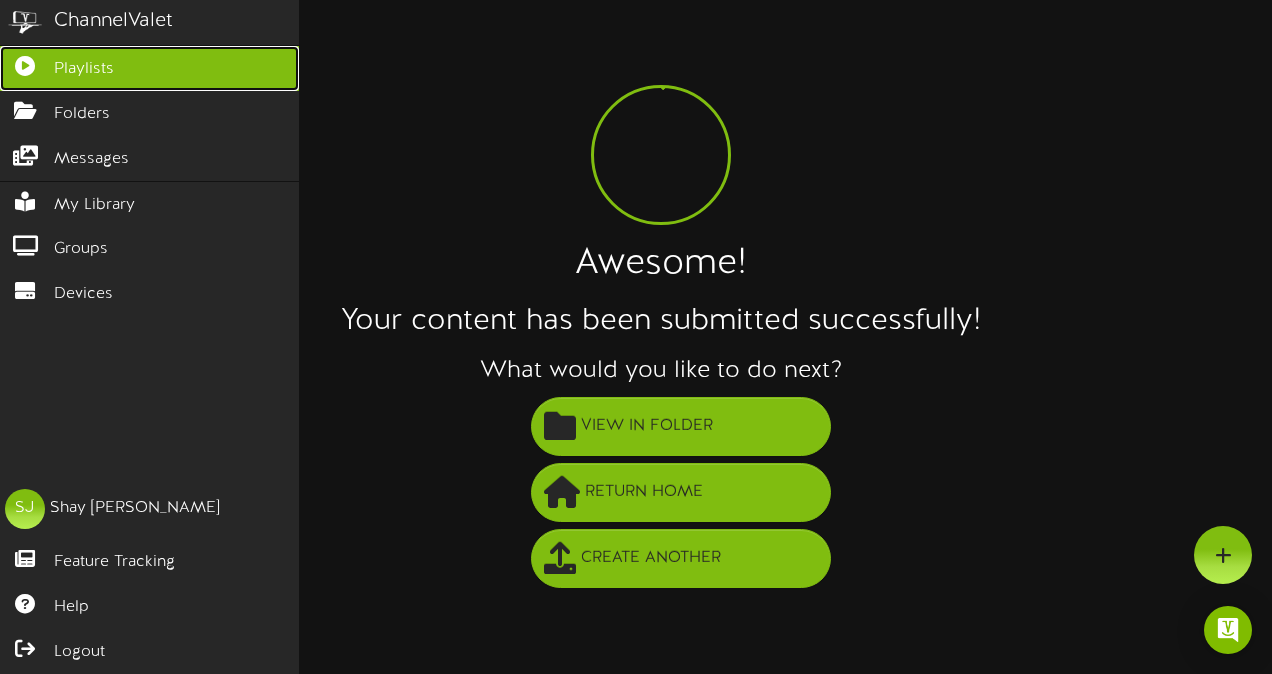 click on "Playlists" at bounding box center [149, 68] 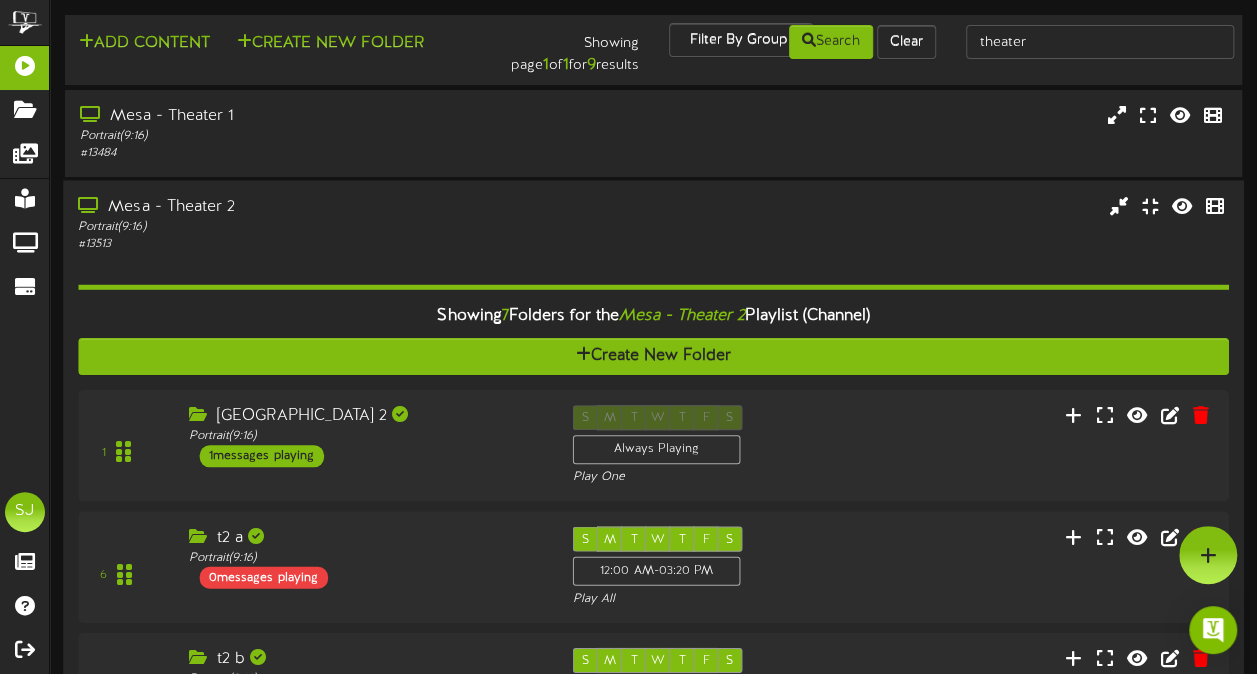 click on "Mesa - Theater 2" at bounding box center (309, 206) 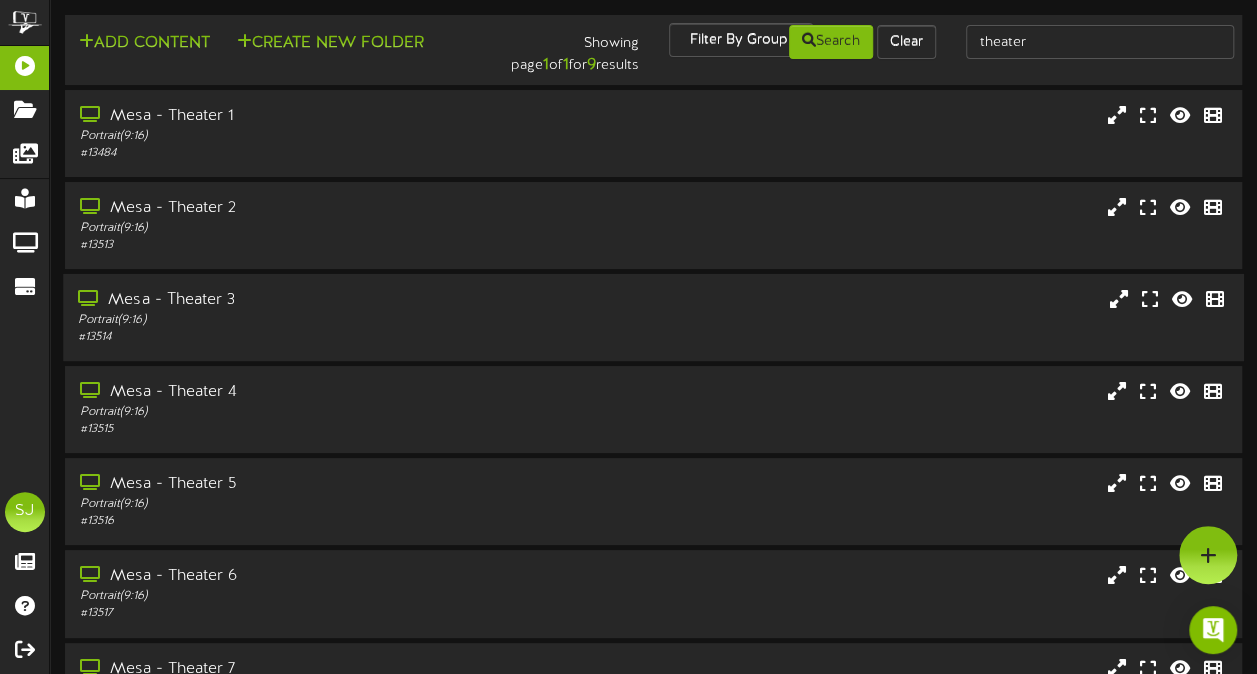 click on "# 13514" at bounding box center (309, 337) 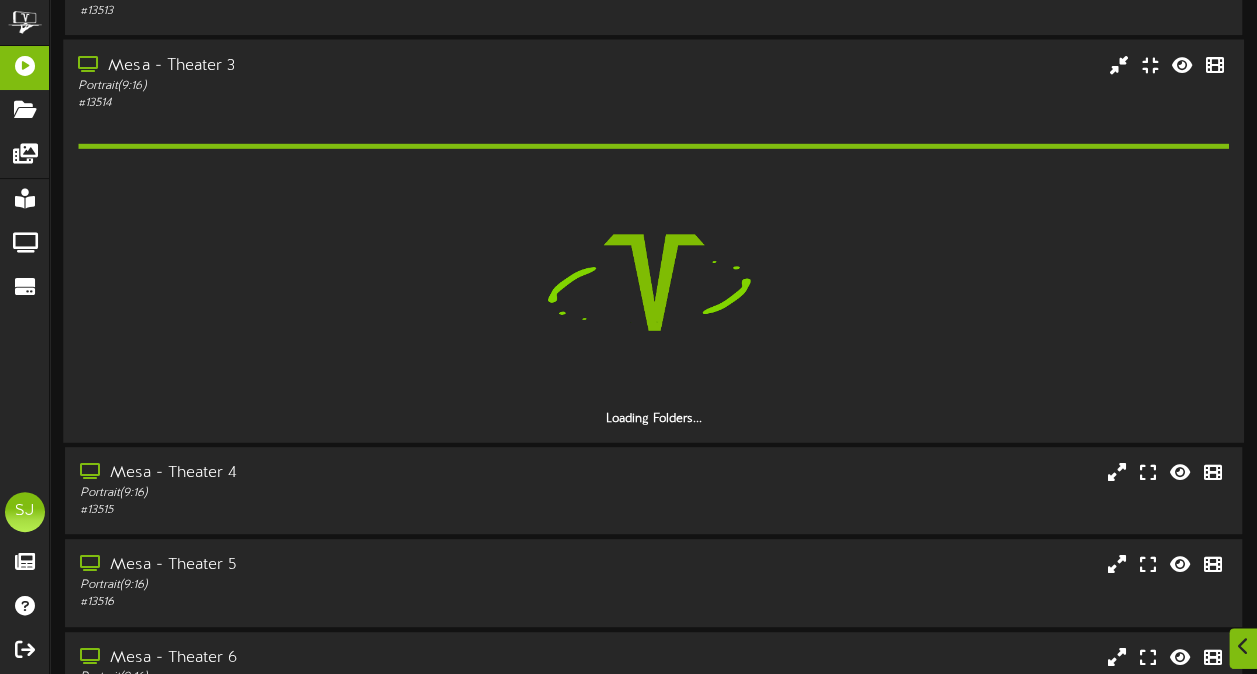 scroll, scrollTop: 246, scrollLeft: 0, axis: vertical 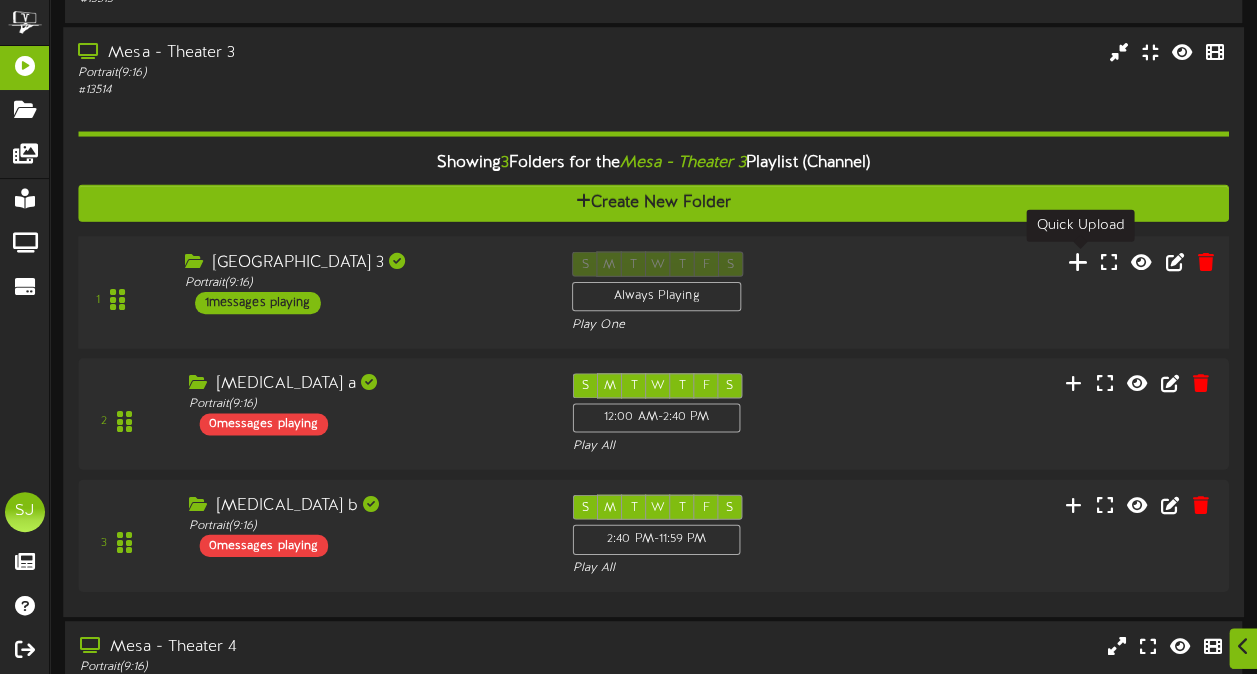 click at bounding box center [1078, 261] 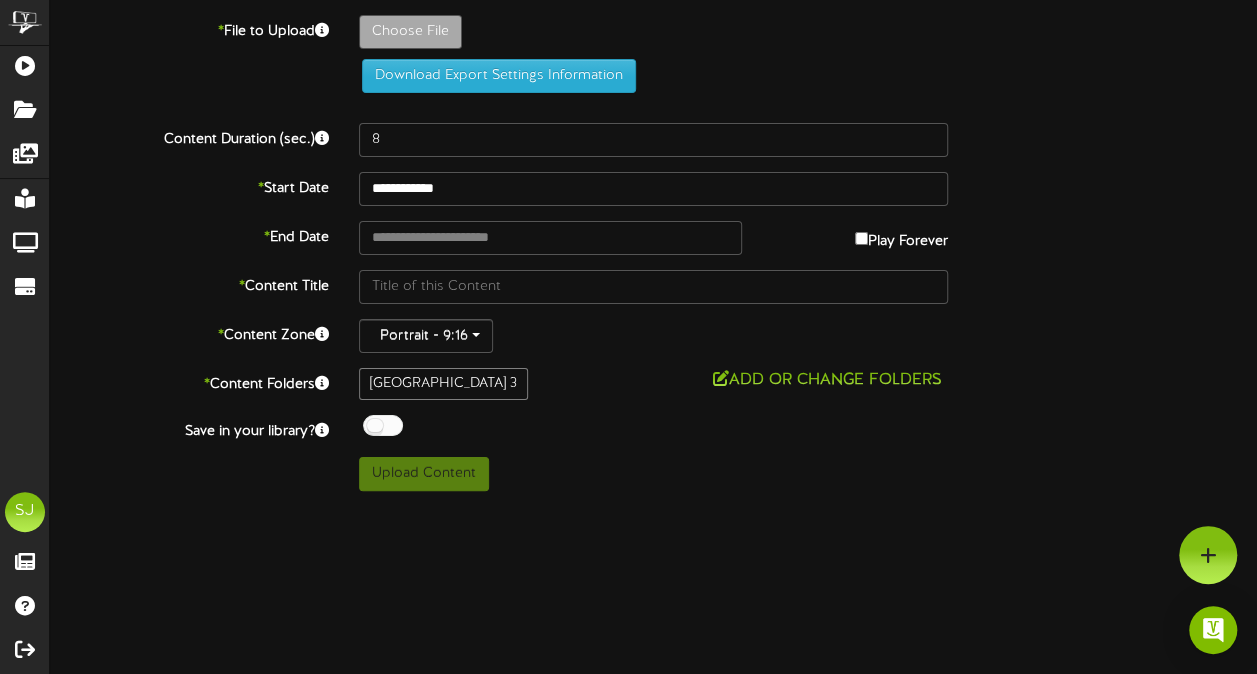 scroll, scrollTop: 0, scrollLeft: 0, axis: both 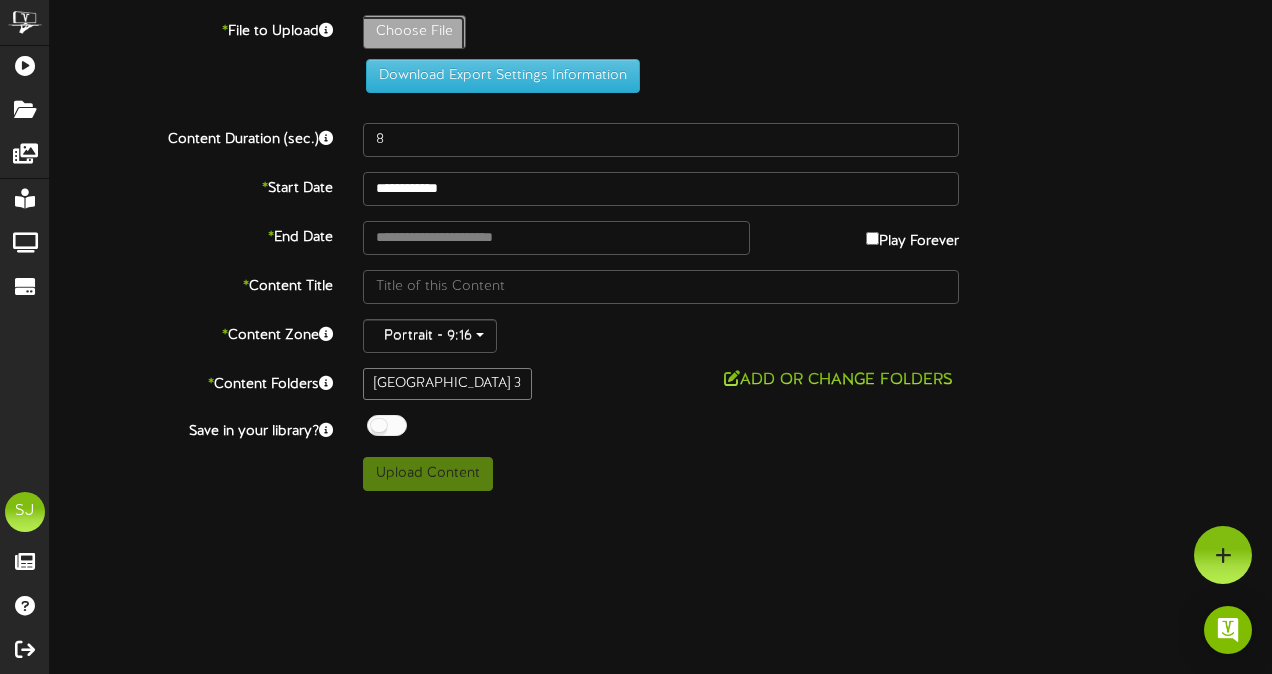 click on "Choose File" at bounding box center (-623, 87) 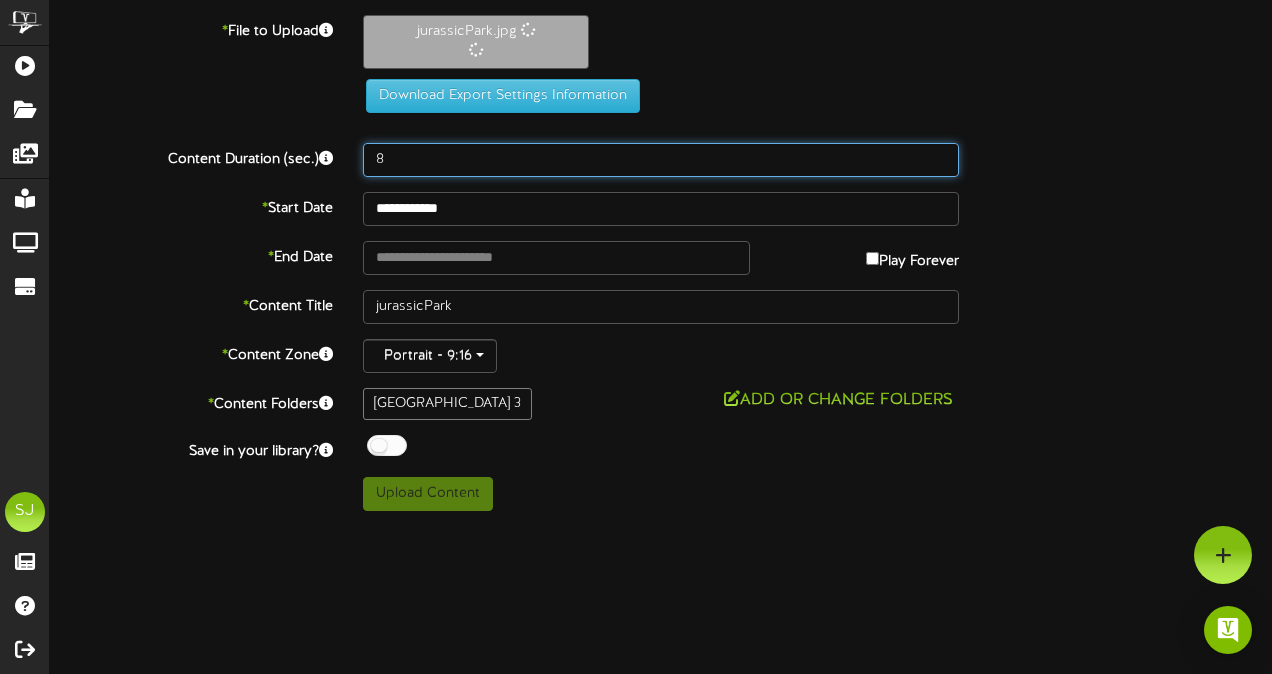 click on "8" at bounding box center (661, 160) 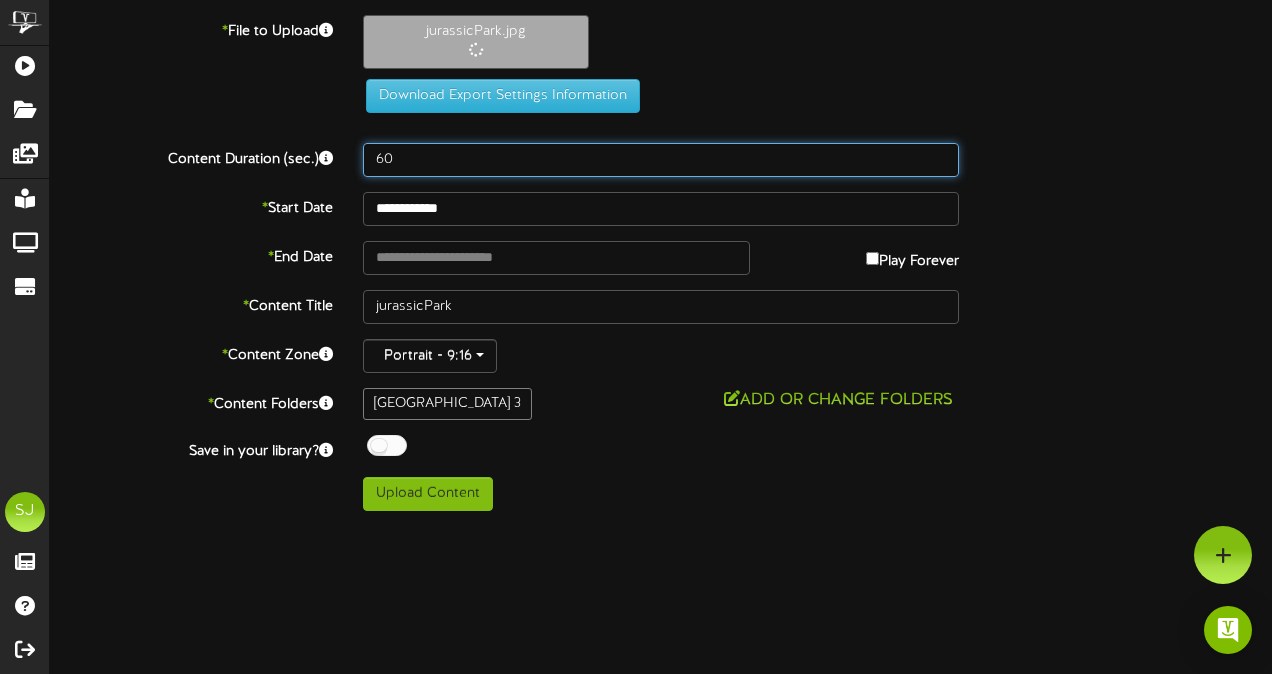 type on "60" 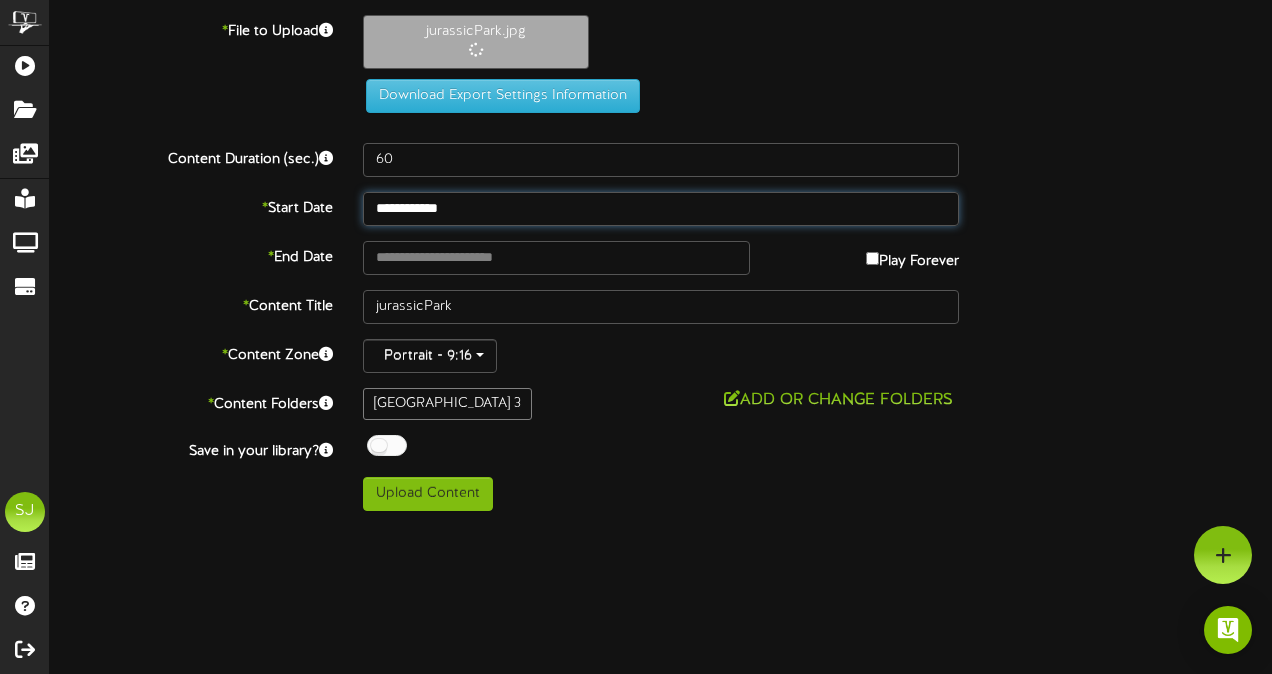 click on "**********" at bounding box center (661, 209) 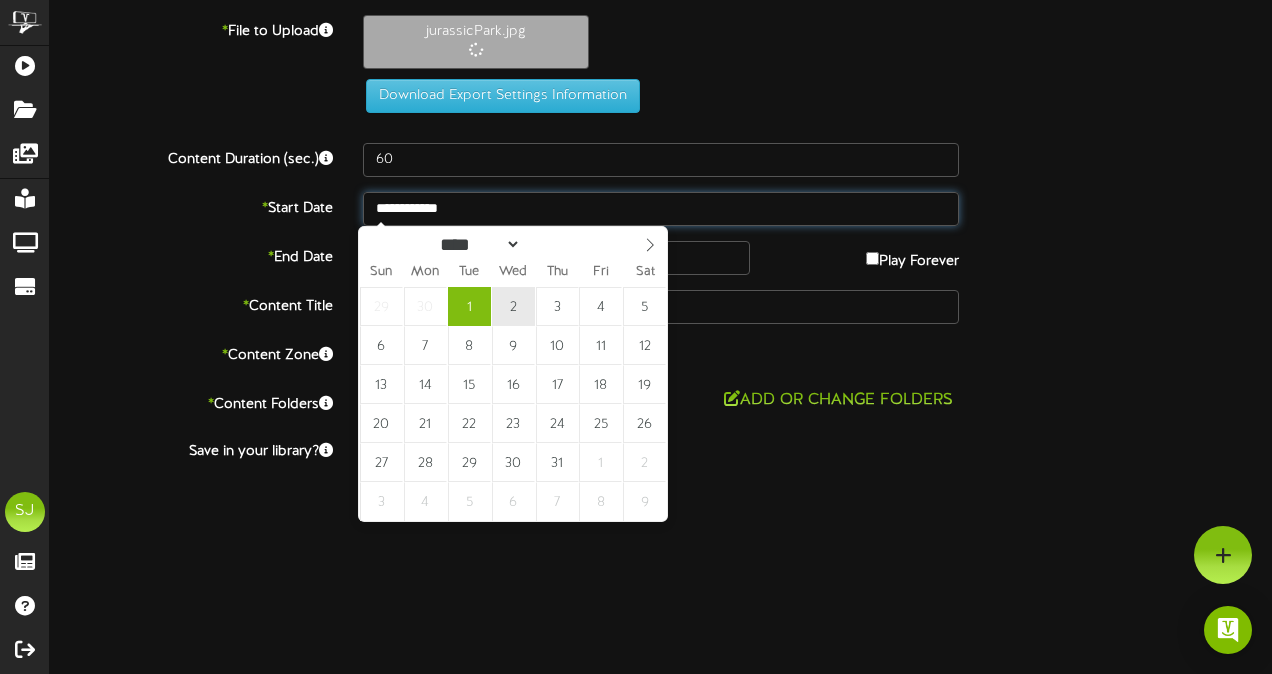 type on "**********" 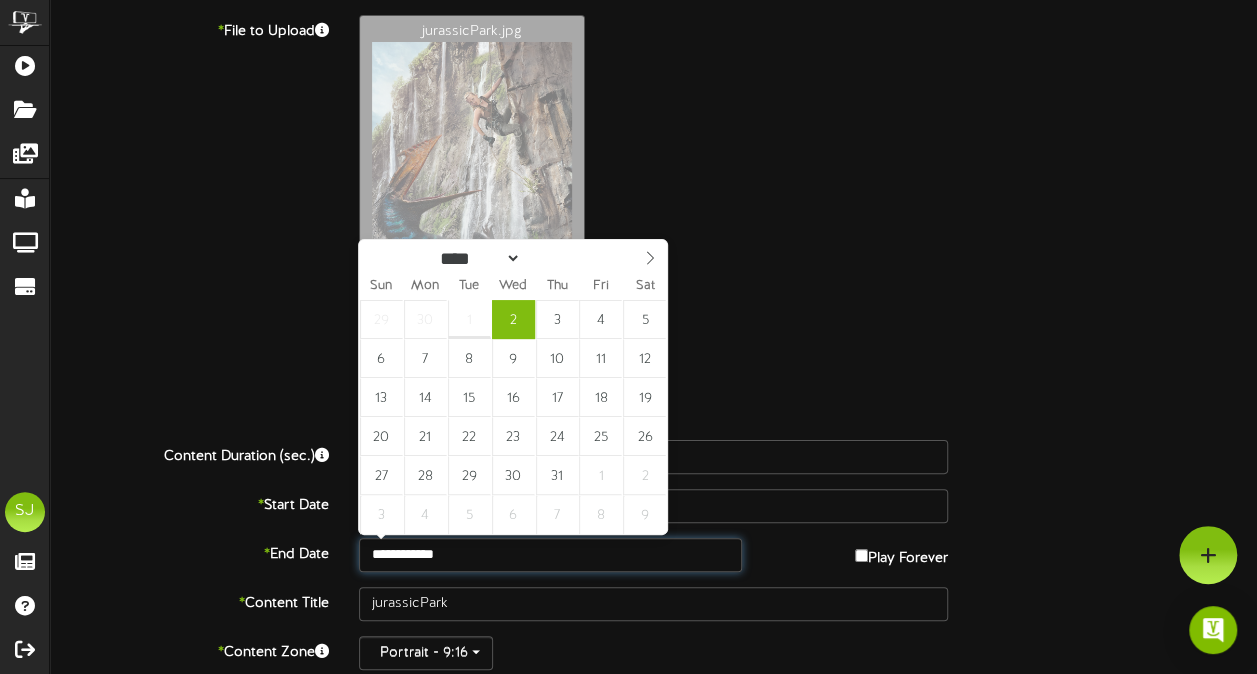 click on "**********" at bounding box center [550, 555] 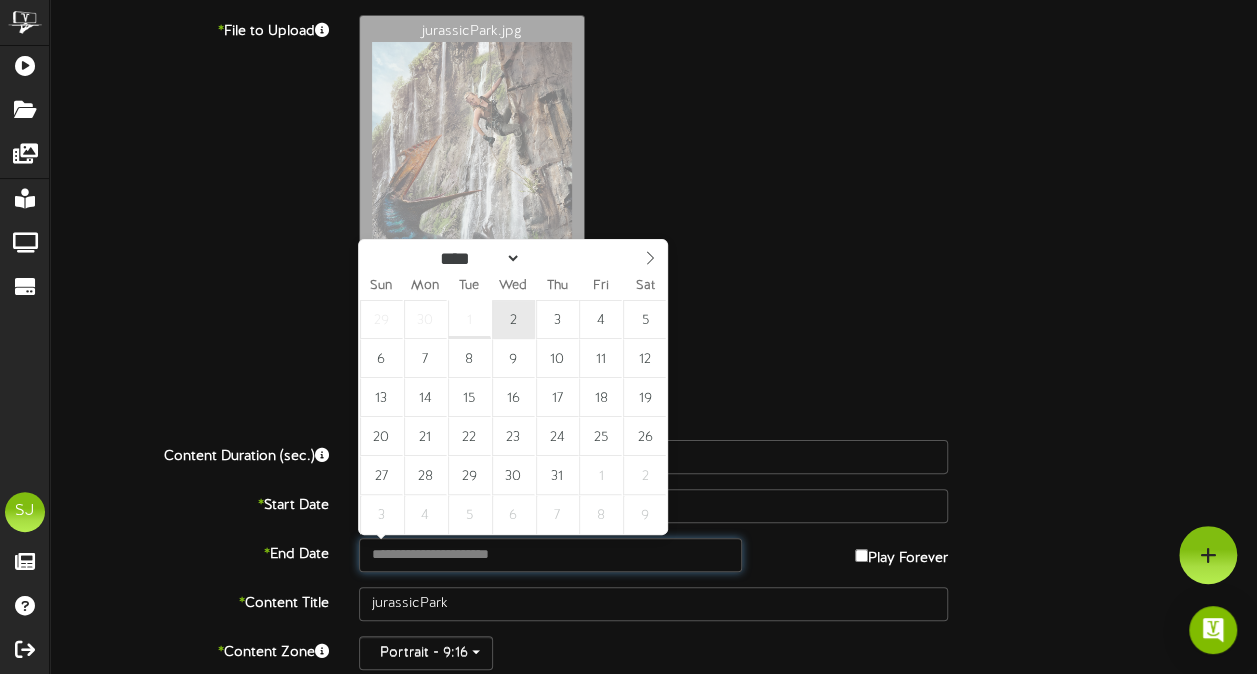 type on "**********" 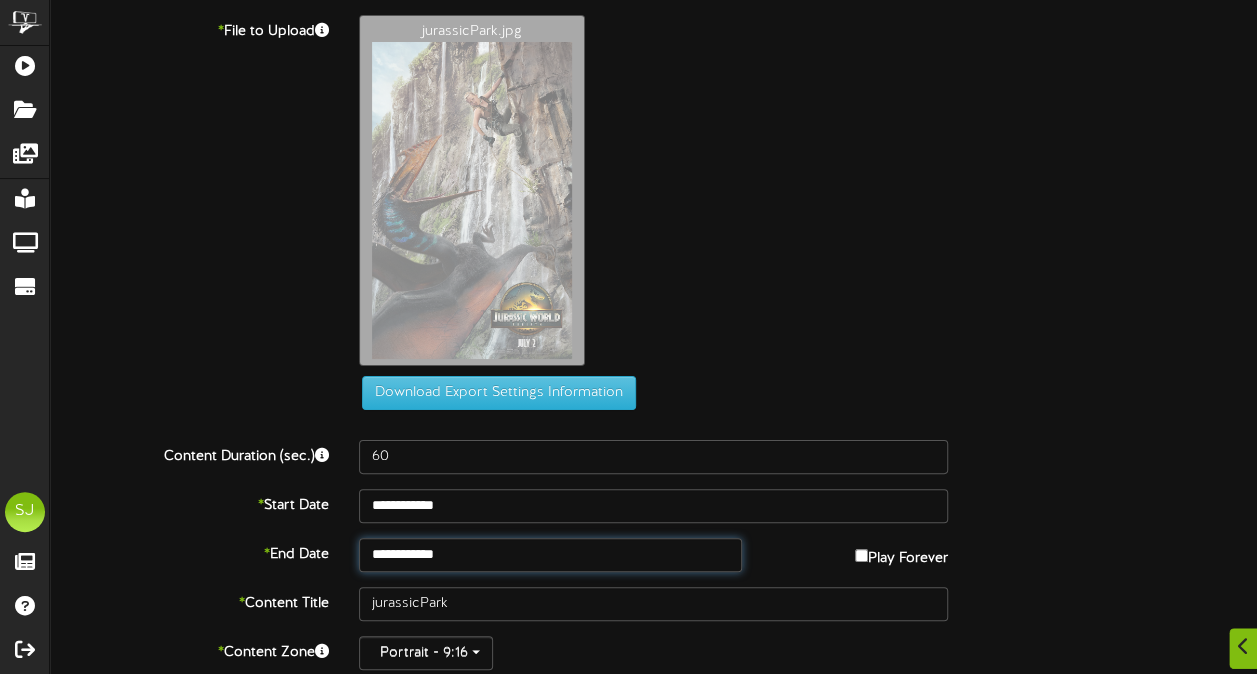 scroll, scrollTop: 145, scrollLeft: 0, axis: vertical 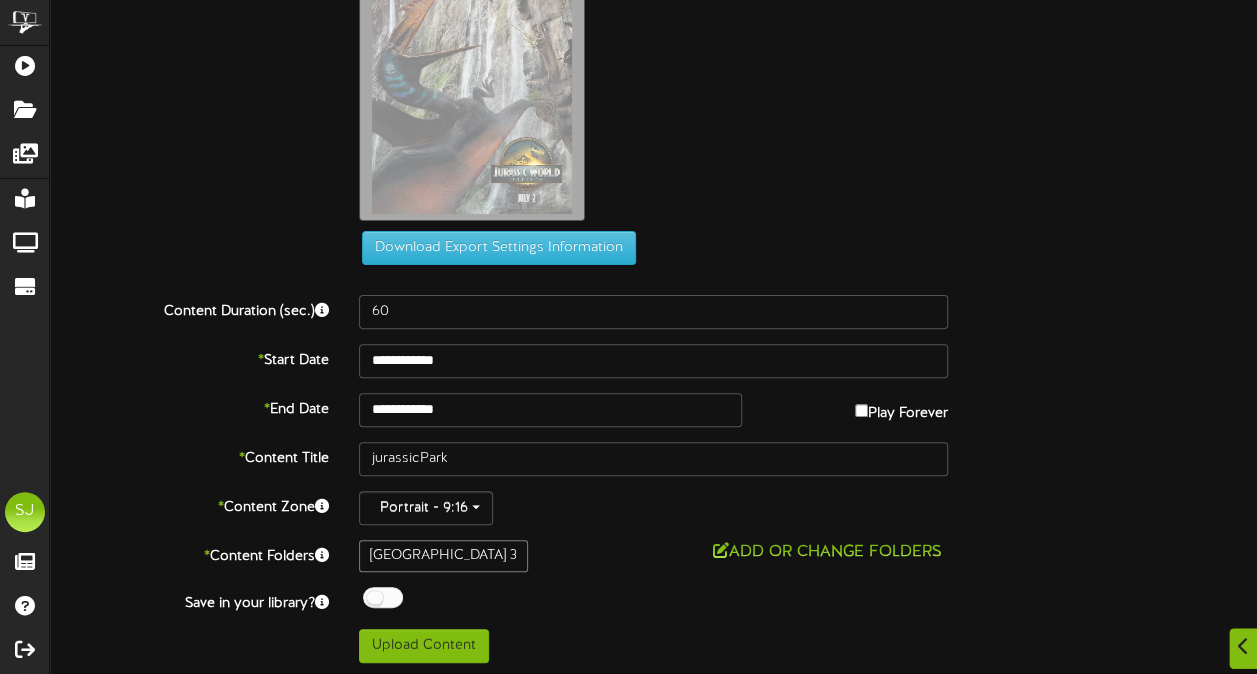 click at bounding box center (383, 597) 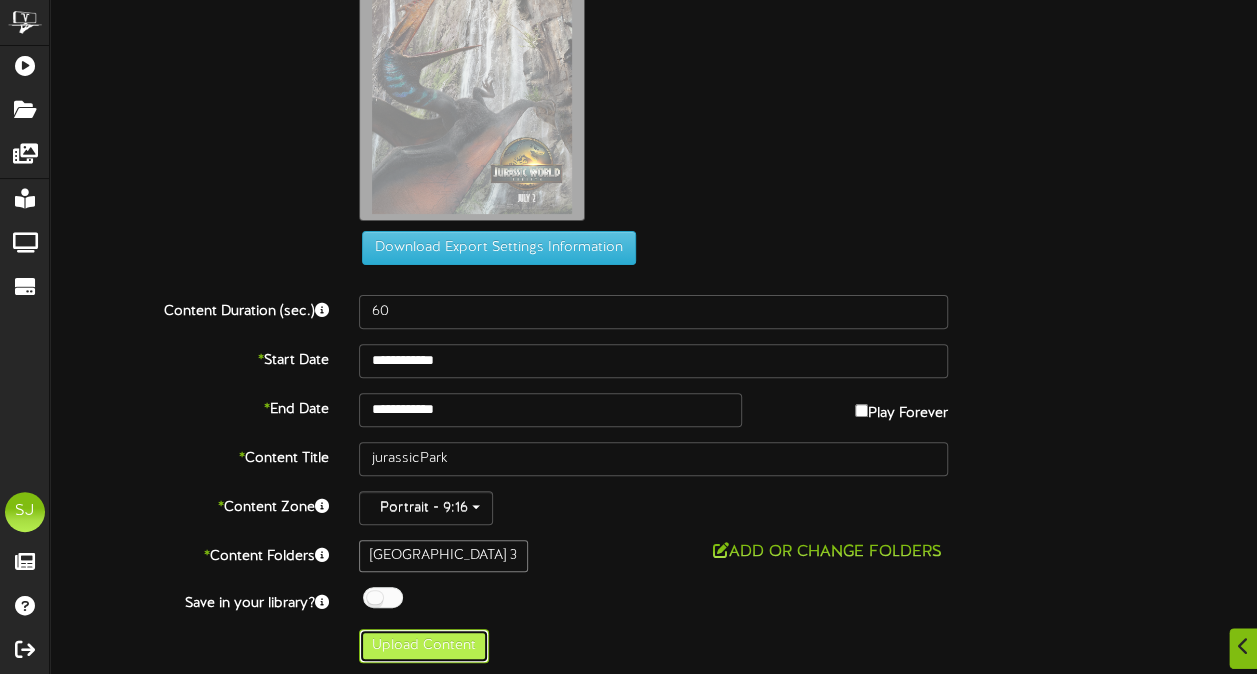 click on "Upload Content" at bounding box center (424, 646) 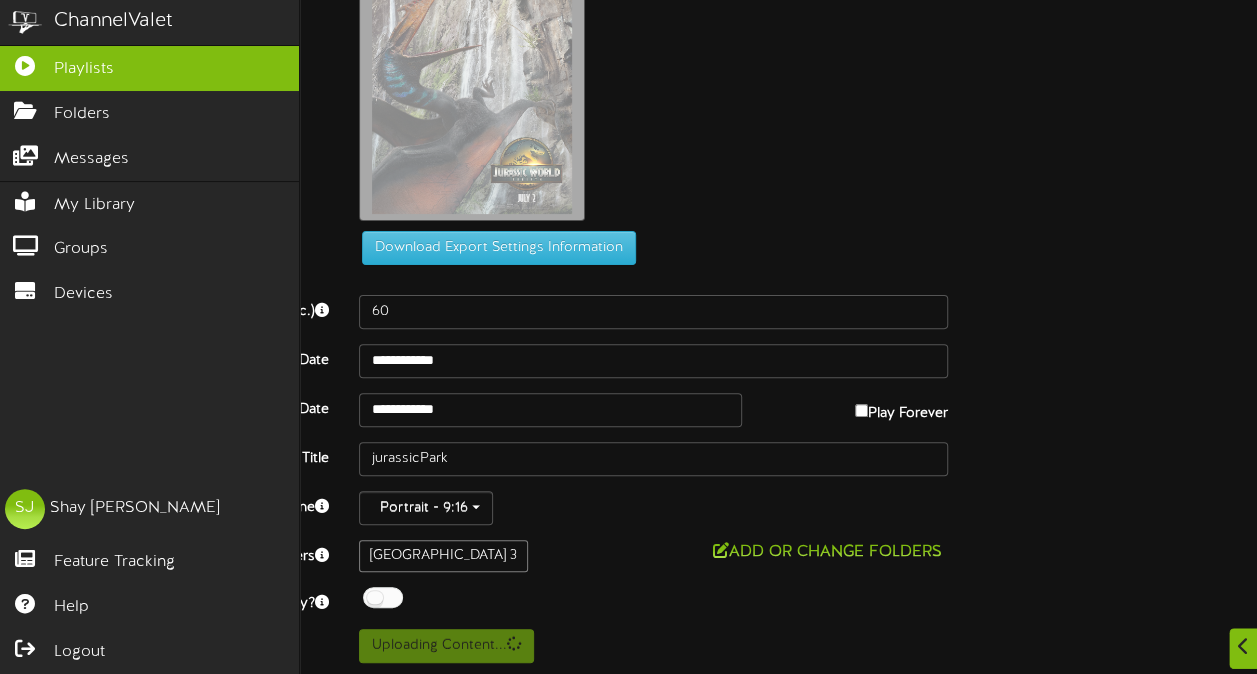 scroll, scrollTop: 0, scrollLeft: 0, axis: both 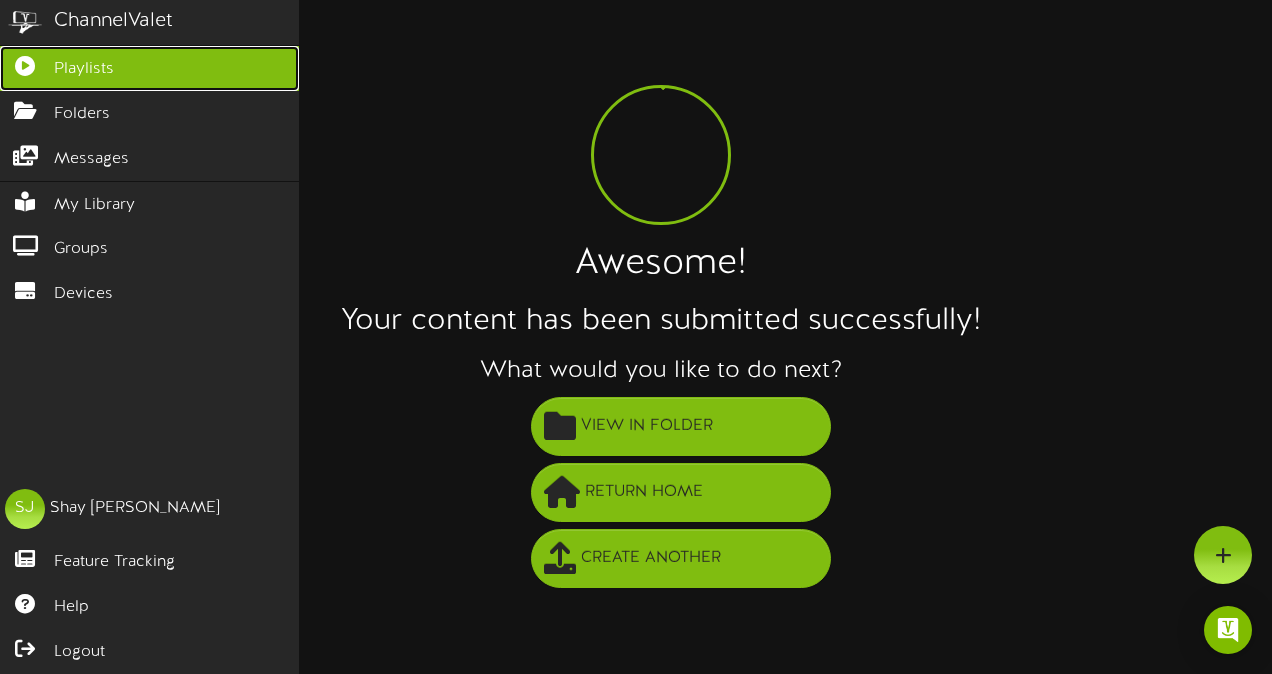 click on "Playlists" at bounding box center [149, 68] 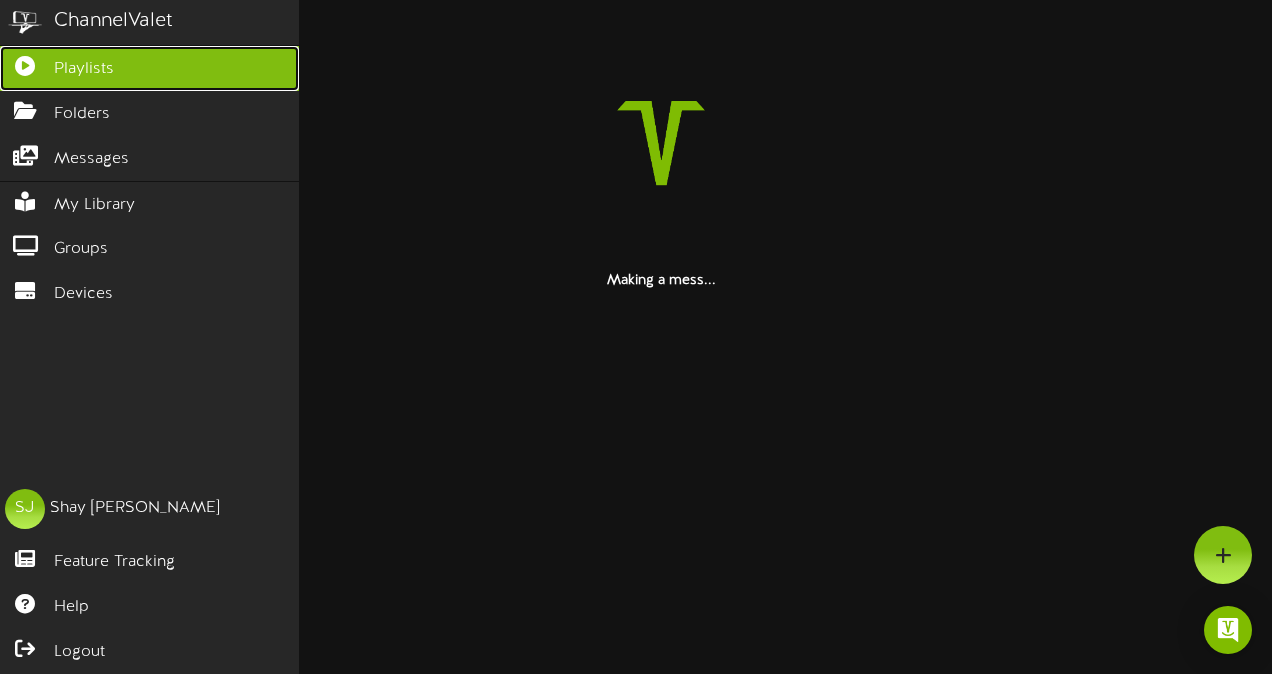 click on "Playlists" at bounding box center (149, 68) 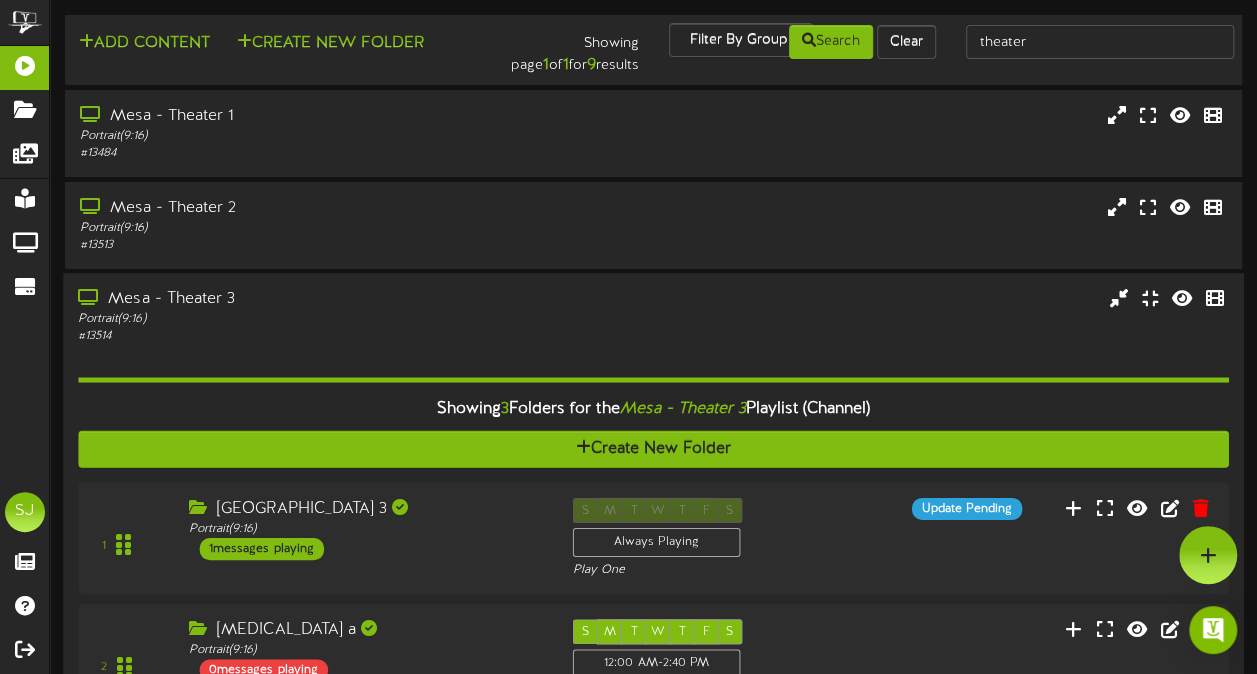 click on "Showing  3  Folders for the  Mesa - Theater 3  Playlist (Channel)
Create New Folder
1
[GEOGRAPHIC_DATA] 3
Portrait  ( )" at bounding box center [653, 597] 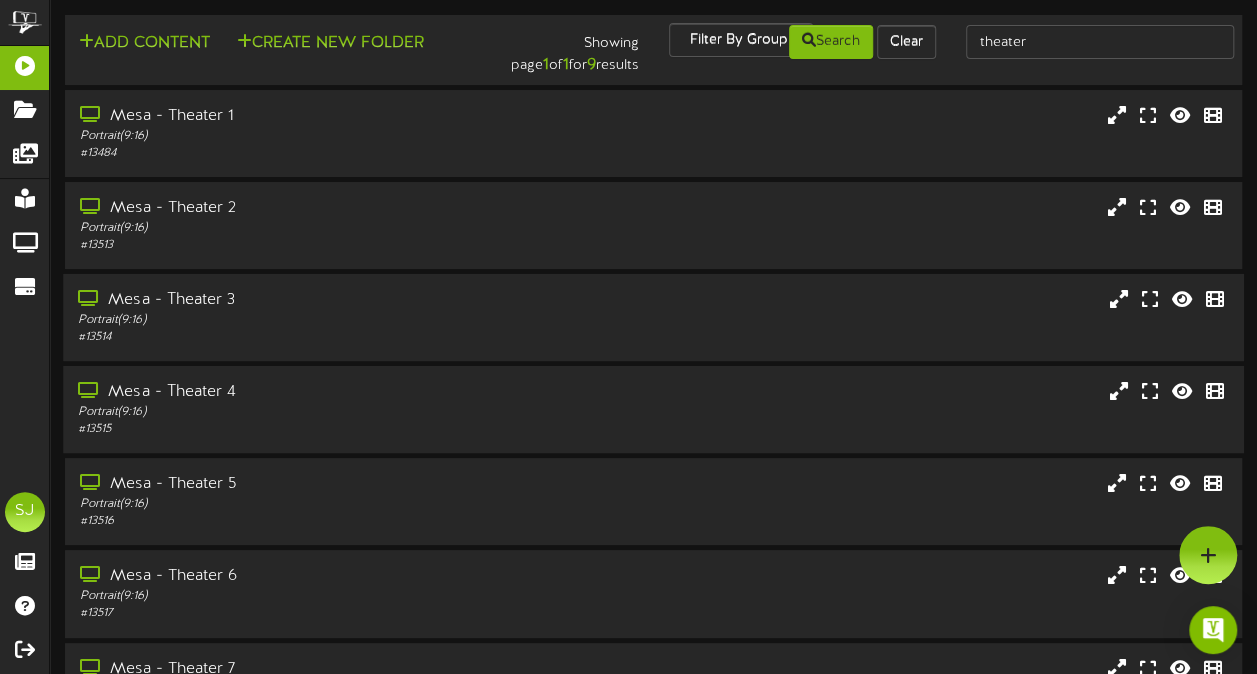 click on "Mesa - Theater 4" at bounding box center [309, 392] 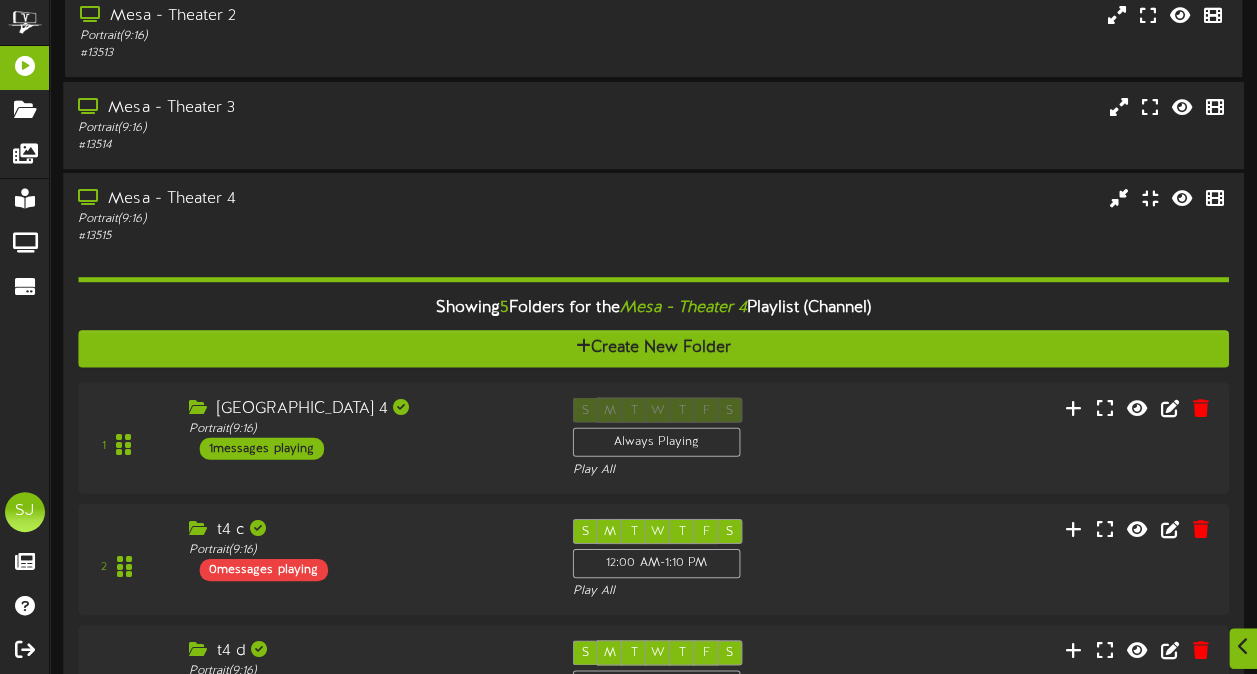 scroll, scrollTop: 200, scrollLeft: 0, axis: vertical 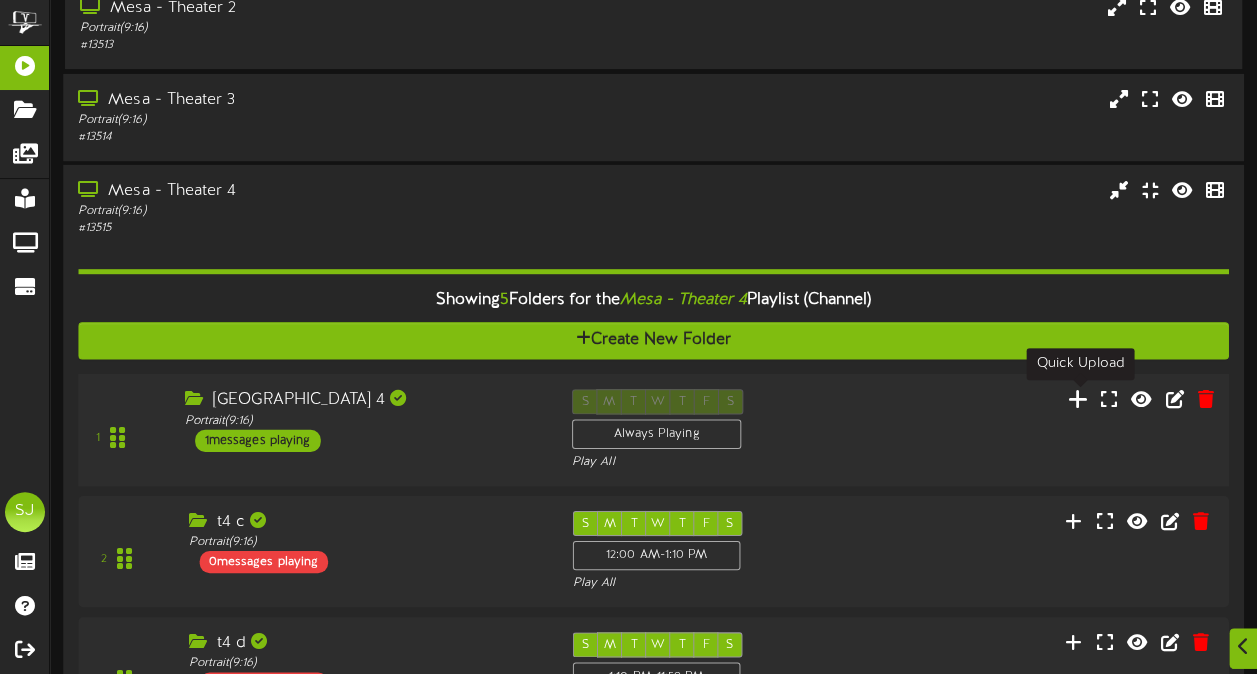 click at bounding box center (1078, 399) 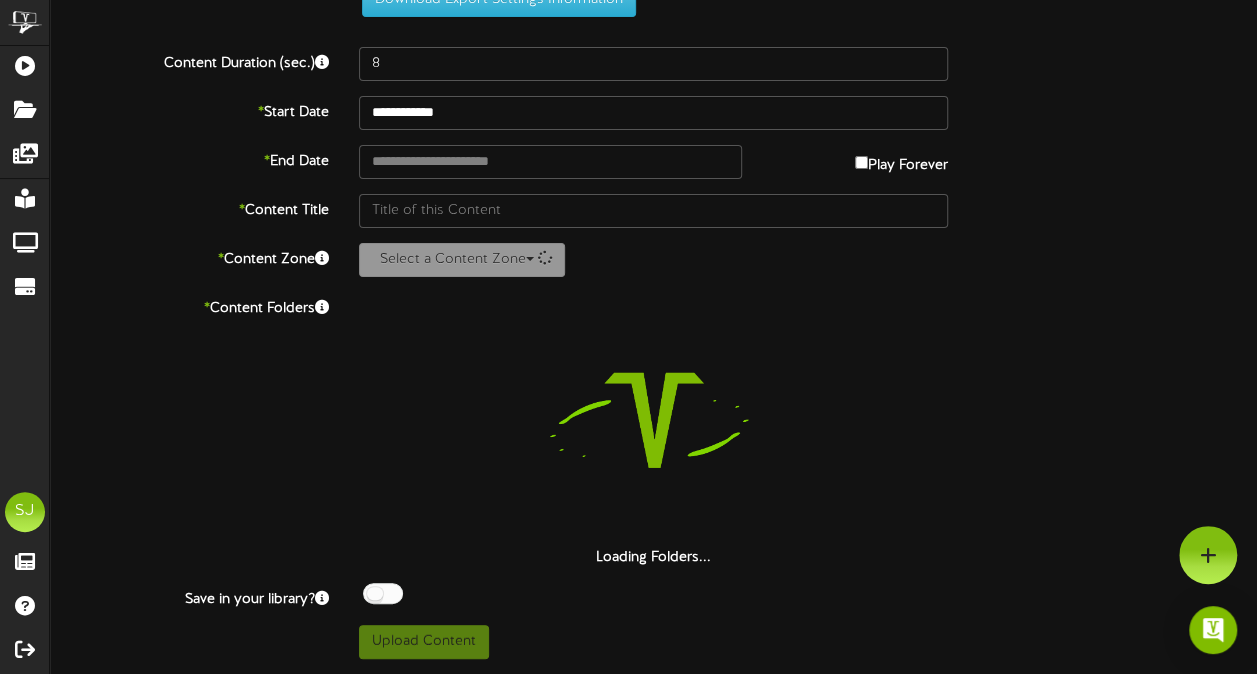 scroll, scrollTop: 73, scrollLeft: 0, axis: vertical 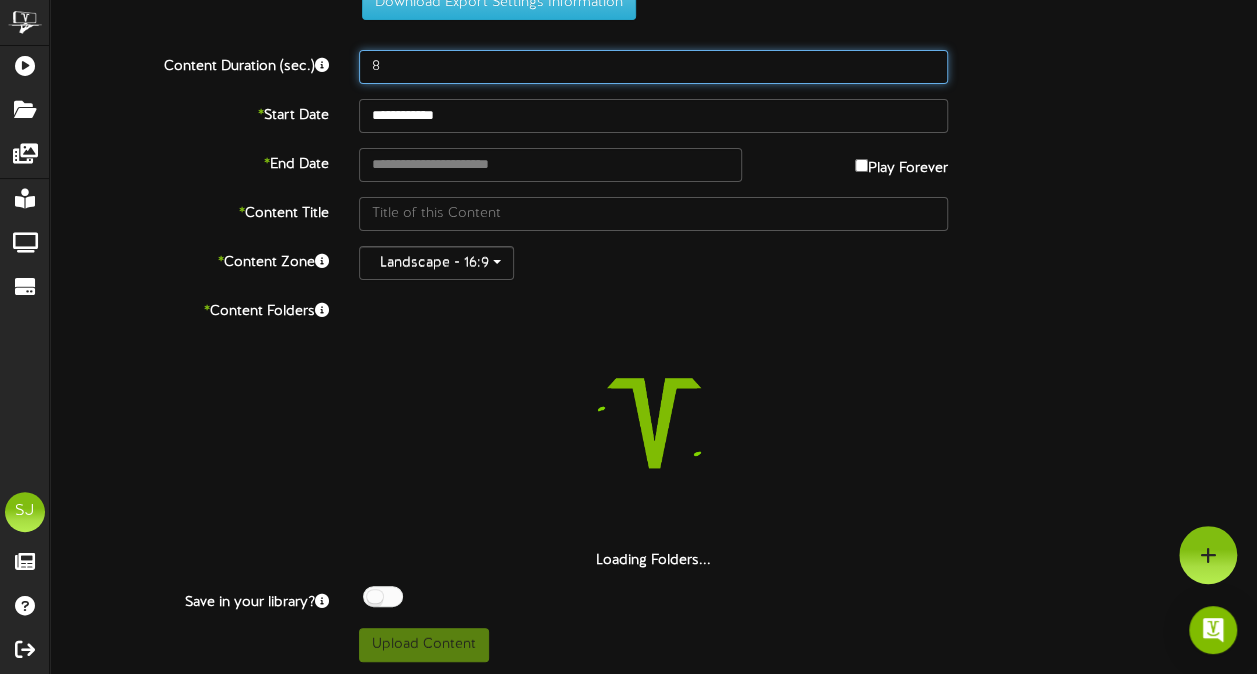 click on "8" at bounding box center (653, 67) 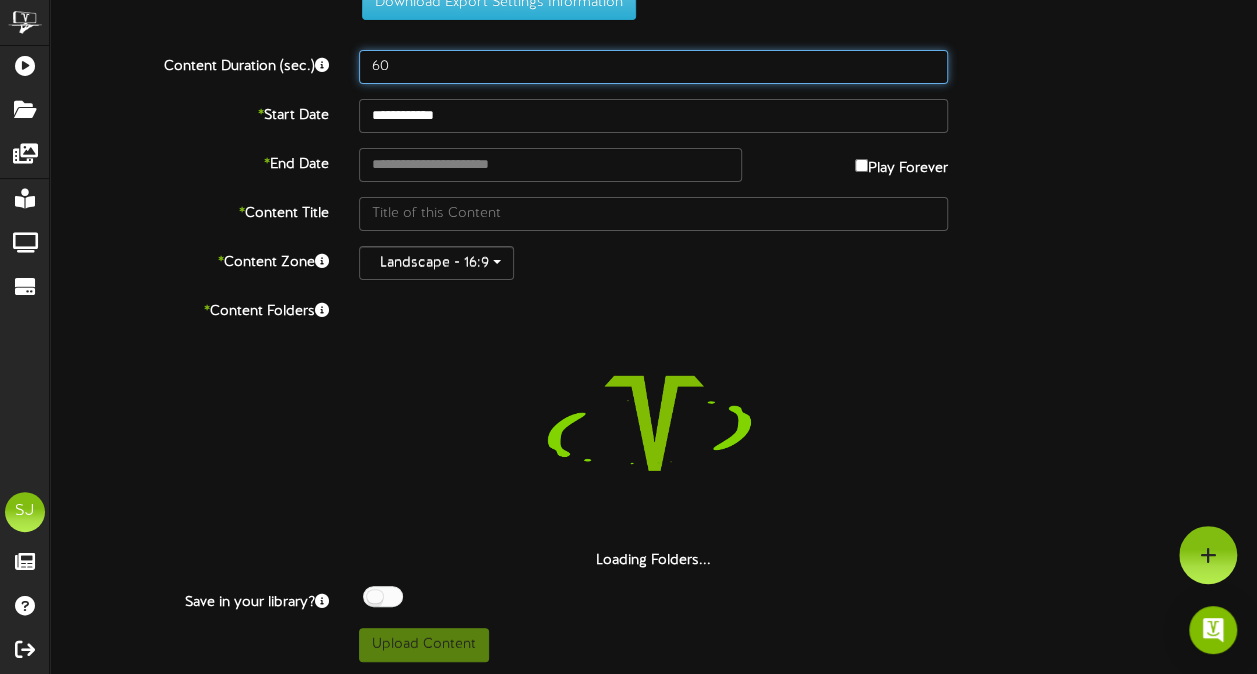 scroll, scrollTop: 0, scrollLeft: 0, axis: both 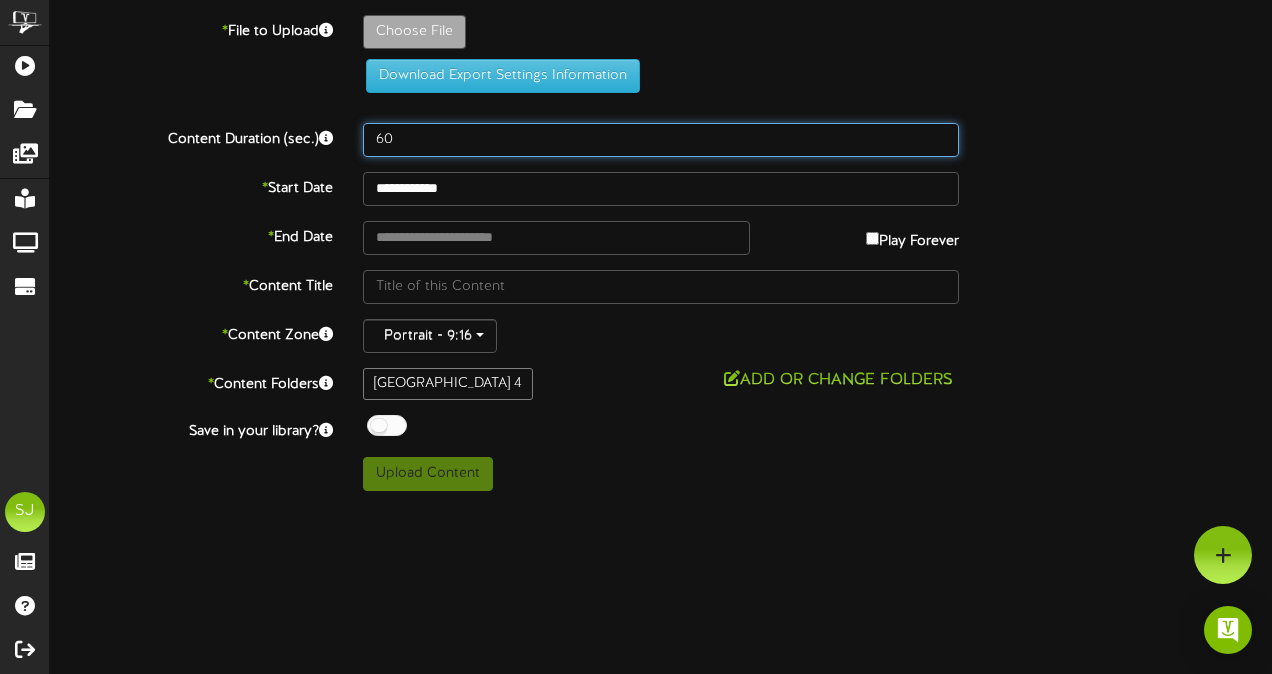 type on "60" 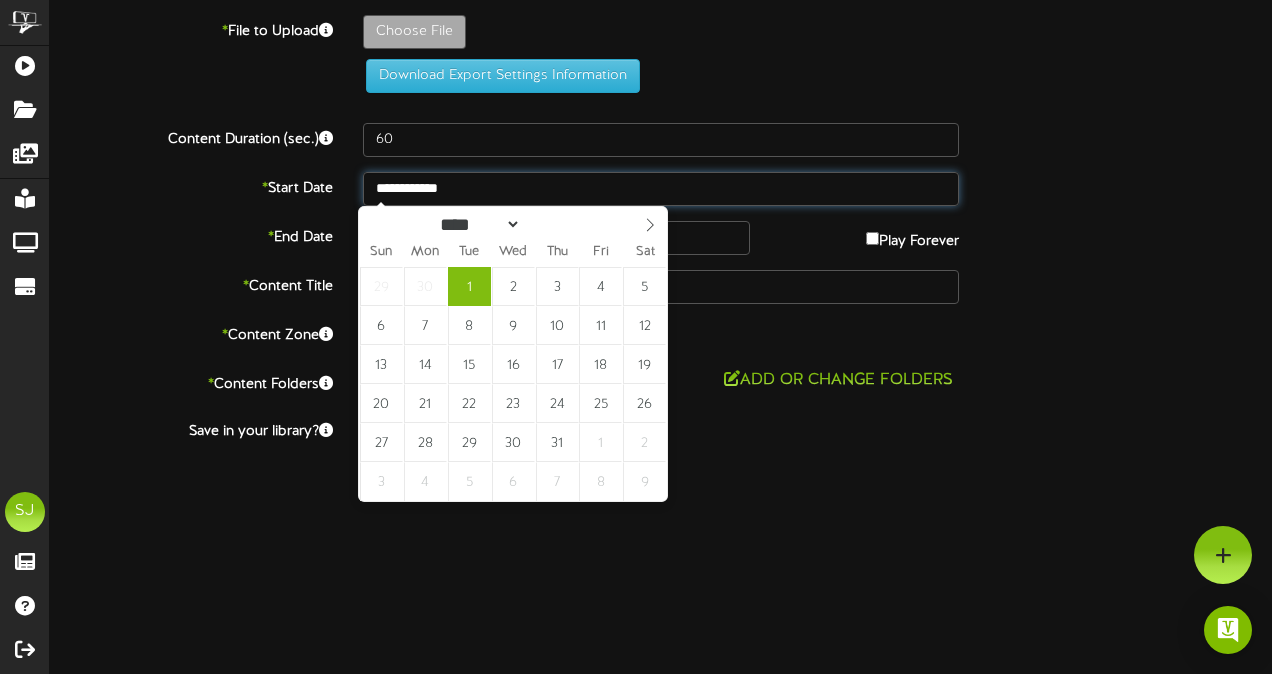 click on "**********" at bounding box center (661, 189) 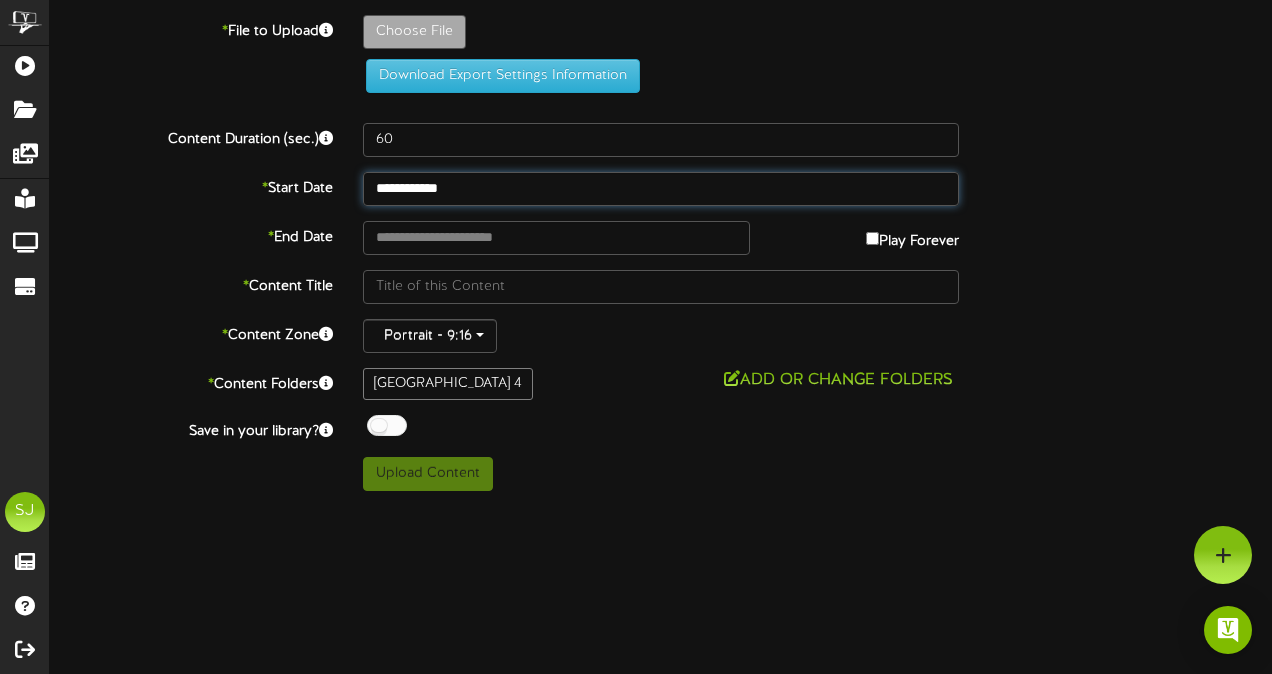 type on "**********" 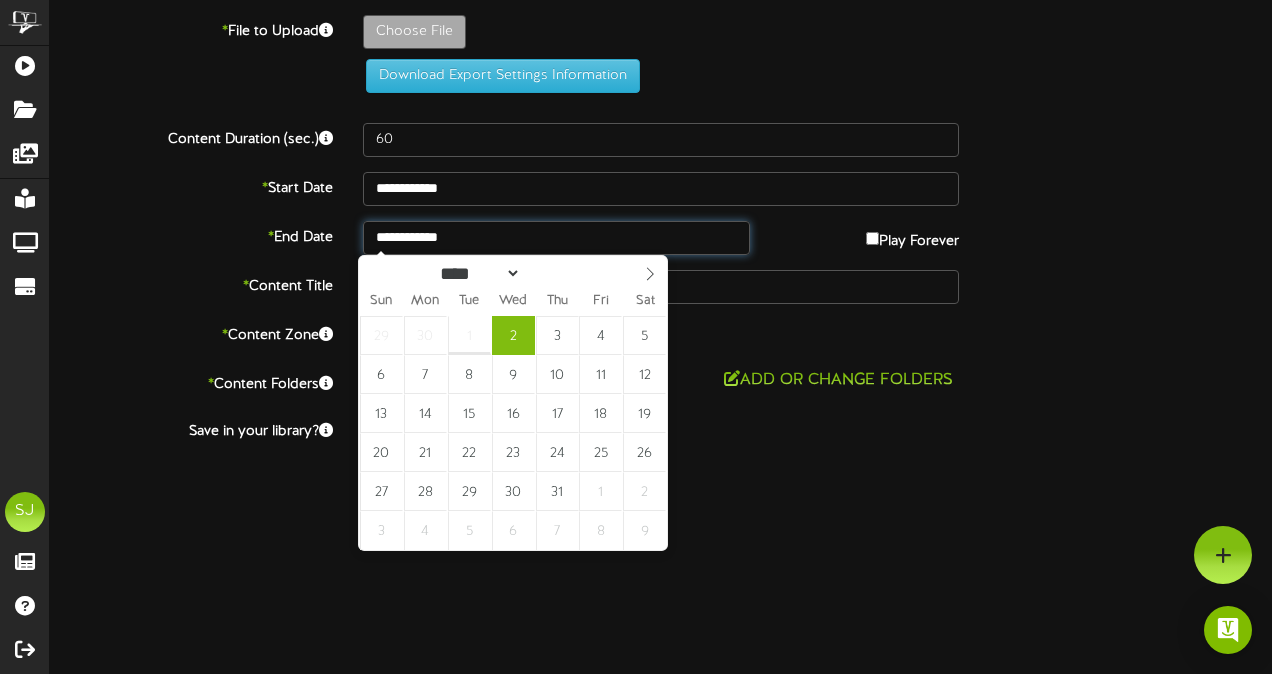 click on "**********" at bounding box center [556, 238] 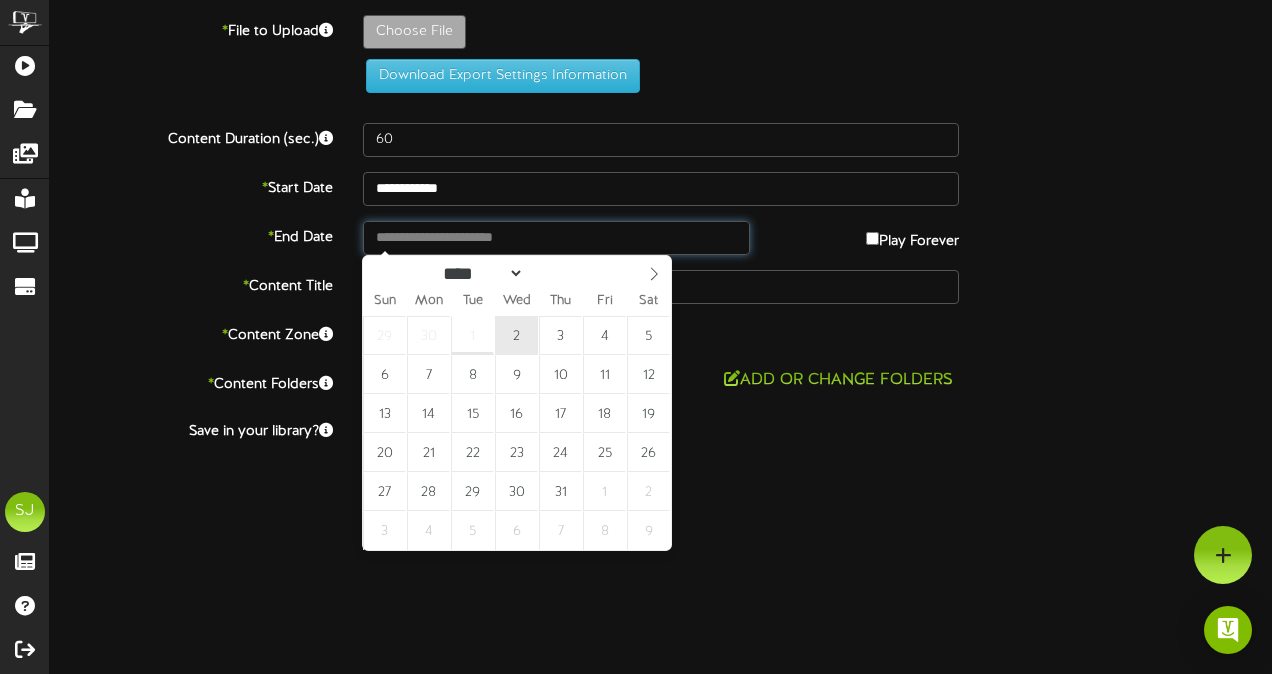 type on "**********" 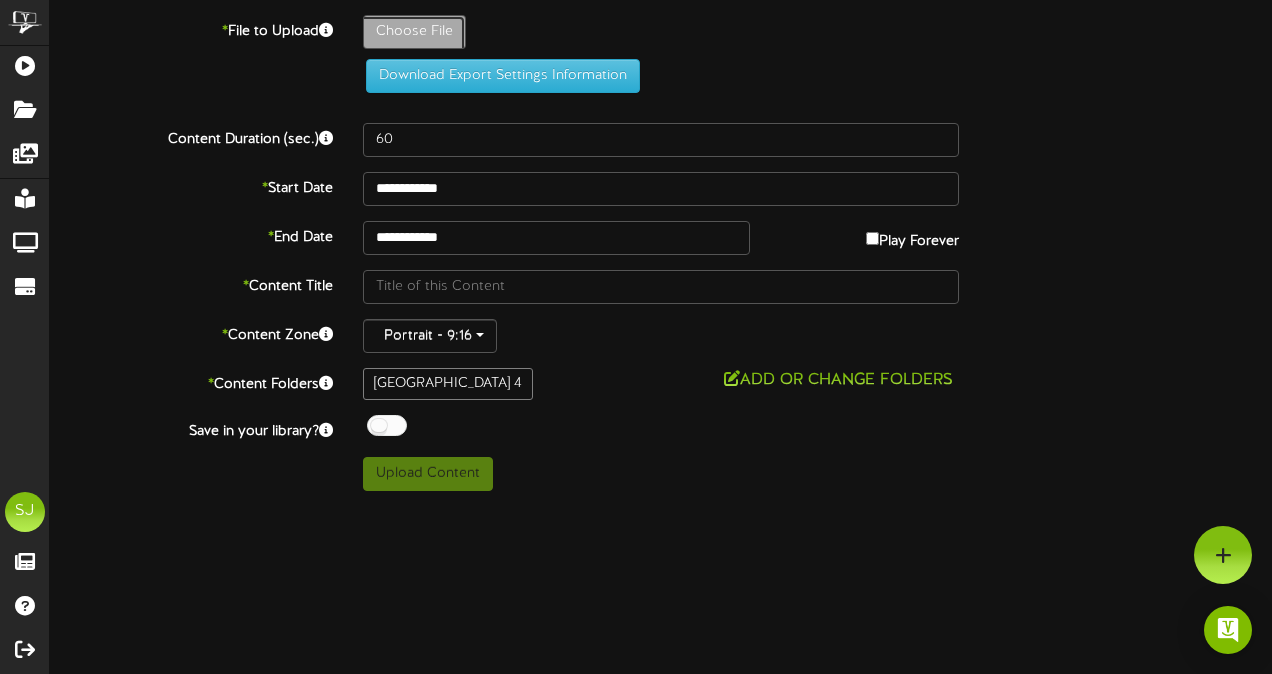 click on "Choose File" at bounding box center [-623, 87] 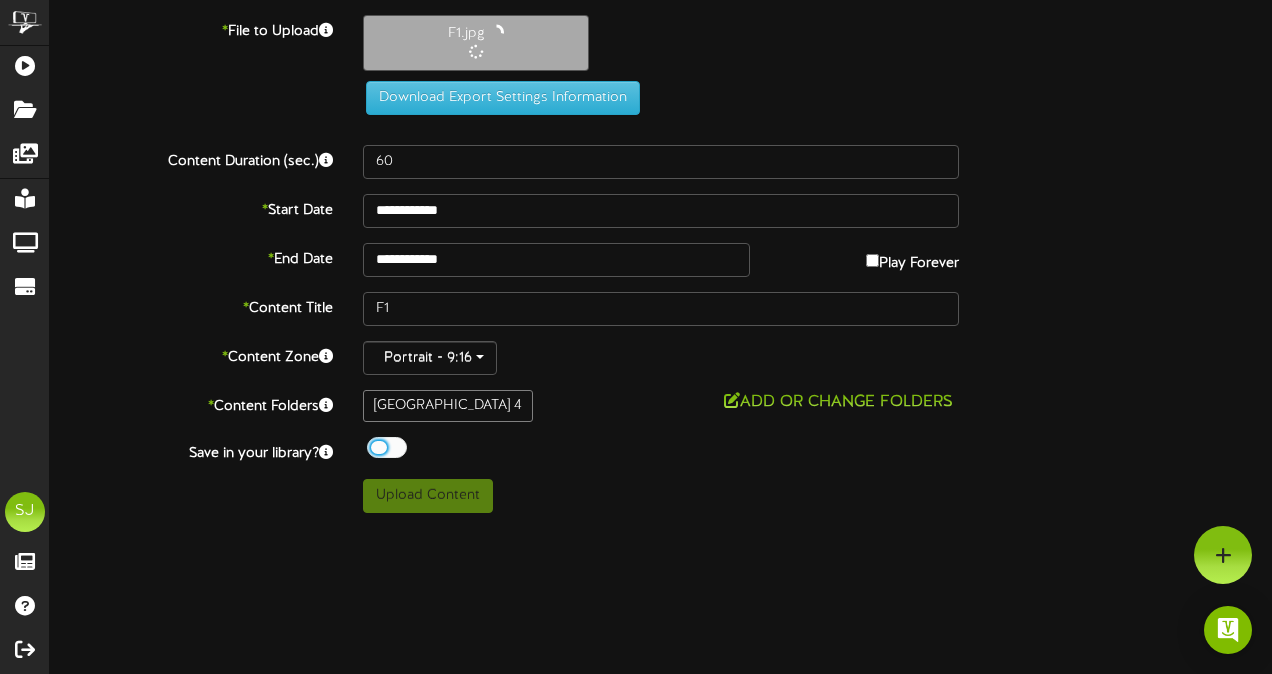 click at bounding box center [387, 447] 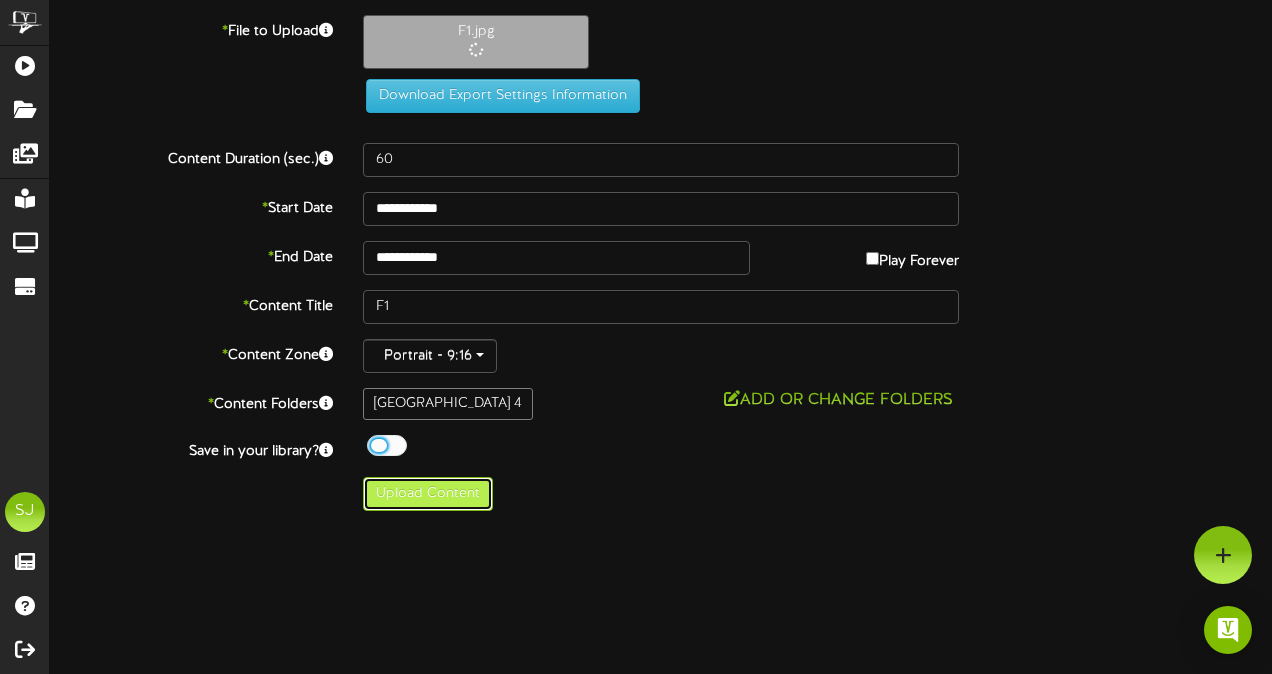 click on "Upload Content" at bounding box center (428, 494) 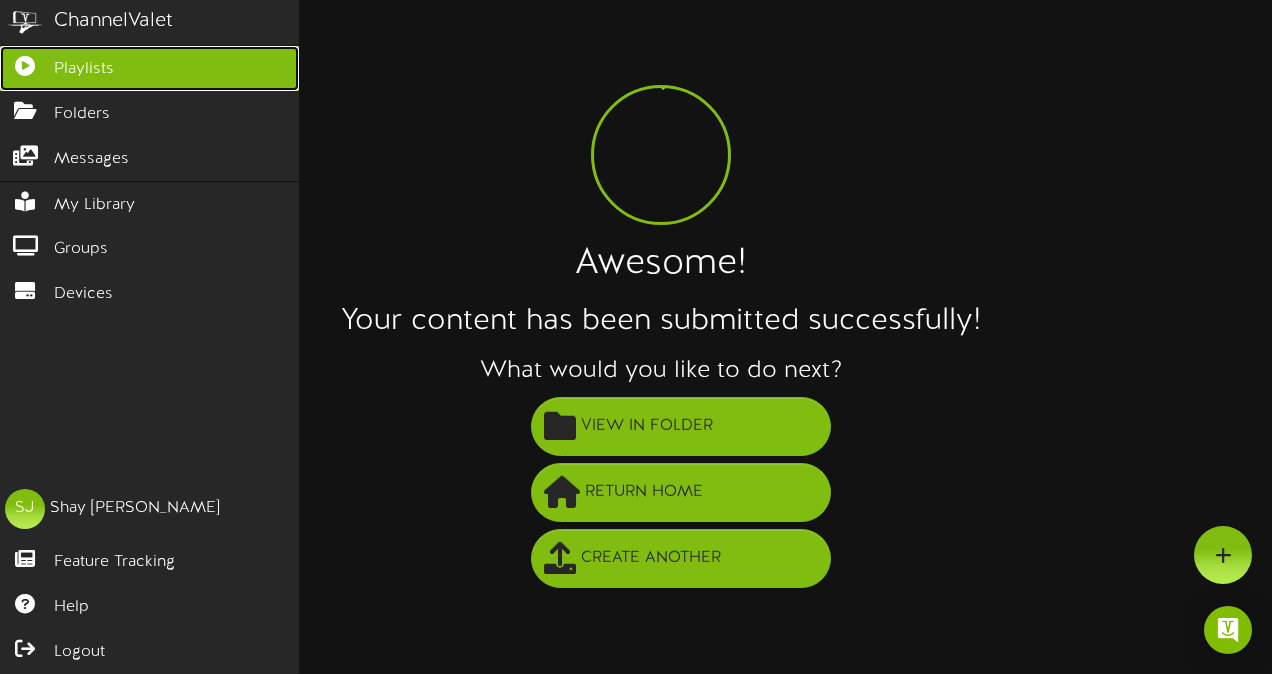 click on "Playlists" at bounding box center (149, 68) 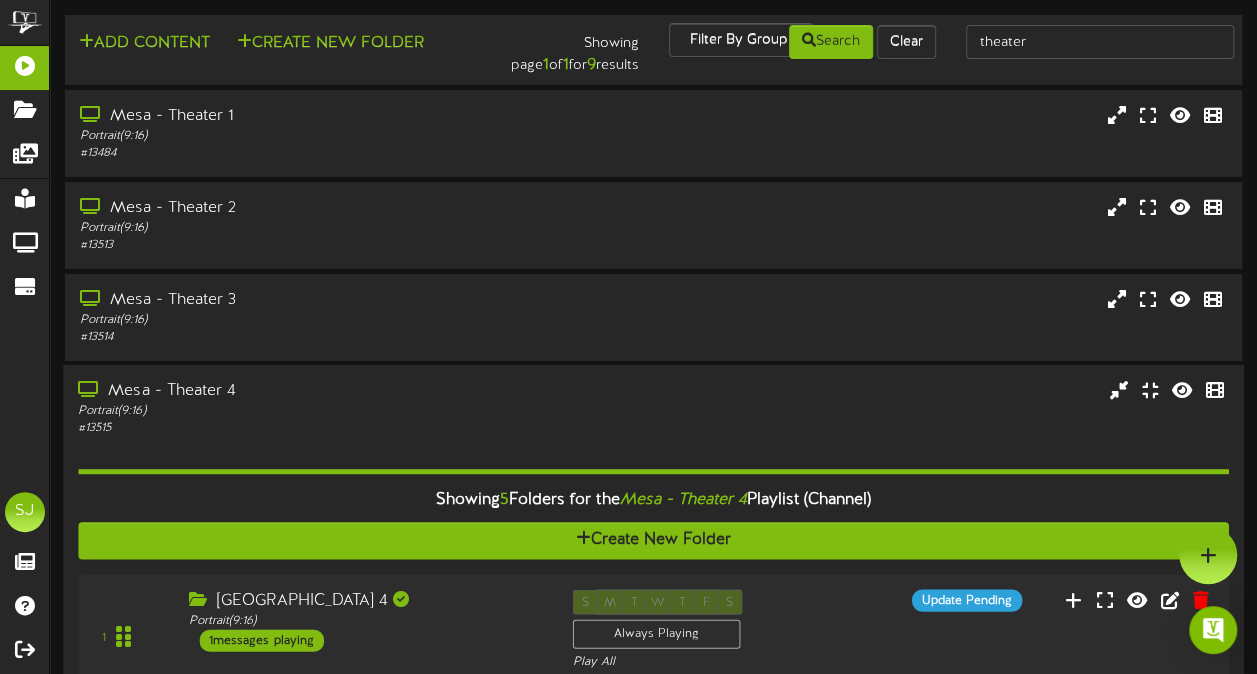 click on "# 13515" at bounding box center (309, 428) 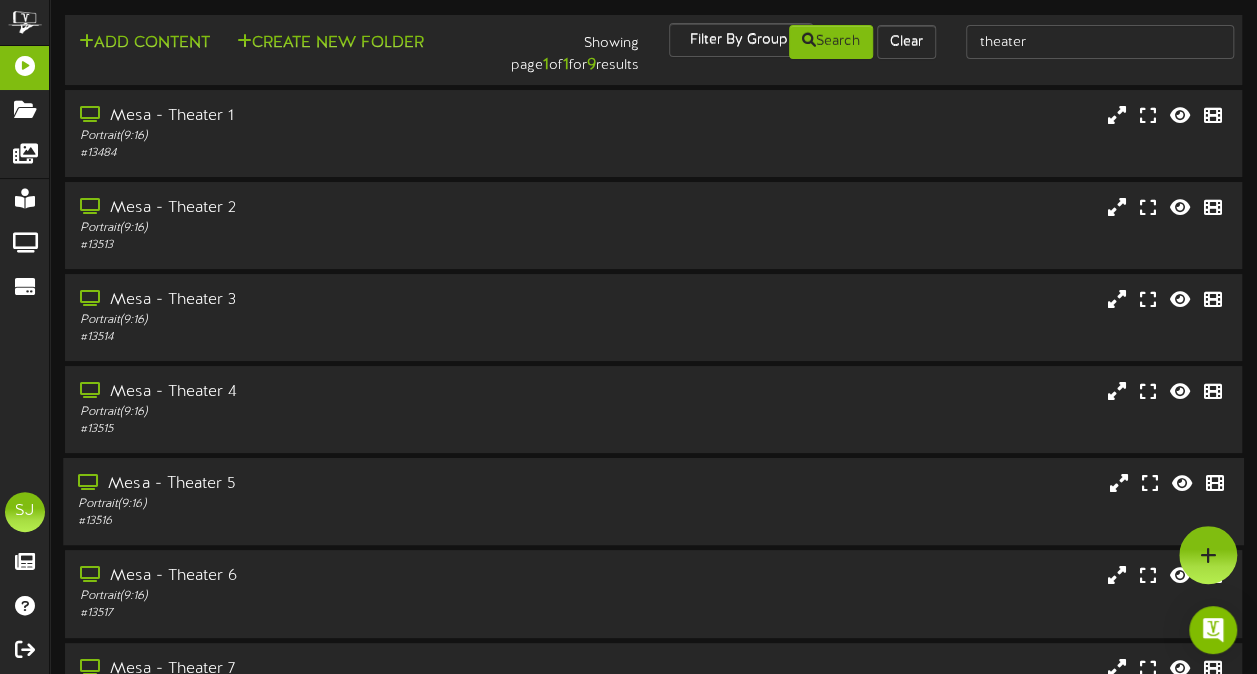 click on "Mesa - Theater 5" at bounding box center [309, 484] 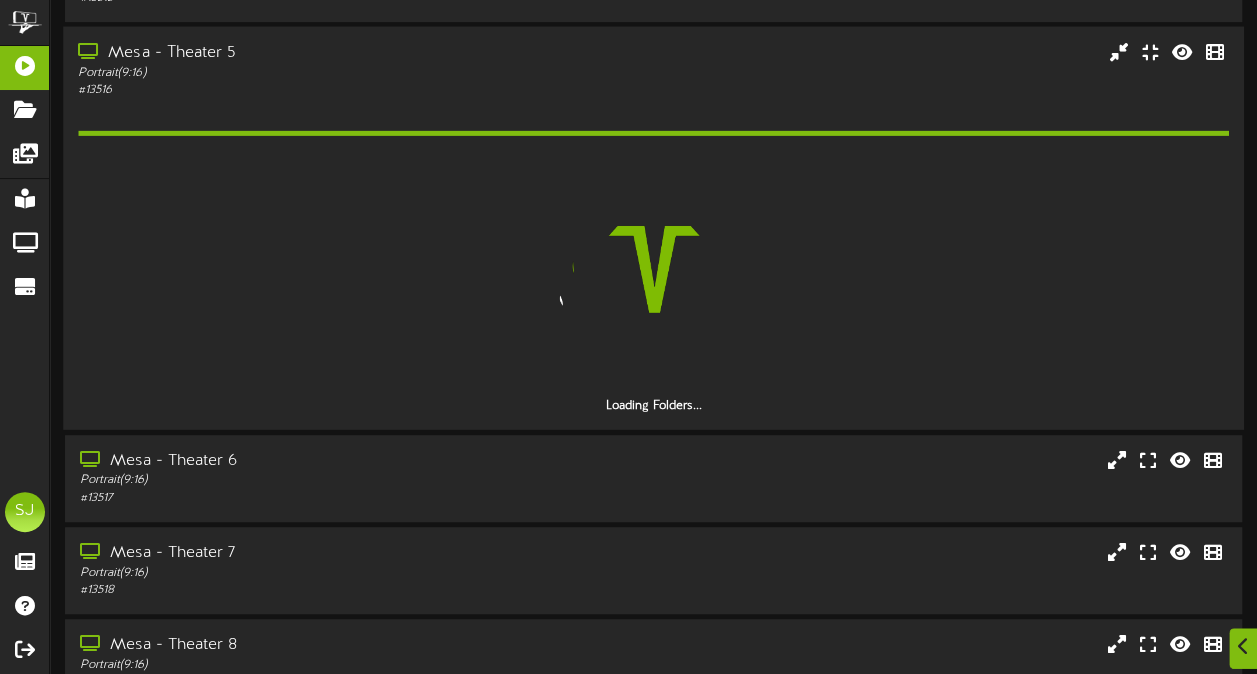 scroll, scrollTop: 433, scrollLeft: 0, axis: vertical 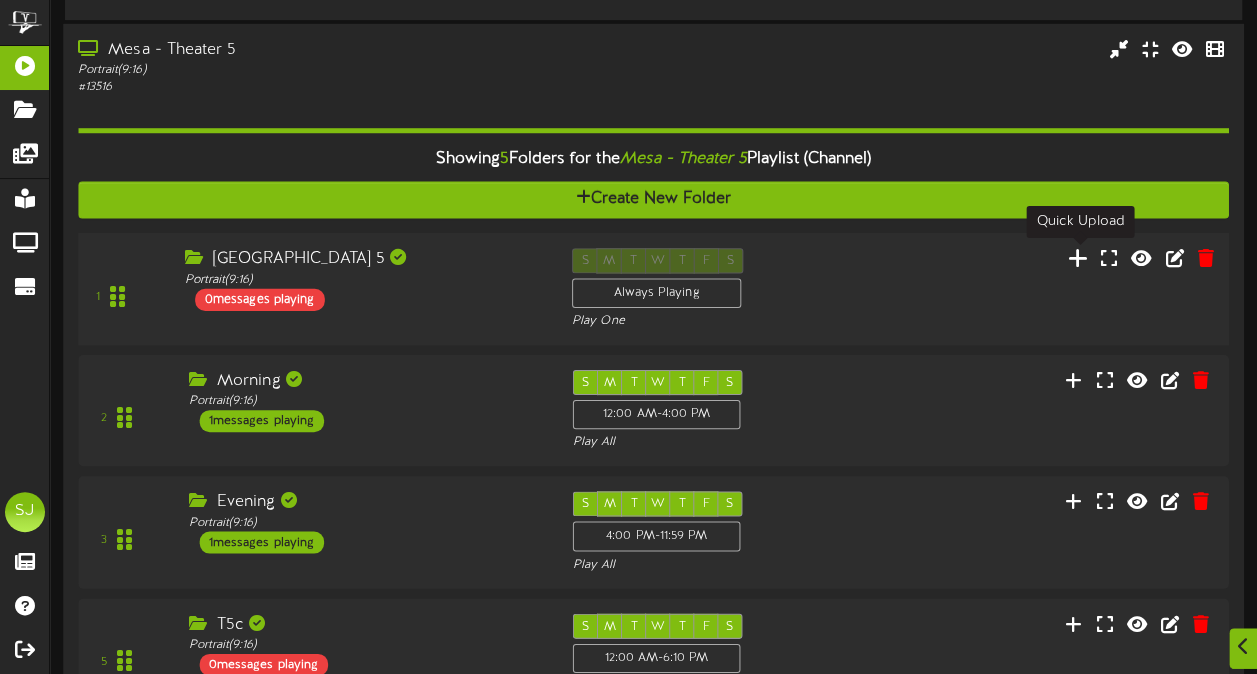 click at bounding box center [1078, 258] 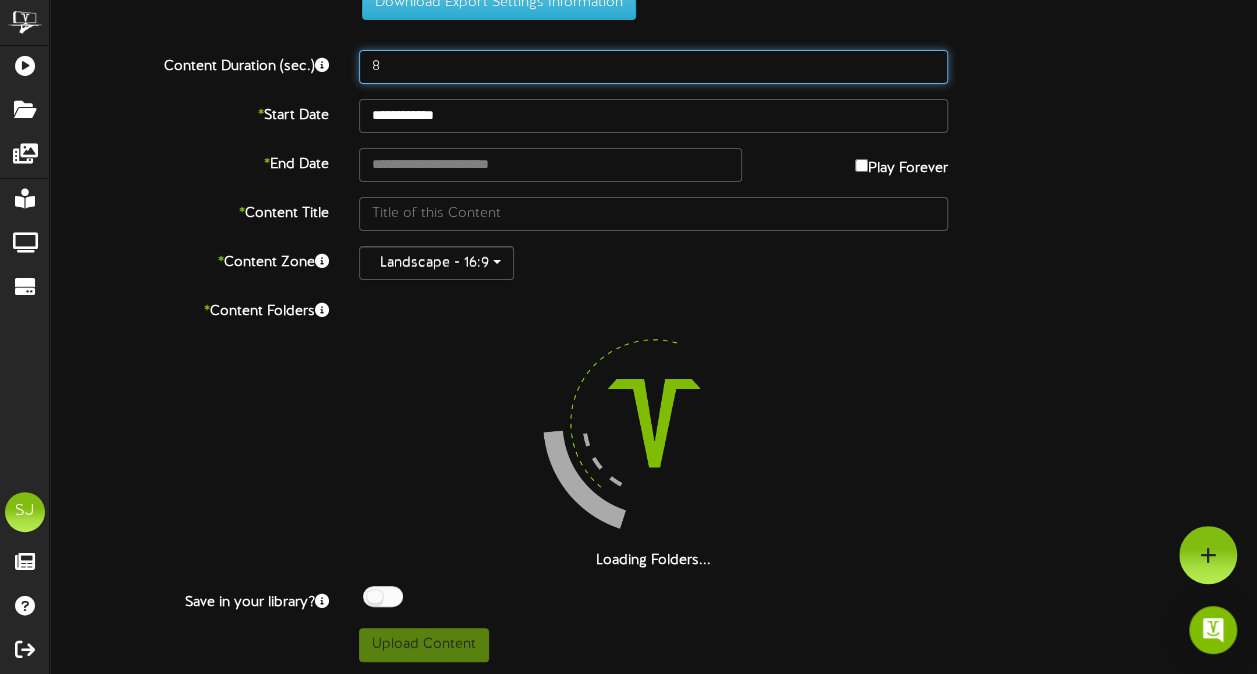 click on "8" at bounding box center [653, 67] 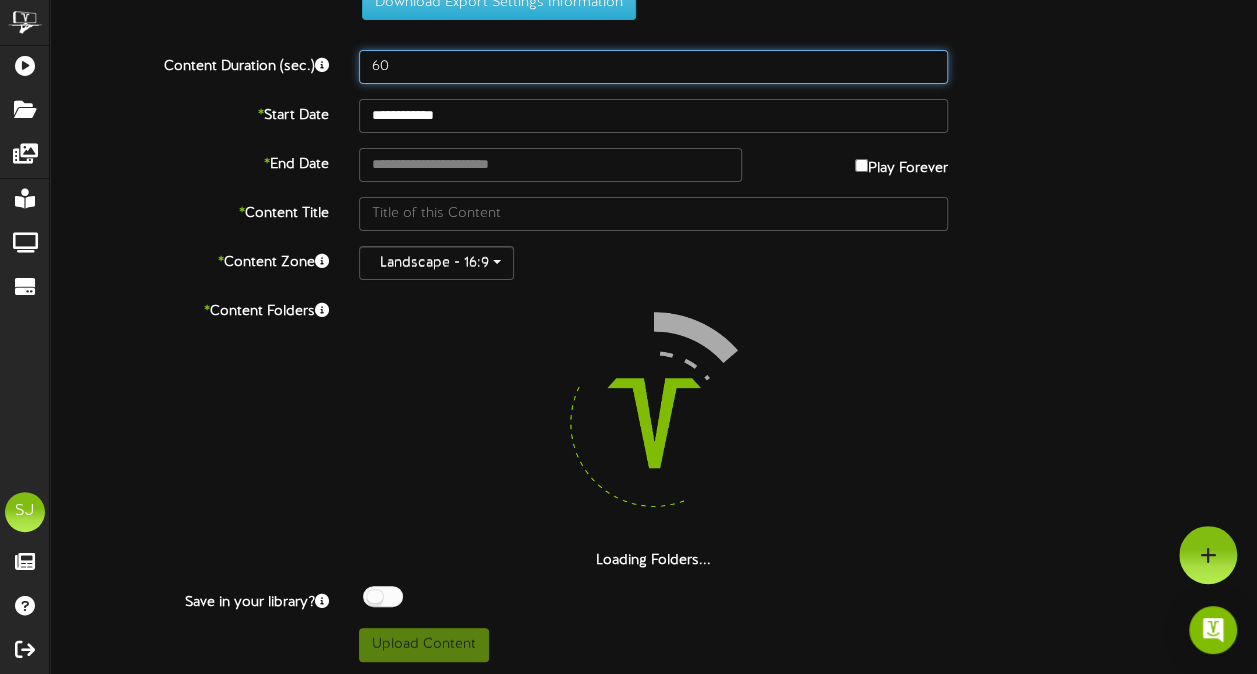 scroll, scrollTop: 0, scrollLeft: 0, axis: both 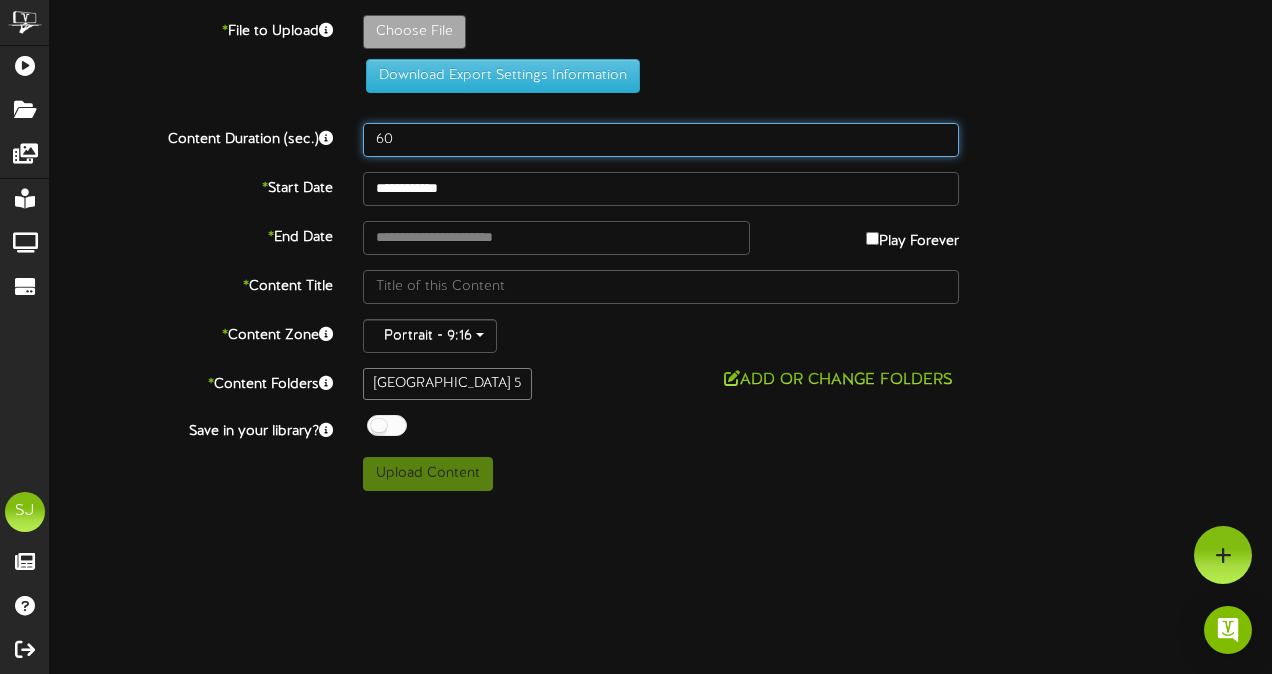 type on "60" 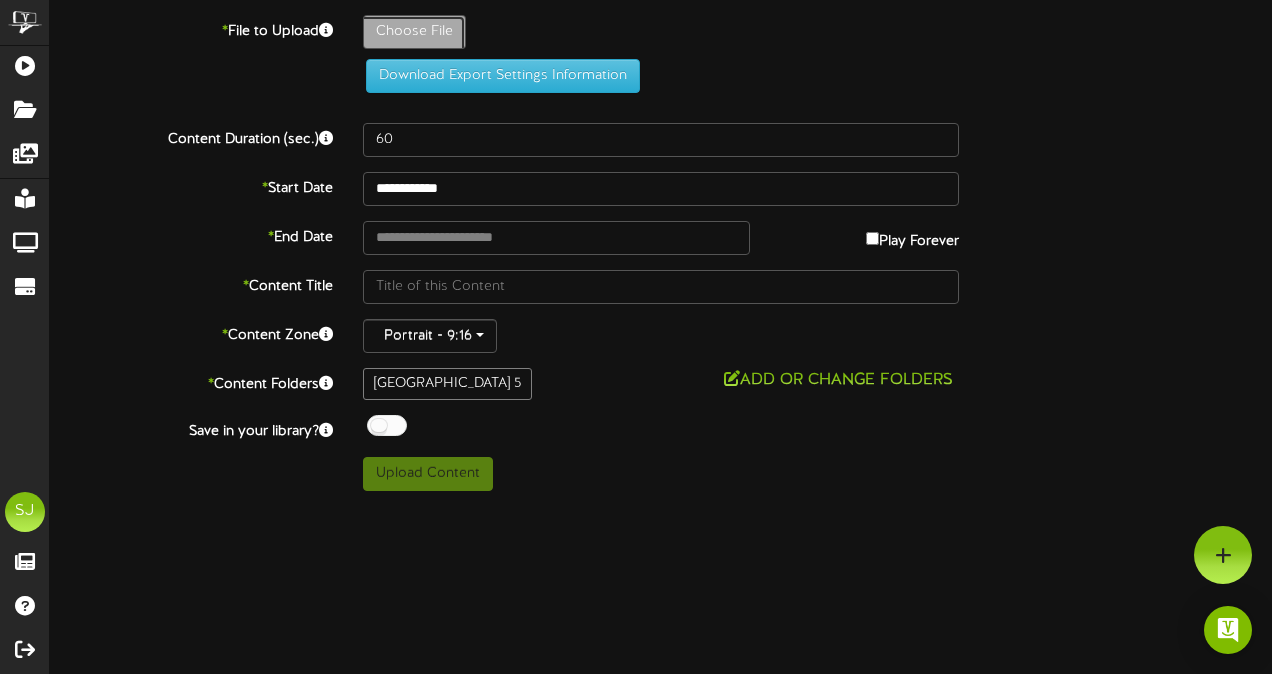 click on "Choose File" at bounding box center [-623, 87] 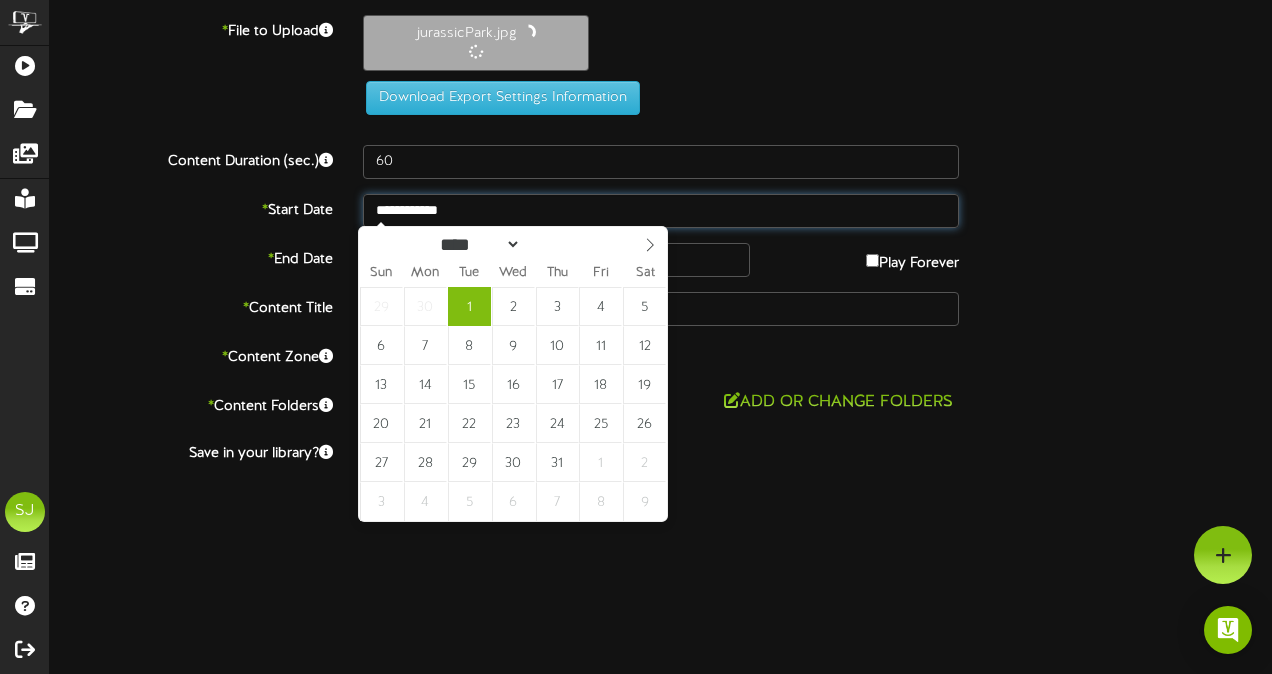 click on "**********" at bounding box center [661, 211] 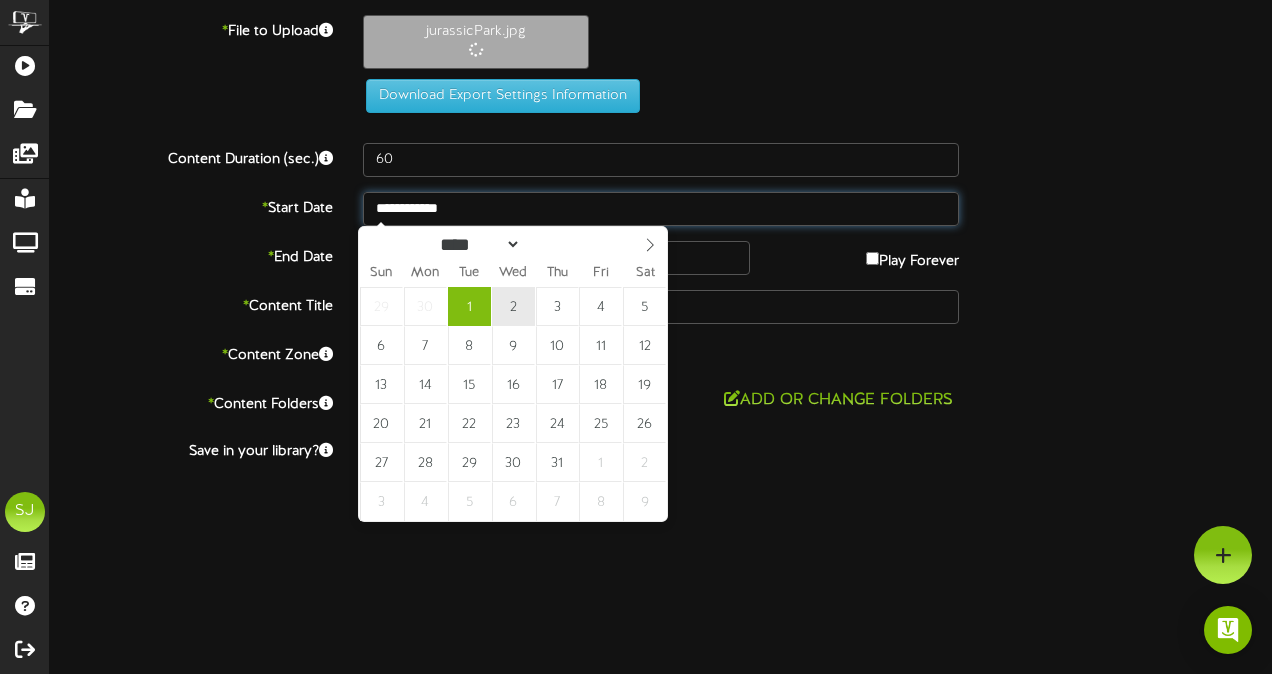 type on "**********" 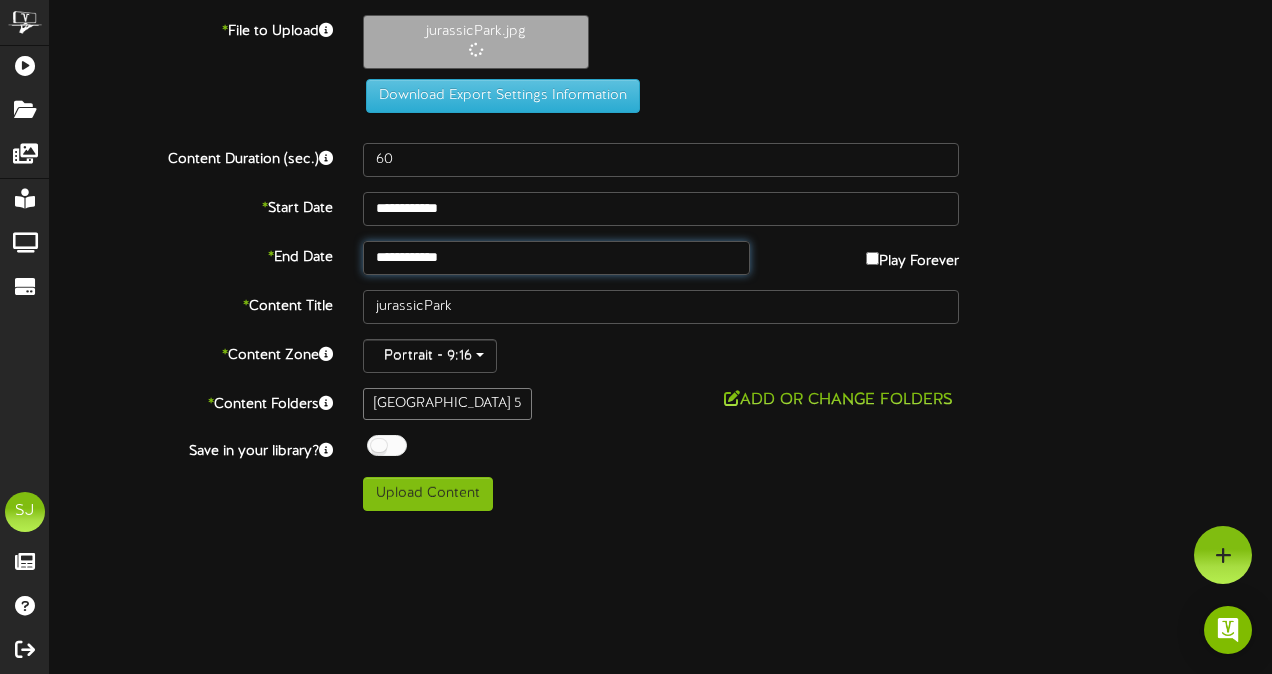 click on "**********" at bounding box center (556, 258) 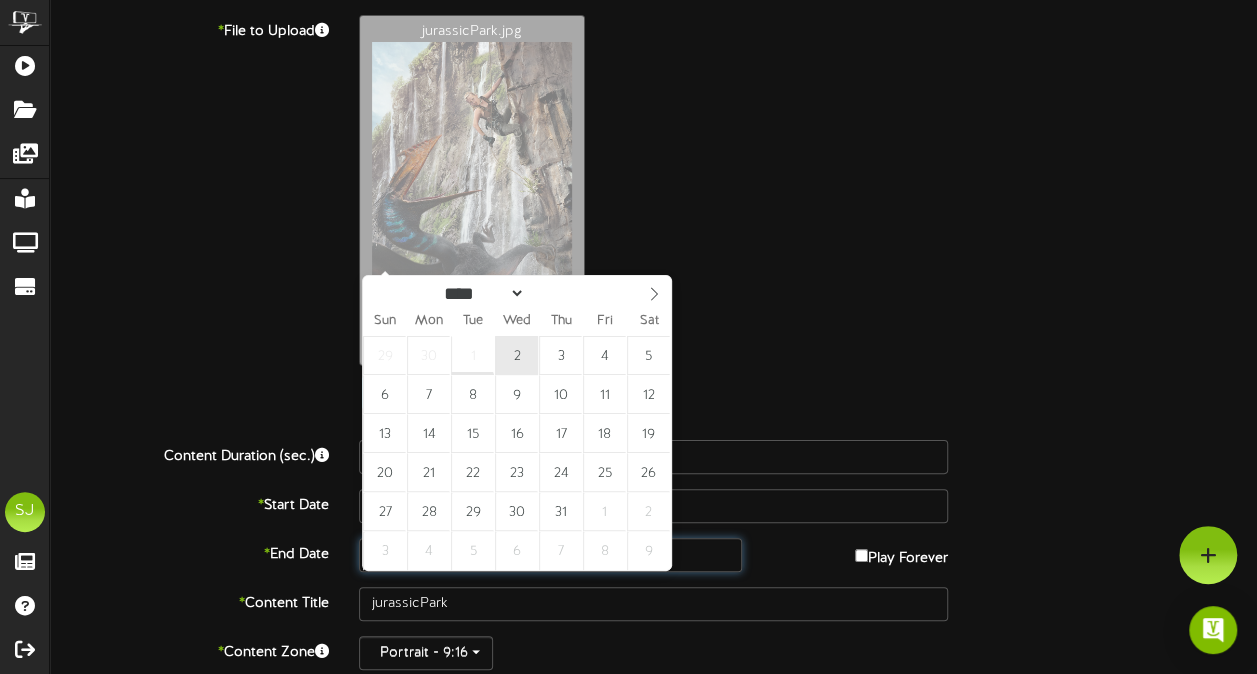 type on "**********" 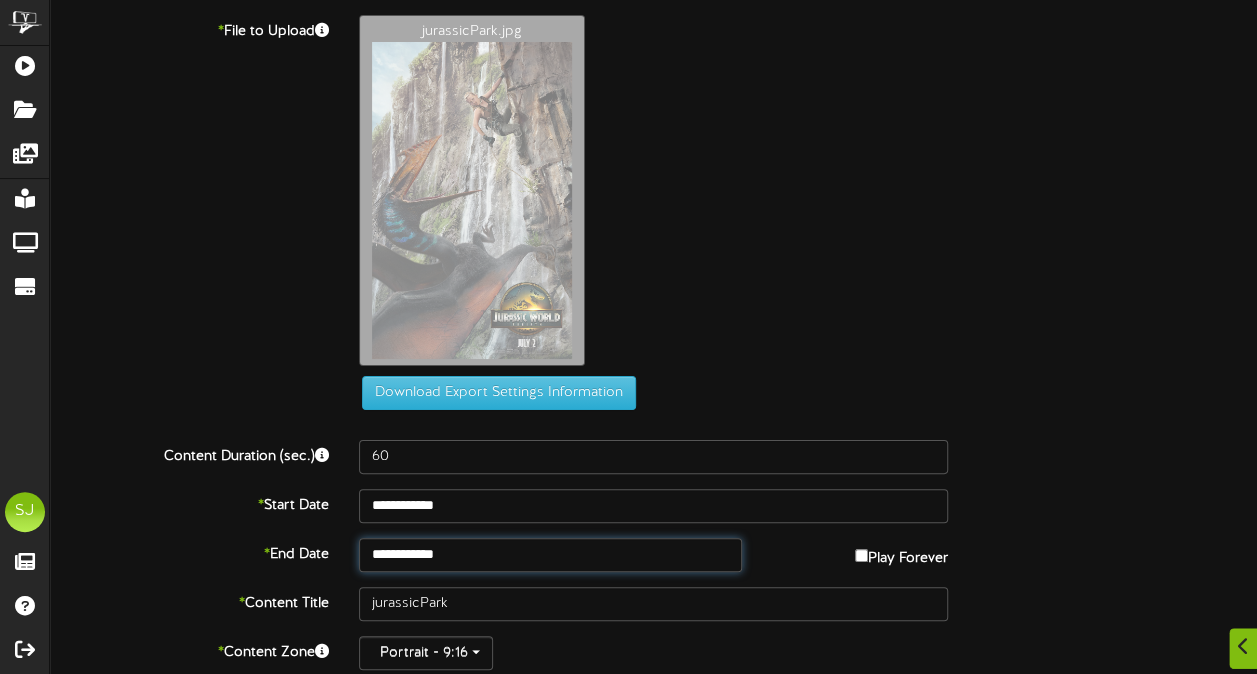 scroll, scrollTop: 145, scrollLeft: 0, axis: vertical 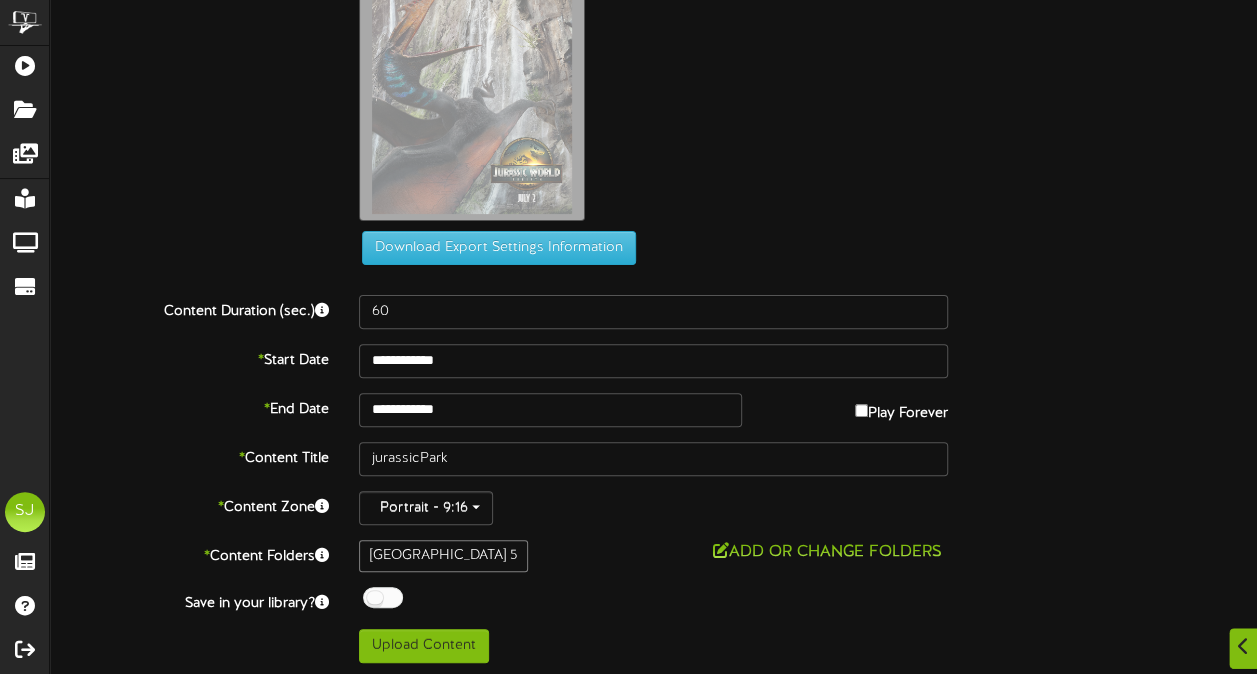 click at bounding box center (378, 600) 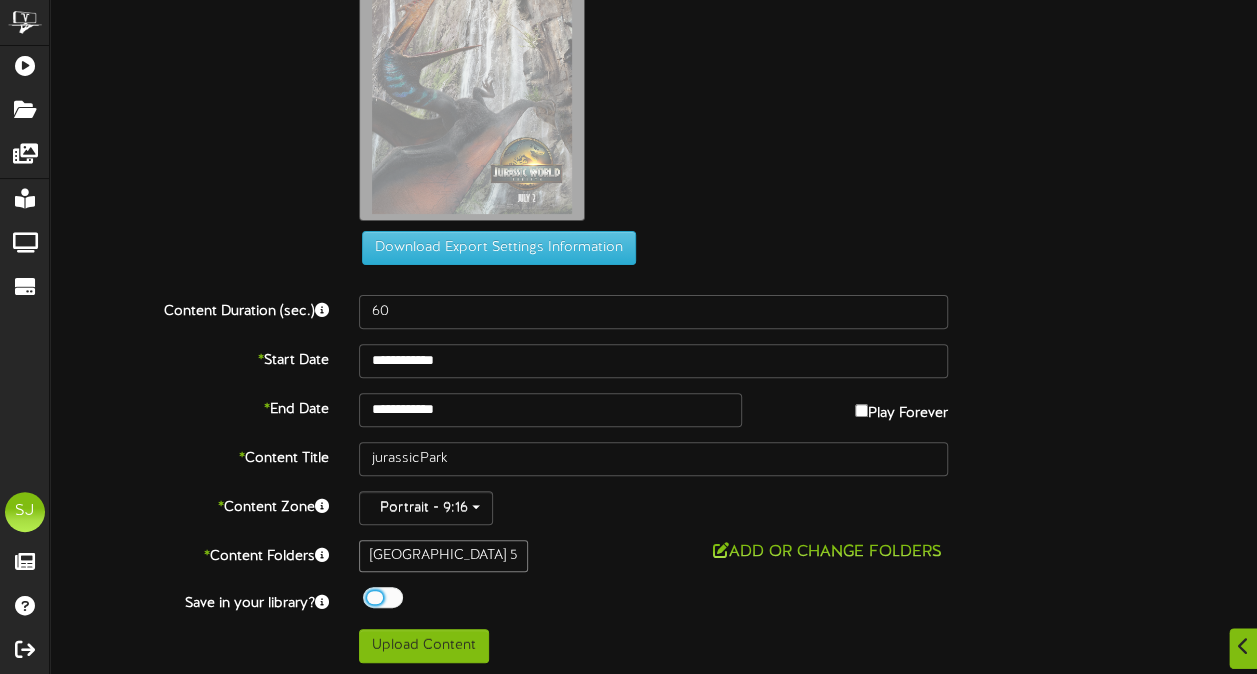 click at bounding box center (383, 597) 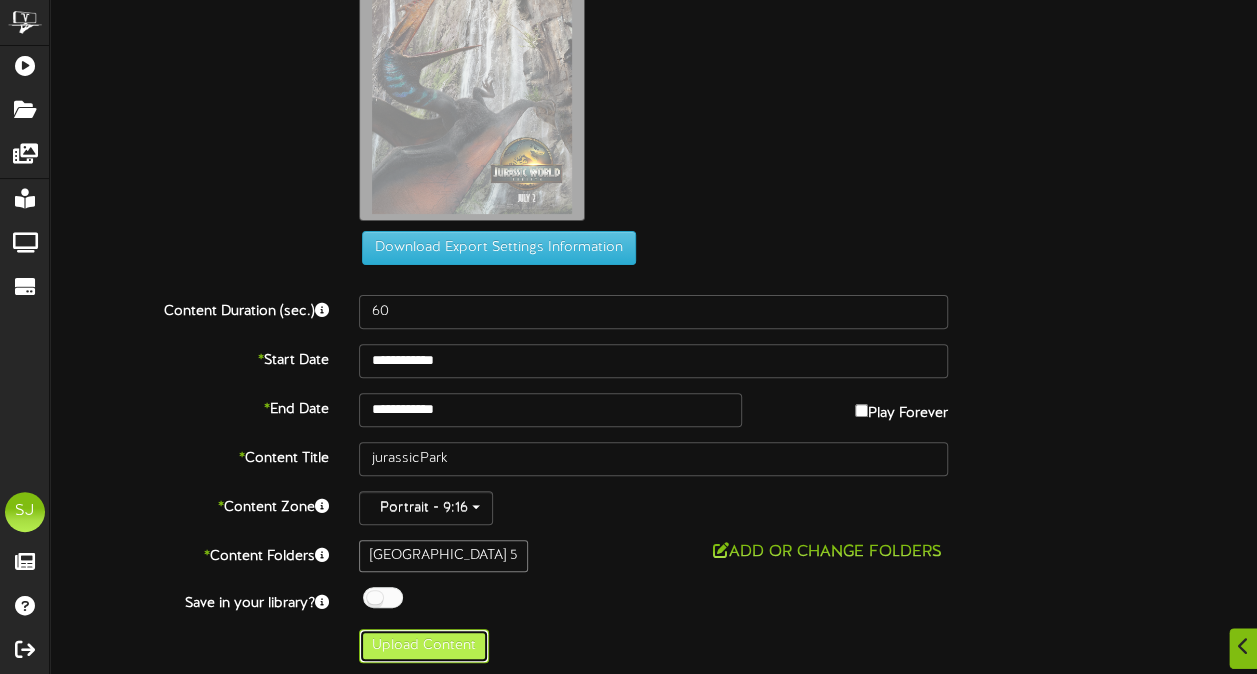 click on "Upload Content" at bounding box center [424, 646] 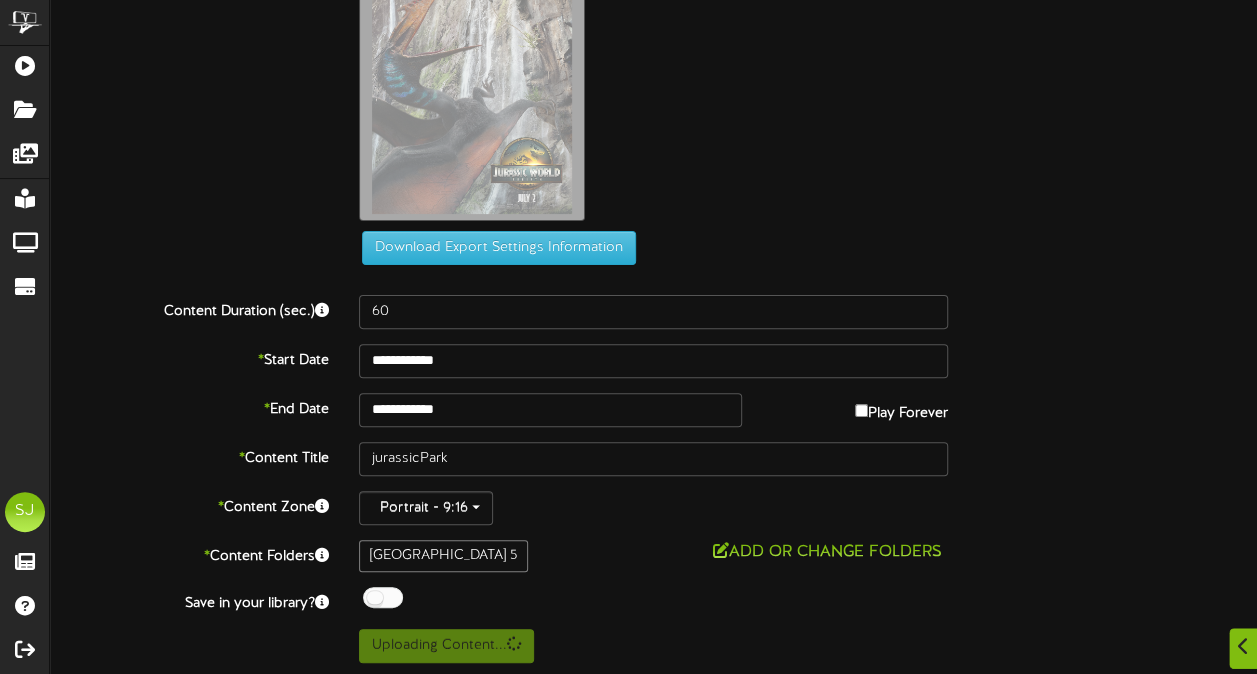 scroll, scrollTop: 0, scrollLeft: 0, axis: both 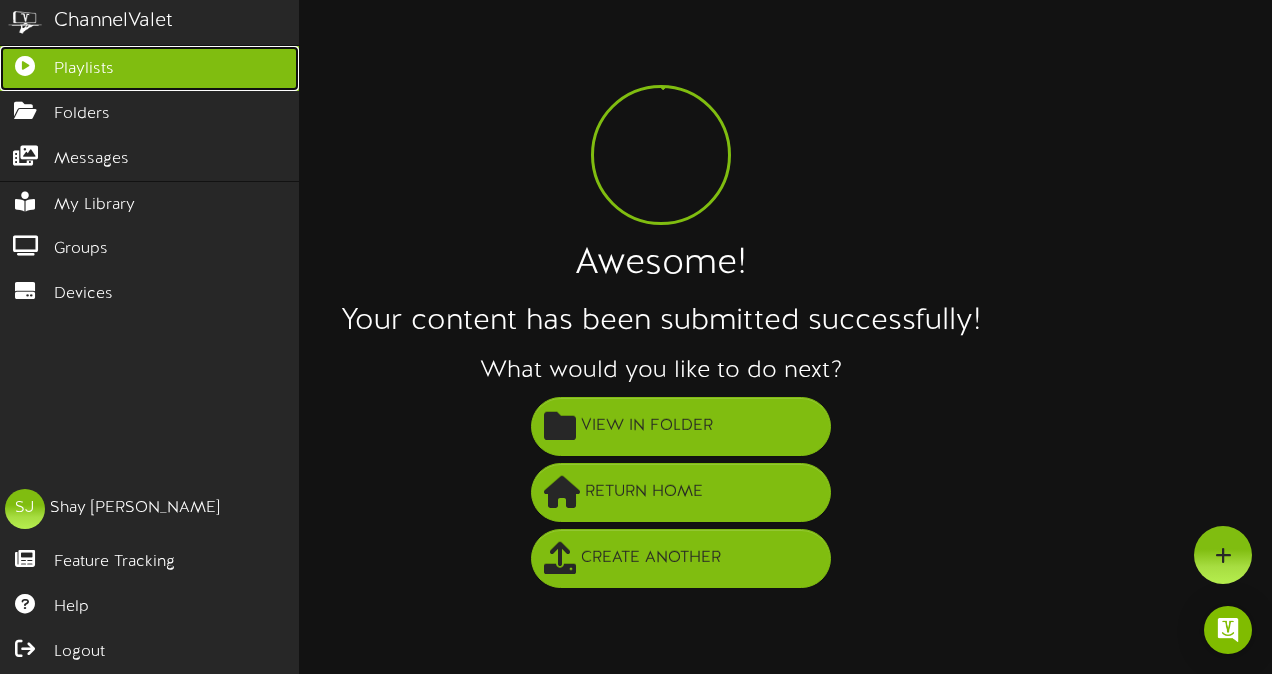 click at bounding box center [25, 63] 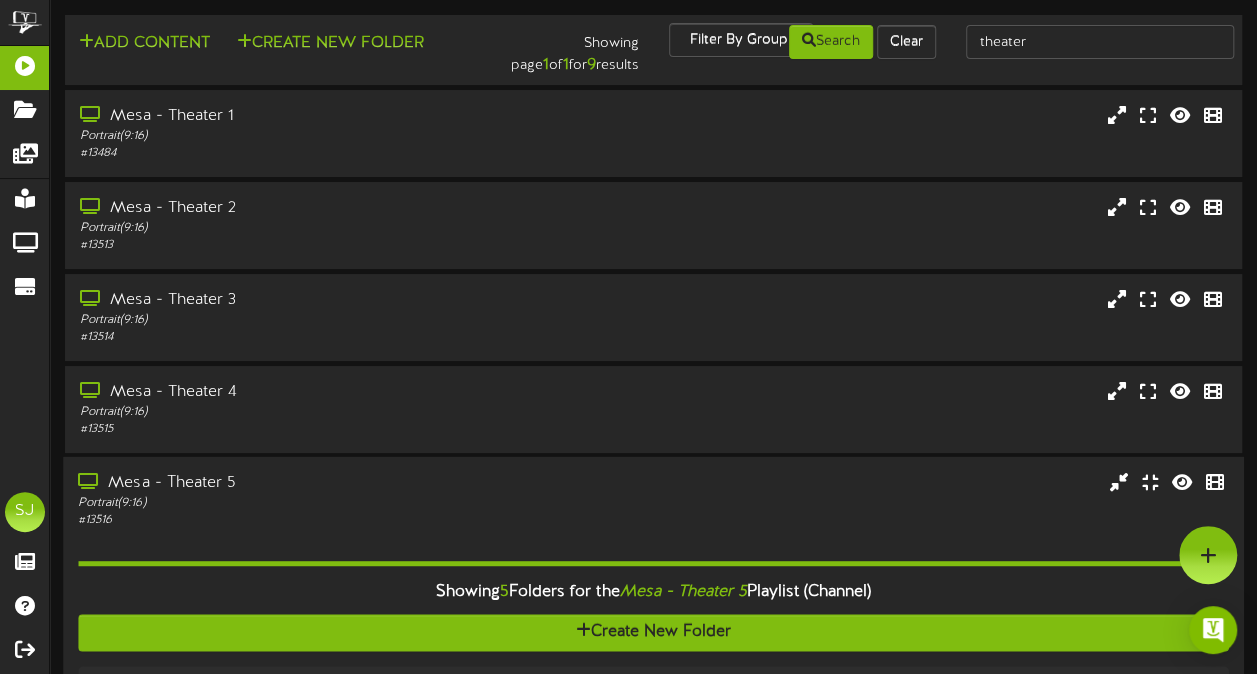 click on "Portrait  ( 9:16 )" at bounding box center (309, 503) 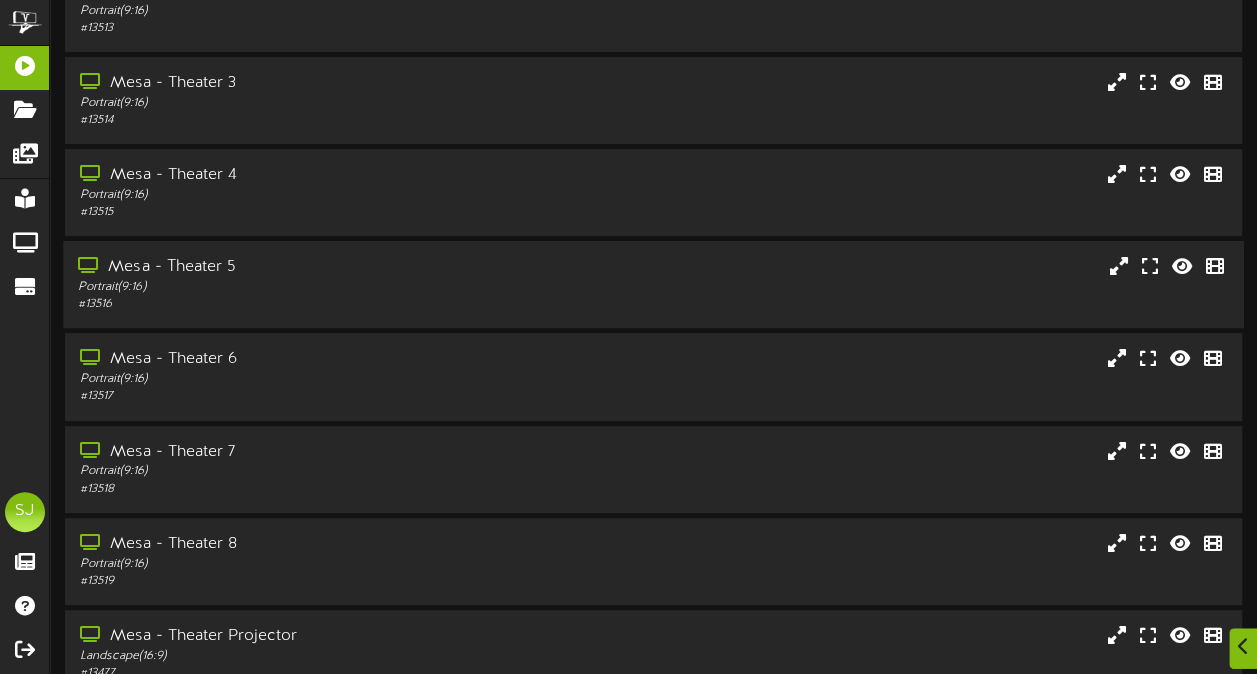 scroll, scrollTop: 218, scrollLeft: 0, axis: vertical 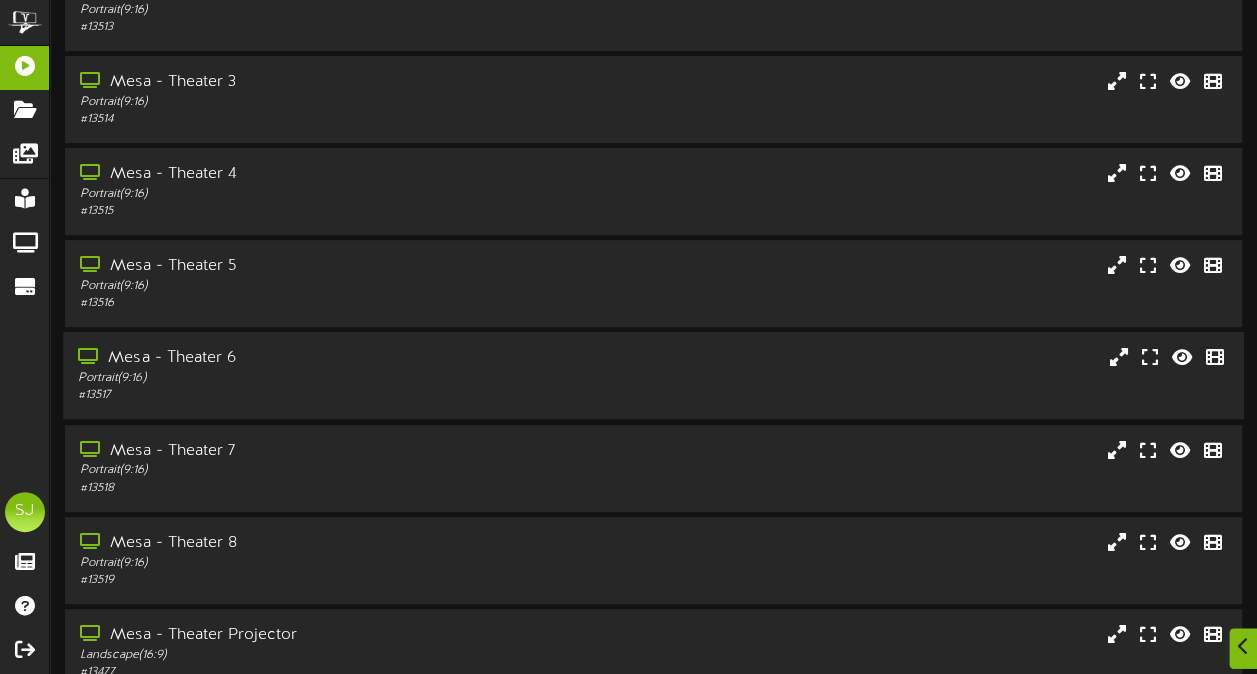 click on "Mesa - Theater 6" at bounding box center [309, 358] 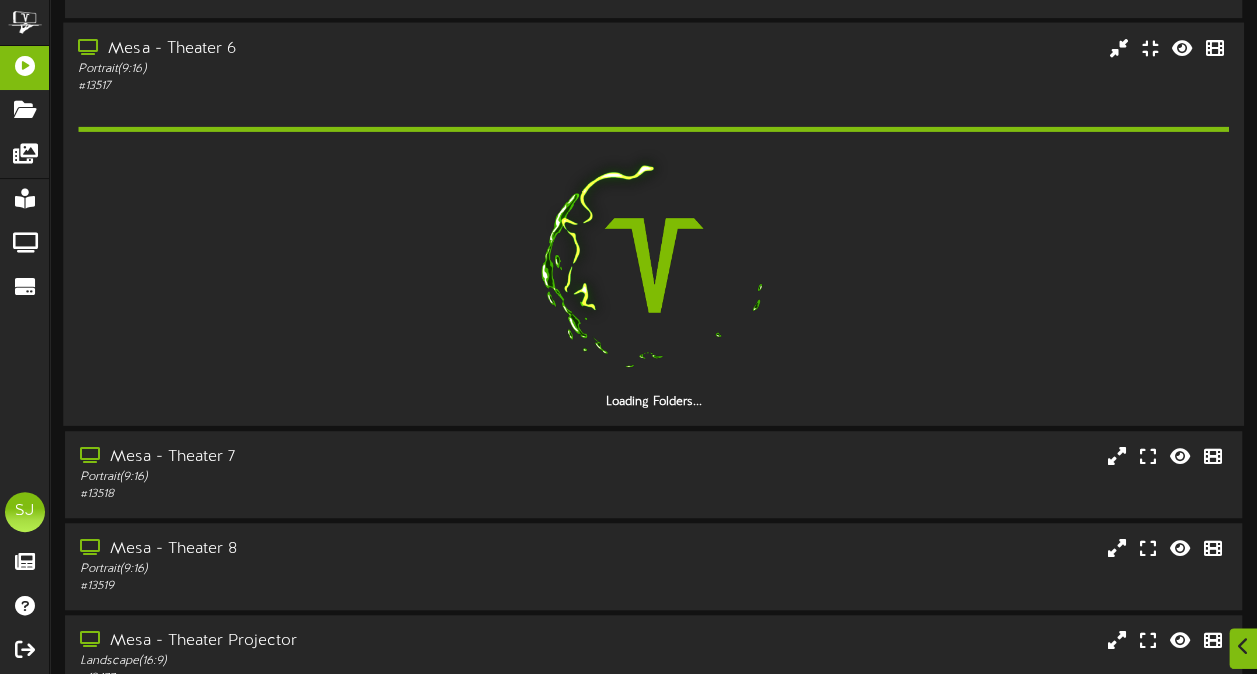 scroll, scrollTop: 549, scrollLeft: 0, axis: vertical 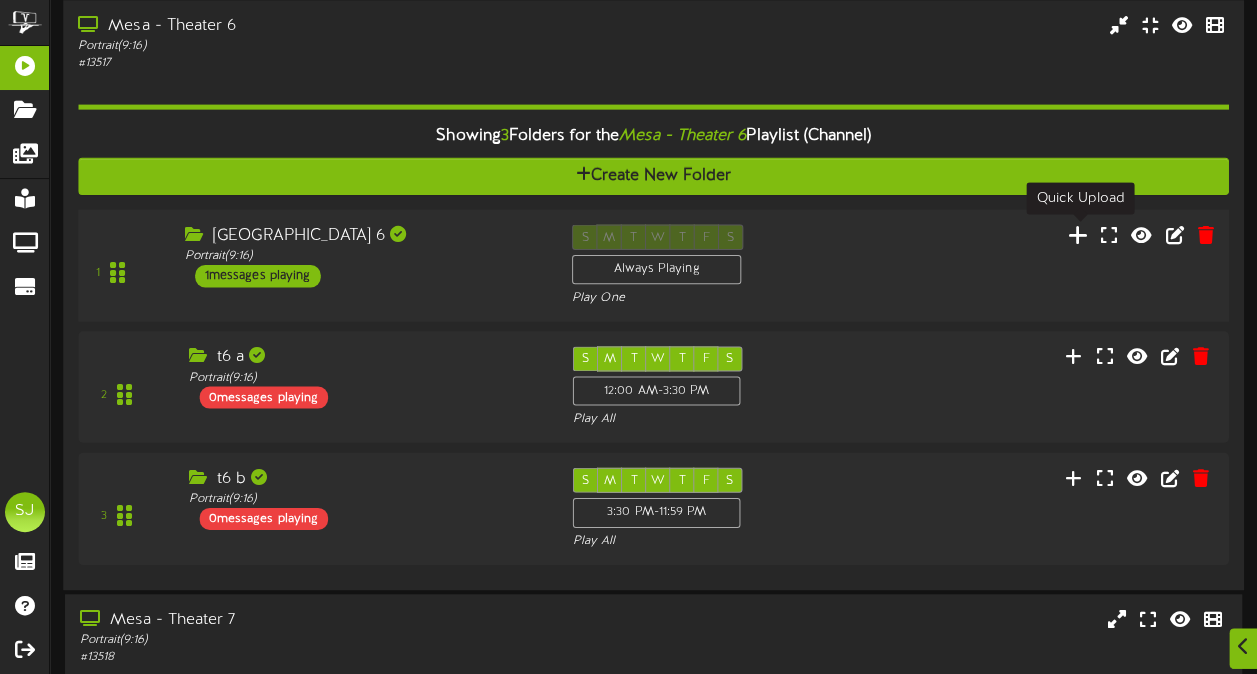 click at bounding box center [1078, 234] 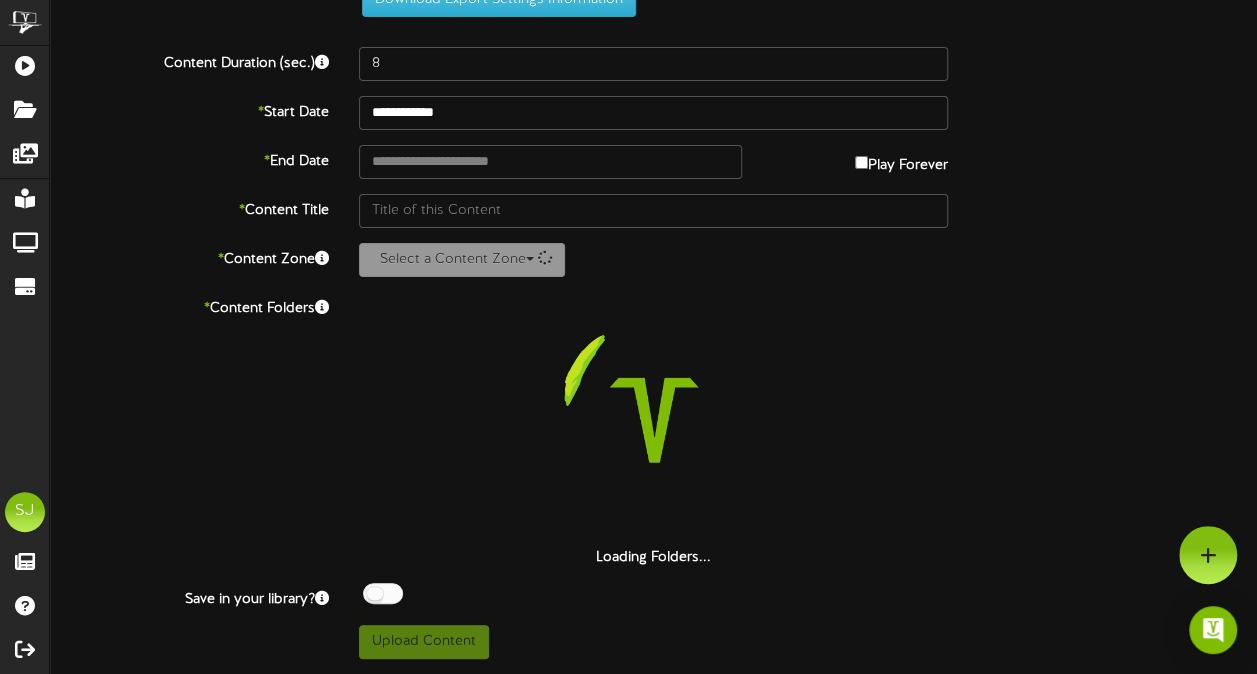 scroll, scrollTop: 73, scrollLeft: 0, axis: vertical 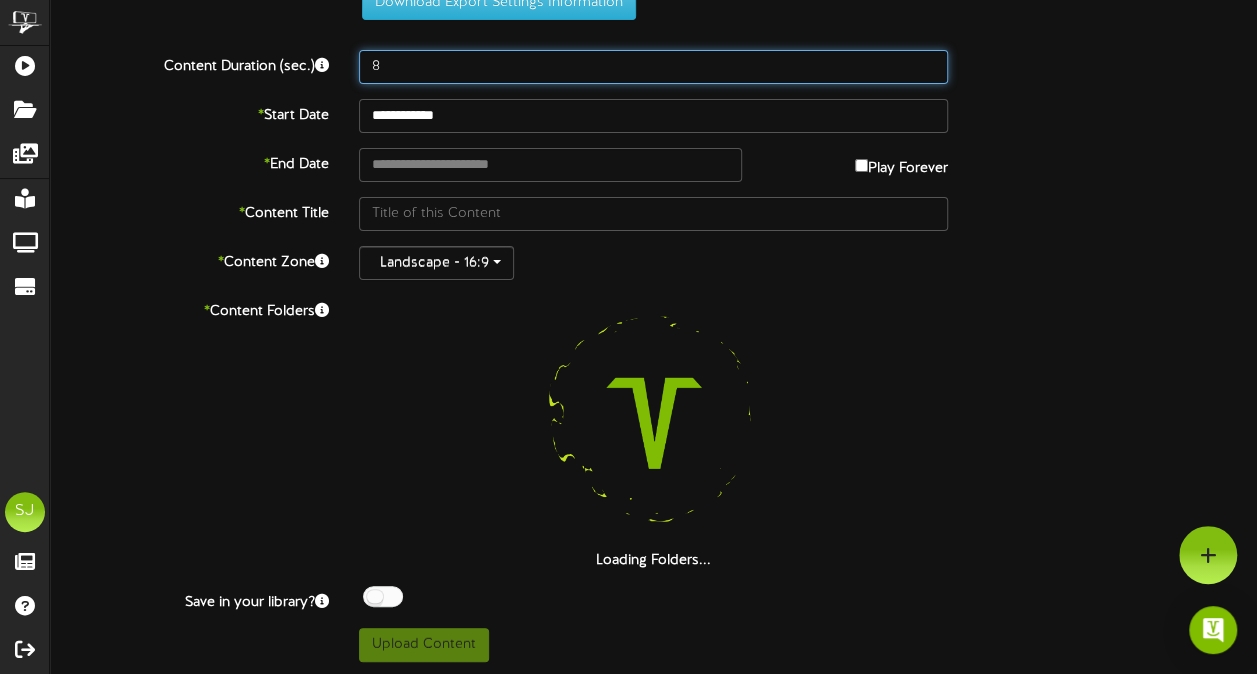click on "8" at bounding box center (653, 67) 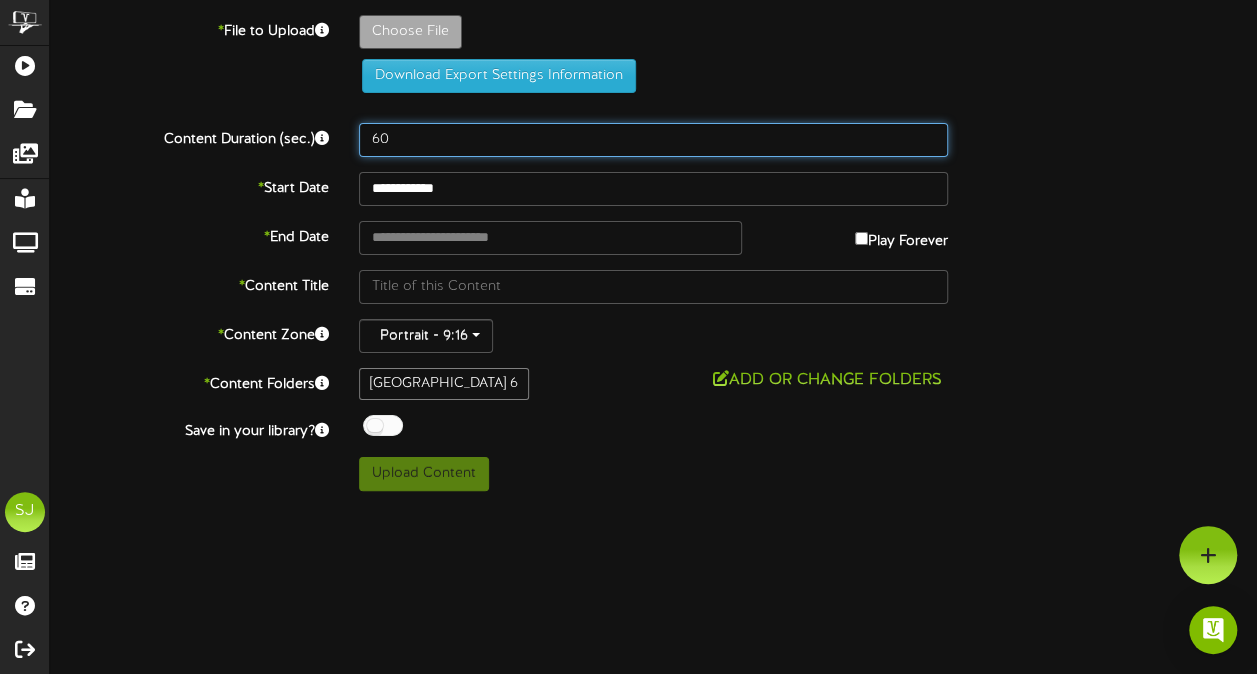 scroll, scrollTop: 0, scrollLeft: 0, axis: both 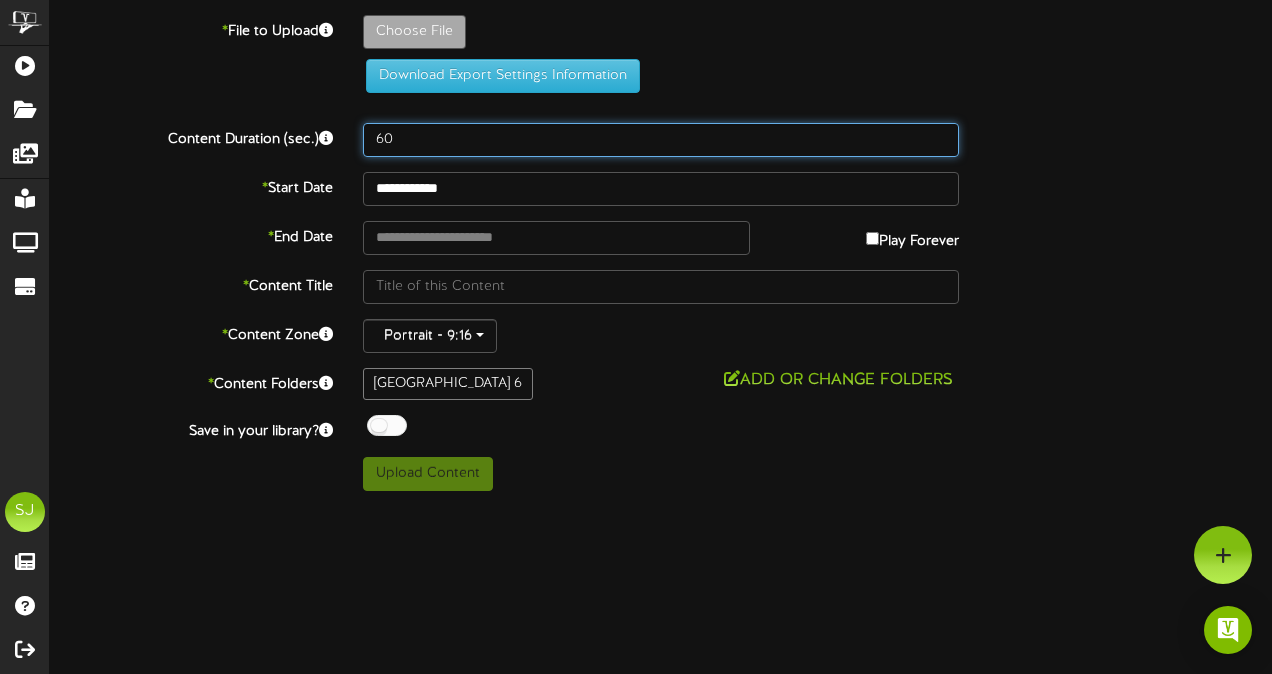 type on "60" 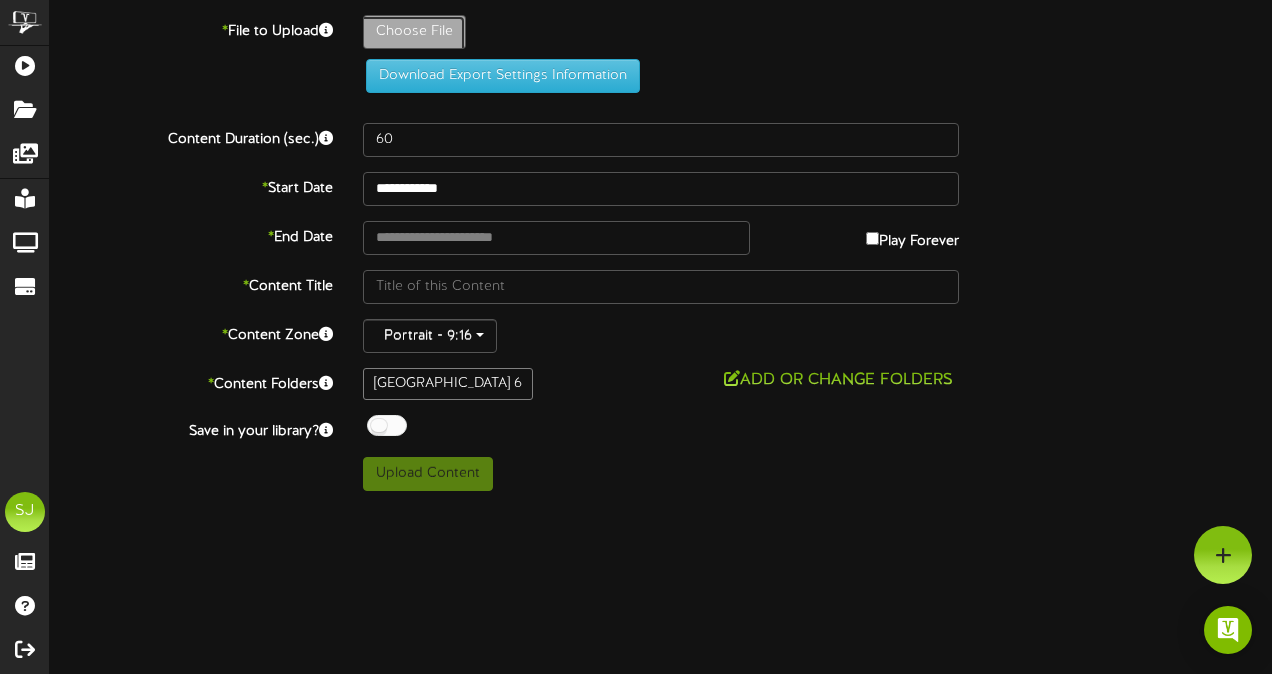 click on "Choose File" at bounding box center (-623, 87) 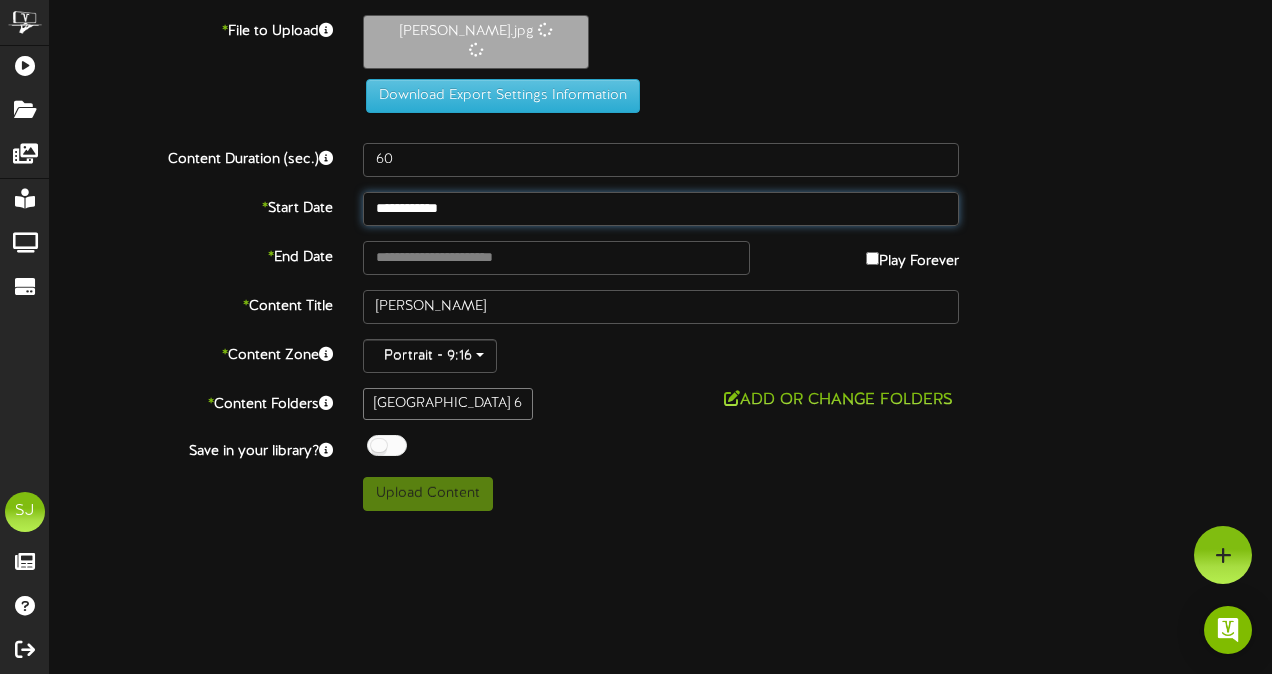 click on "**********" at bounding box center [661, 209] 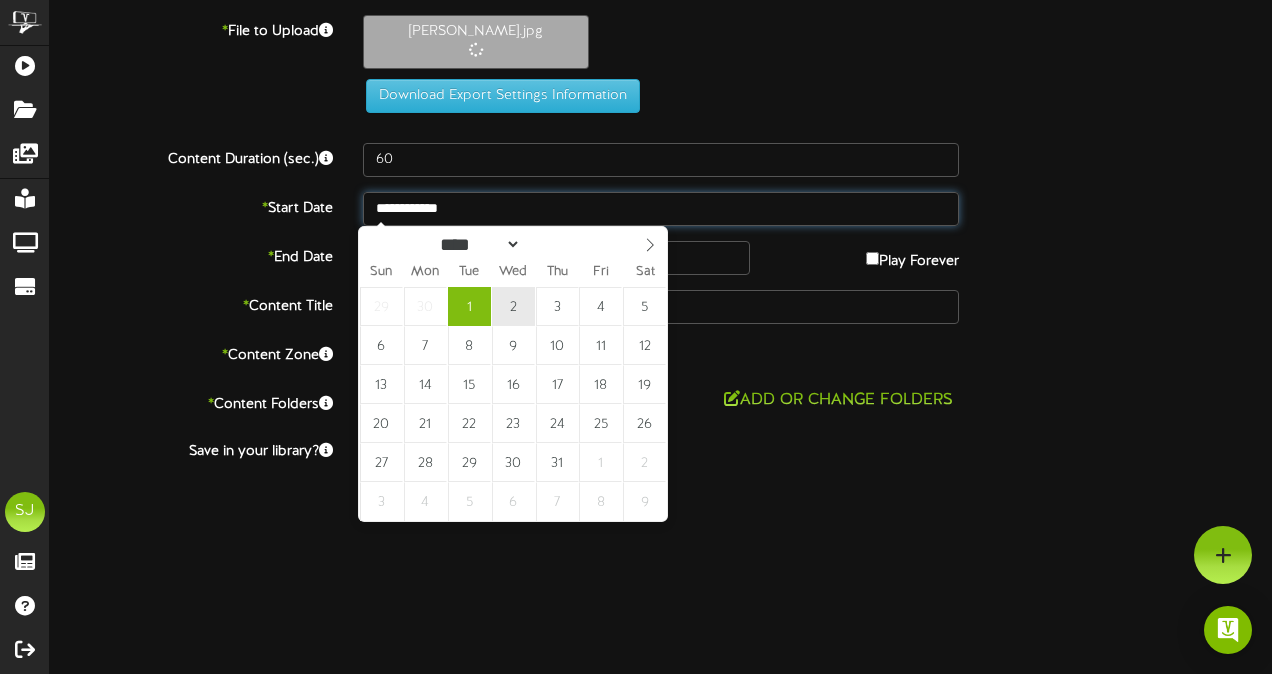 type on "**********" 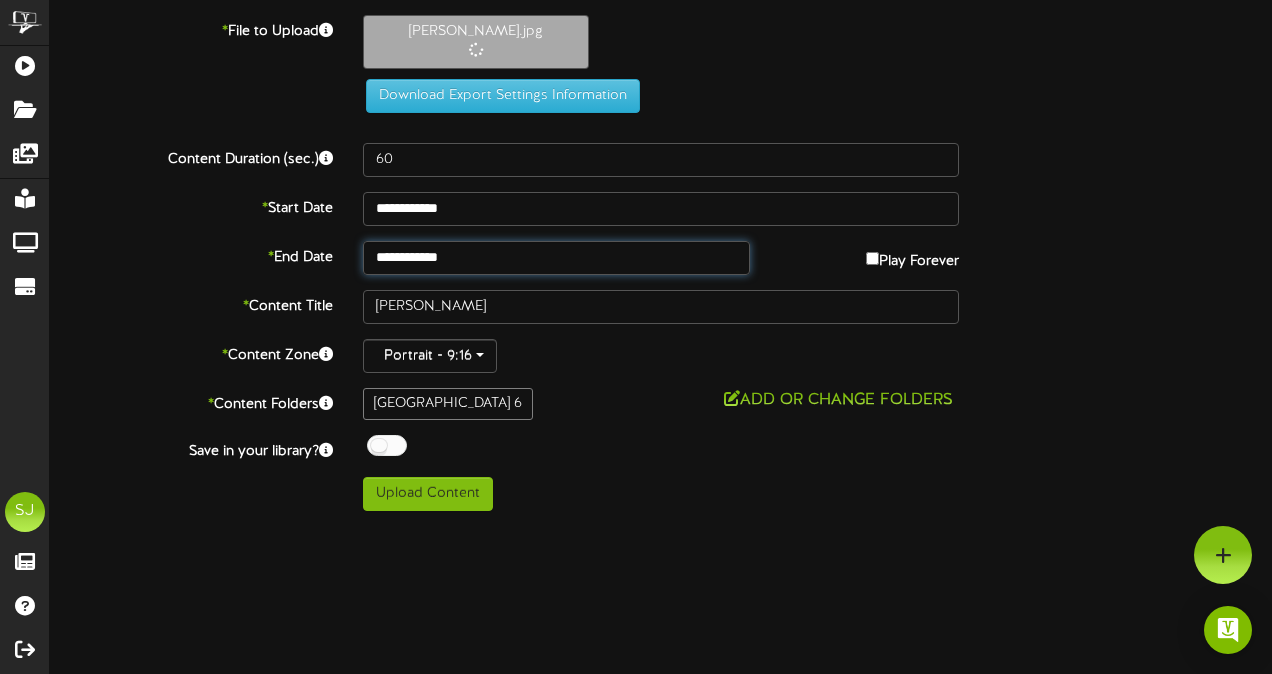 click on "**********" at bounding box center [556, 258] 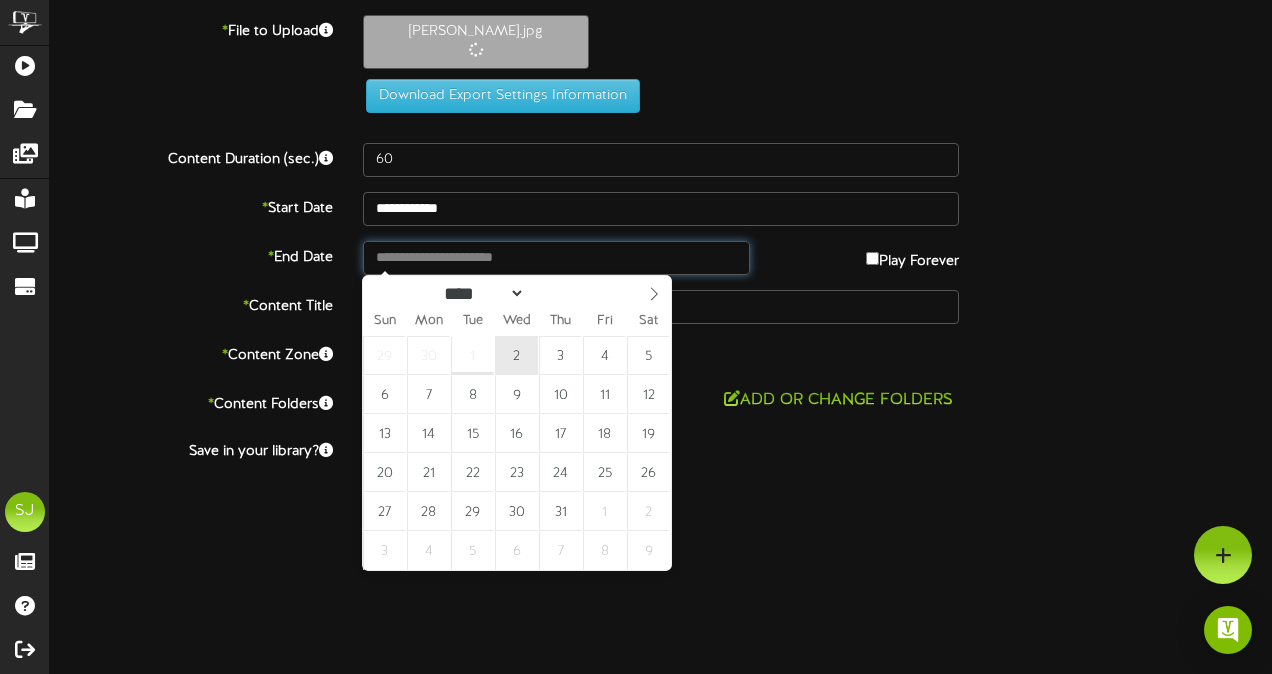 type on "**********" 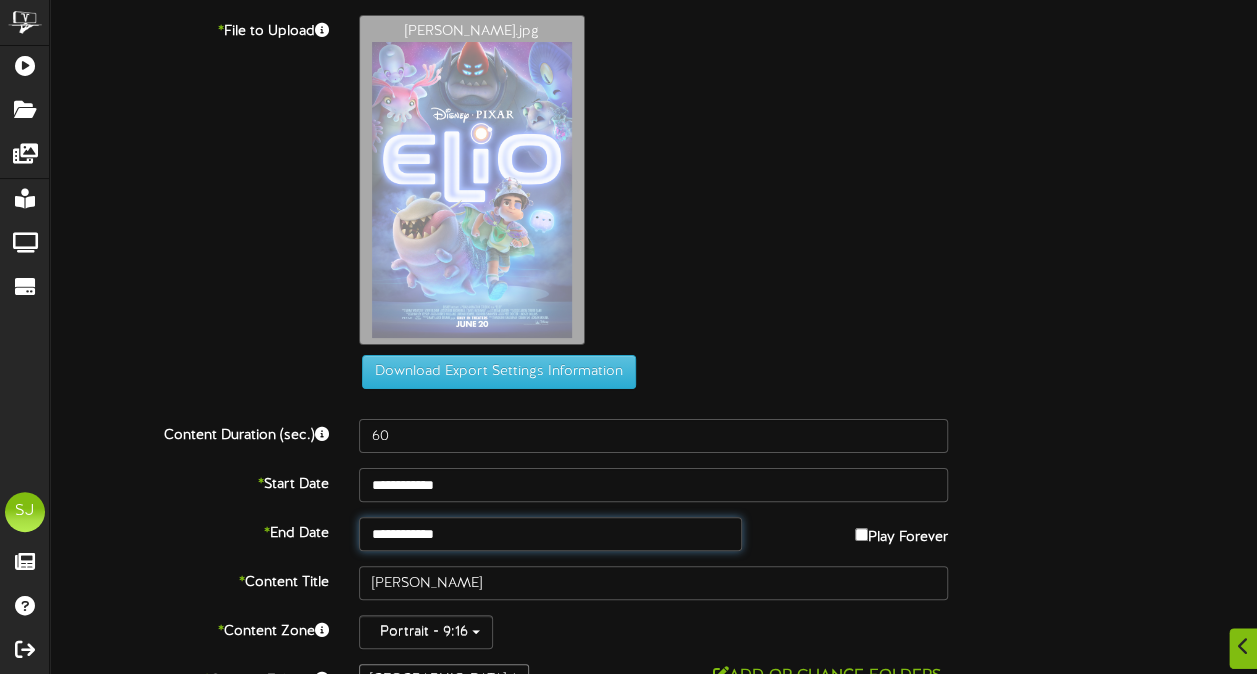scroll, scrollTop: 124, scrollLeft: 0, axis: vertical 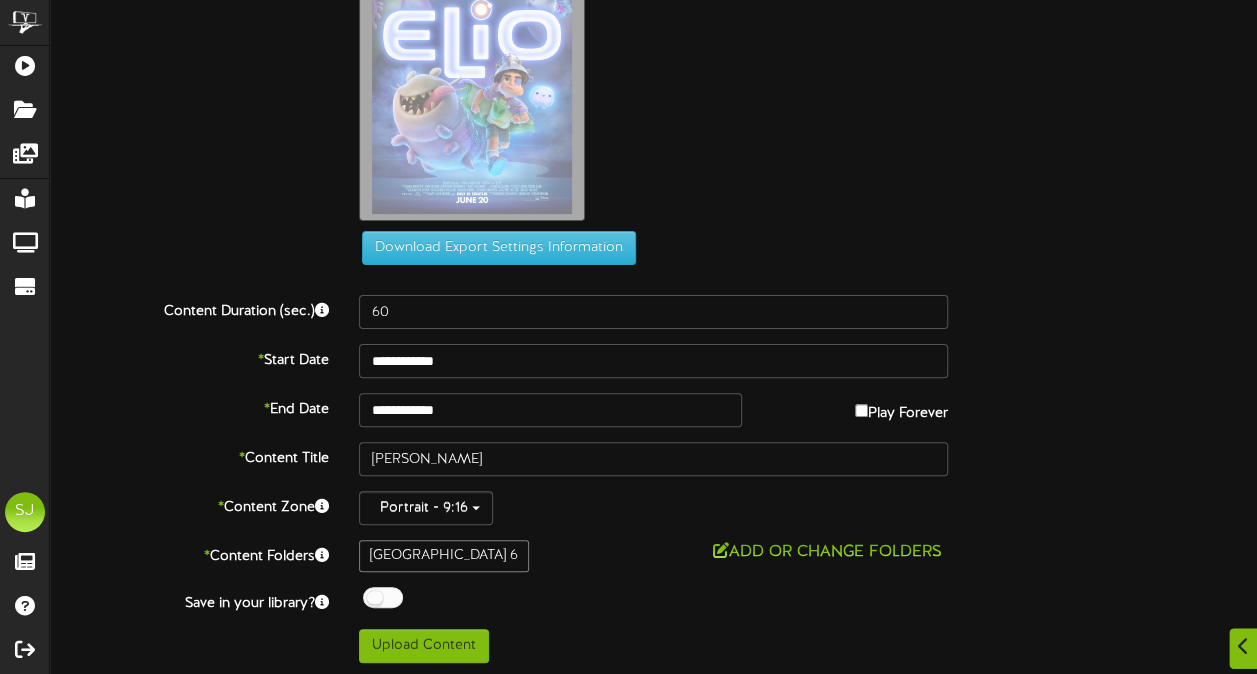 click at bounding box center (383, 597) 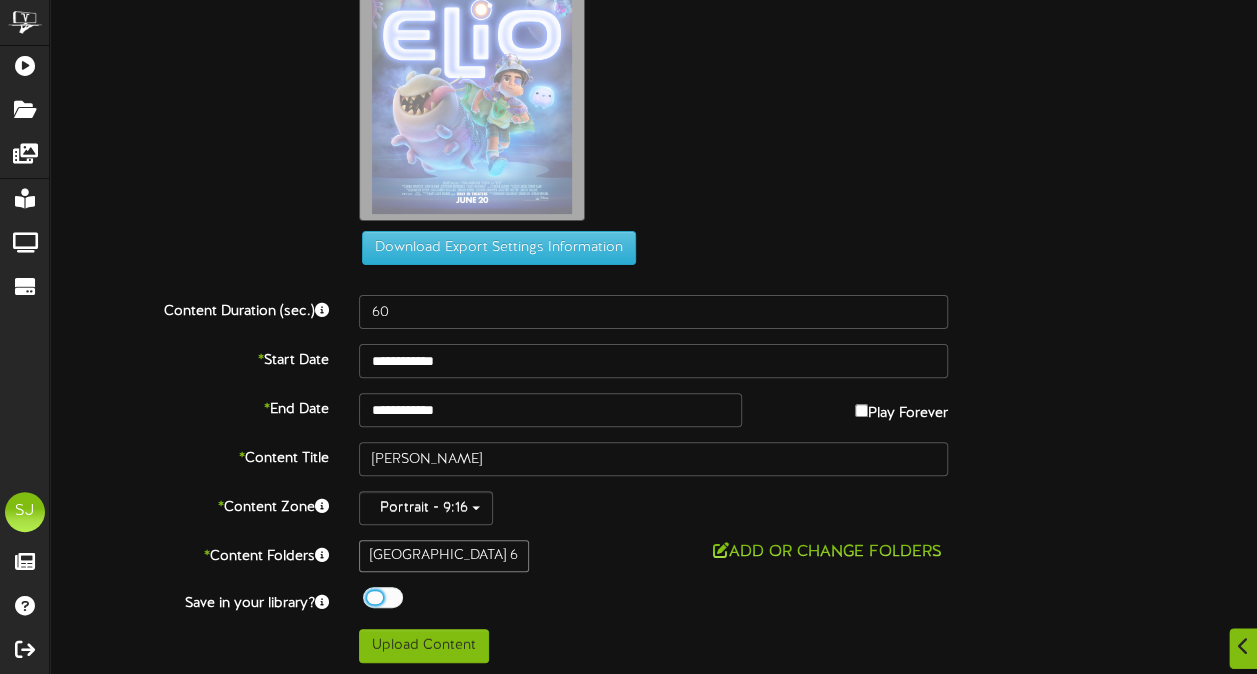 click on "Upload Content" at bounding box center [653, 646] 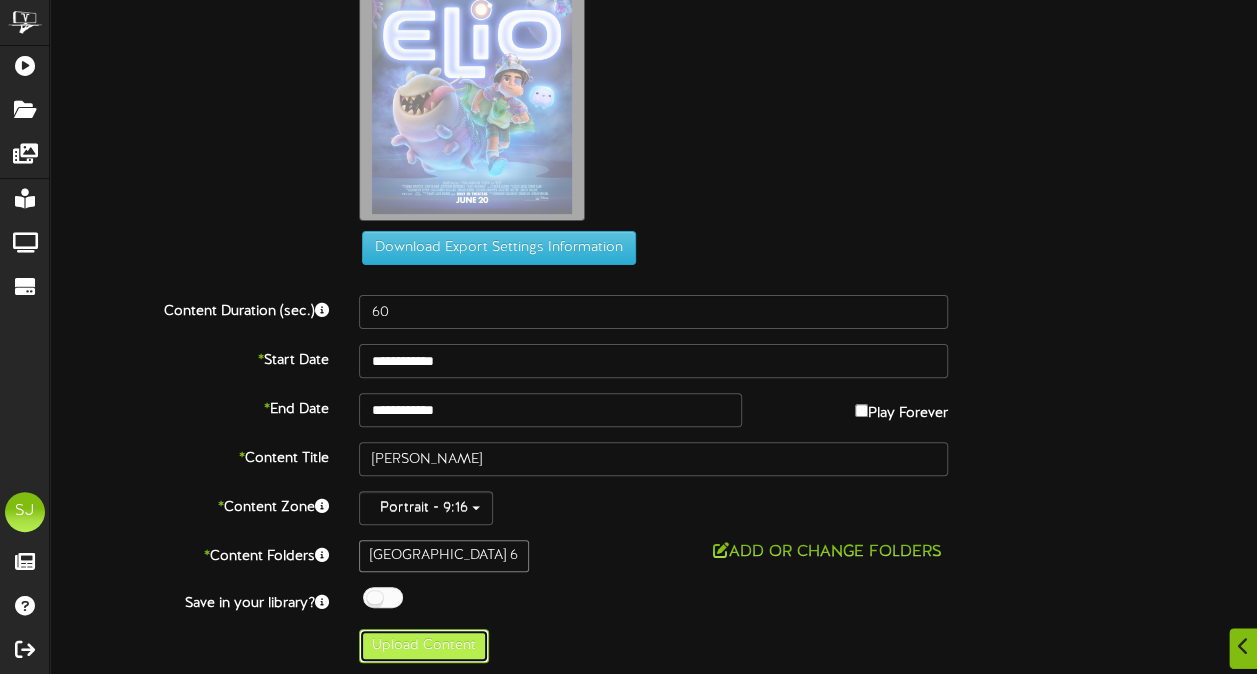 click on "Upload Content" at bounding box center (424, 646) 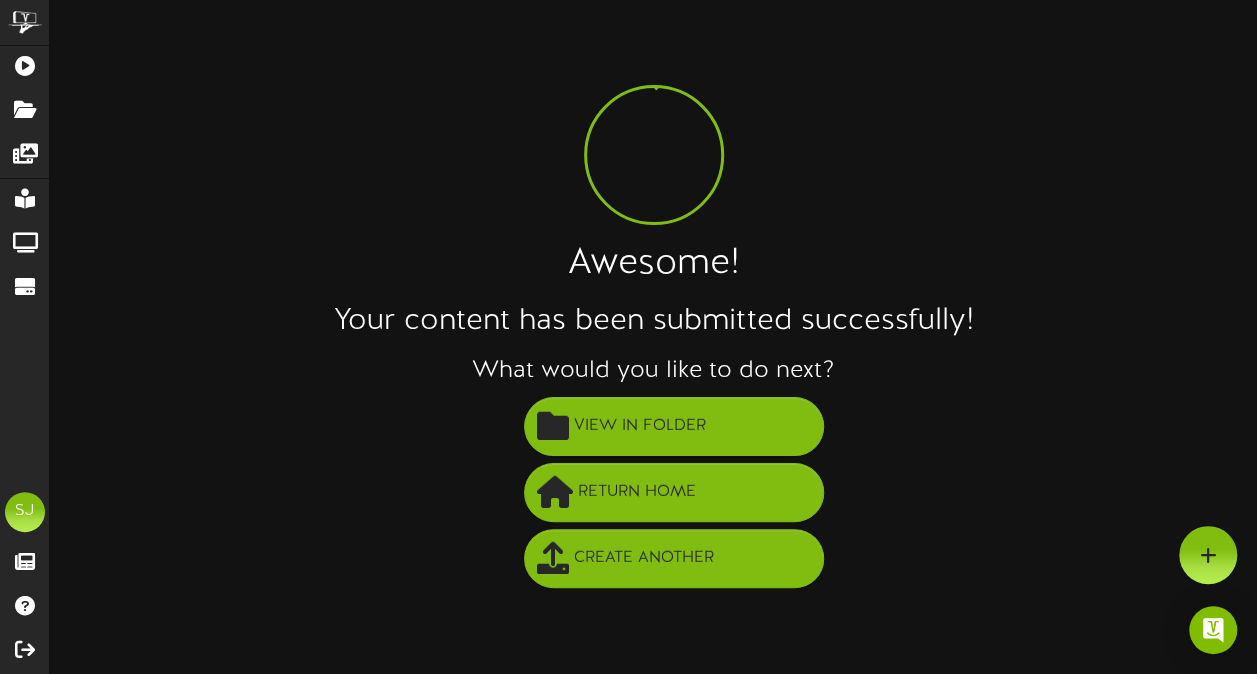 scroll, scrollTop: 0, scrollLeft: 0, axis: both 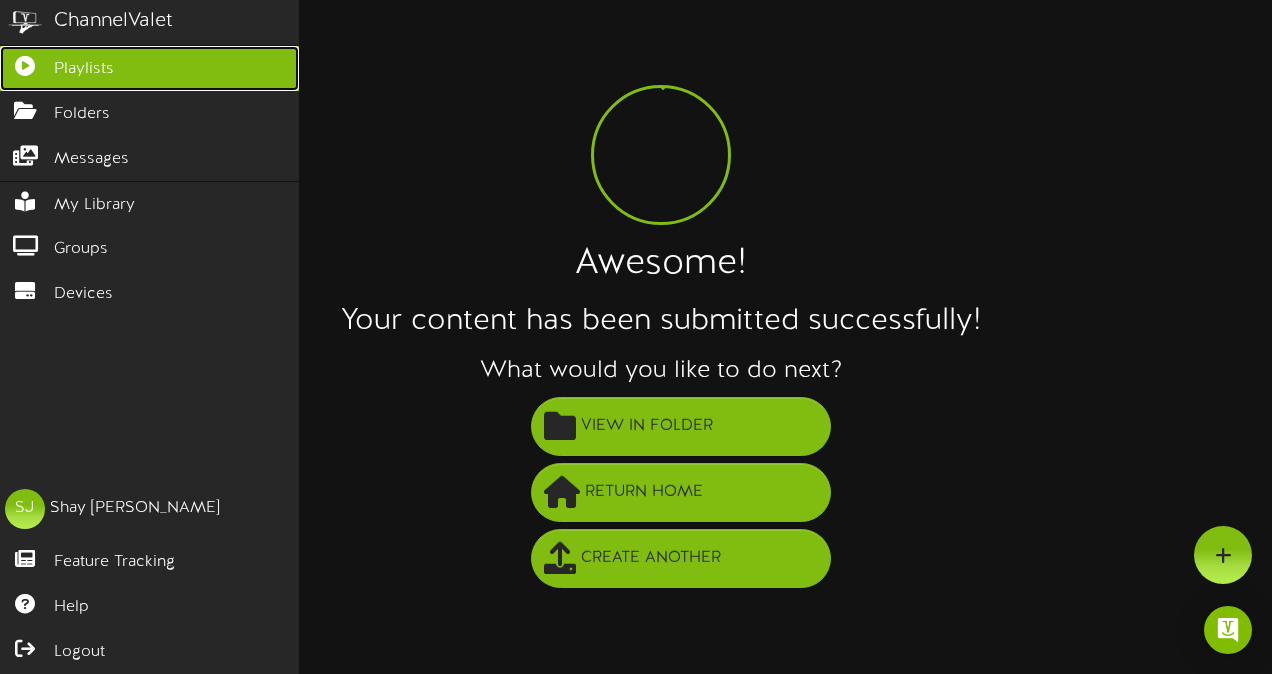 click on "Playlists" at bounding box center [84, 69] 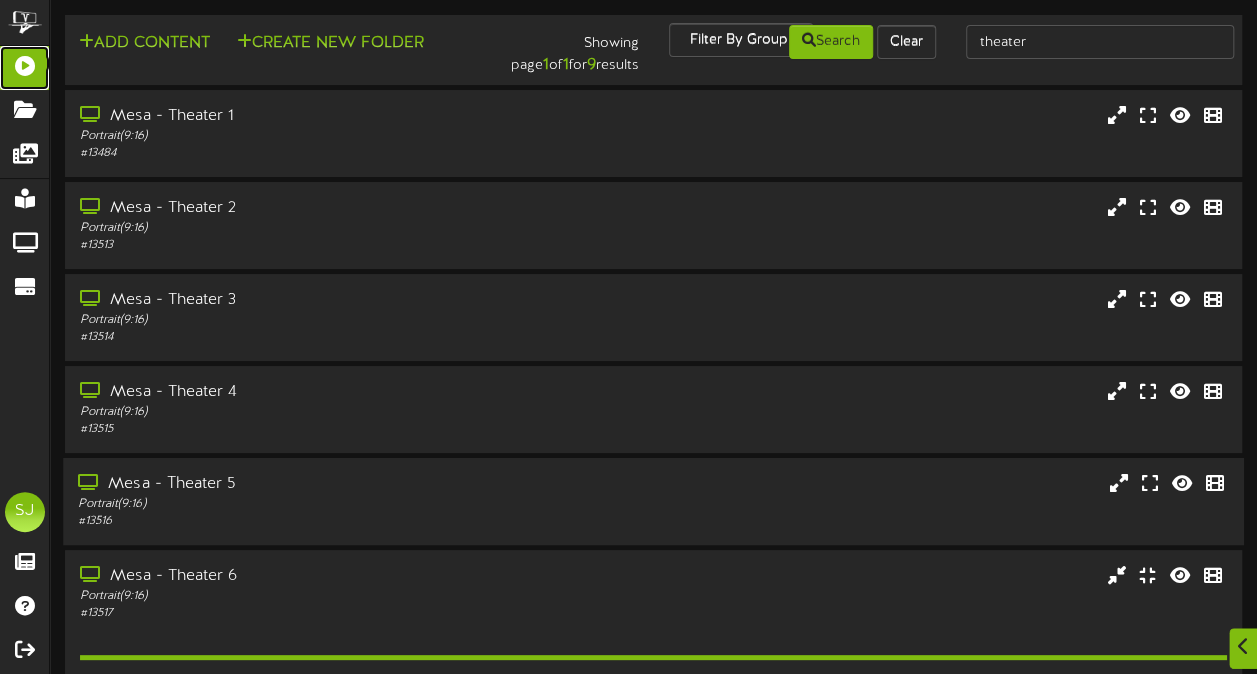 scroll, scrollTop: 344, scrollLeft: 0, axis: vertical 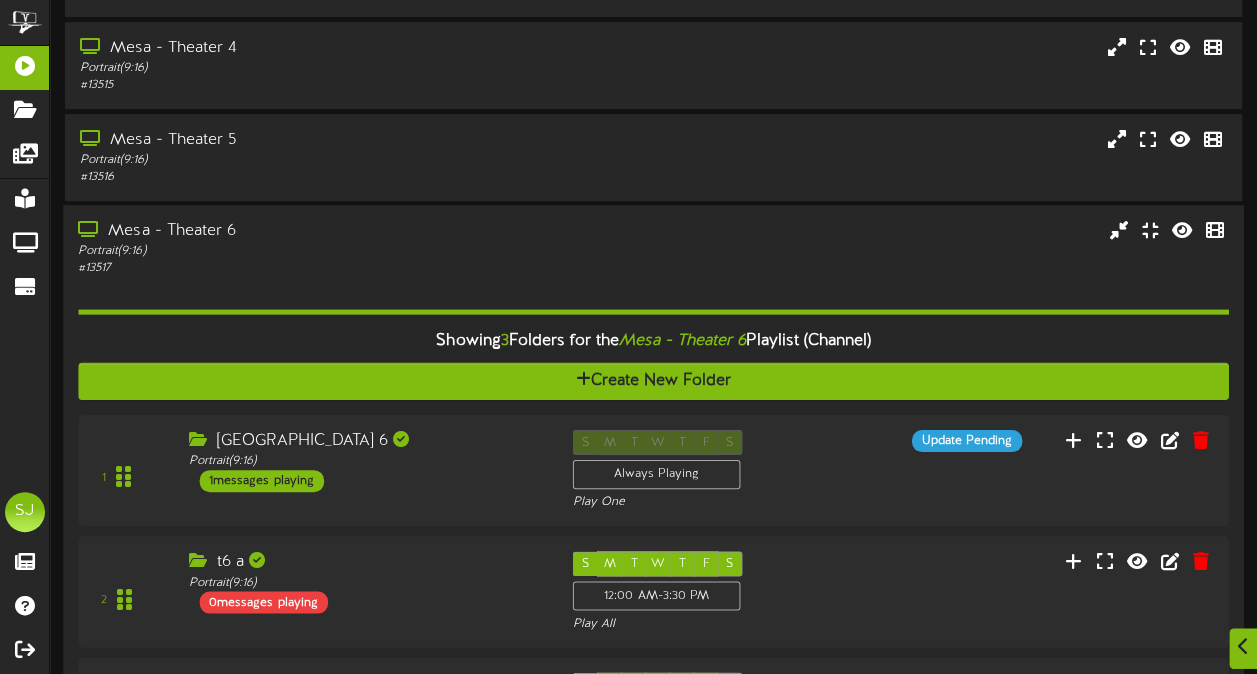 click on "Showing  3  Folders for the  Mesa - Theater 6  Playlist (Channel)
Create New Folder
1
[GEOGRAPHIC_DATA] 6
Portrait  ( )" at bounding box center [653, 529] 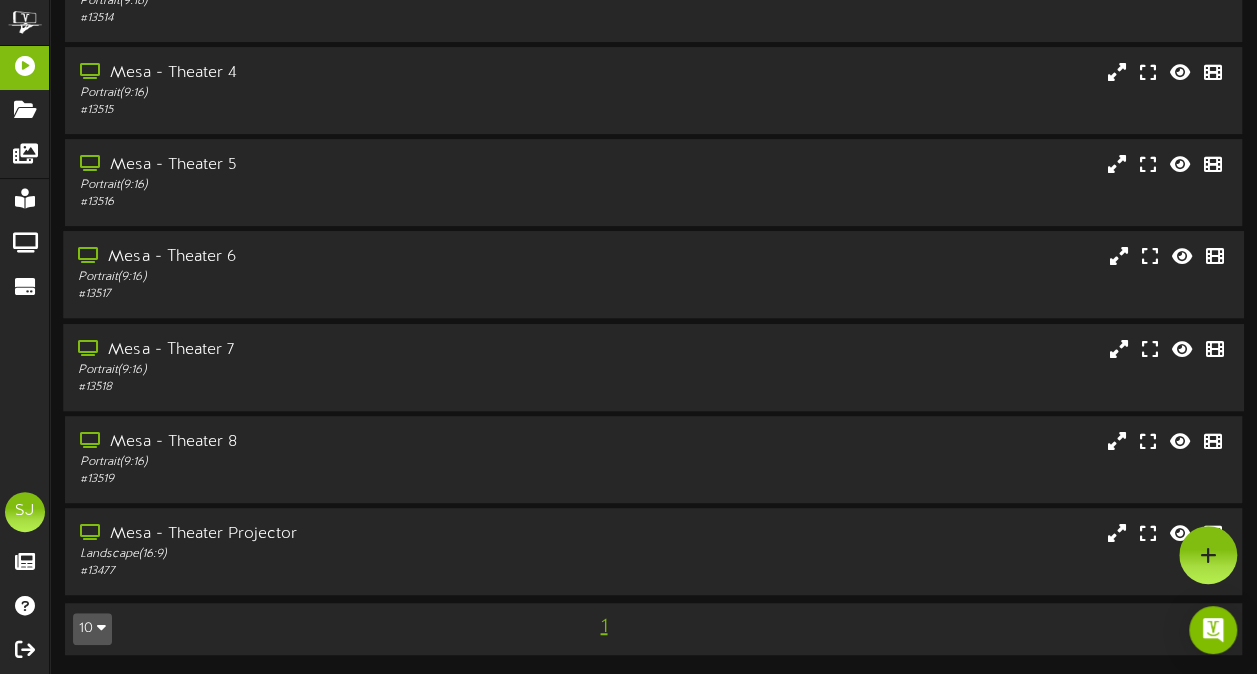 click on "Mesa - Theater 7" at bounding box center (309, 350) 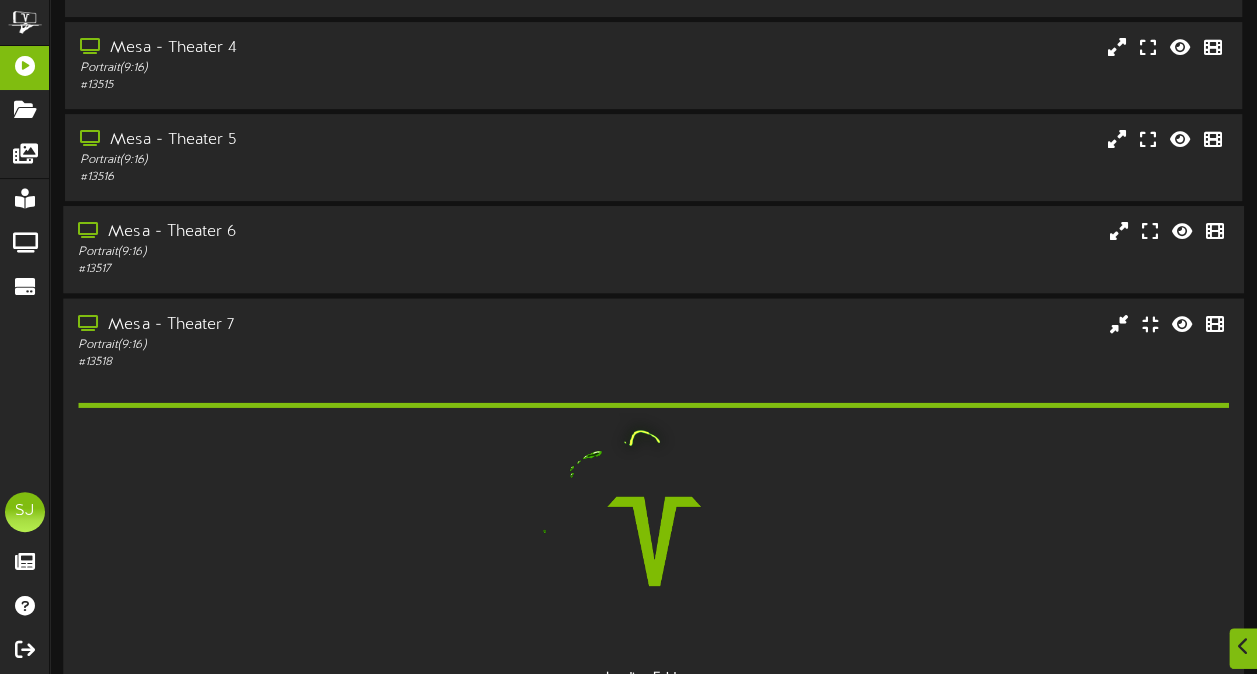 scroll, scrollTop: 634, scrollLeft: 0, axis: vertical 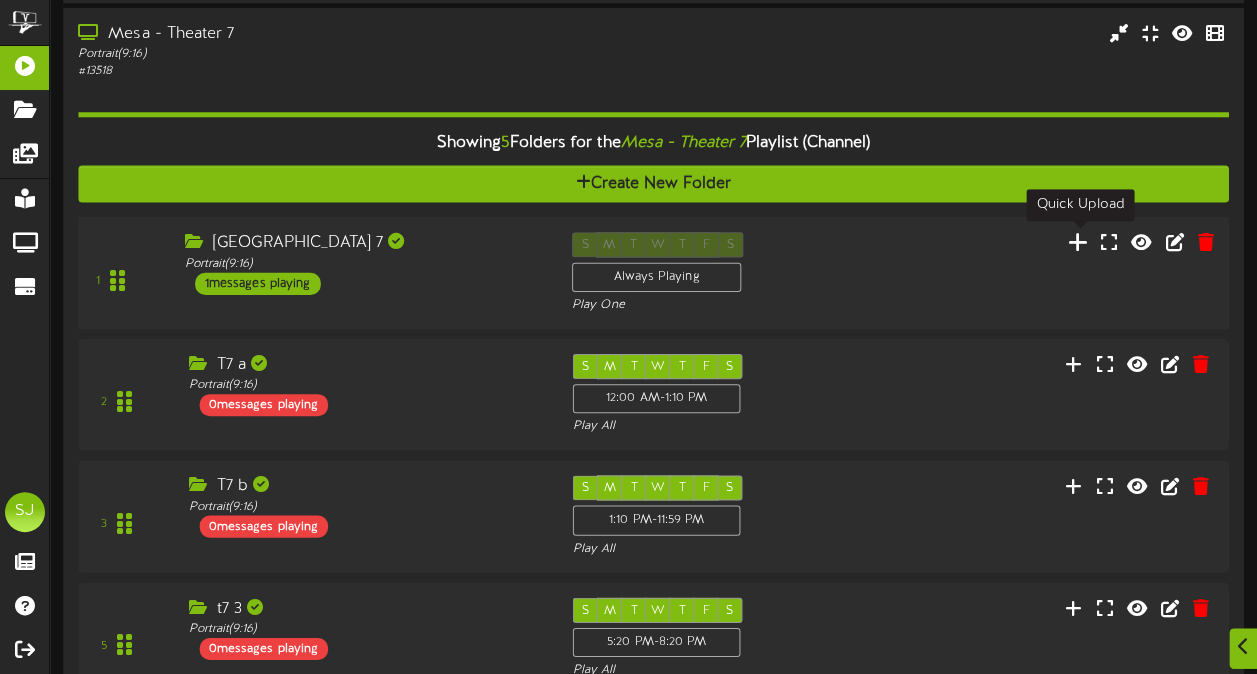 click at bounding box center (1078, 241) 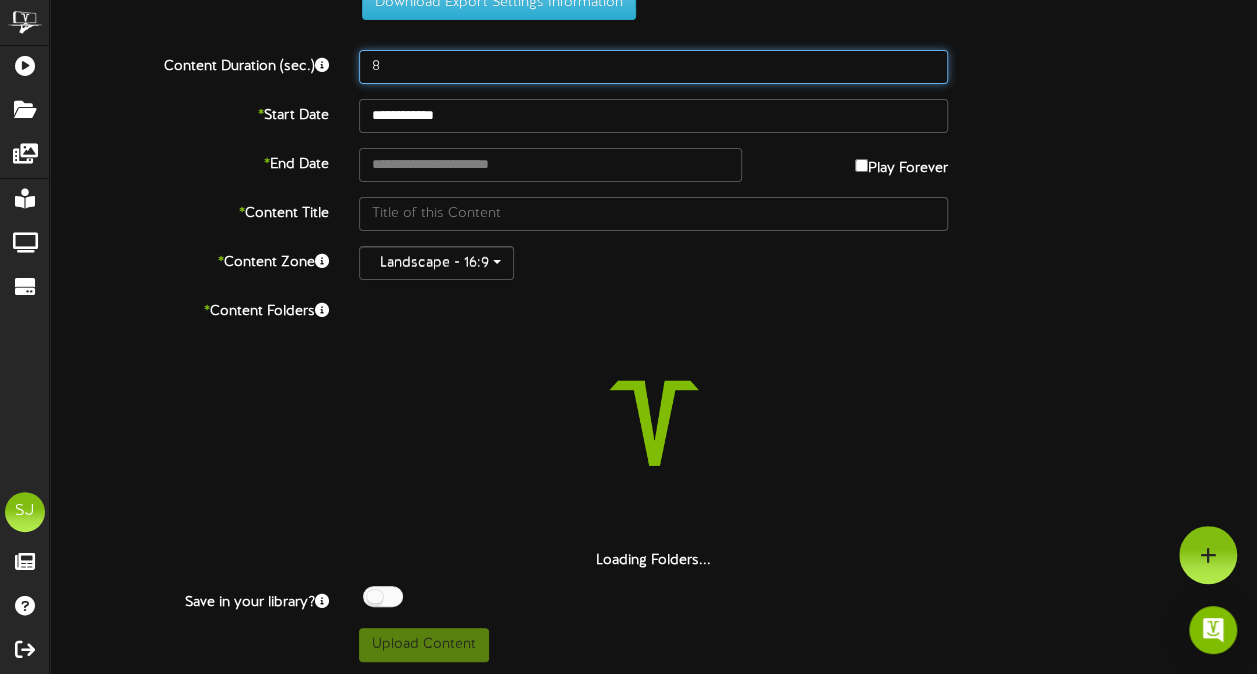click on "8" at bounding box center [653, 67] 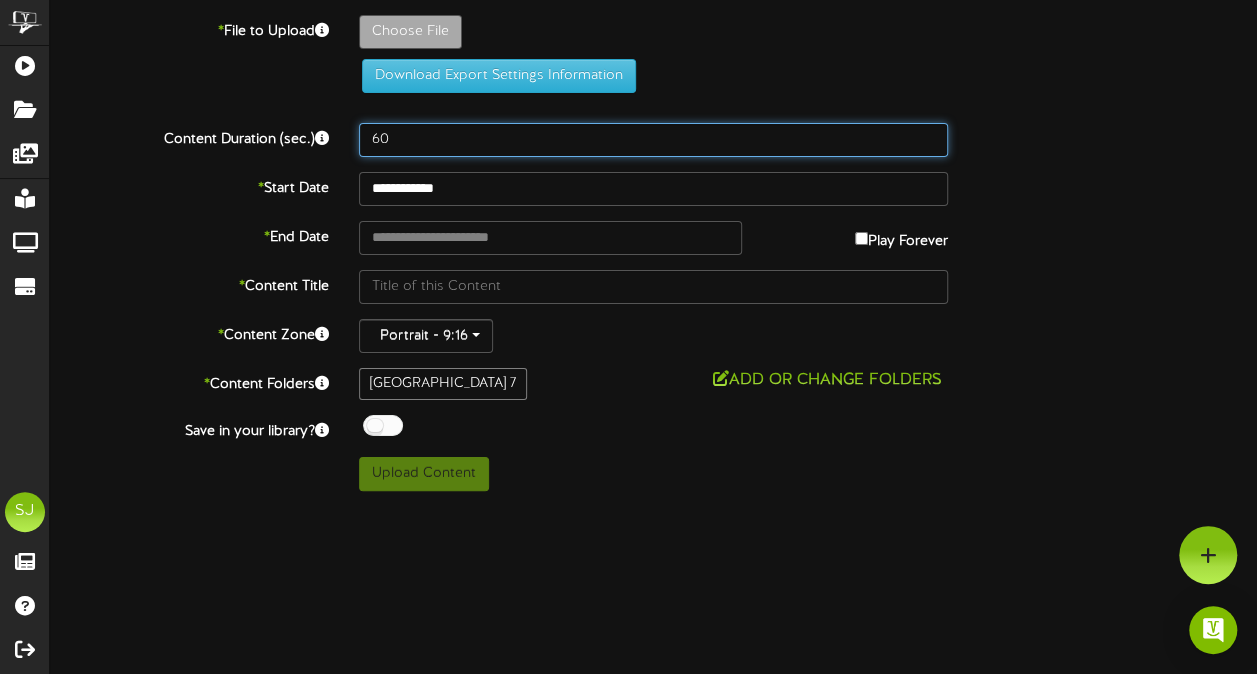 scroll, scrollTop: 0, scrollLeft: 0, axis: both 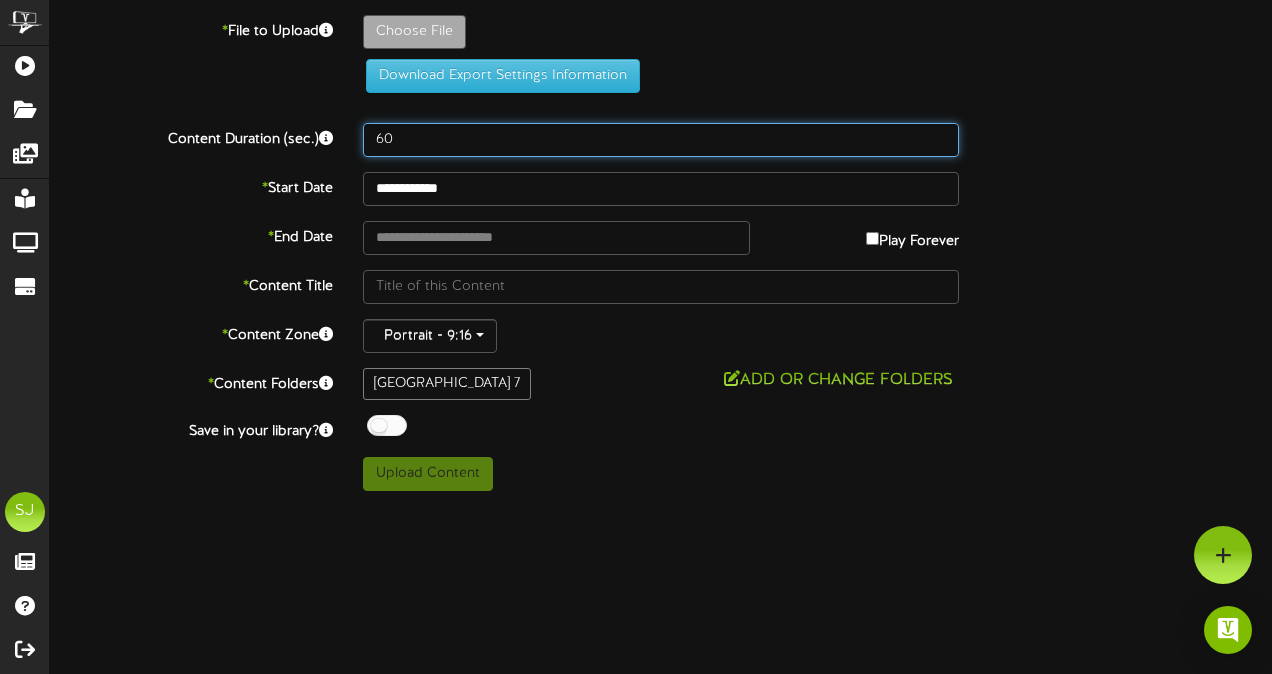 type on "60" 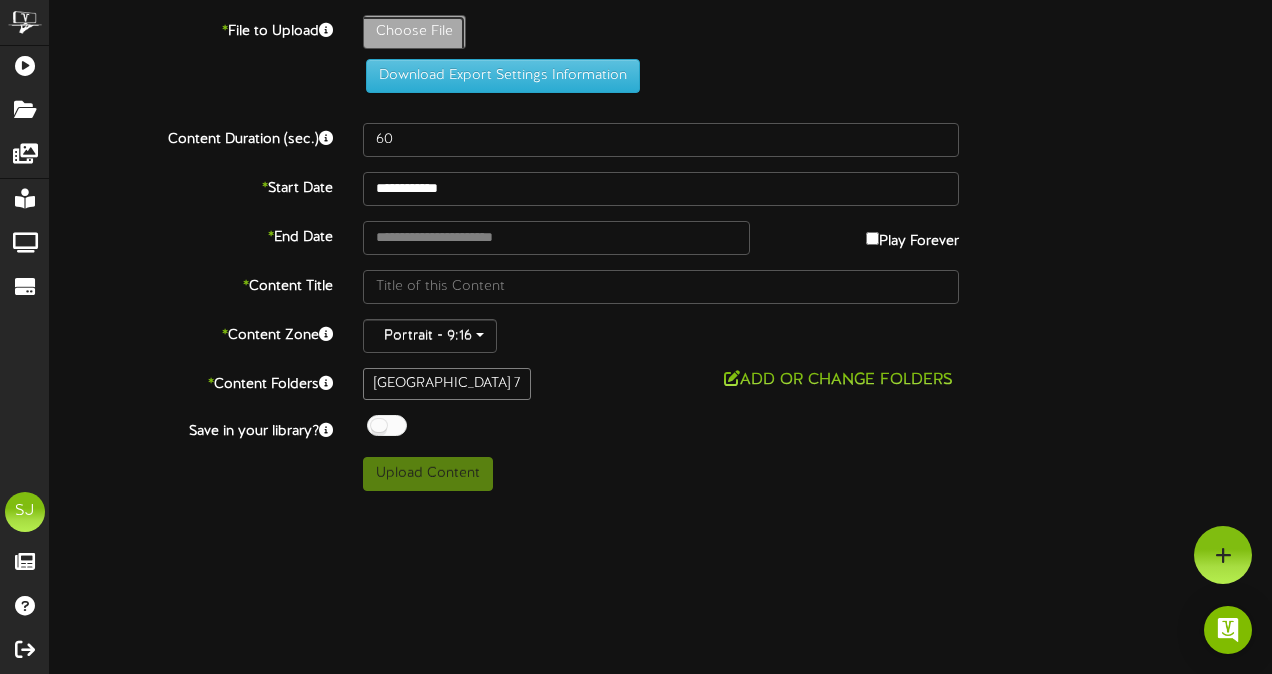 click on "Choose File" at bounding box center (-623, 87) 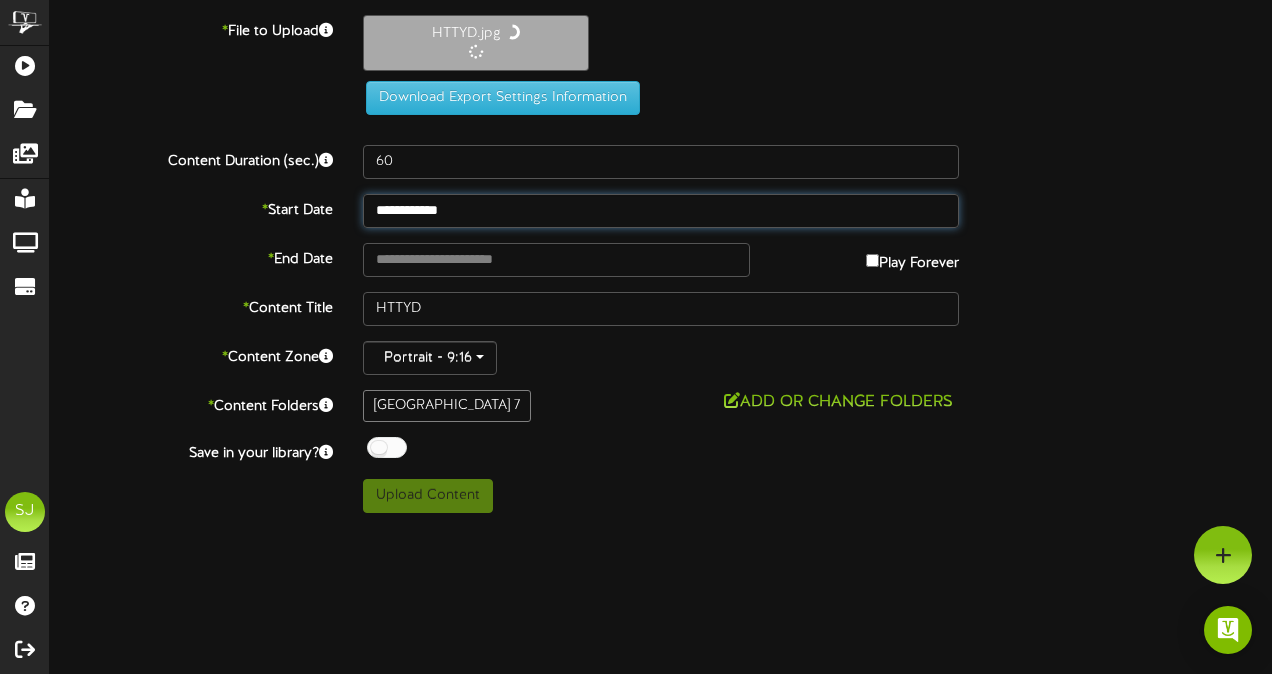click on "**********" at bounding box center (661, 211) 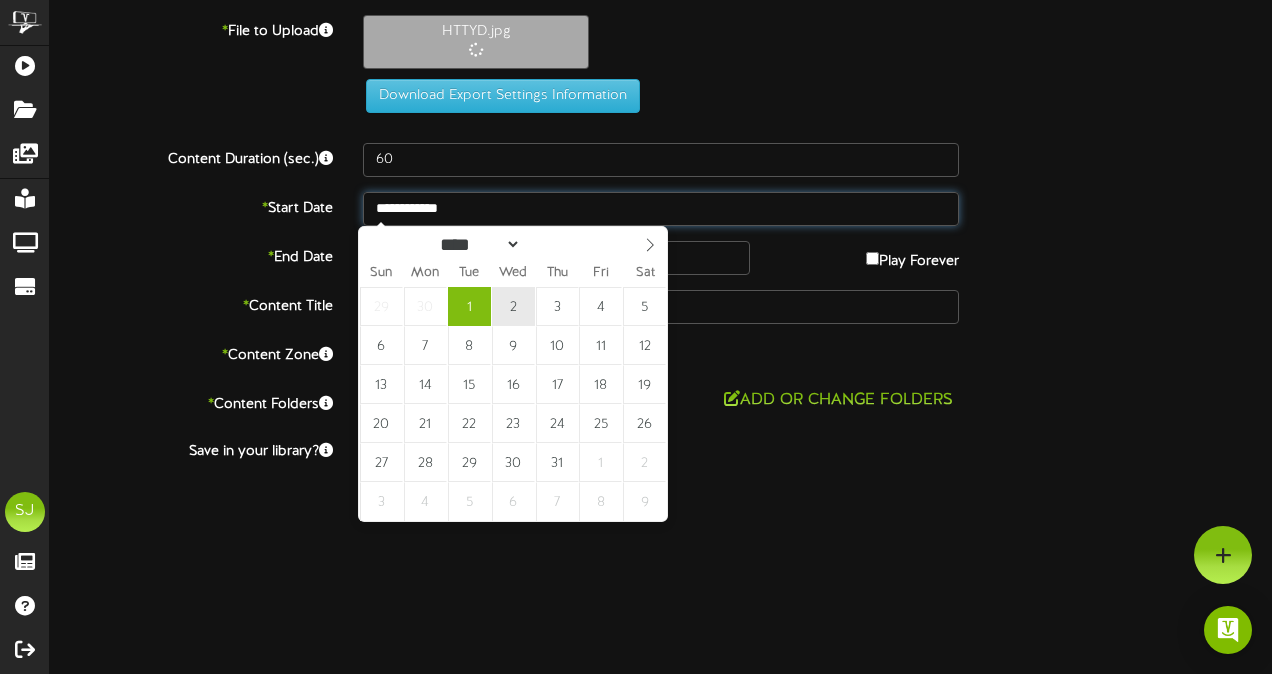 type on "**********" 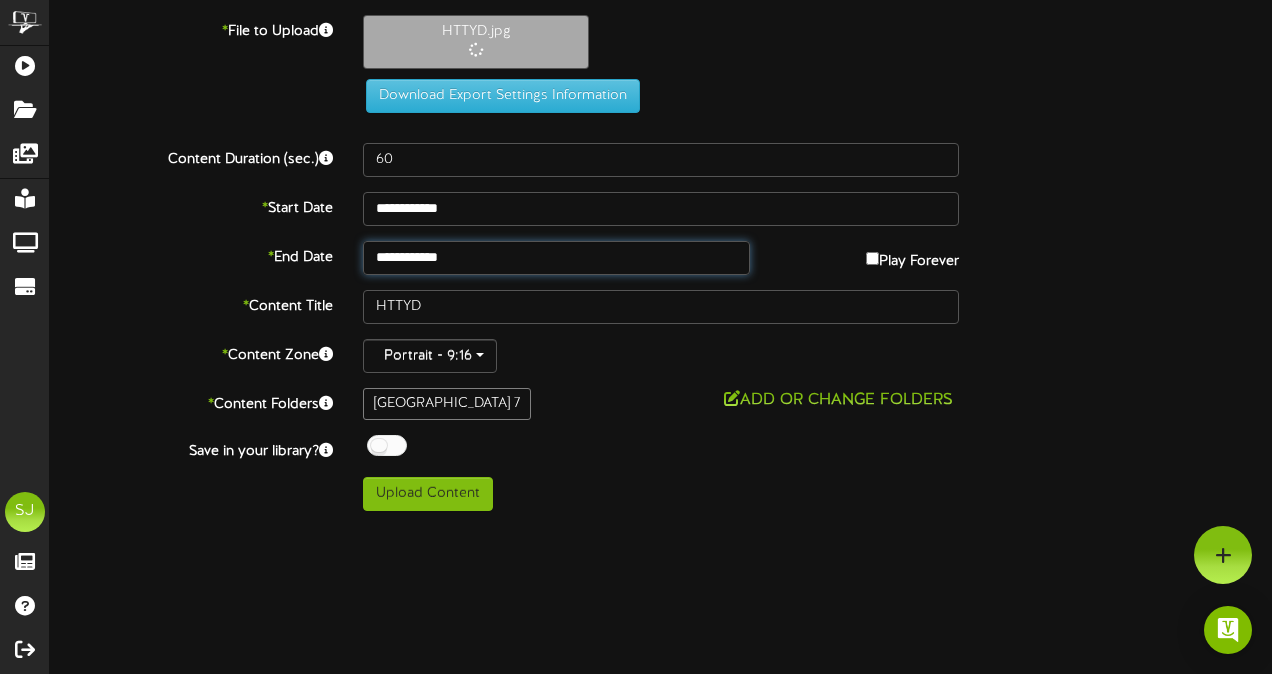 click on "**********" at bounding box center [556, 258] 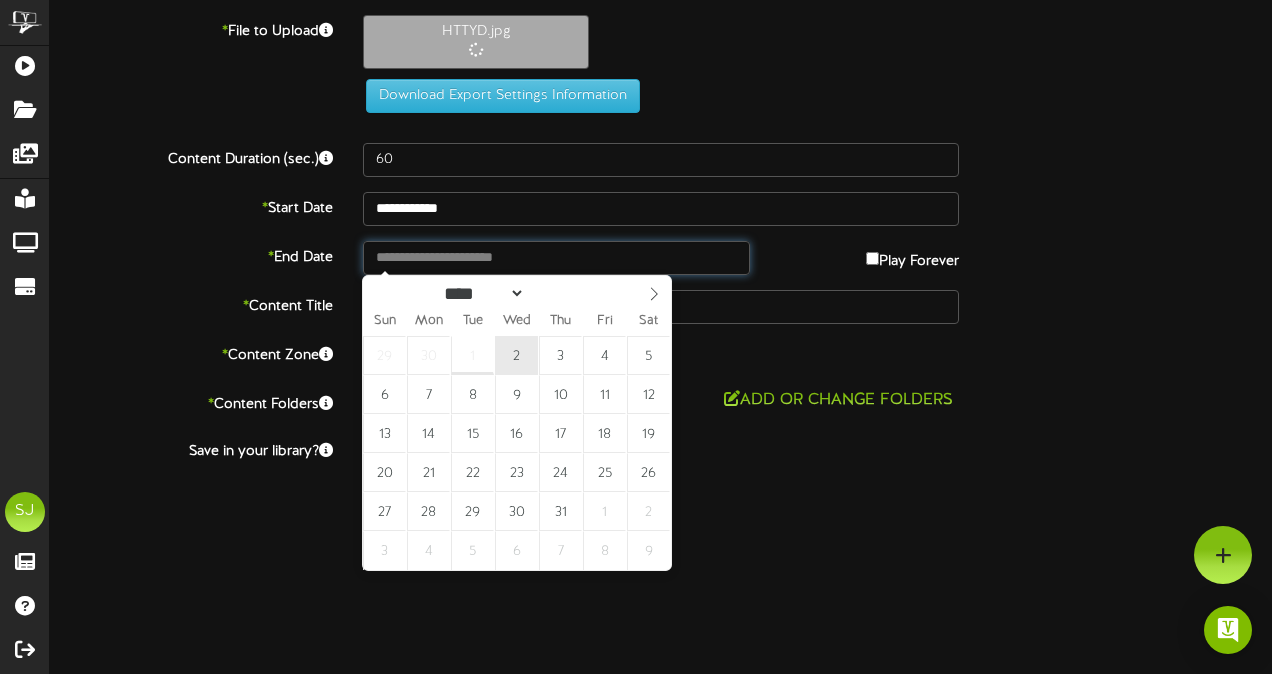 type on "**********" 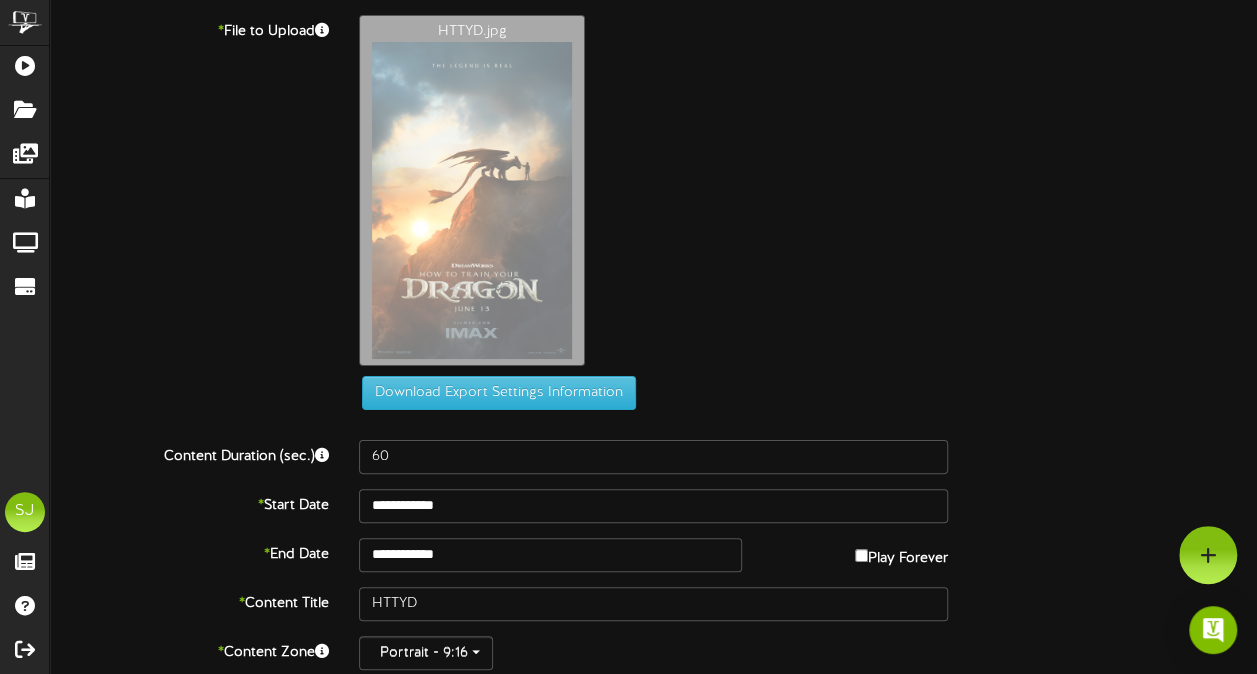 click on "**********" at bounding box center [653, 411] 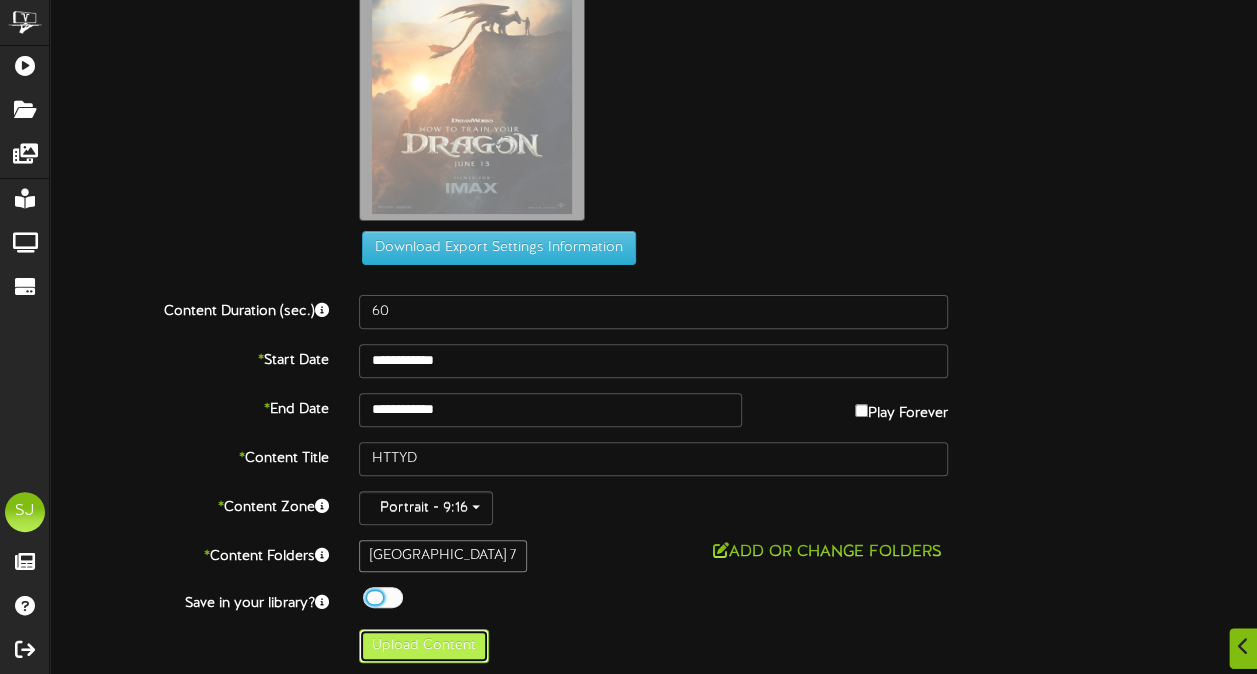 click on "Upload Content" at bounding box center (424, 646) 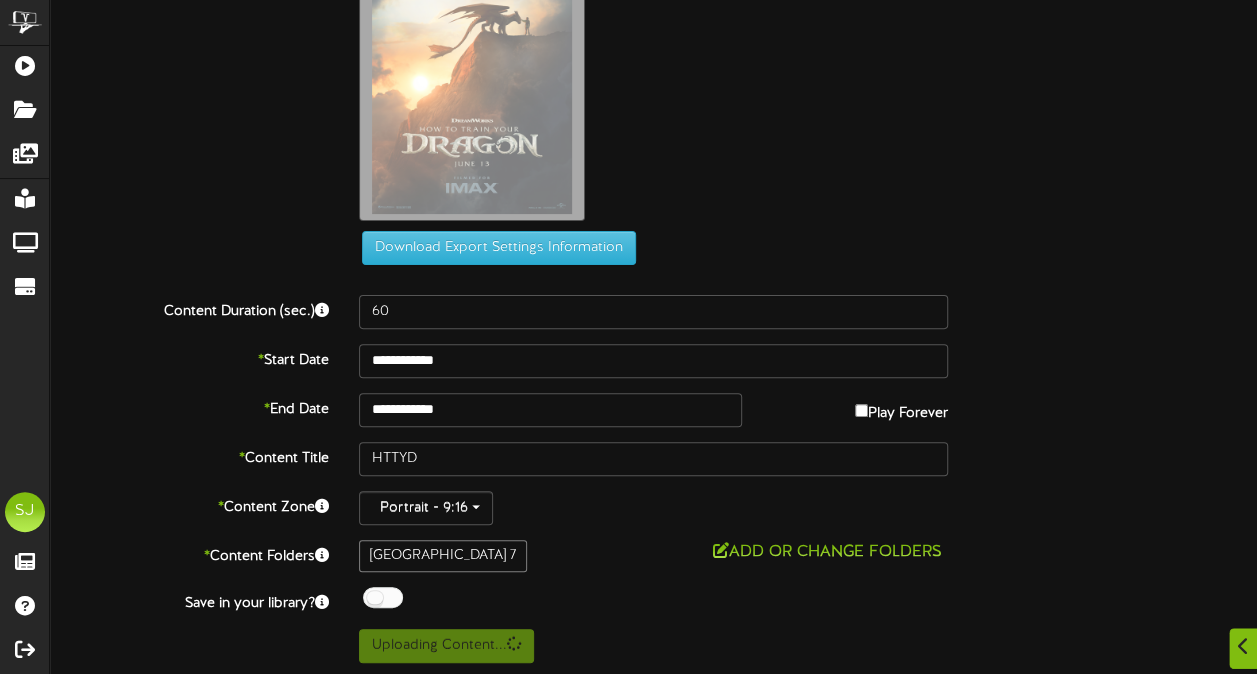 scroll, scrollTop: 0, scrollLeft: 0, axis: both 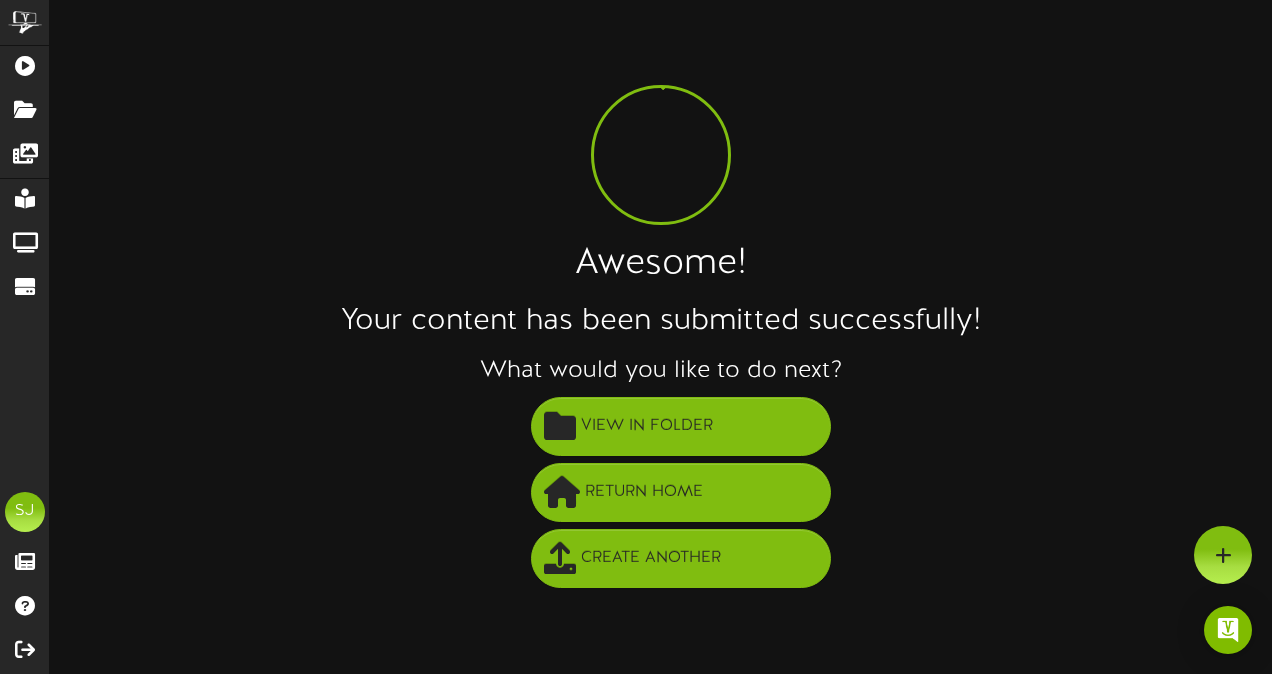 click on "ChannelValet
Playlists
Folders
Messages
My Library
Groups
Devices
SJ
[PERSON_NAME]
Feature Tracking
Help
Logout
Awesome!
Your content has been submitted successfully!
What would you like to do next?
View in [GEOGRAPHIC_DATA]
Return Home" at bounding box center (636, 301) 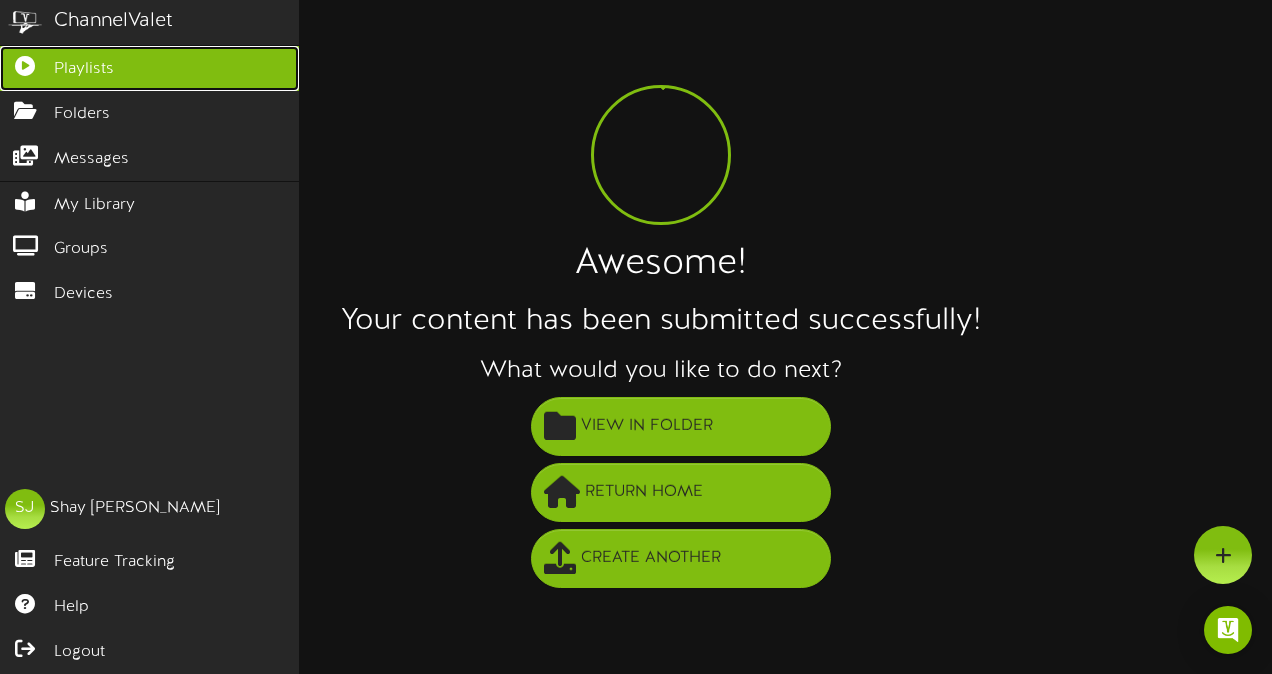 click on "Playlists" at bounding box center [149, 68] 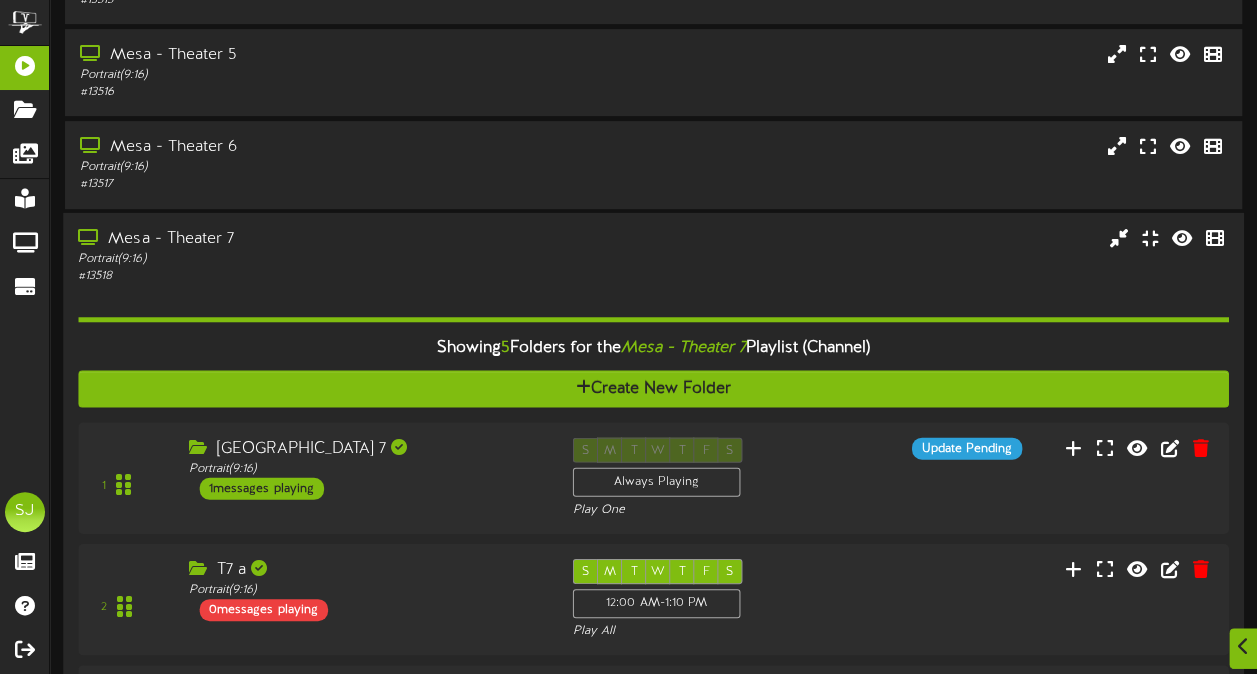 click on "Portrait  ( 9:16 )" at bounding box center (309, 258) 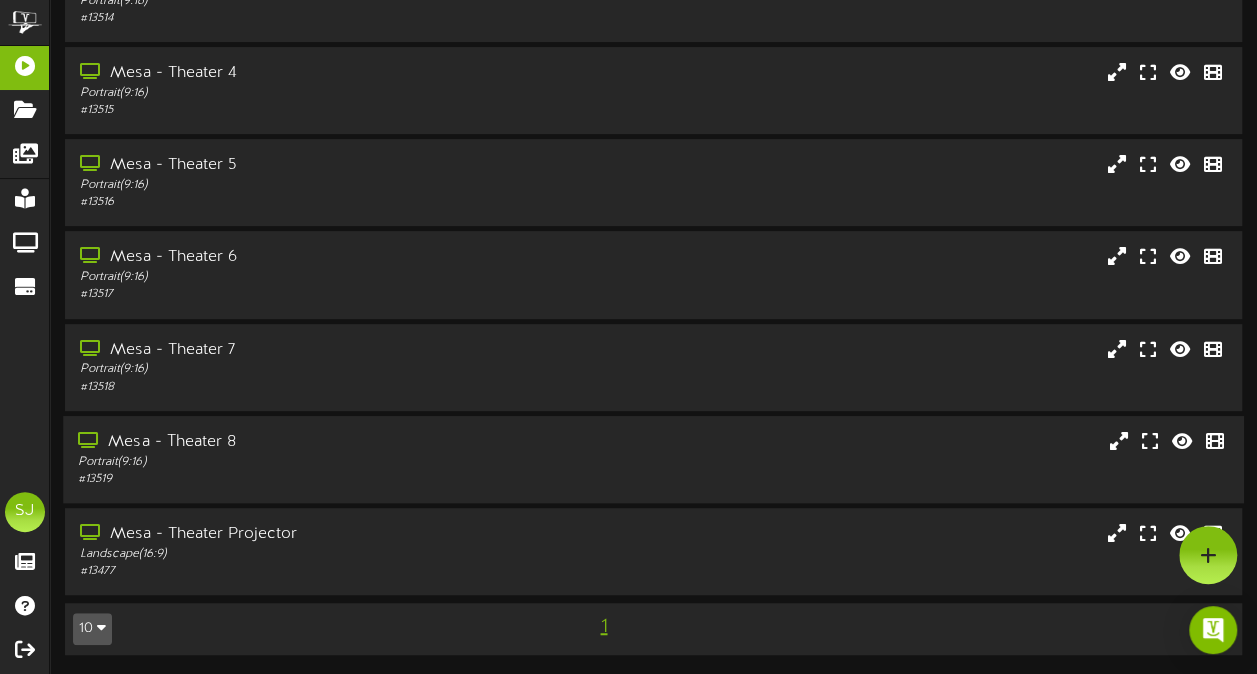 click on "# 13519" at bounding box center [309, 479] 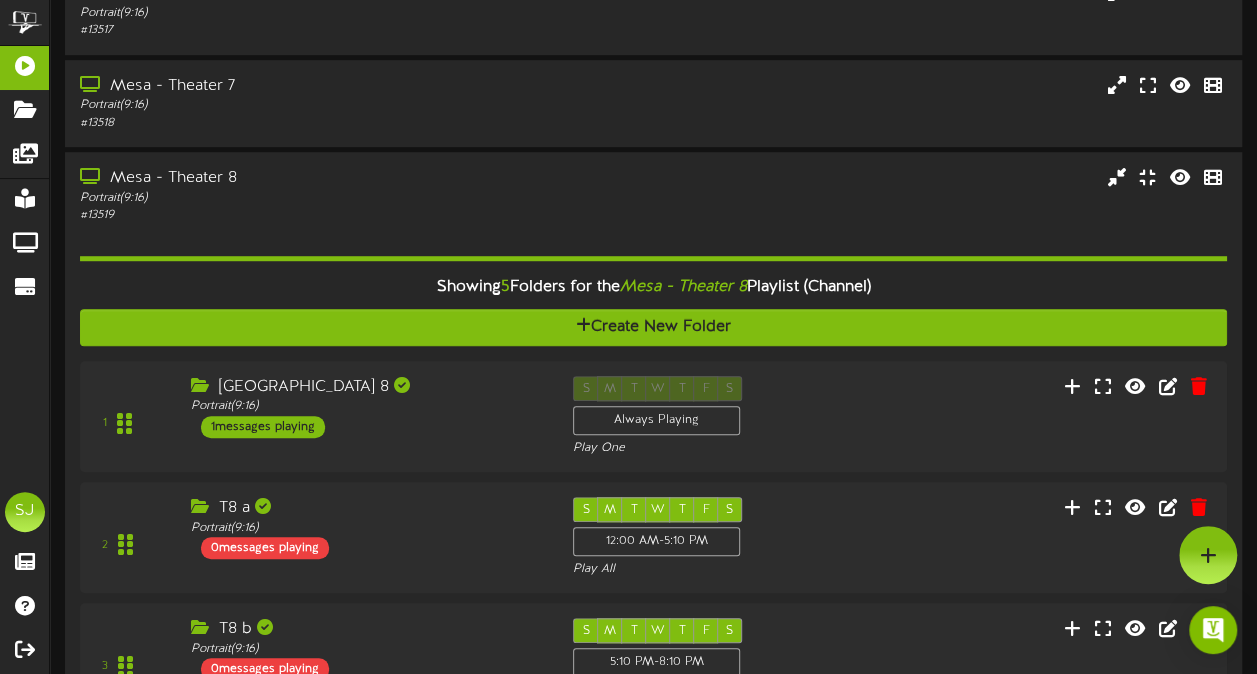 scroll, scrollTop: 571, scrollLeft: 0, axis: vertical 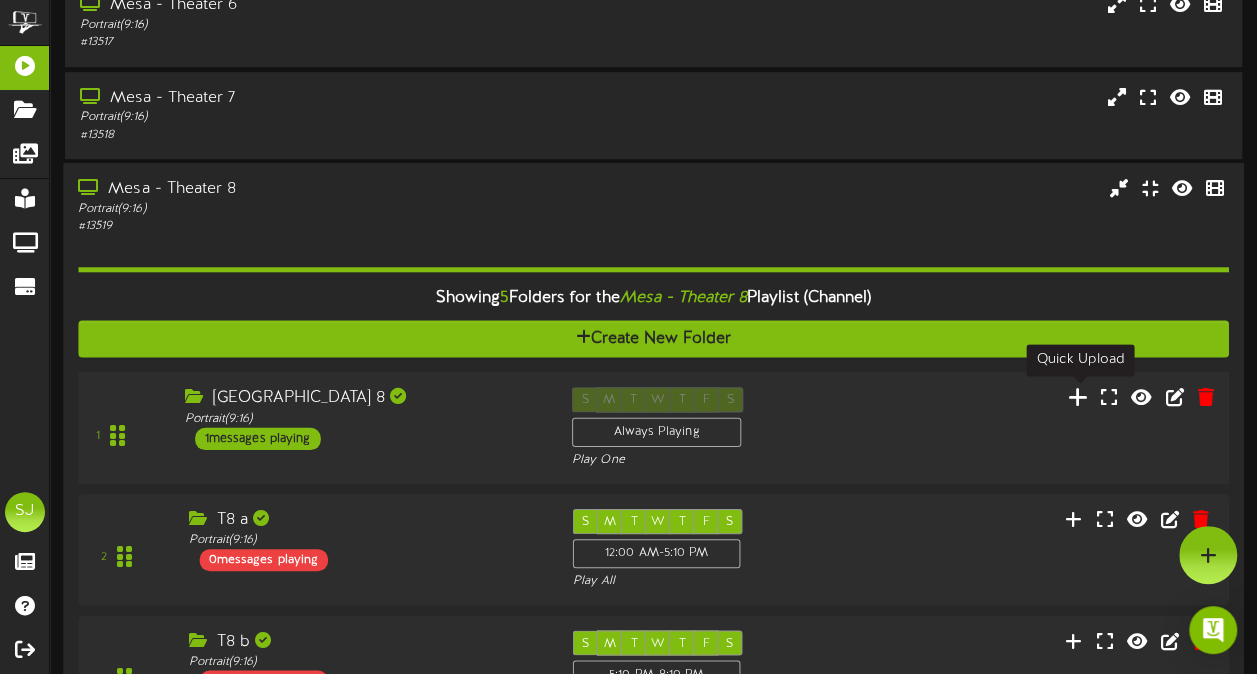 click at bounding box center (1078, 396) 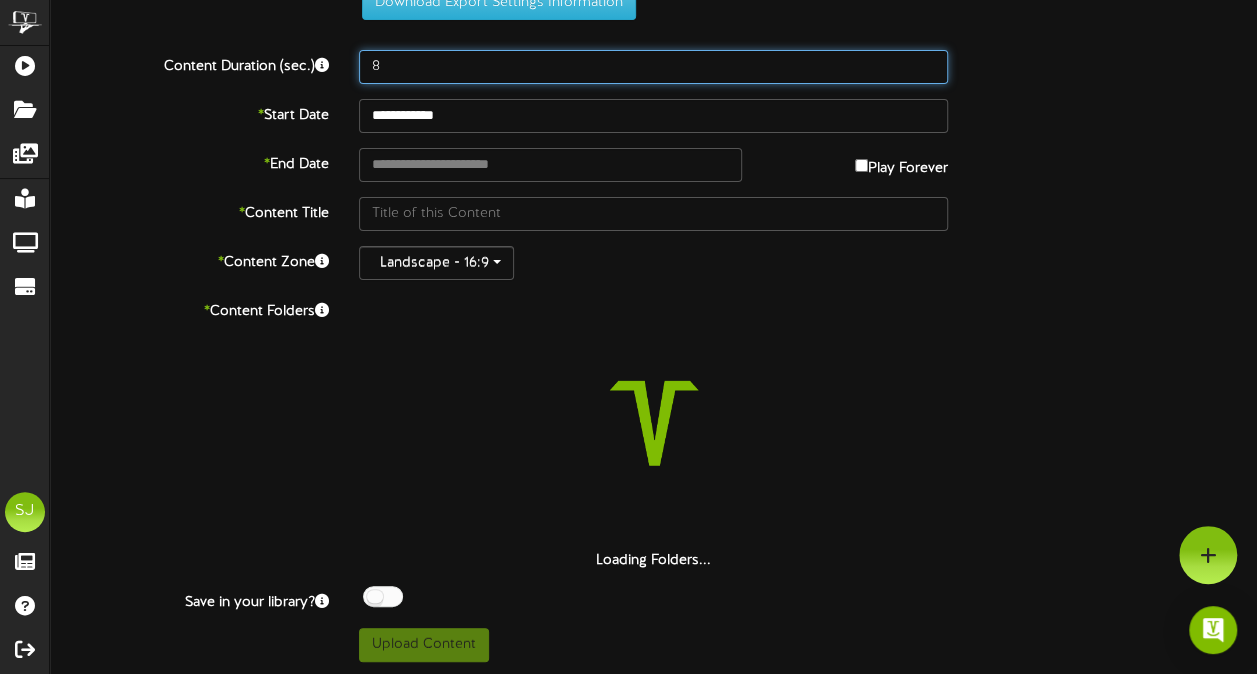 click on "8" at bounding box center (653, 67) 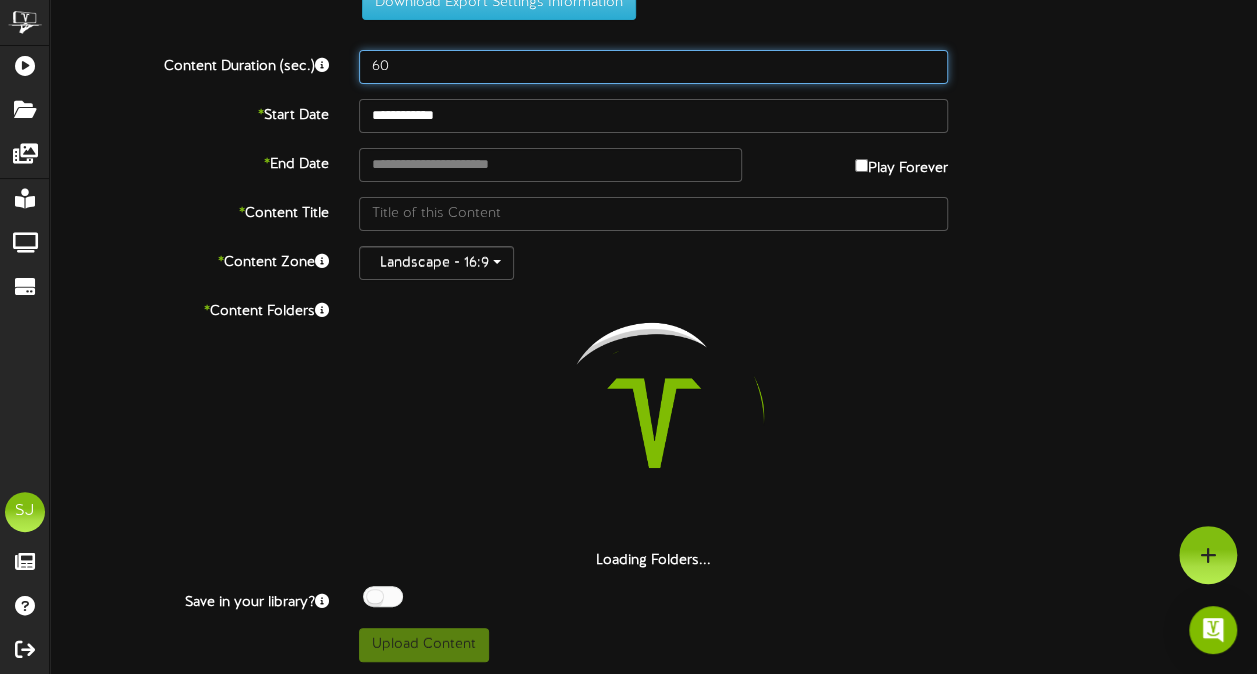 scroll, scrollTop: 0, scrollLeft: 0, axis: both 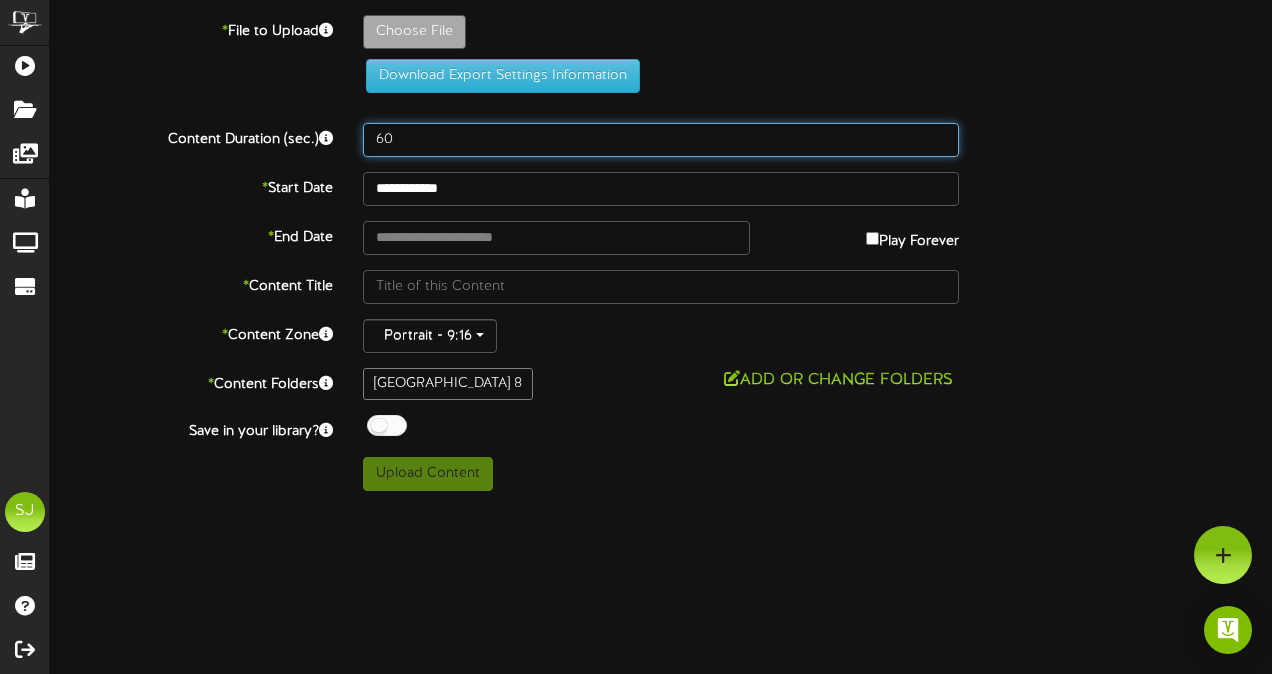 type on "60" 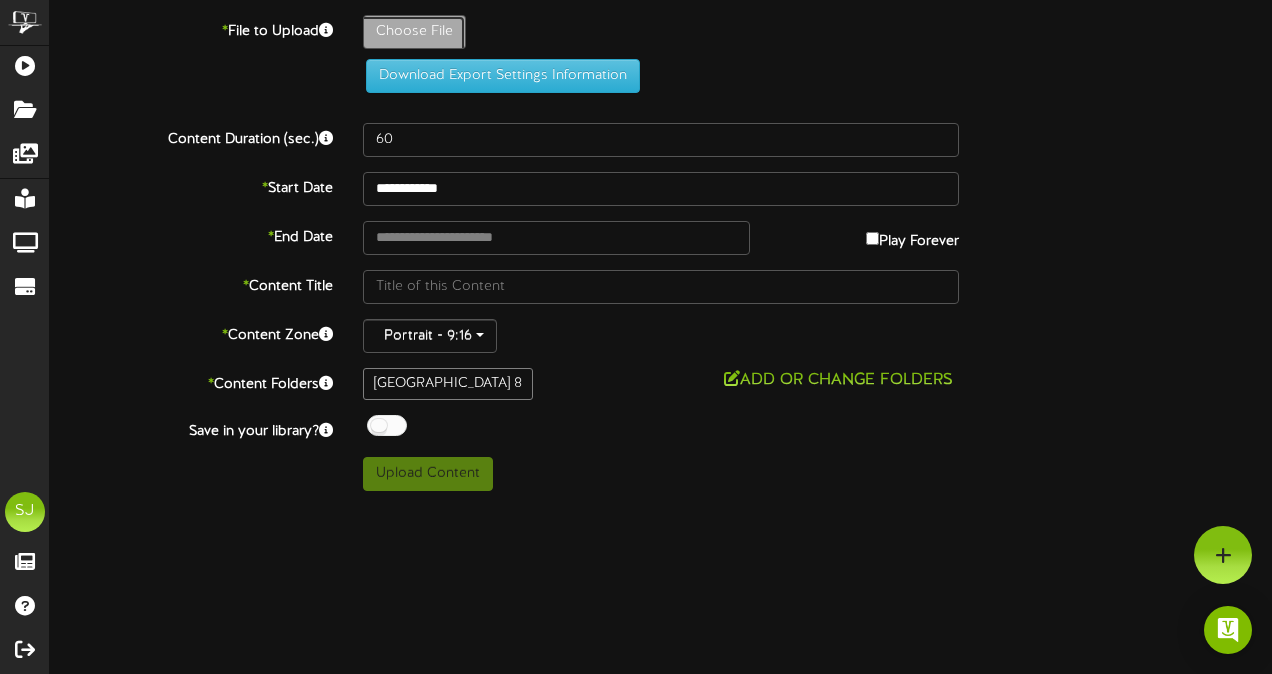 click on "Choose File" at bounding box center [-623, 87] 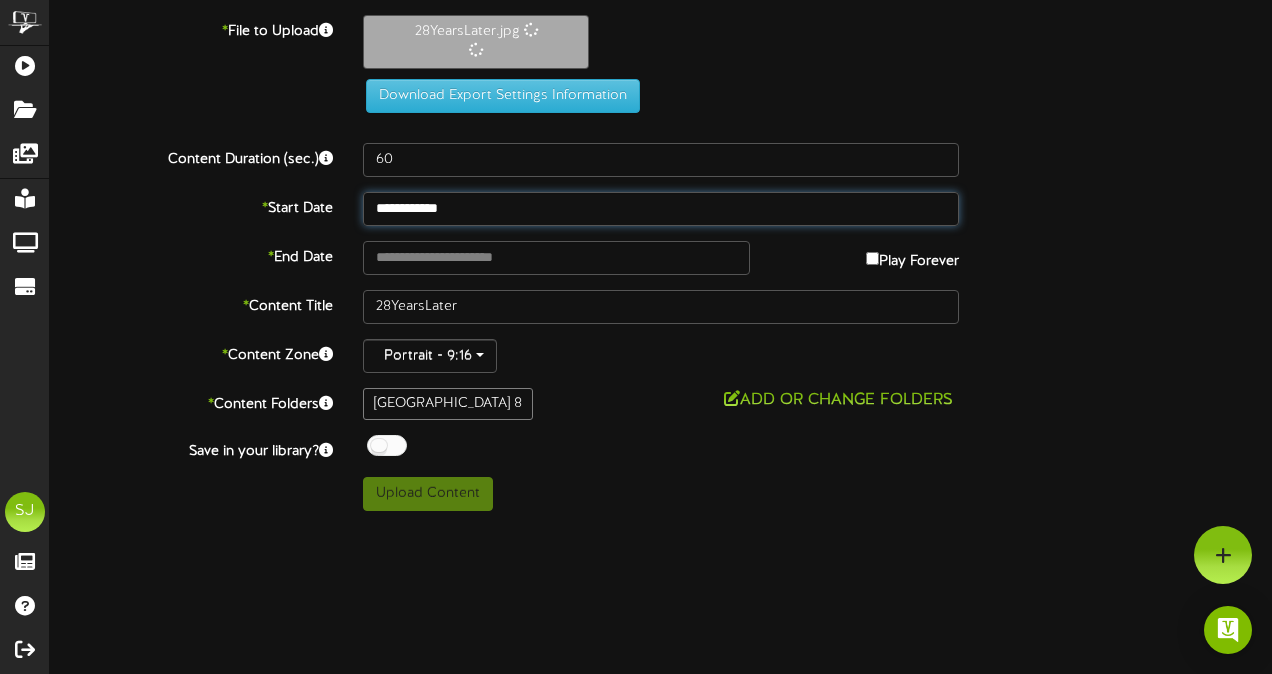 click on "**********" at bounding box center [661, 209] 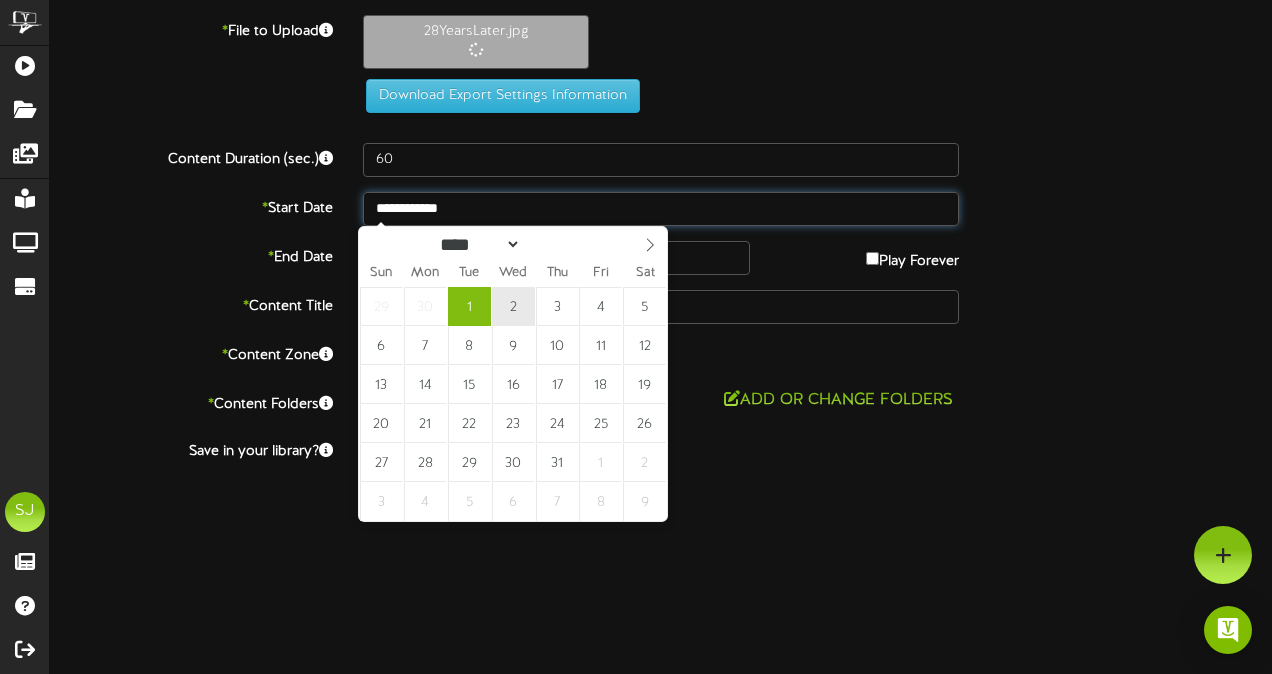 type on "**********" 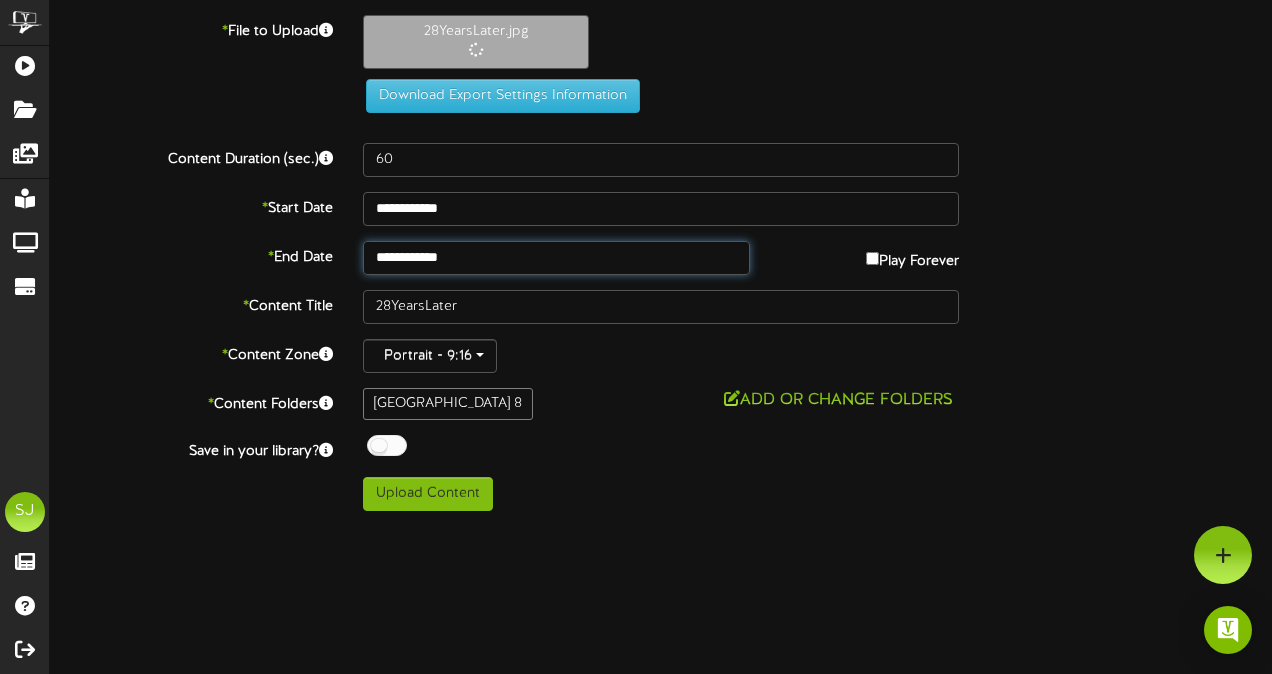 click on "**********" at bounding box center (556, 258) 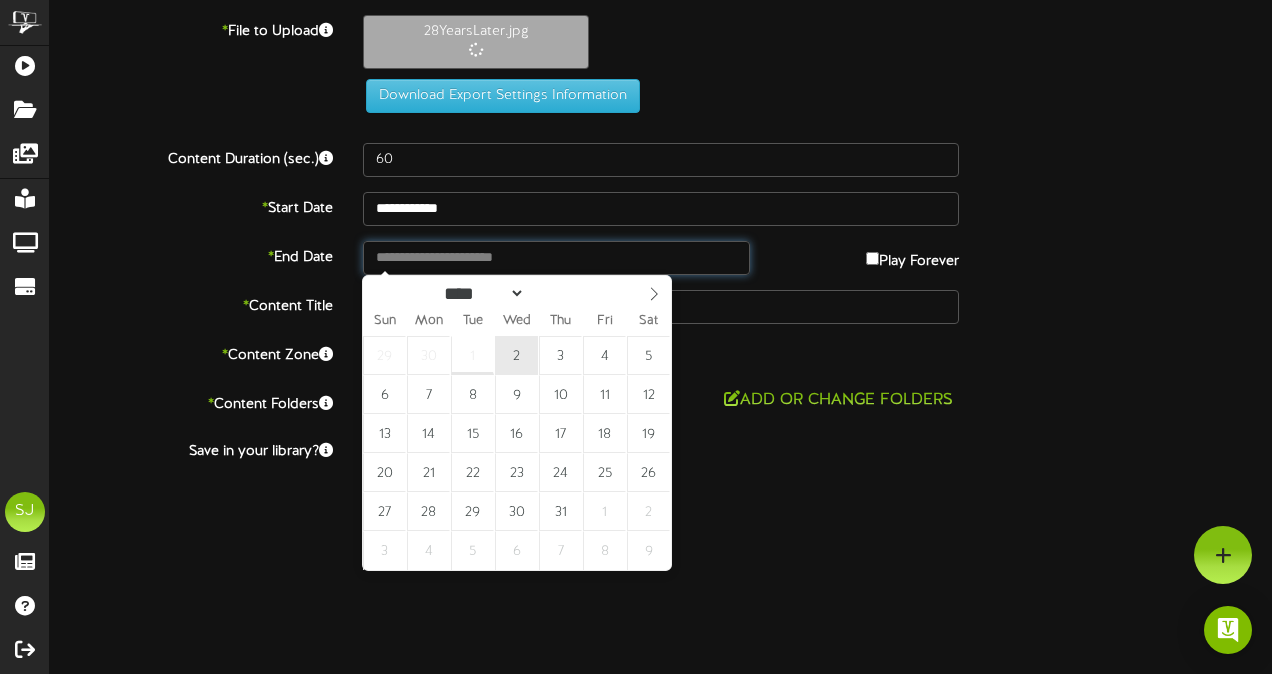 type on "**********" 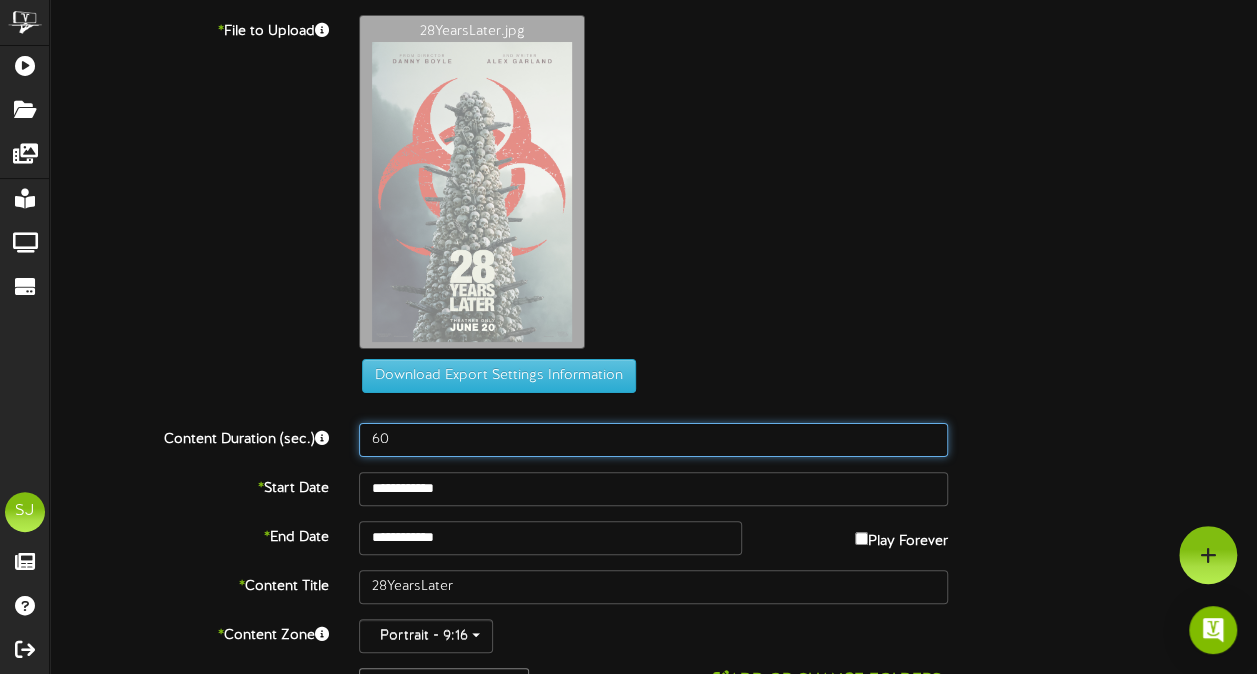 click on "60" at bounding box center (653, 440) 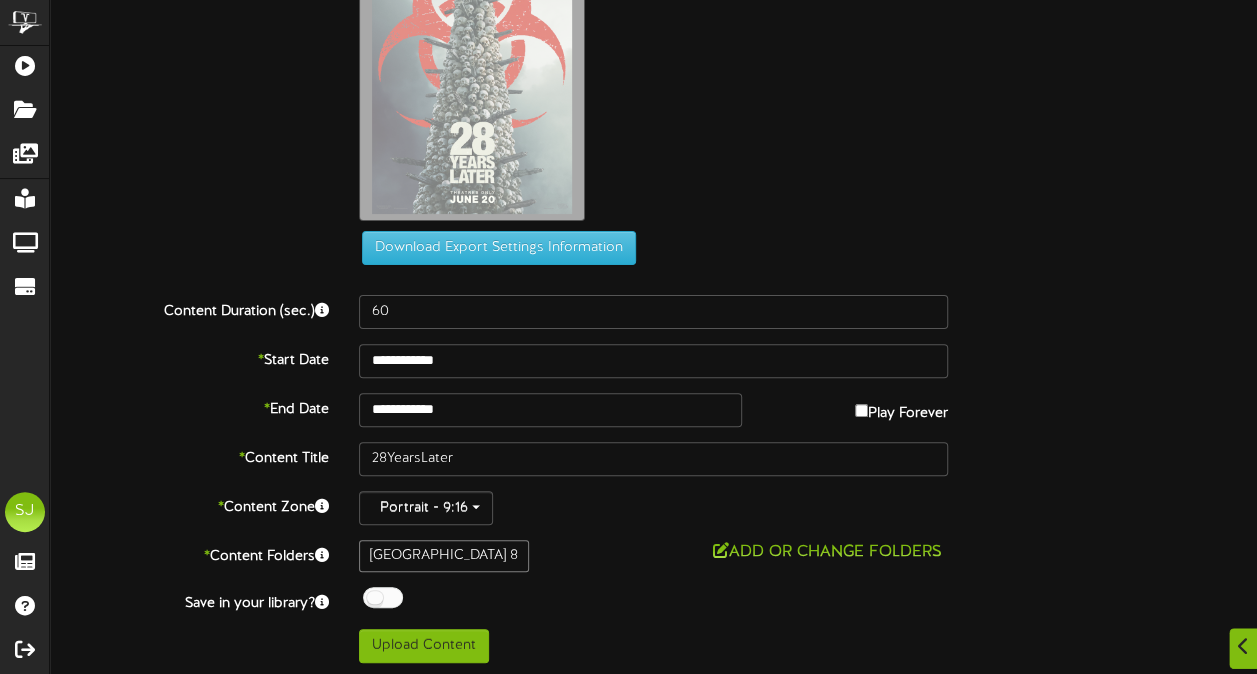 click on "Off
On" at bounding box center (653, 600) 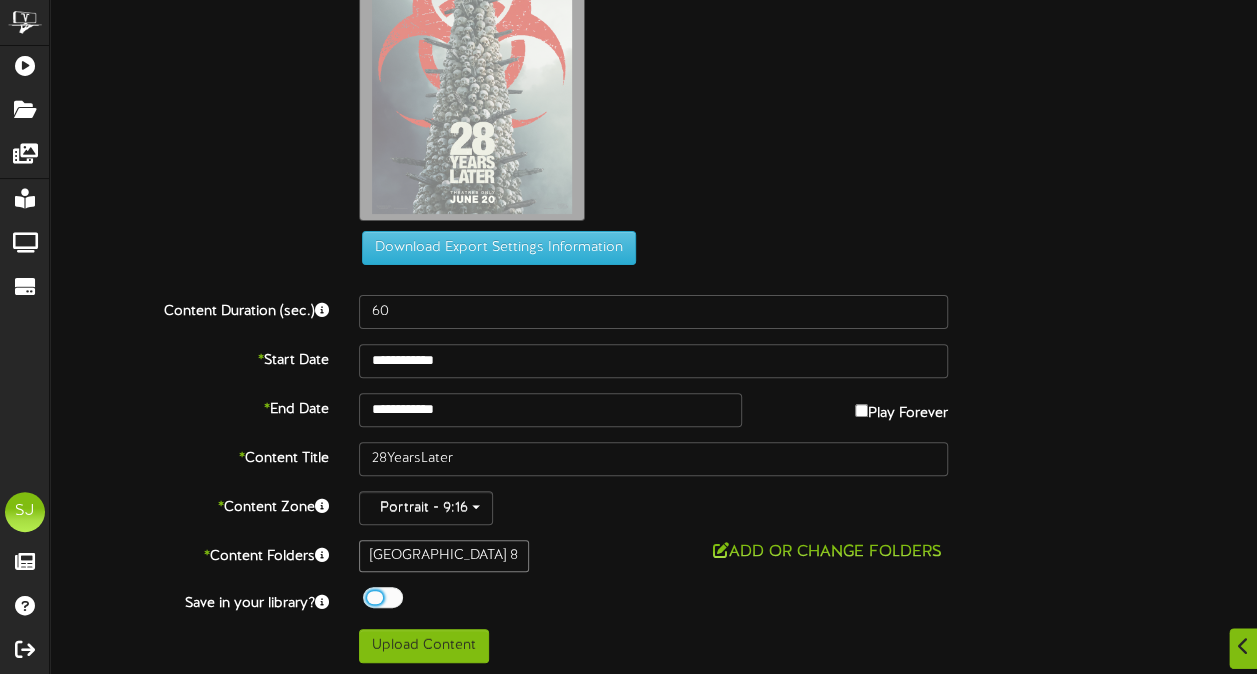 click at bounding box center (383, 597) 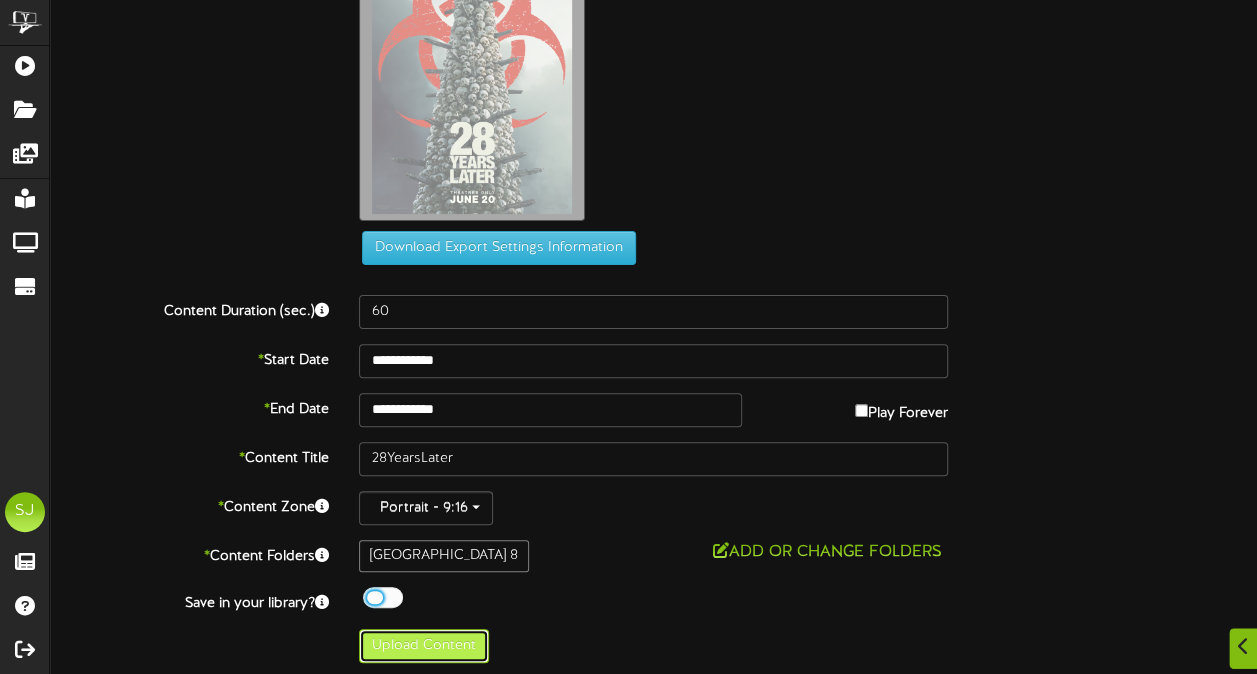 click on "Upload Content" at bounding box center [424, 646] 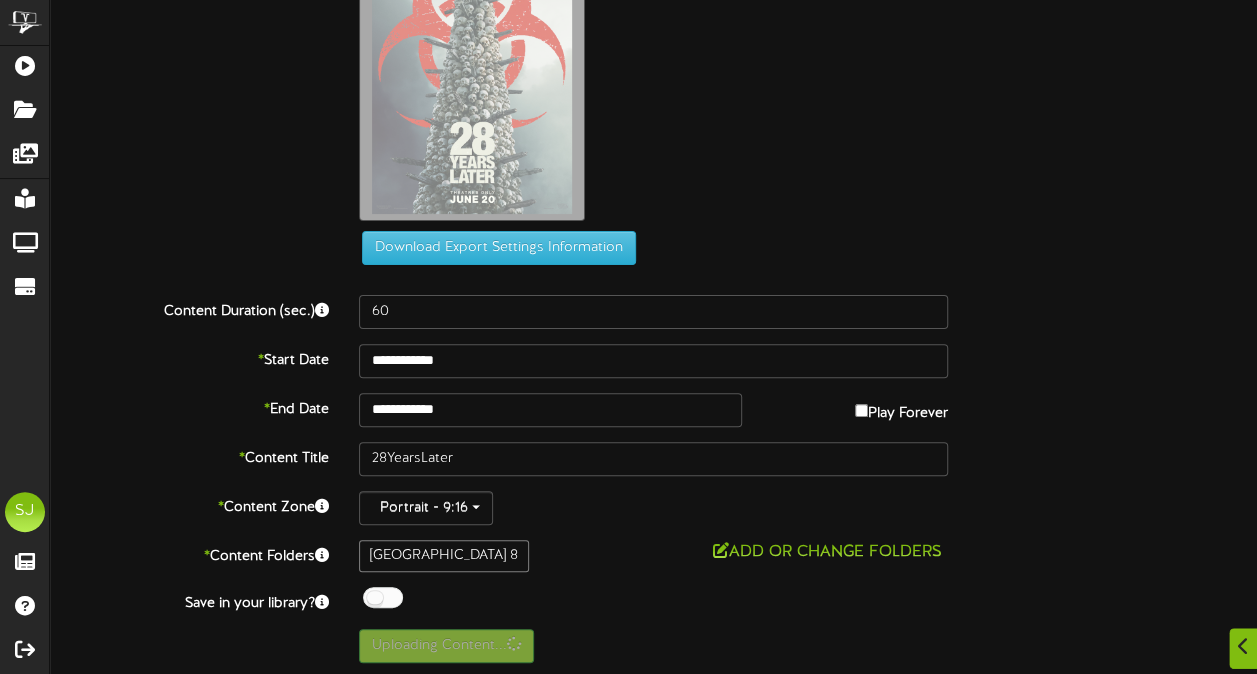 scroll, scrollTop: 0, scrollLeft: 0, axis: both 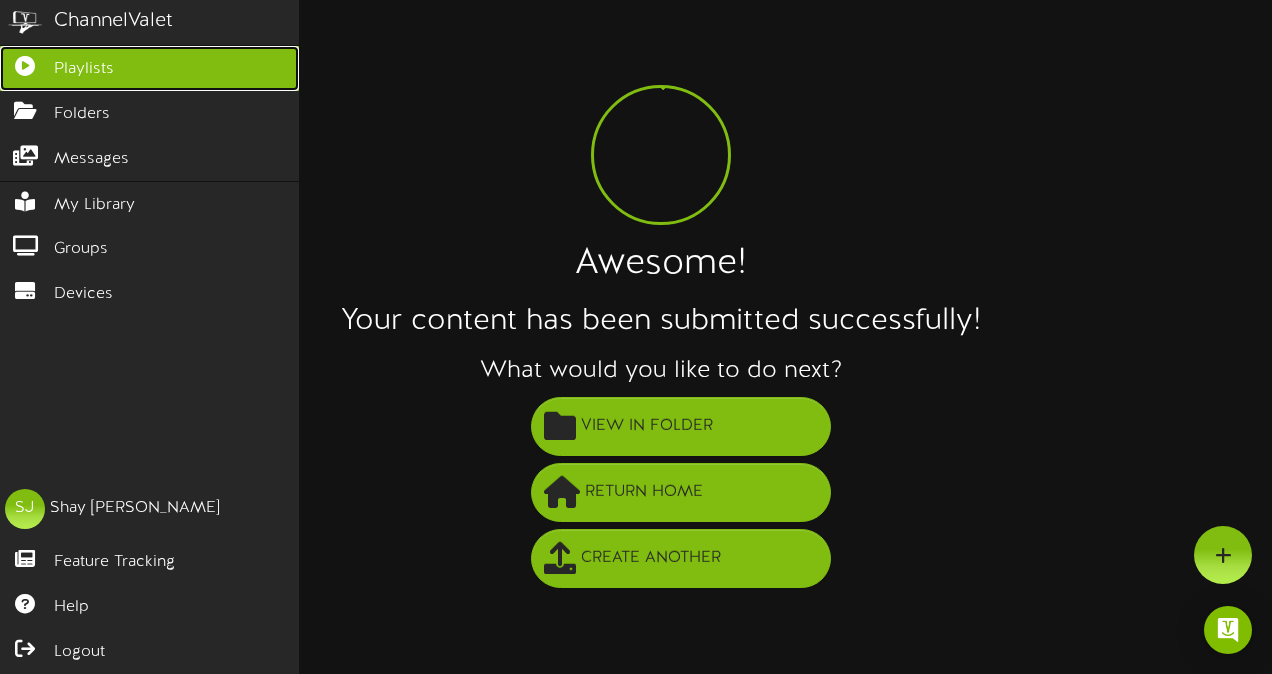 click at bounding box center (25, 63) 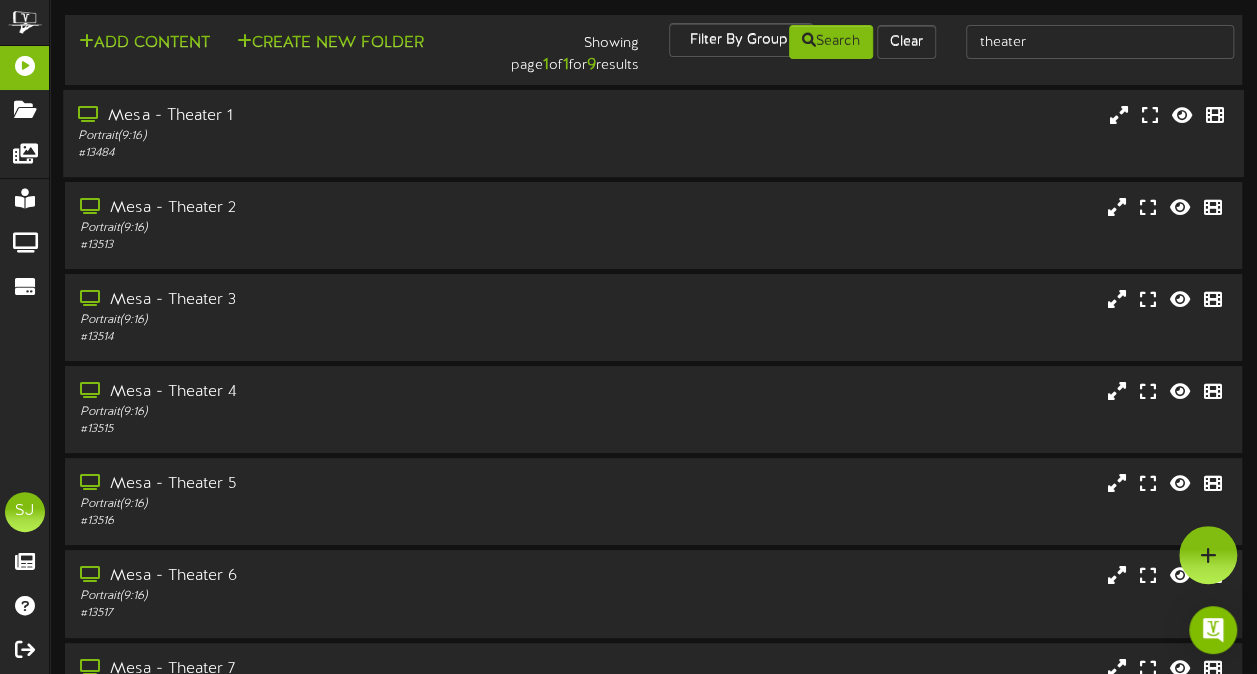 click on "Mesa - Theater 1" at bounding box center [309, 116] 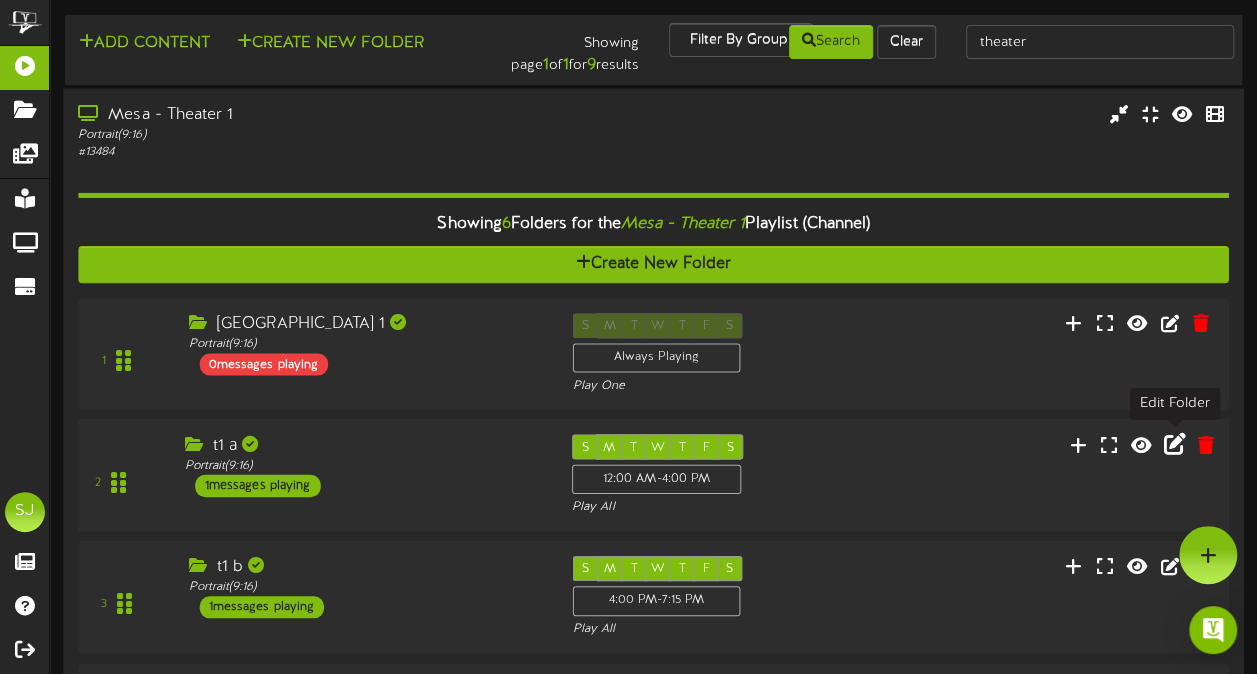 click at bounding box center [1175, 444] 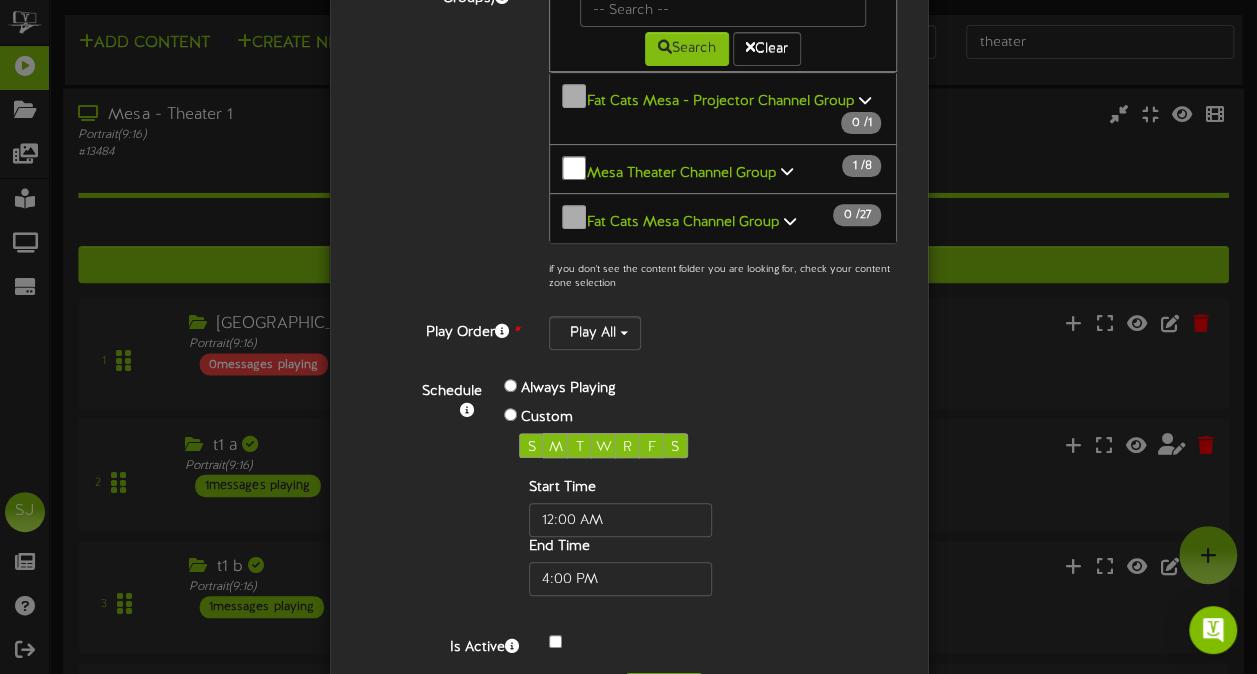 scroll, scrollTop: 306, scrollLeft: 0, axis: vertical 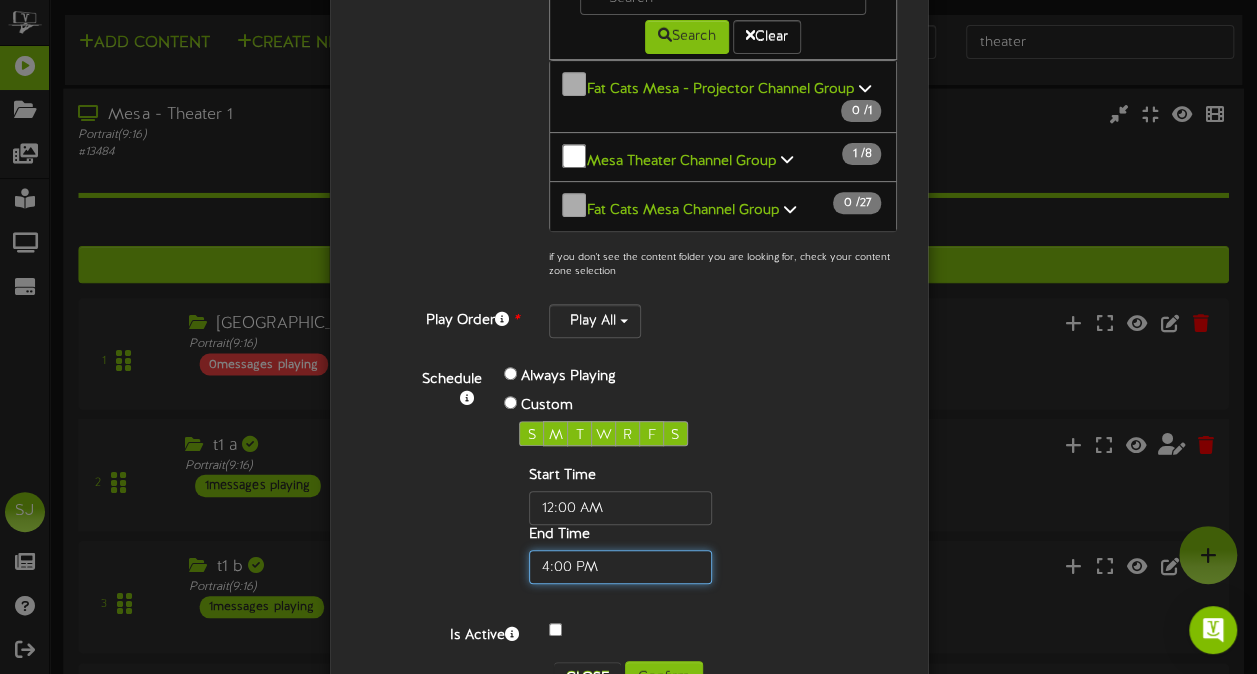click at bounding box center (620, 567) 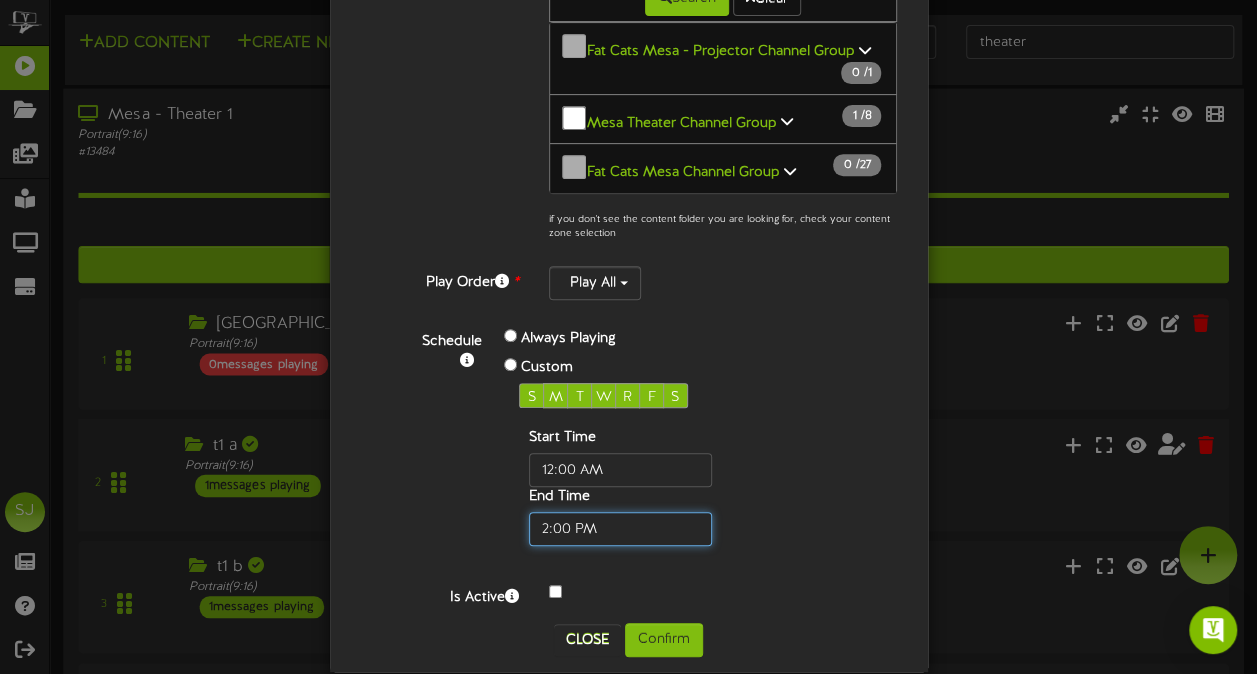scroll, scrollTop: 344, scrollLeft: 0, axis: vertical 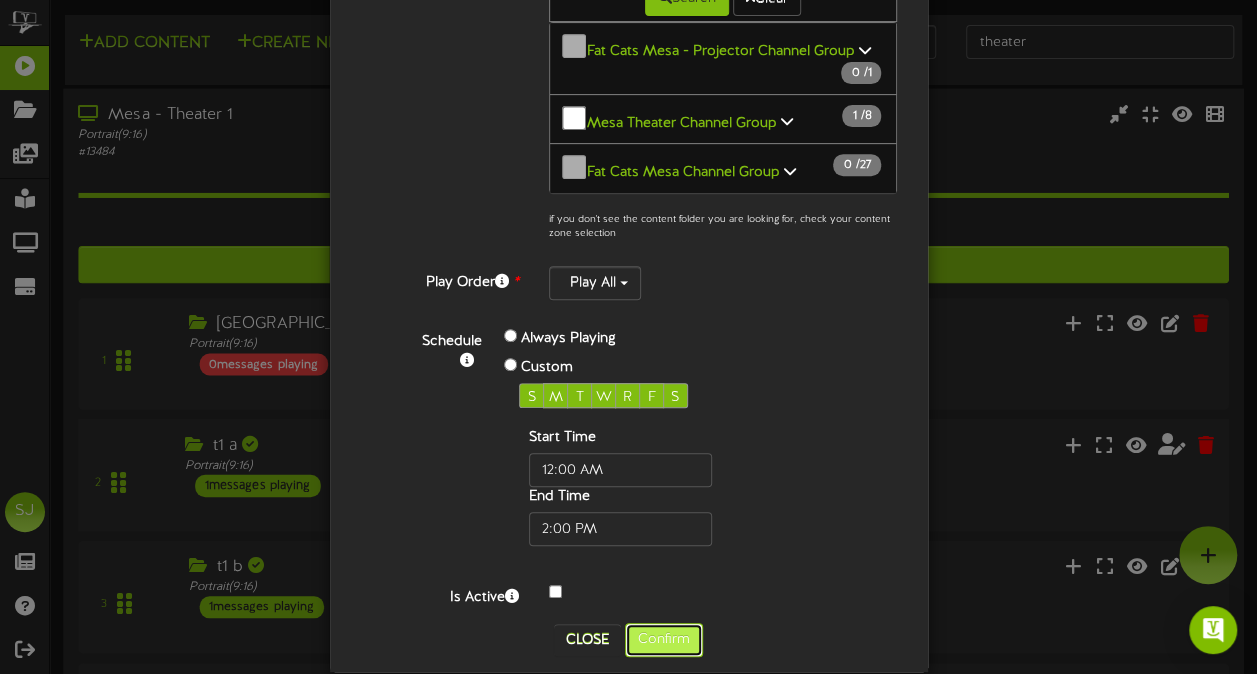 type on "02:00 PM" 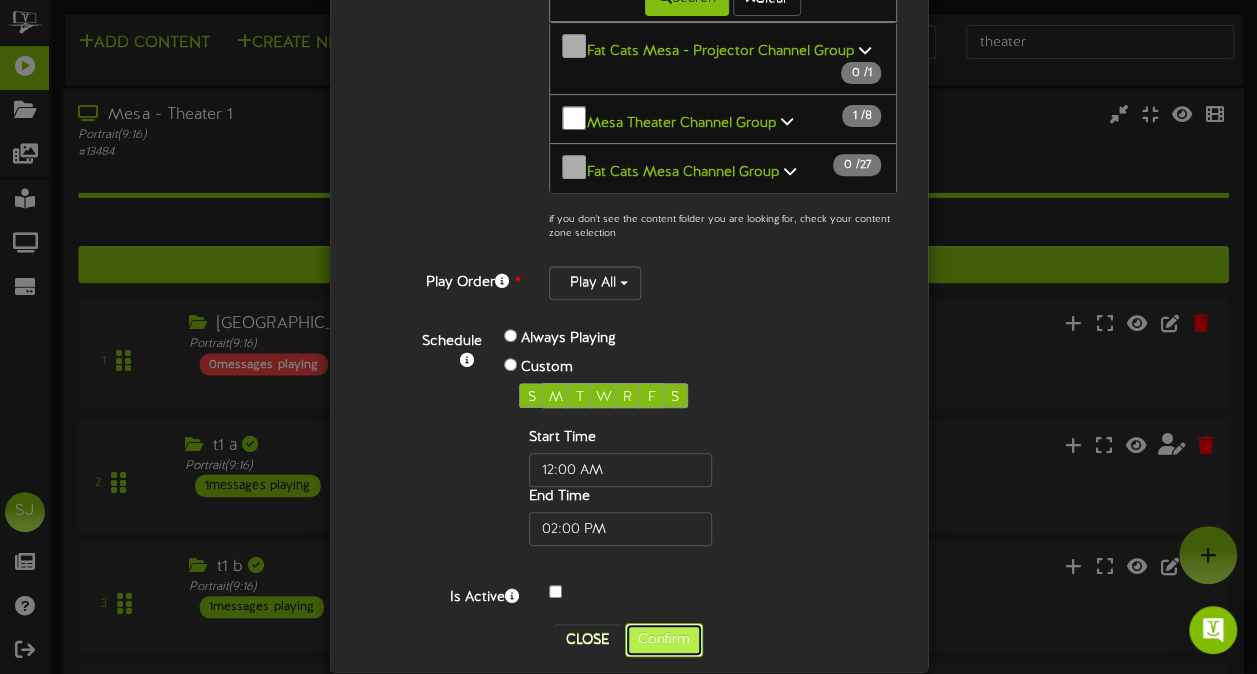 click on "Confirm" at bounding box center [664, 640] 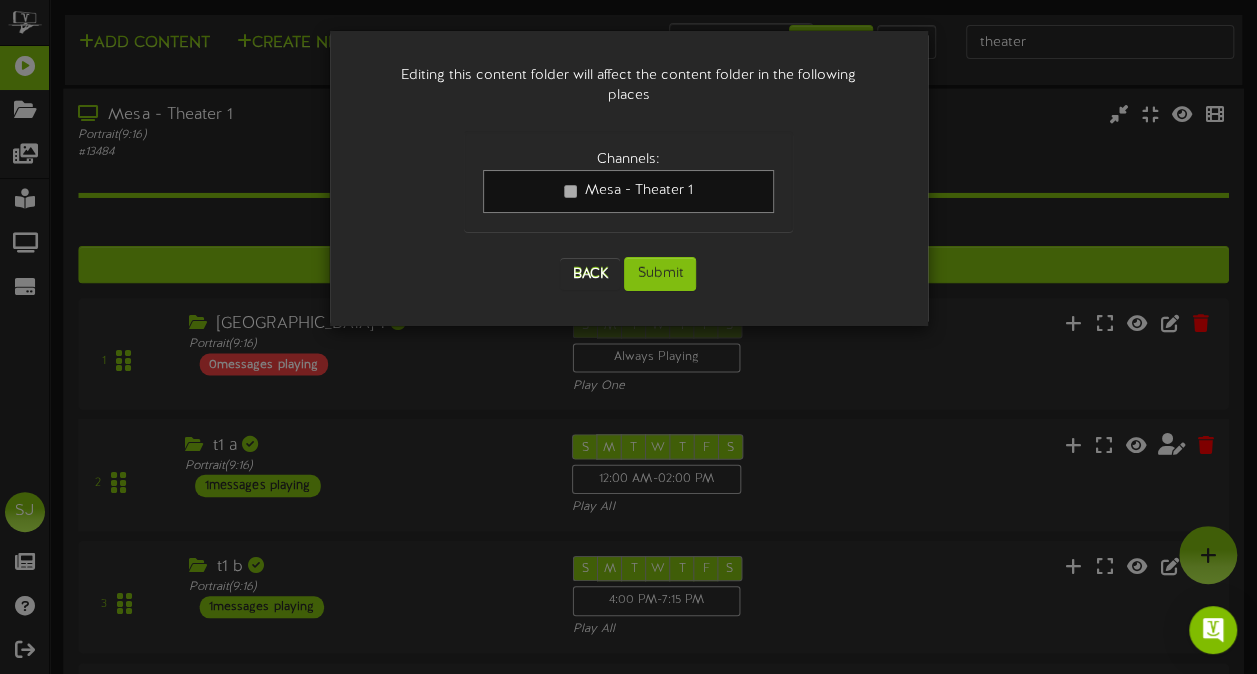 scroll, scrollTop: 0, scrollLeft: 0, axis: both 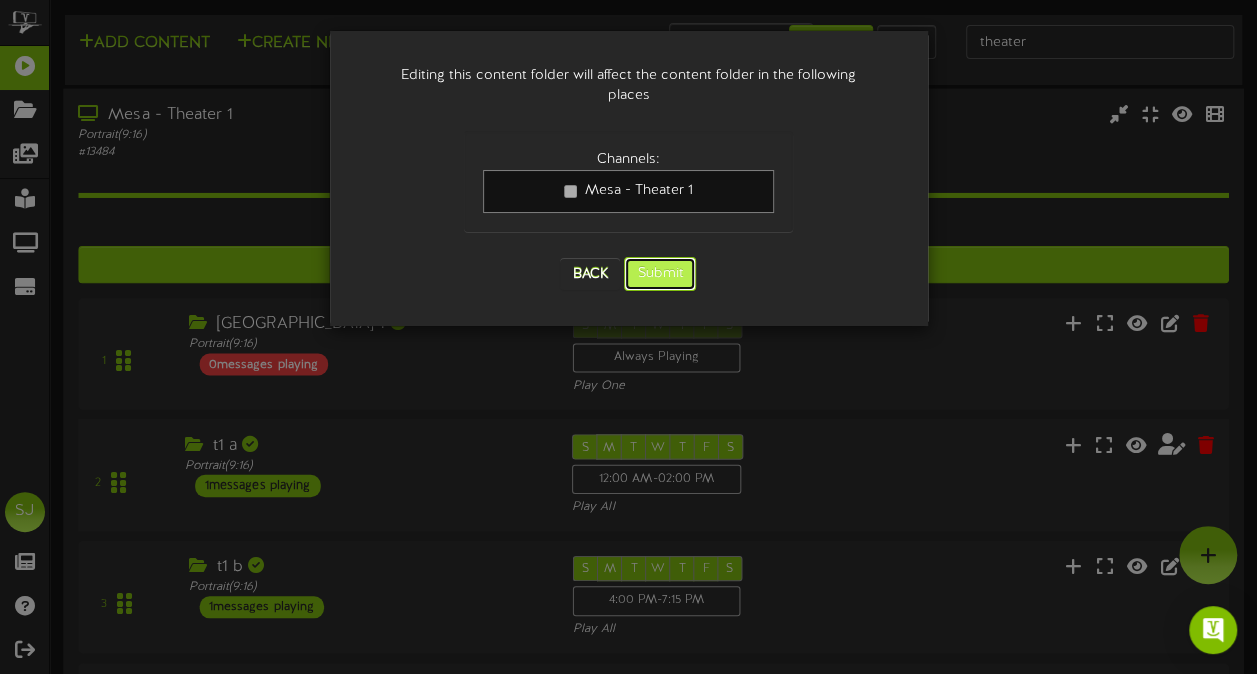 click on "Submit" at bounding box center [660, 274] 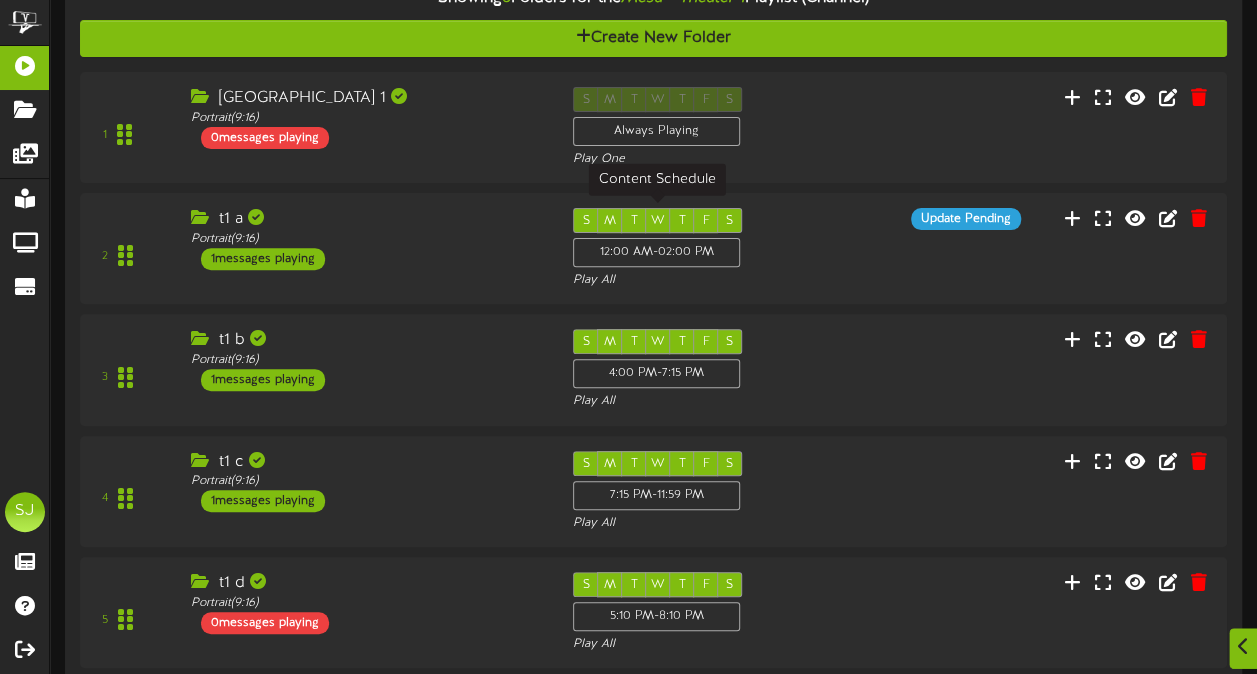 scroll, scrollTop: 228, scrollLeft: 0, axis: vertical 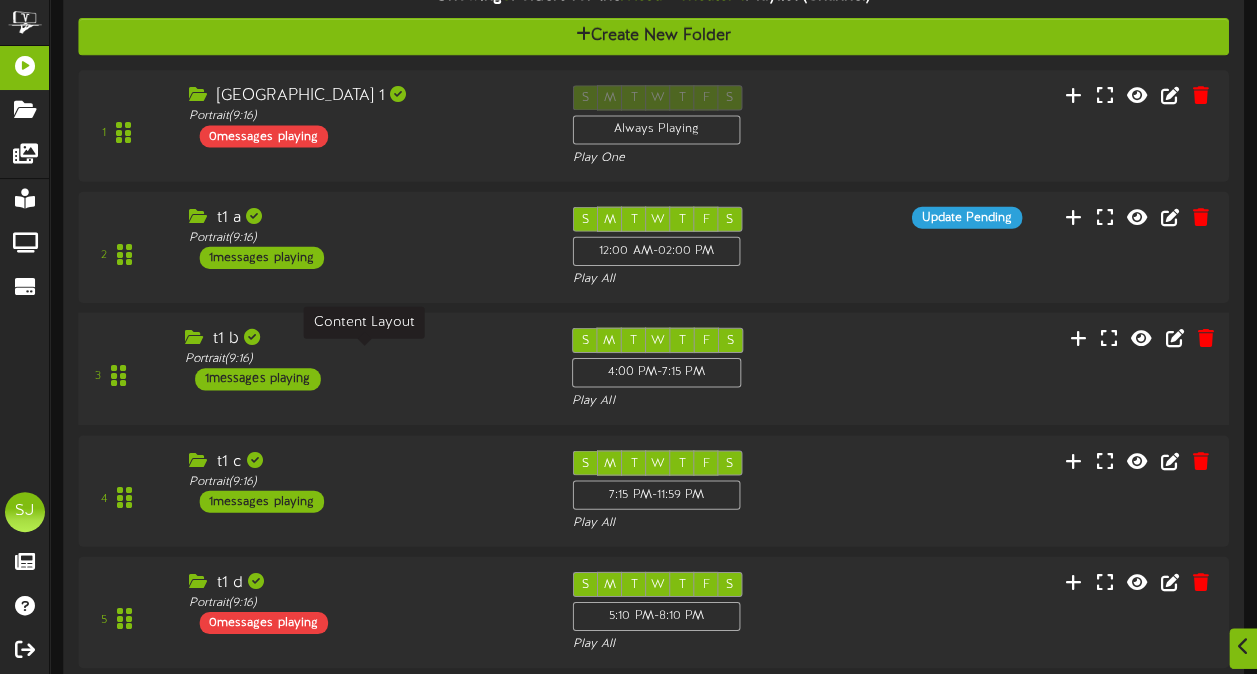 click on "Portrait  ( 9:16 )" at bounding box center (363, 359) 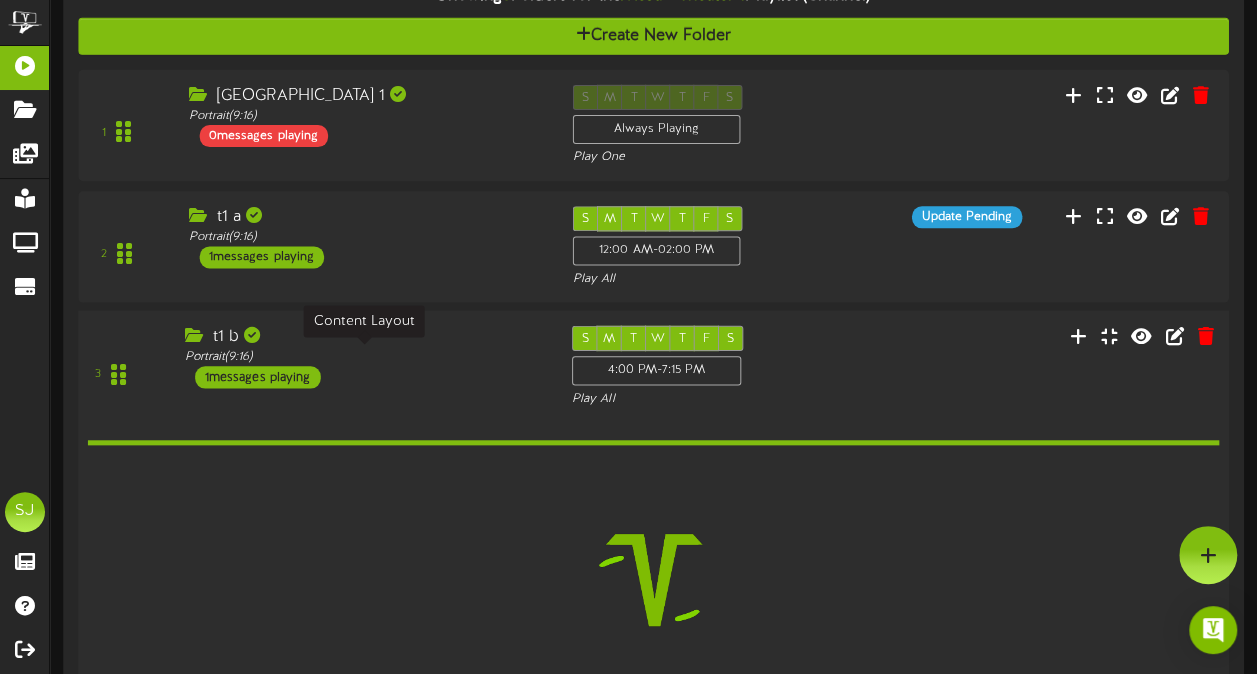 scroll, scrollTop: 227, scrollLeft: 0, axis: vertical 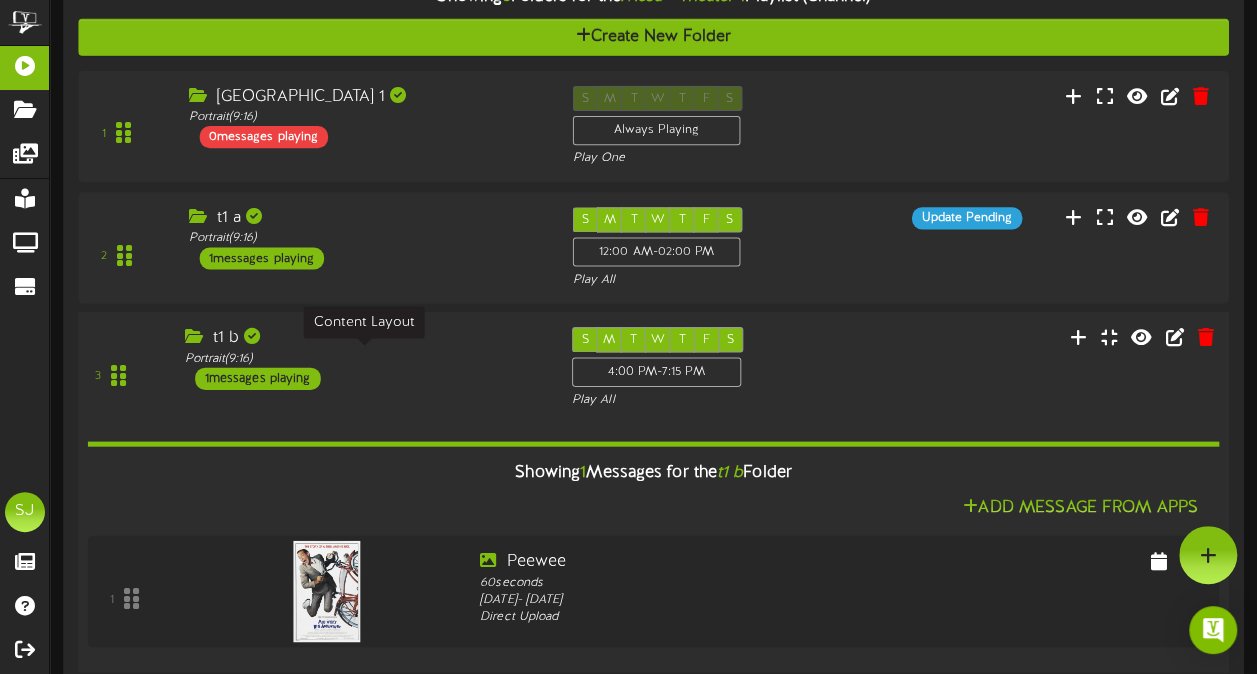 click on "Portrait  ( 9:16 )" at bounding box center (363, 358) 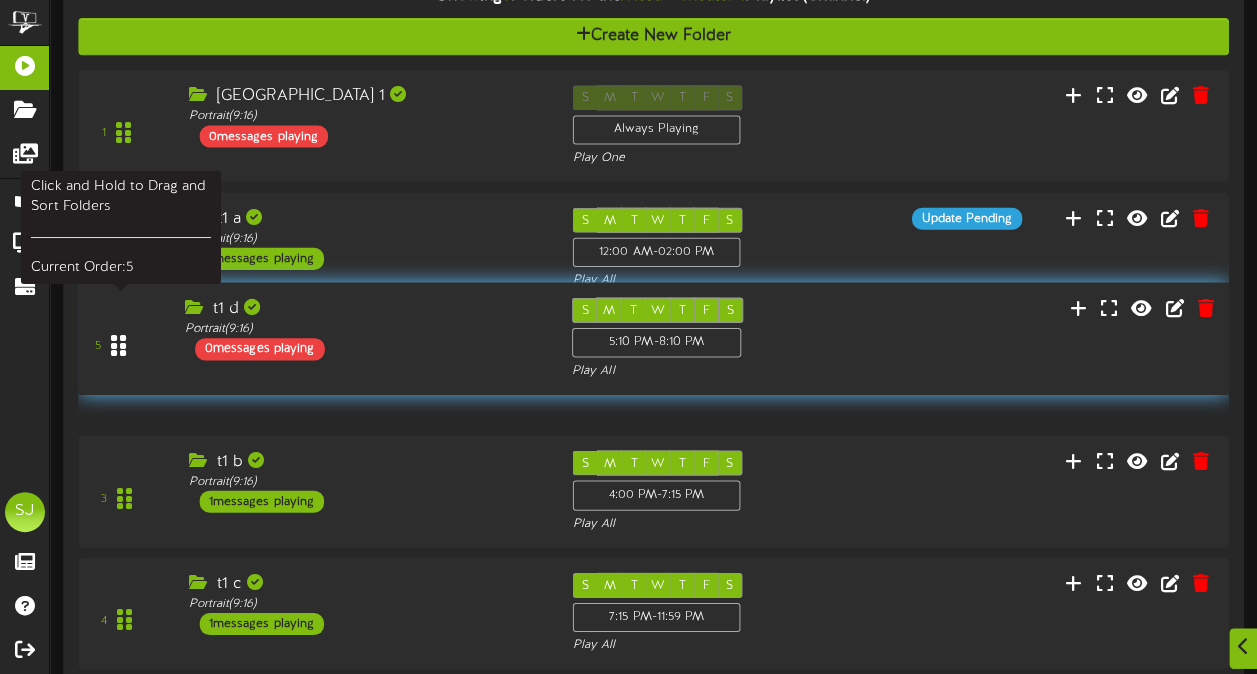 drag, startPoint x: 116, startPoint y: 624, endPoint x: 125, endPoint y: 351, distance: 273.14832 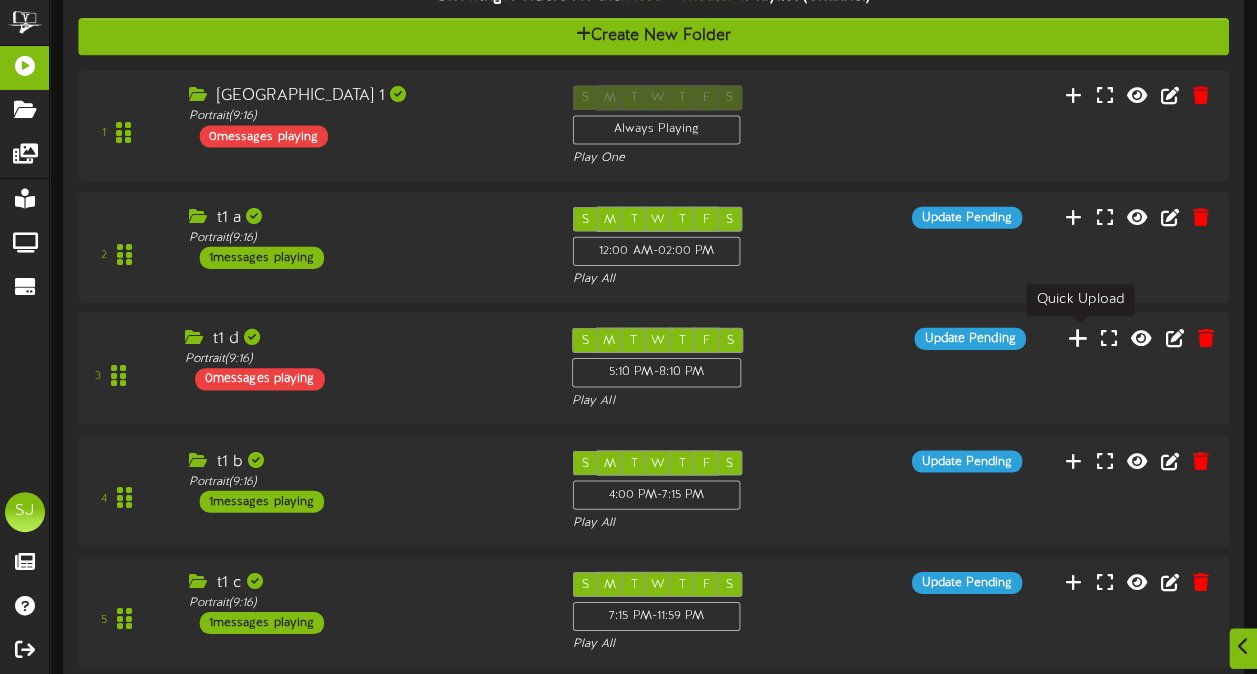 click at bounding box center (1078, 337) 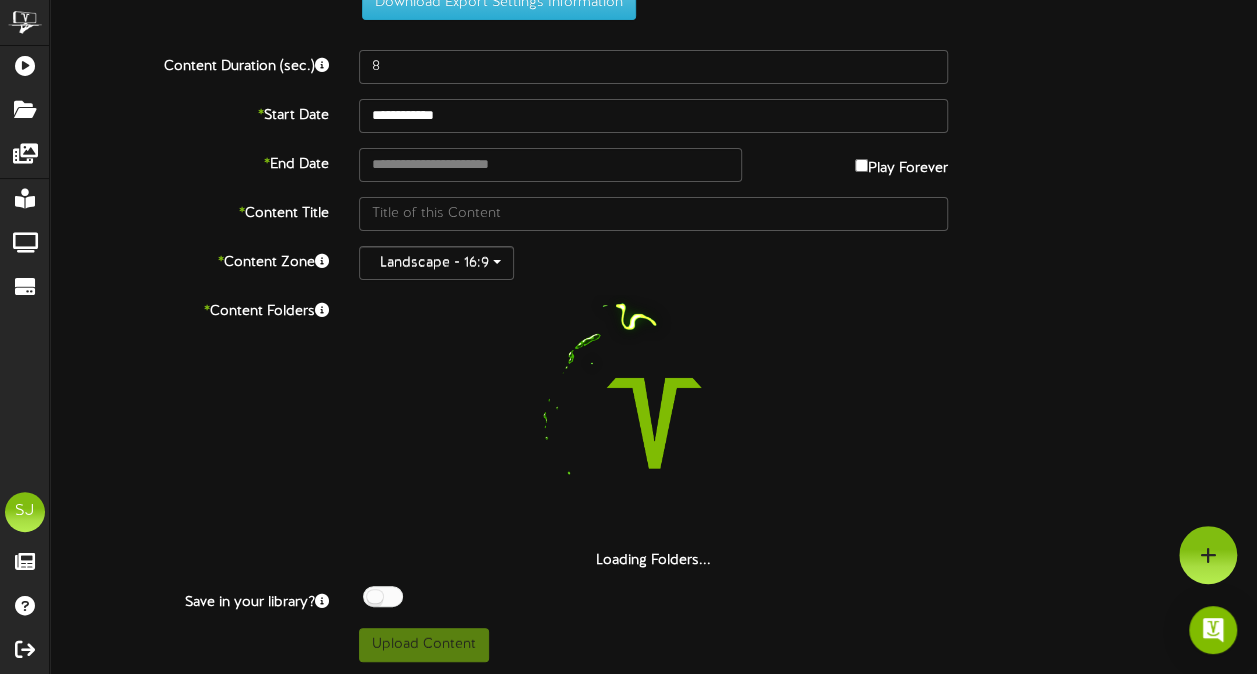 scroll, scrollTop: 0, scrollLeft: 0, axis: both 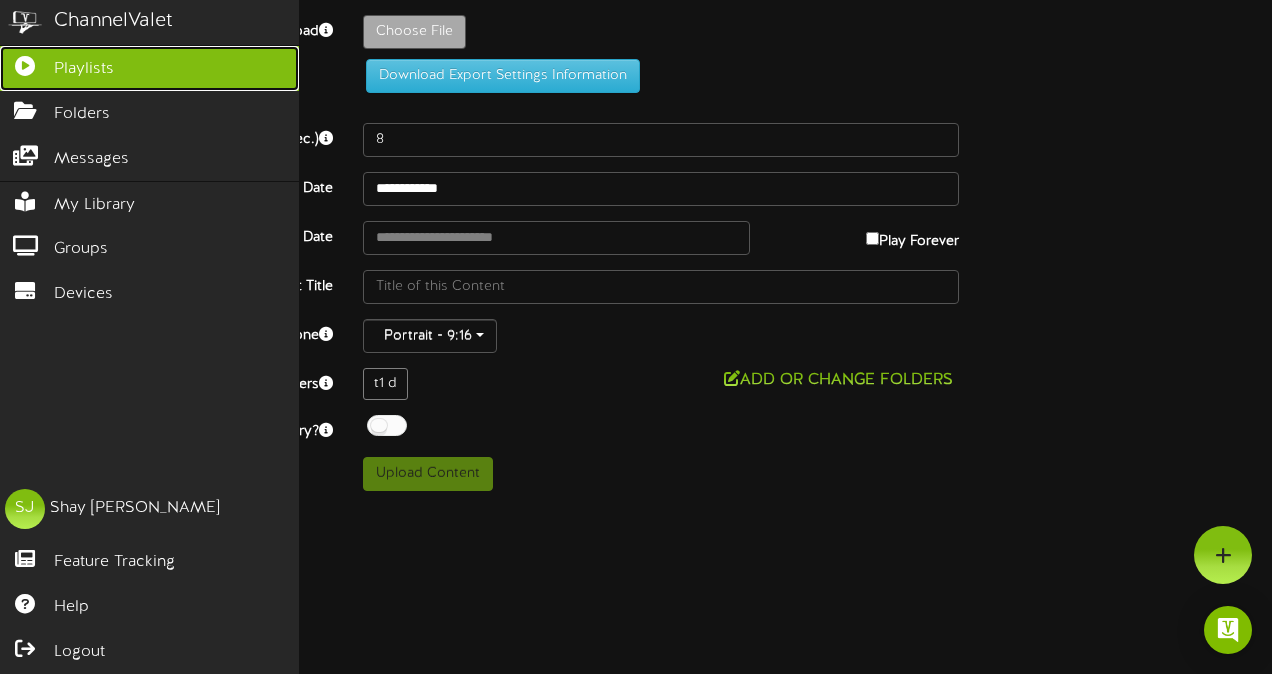 click at bounding box center [25, 63] 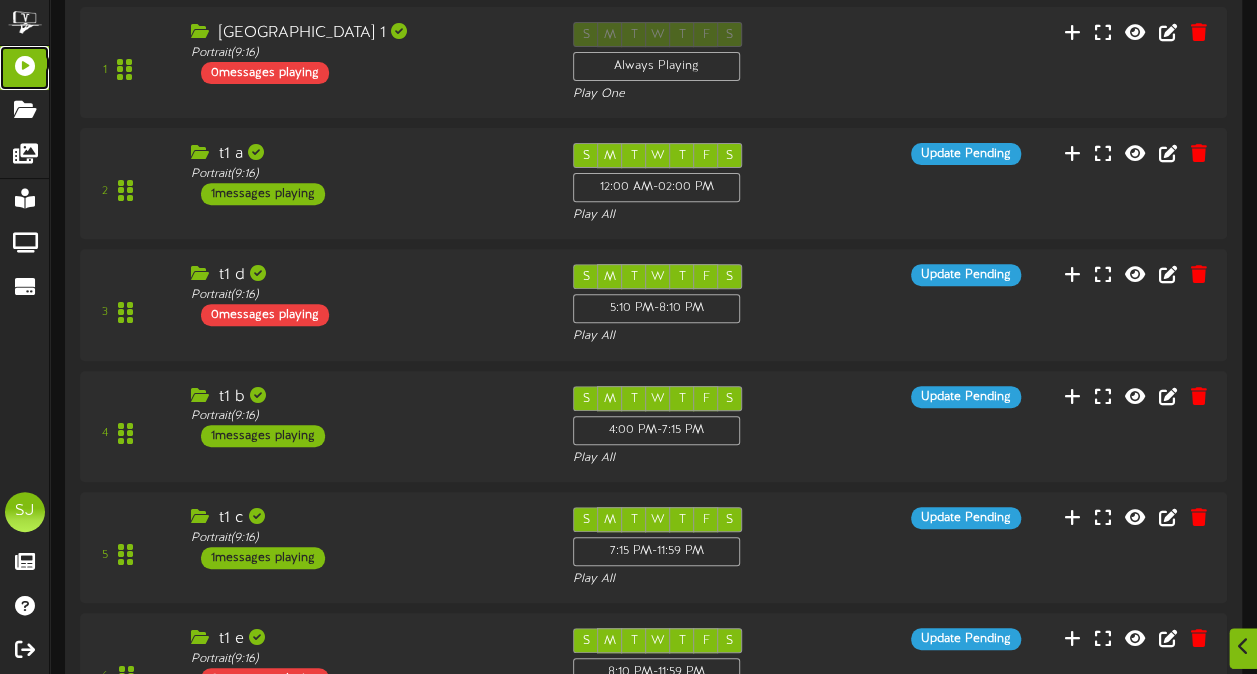 scroll, scrollTop: 293, scrollLeft: 0, axis: vertical 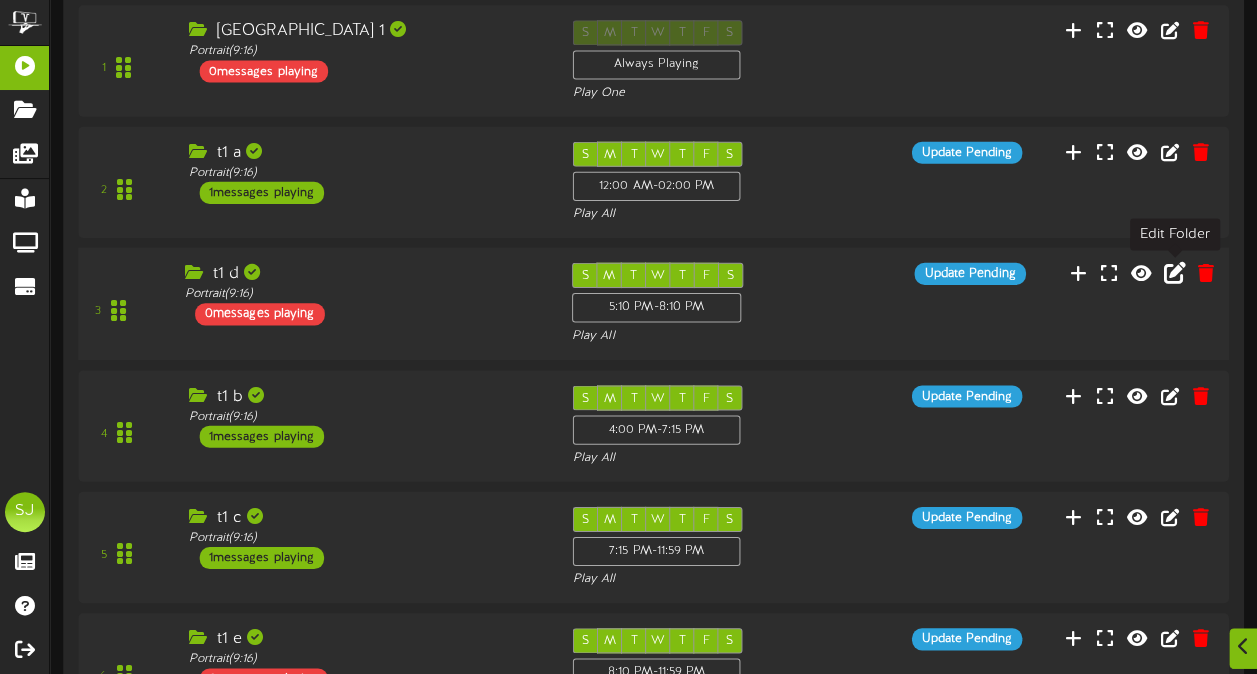 click at bounding box center (1175, 272) 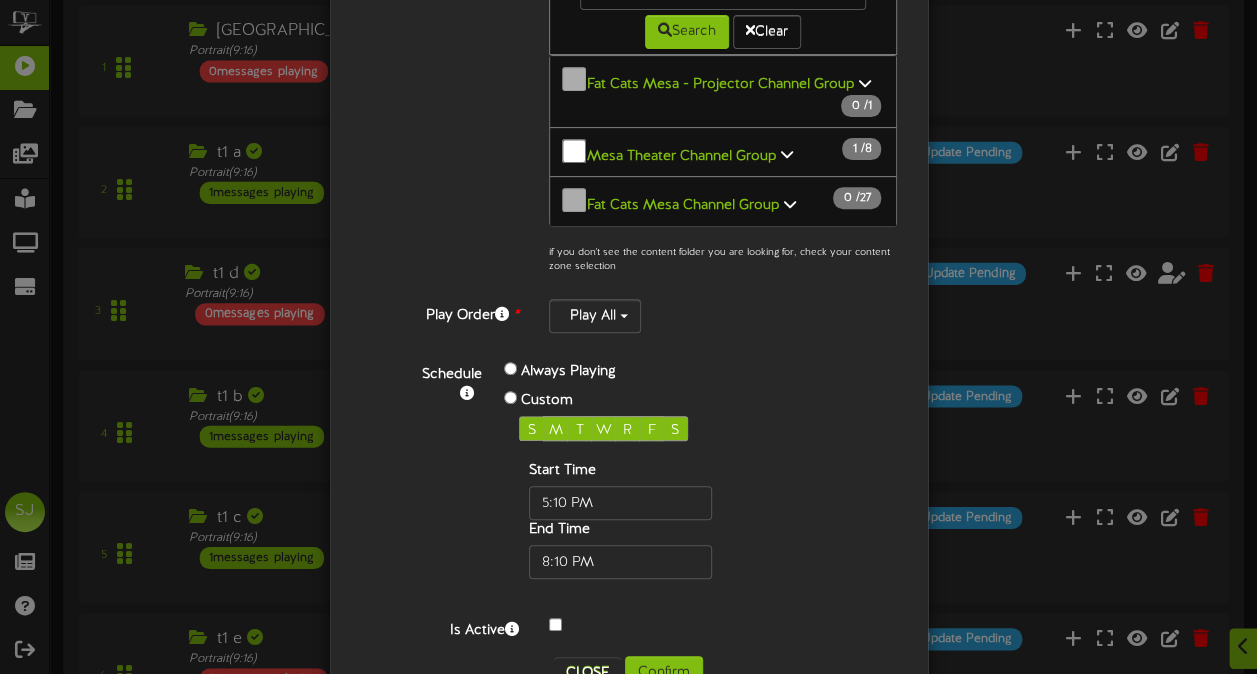 scroll, scrollTop: 316, scrollLeft: 0, axis: vertical 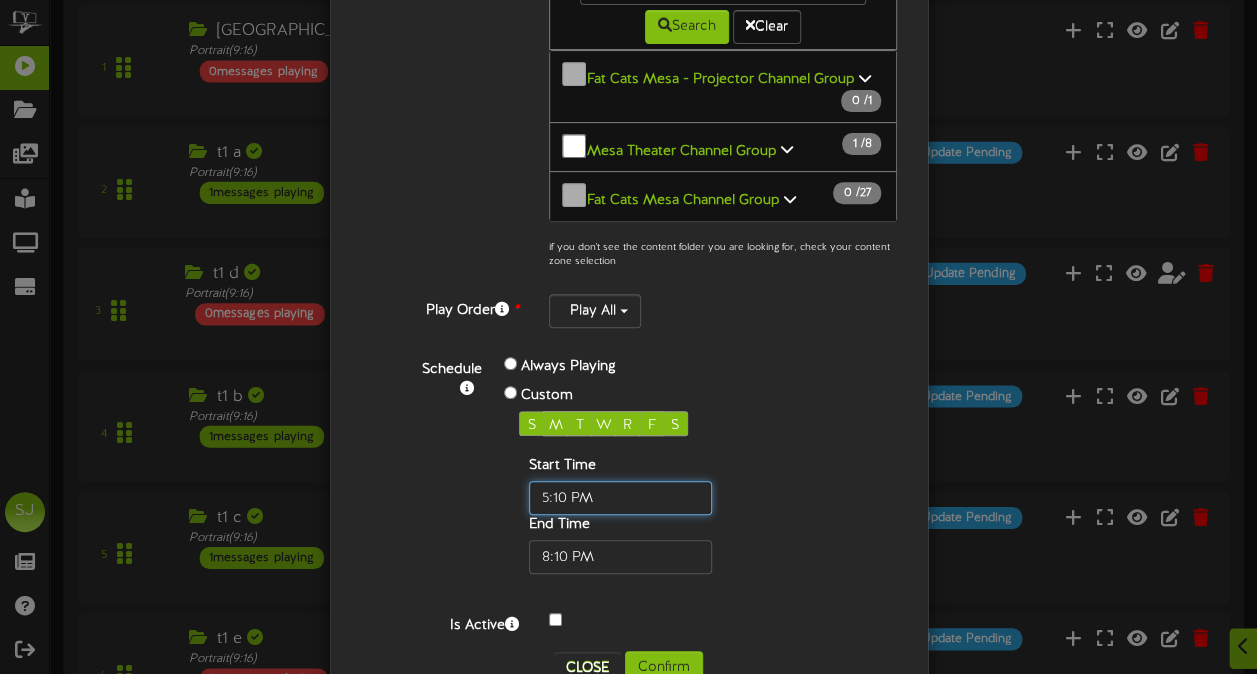 click at bounding box center [620, 498] 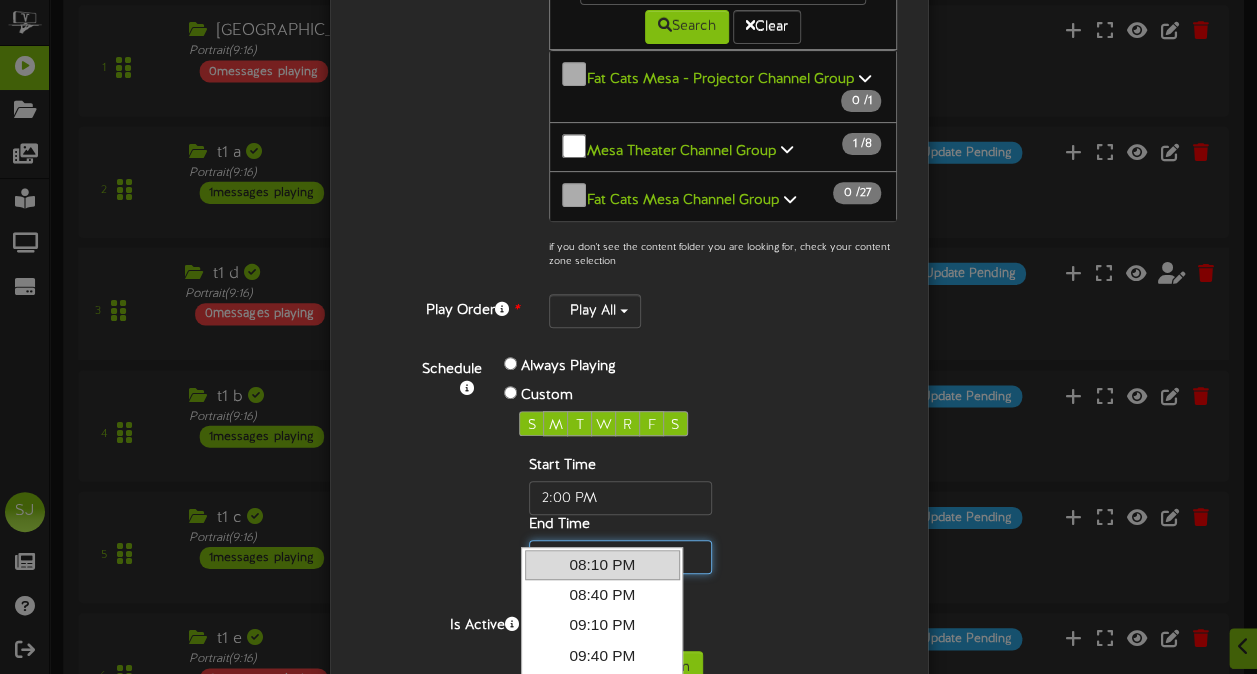 type on "02:00 PM" 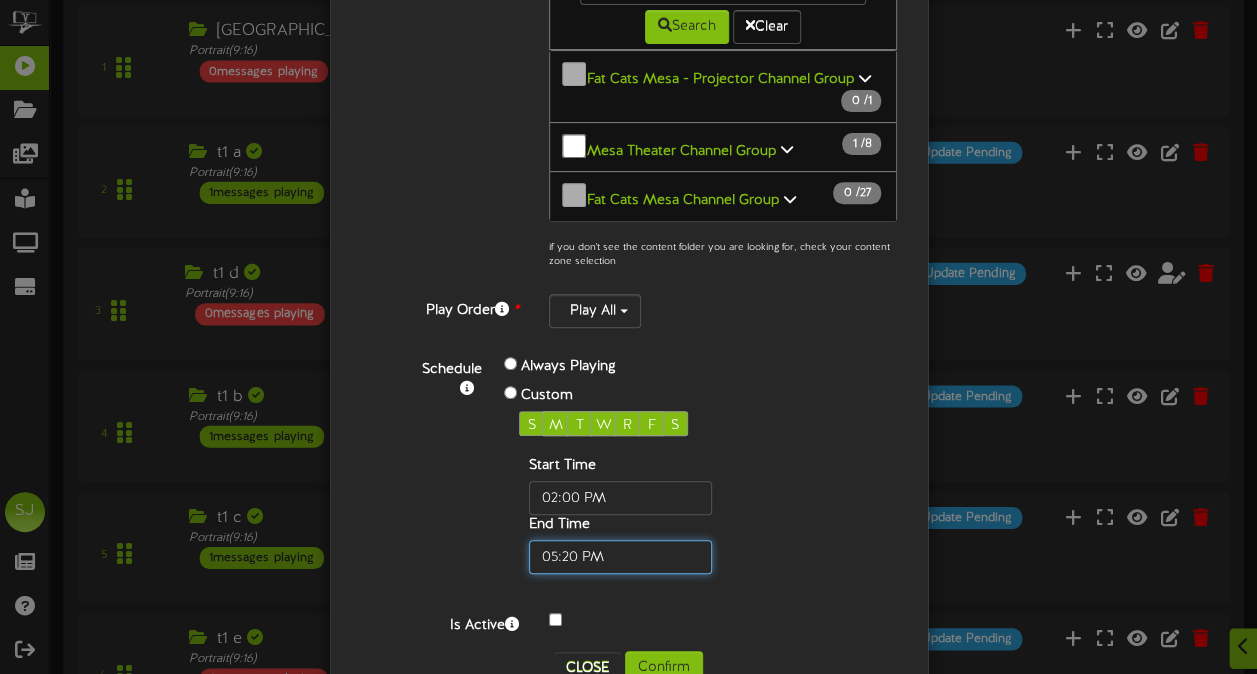 scroll, scrollTop: 344, scrollLeft: 0, axis: vertical 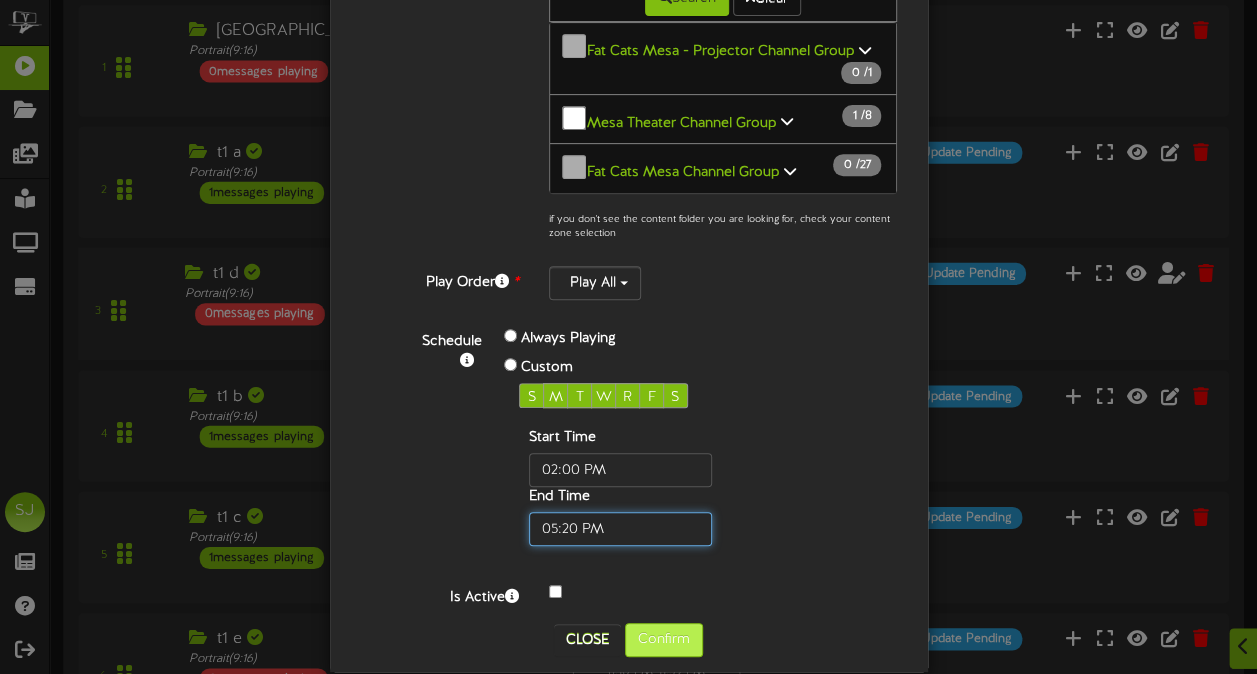 type on "05:20 PM" 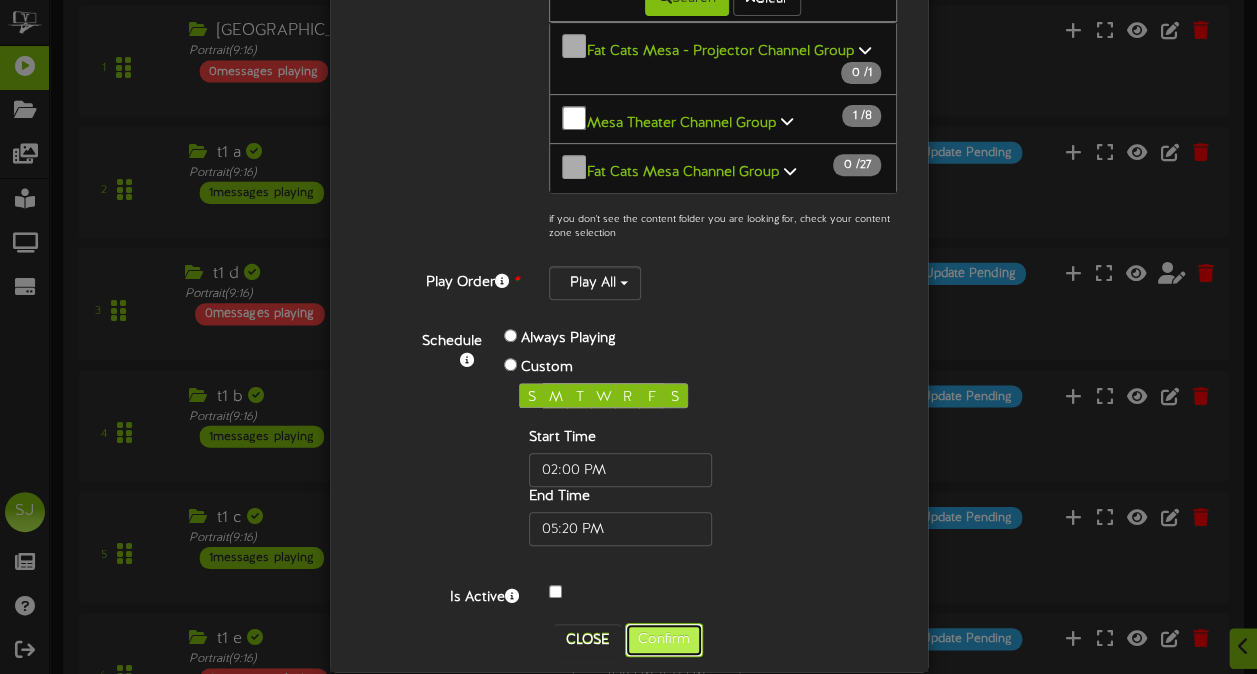 click on "Confirm" at bounding box center [664, 640] 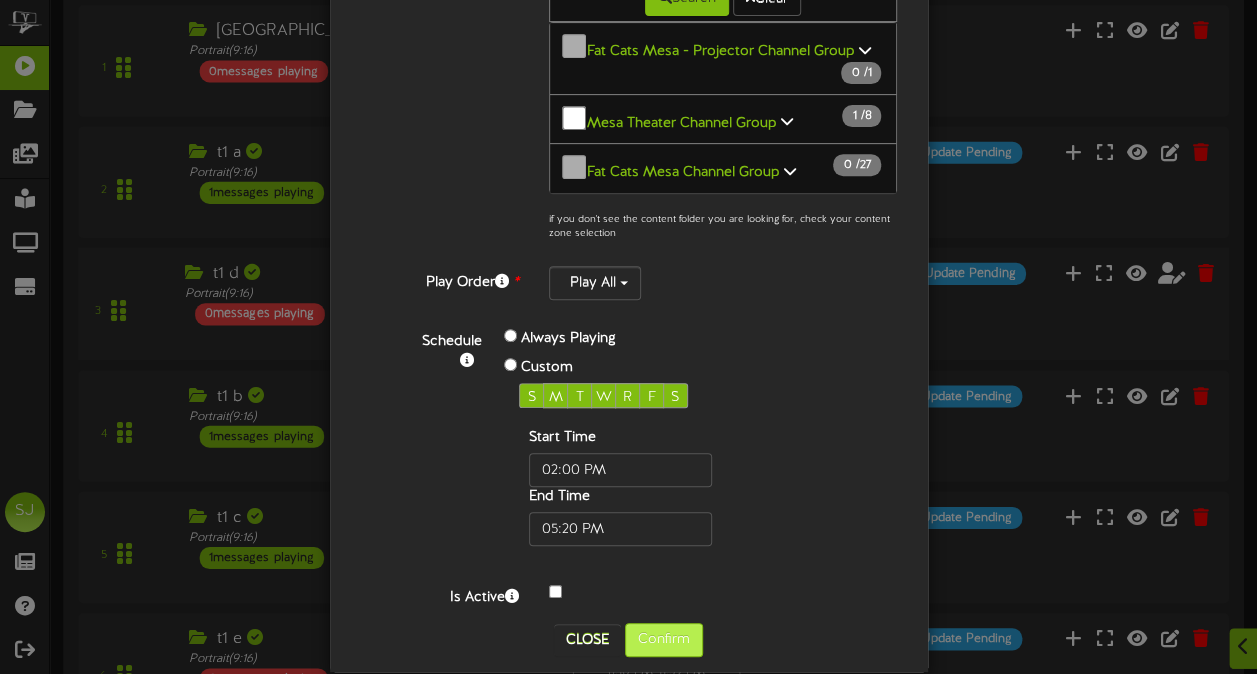 scroll, scrollTop: 0, scrollLeft: 0, axis: both 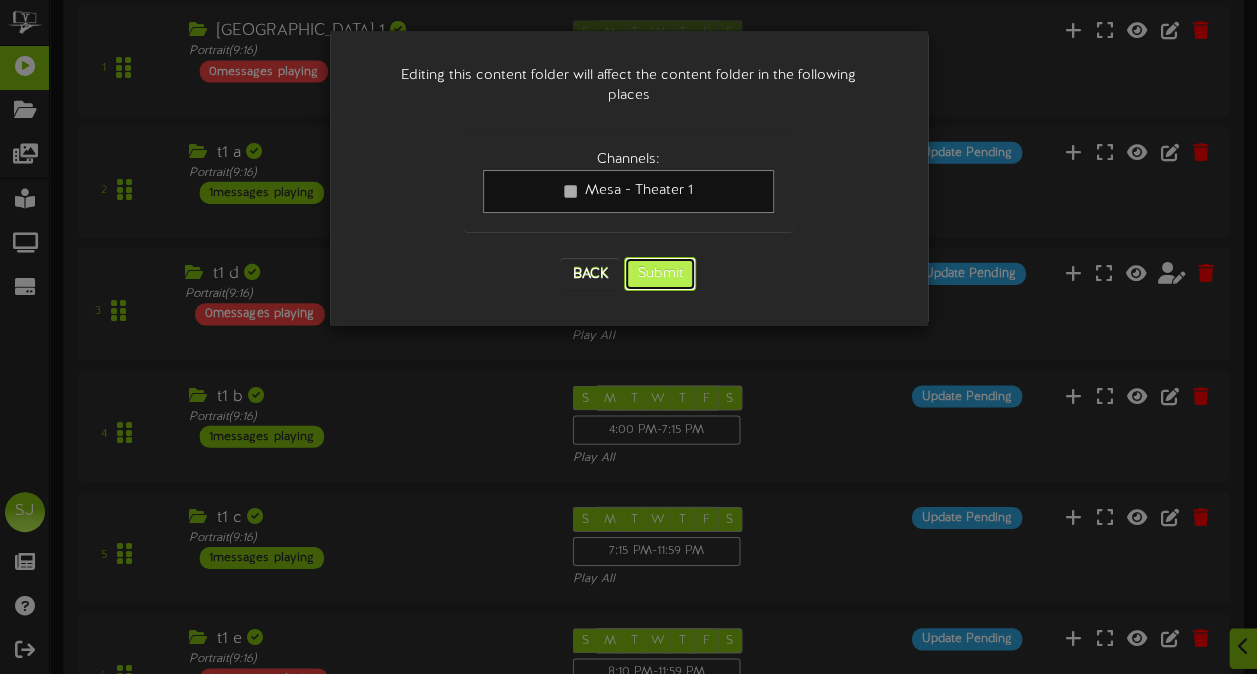click on "Submit" at bounding box center [660, 274] 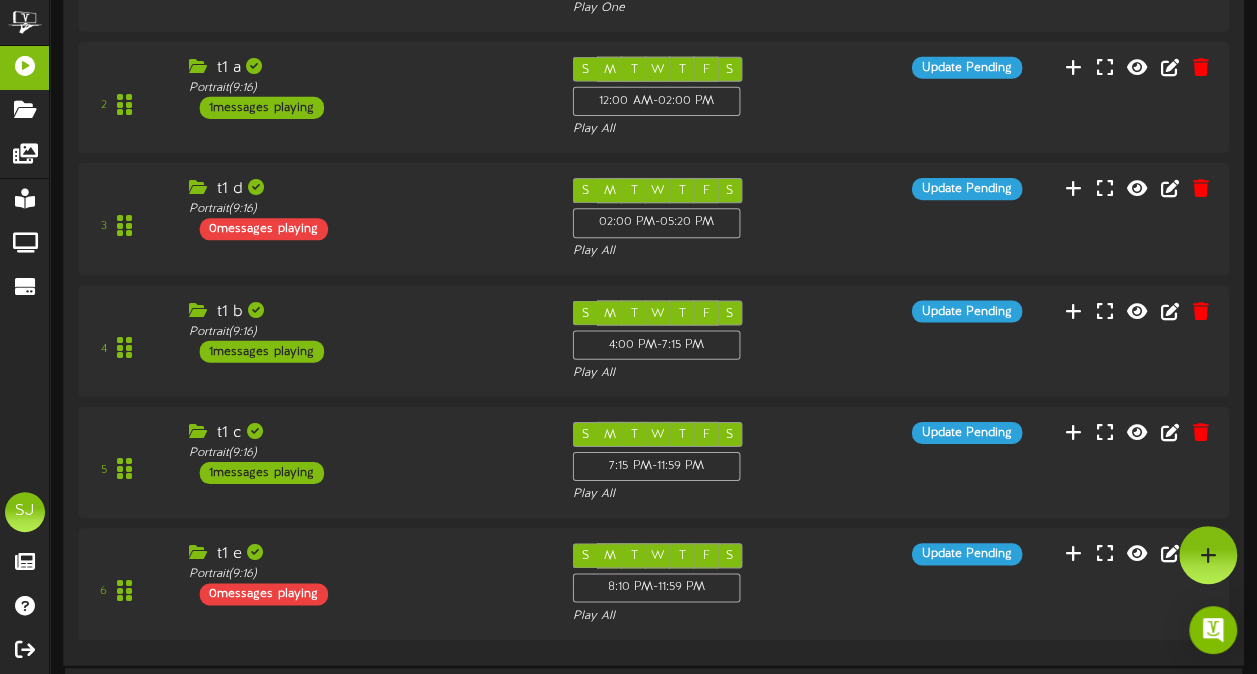 scroll, scrollTop: 366, scrollLeft: 0, axis: vertical 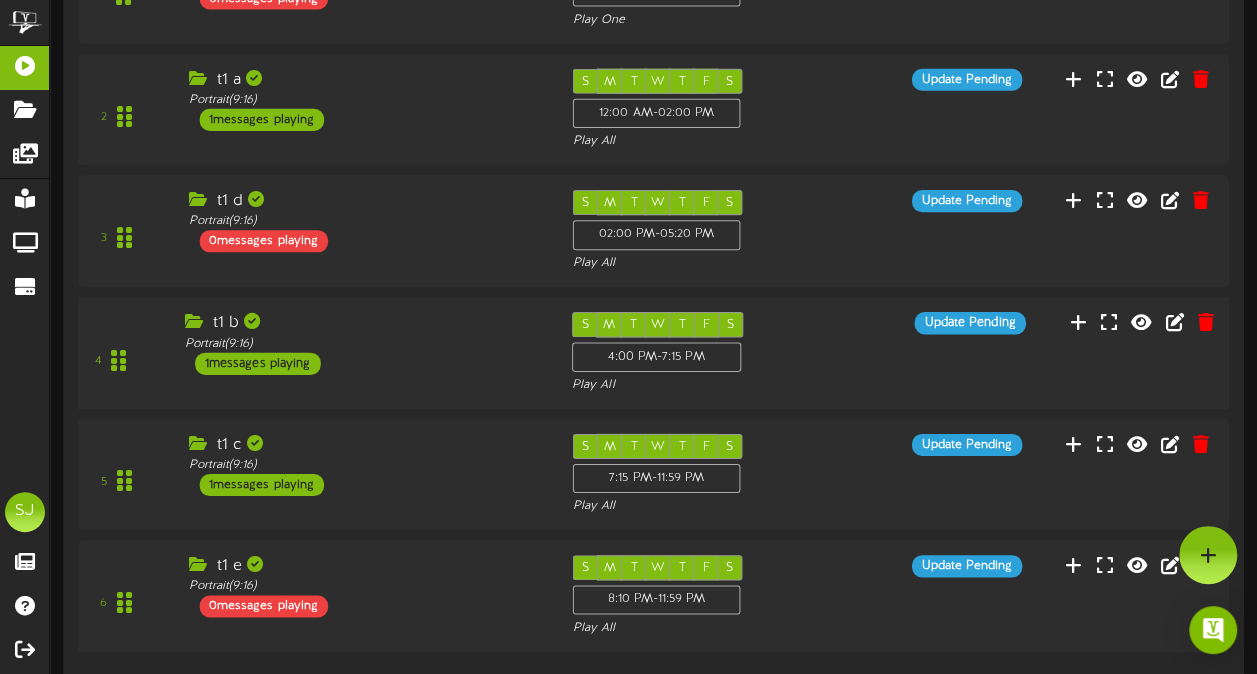 click on "4
t1 b
Portrait  ( 9:16 )
1" at bounding box center (654, 352) 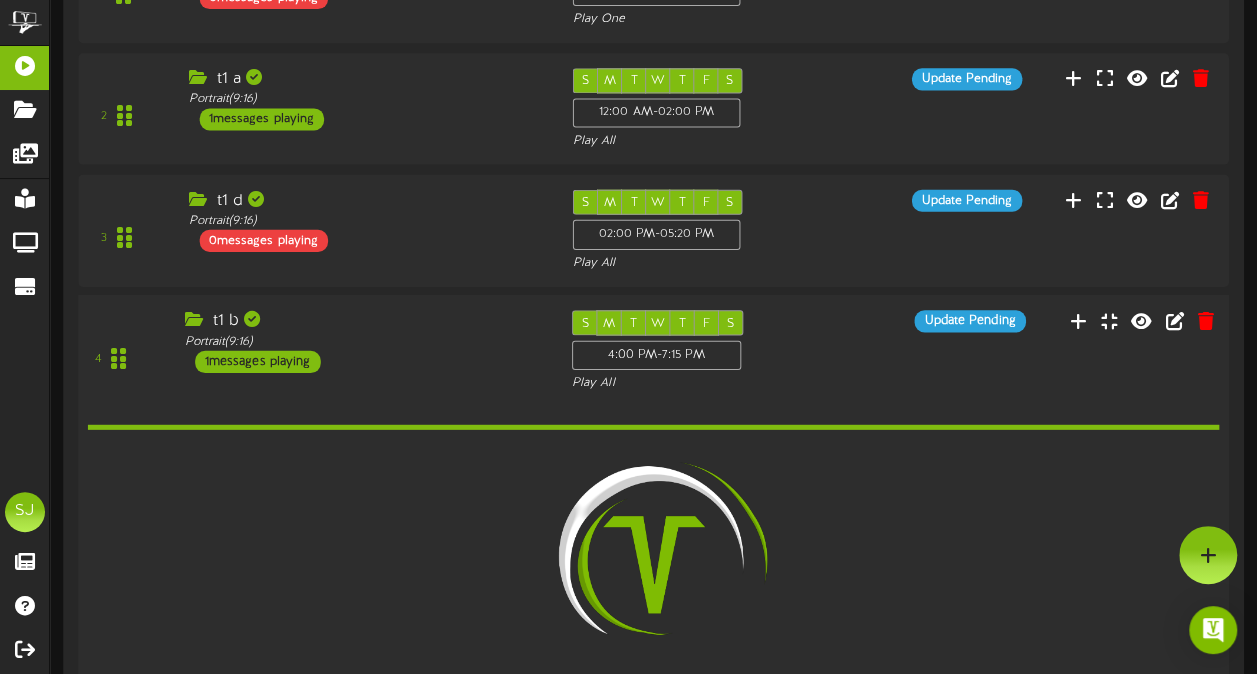scroll, scrollTop: 365, scrollLeft: 0, axis: vertical 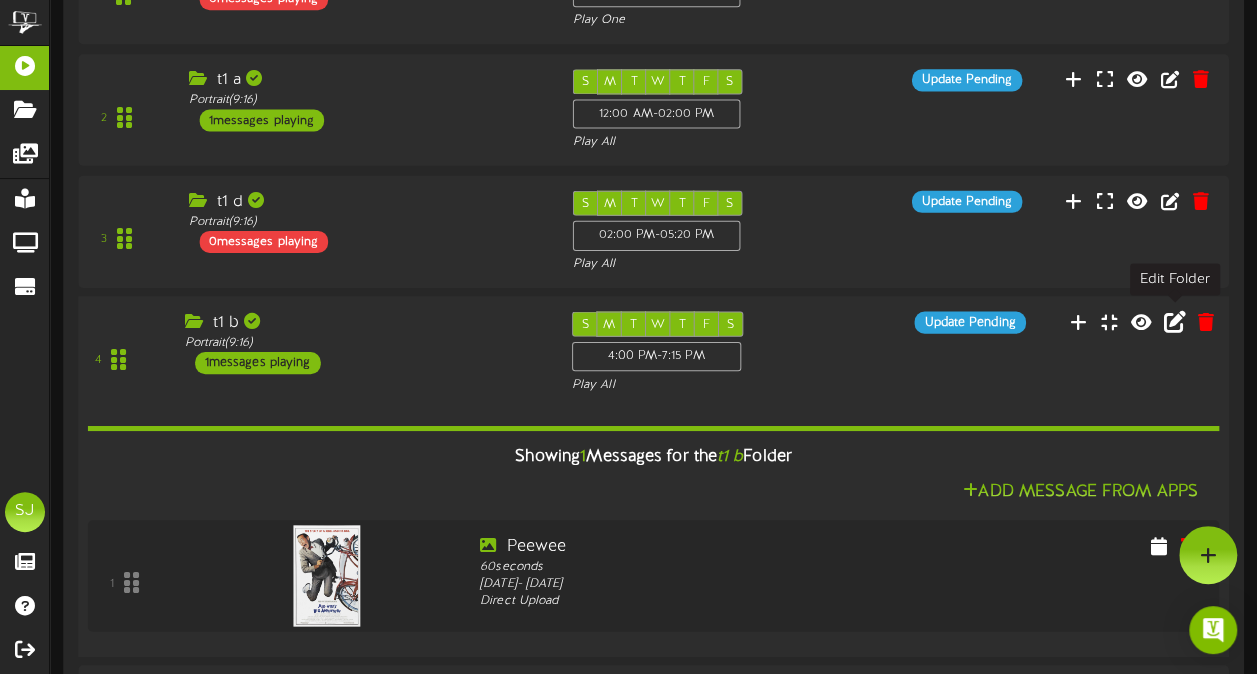 click at bounding box center (1175, 320) 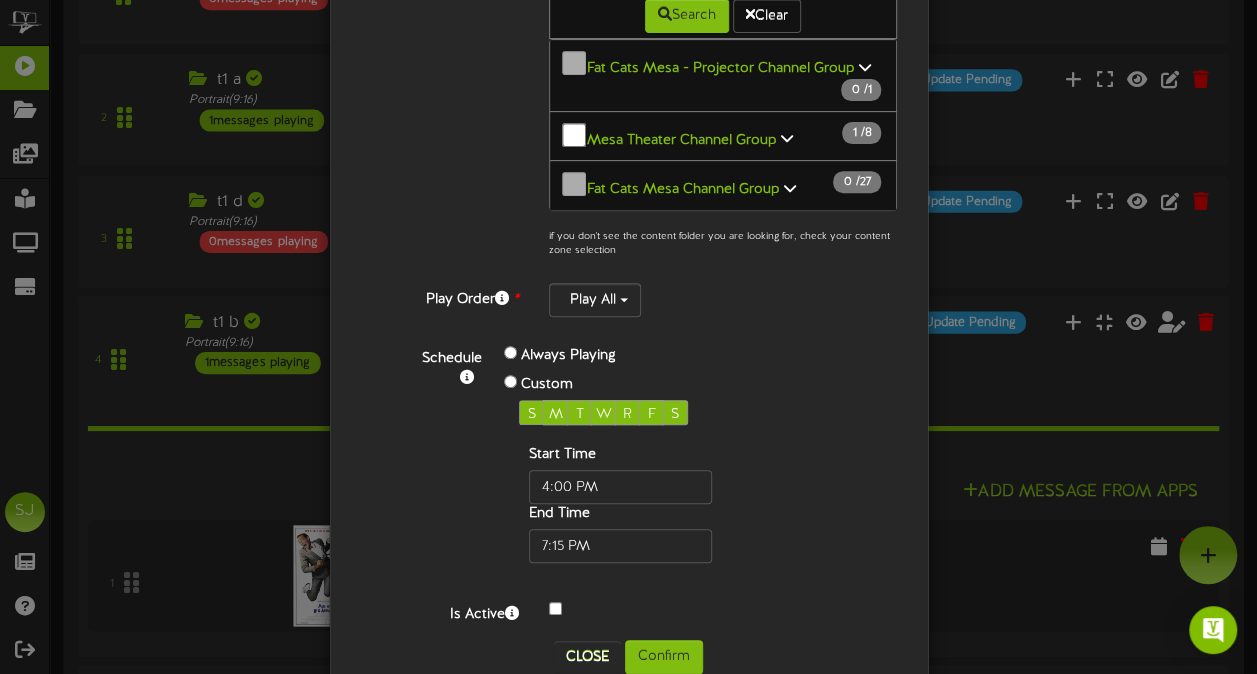scroll, scrollTop: 330, scrollLeft: 0, axis: vertical 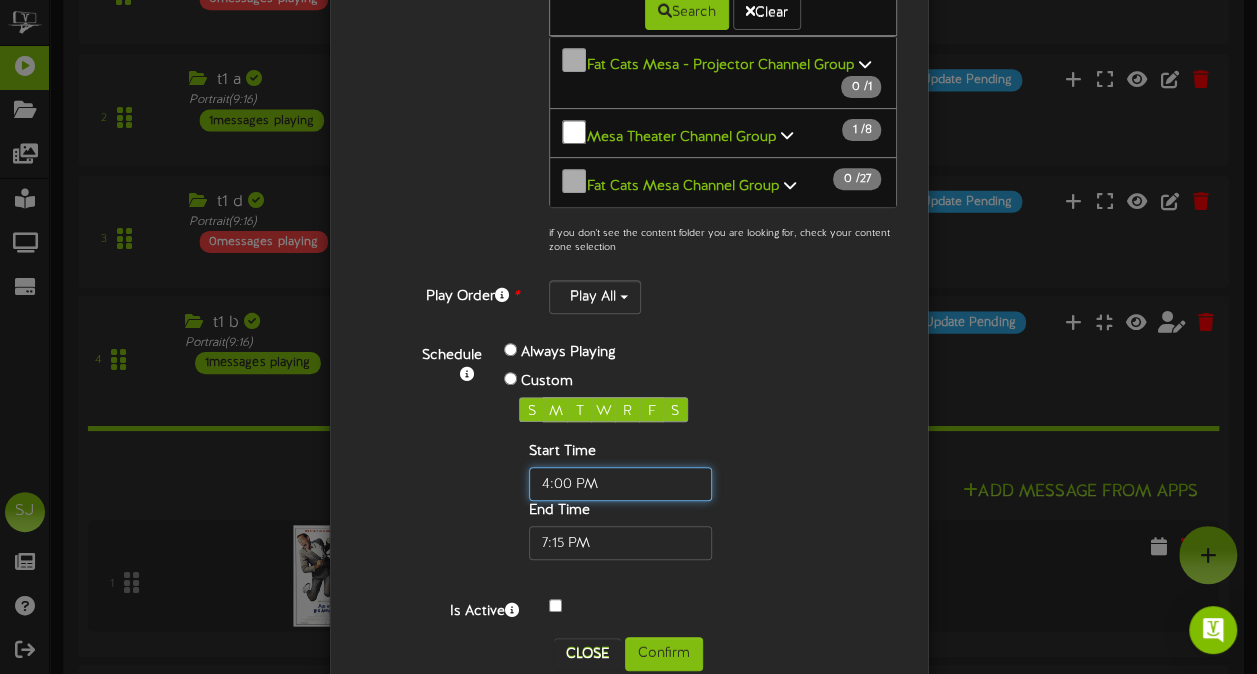 click at bounding box center (620, 484) 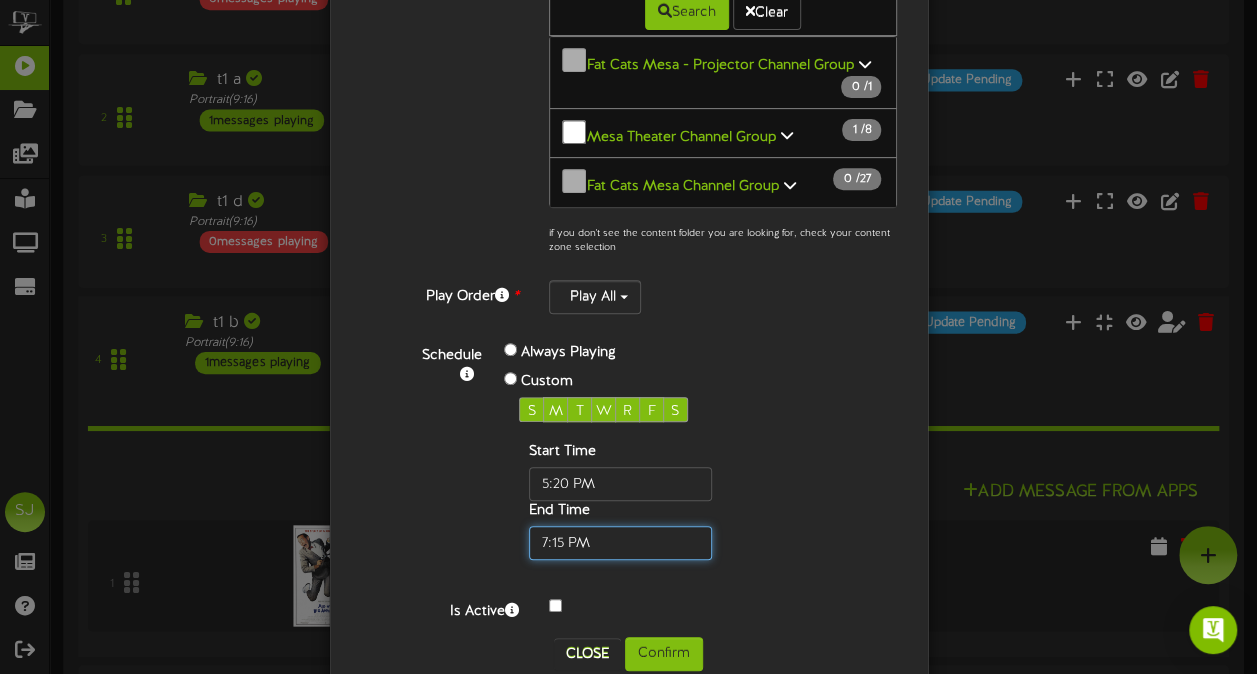 type on "05:20 PM" 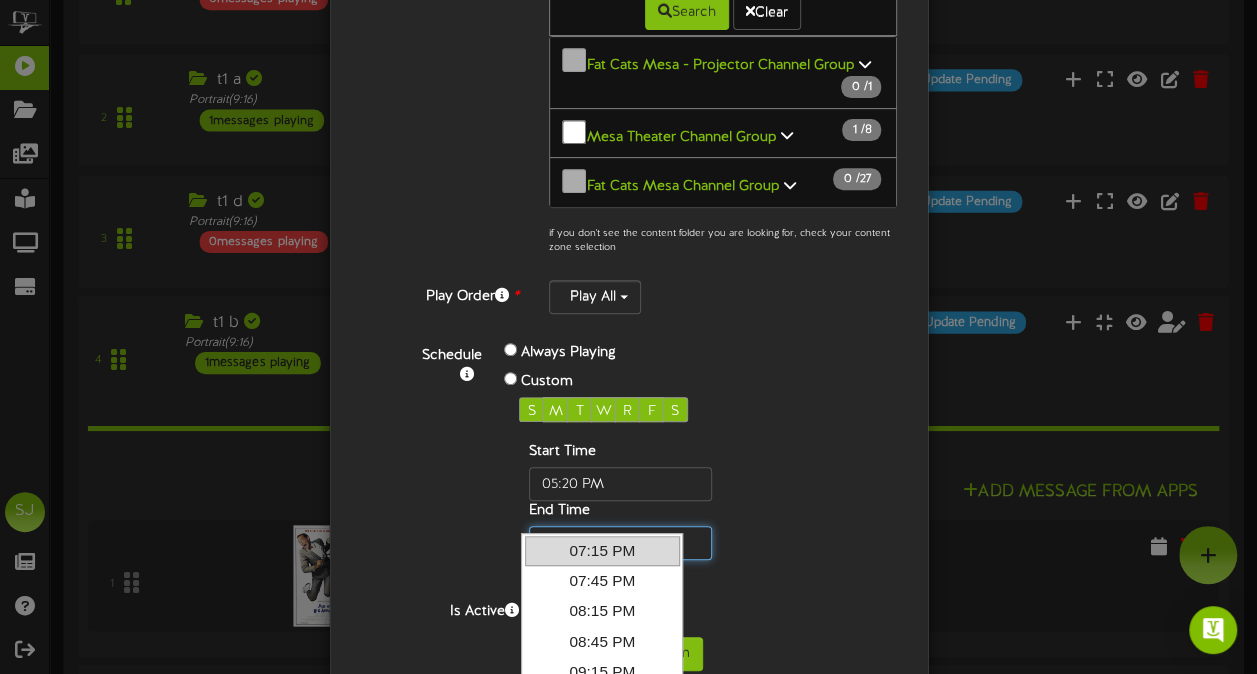 click at bounding box center [620, 543] 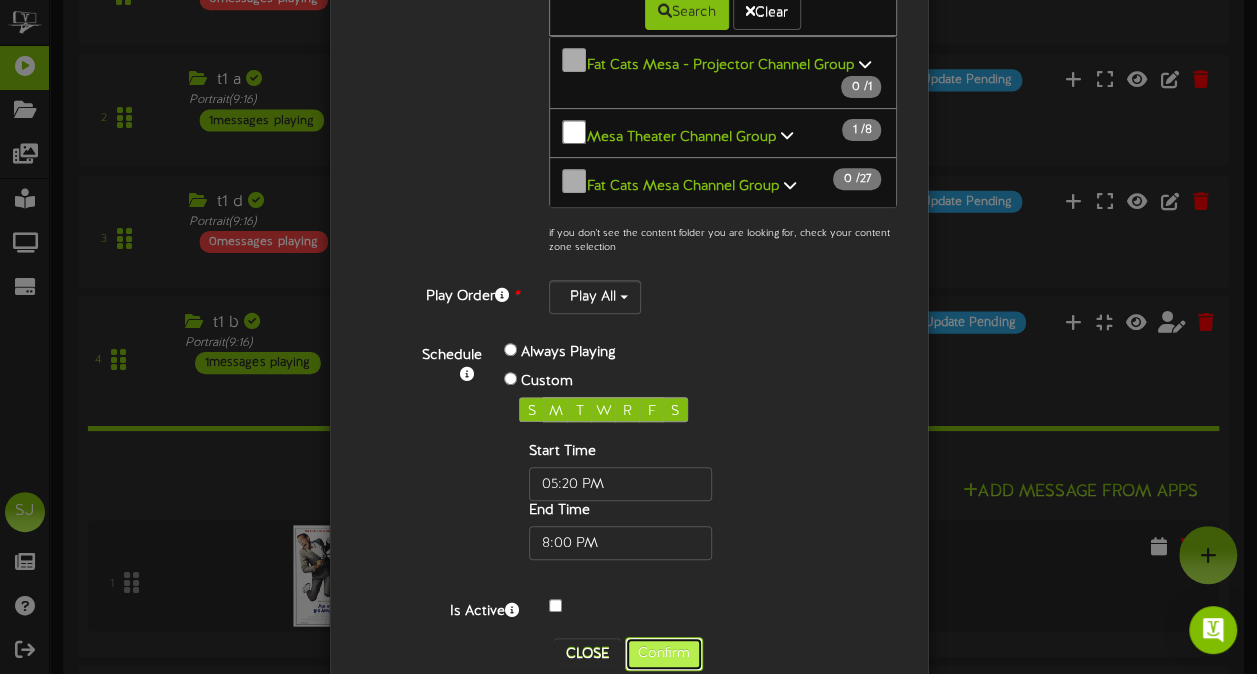 type on "08:00 PM" 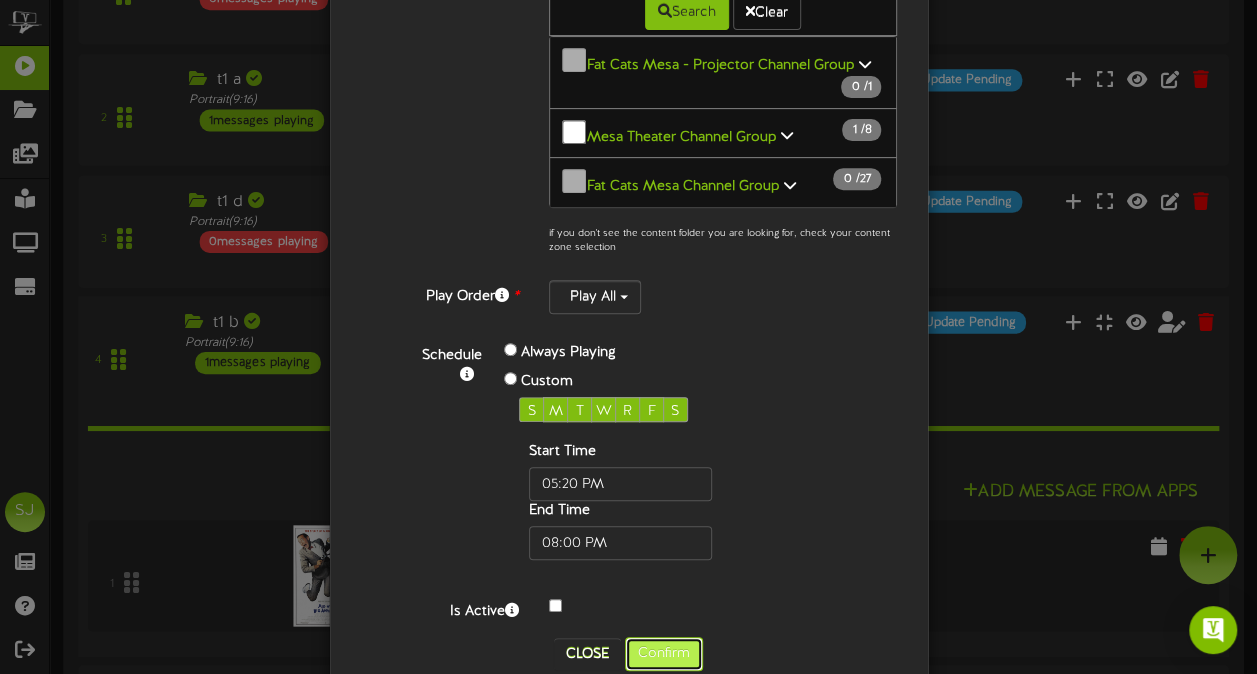 click on "Confirm" at bounding box center [664, 654] 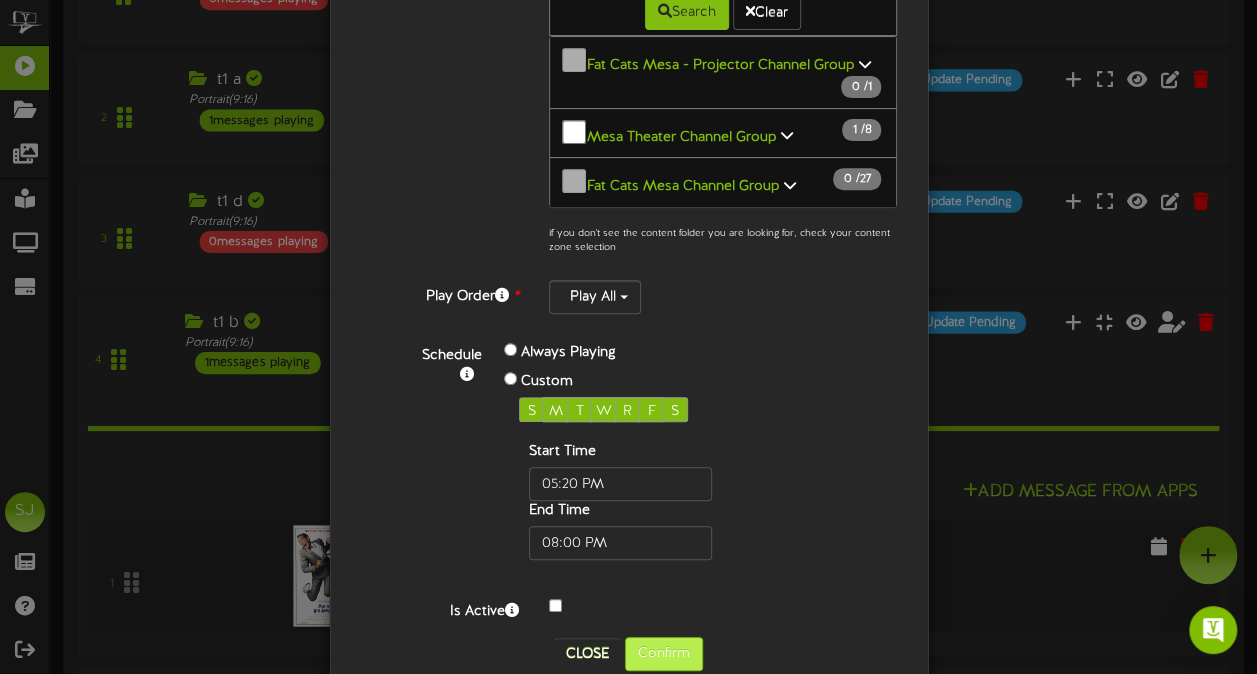 scroll, scrollTop: 0, scrollLeft: 0, axis: both 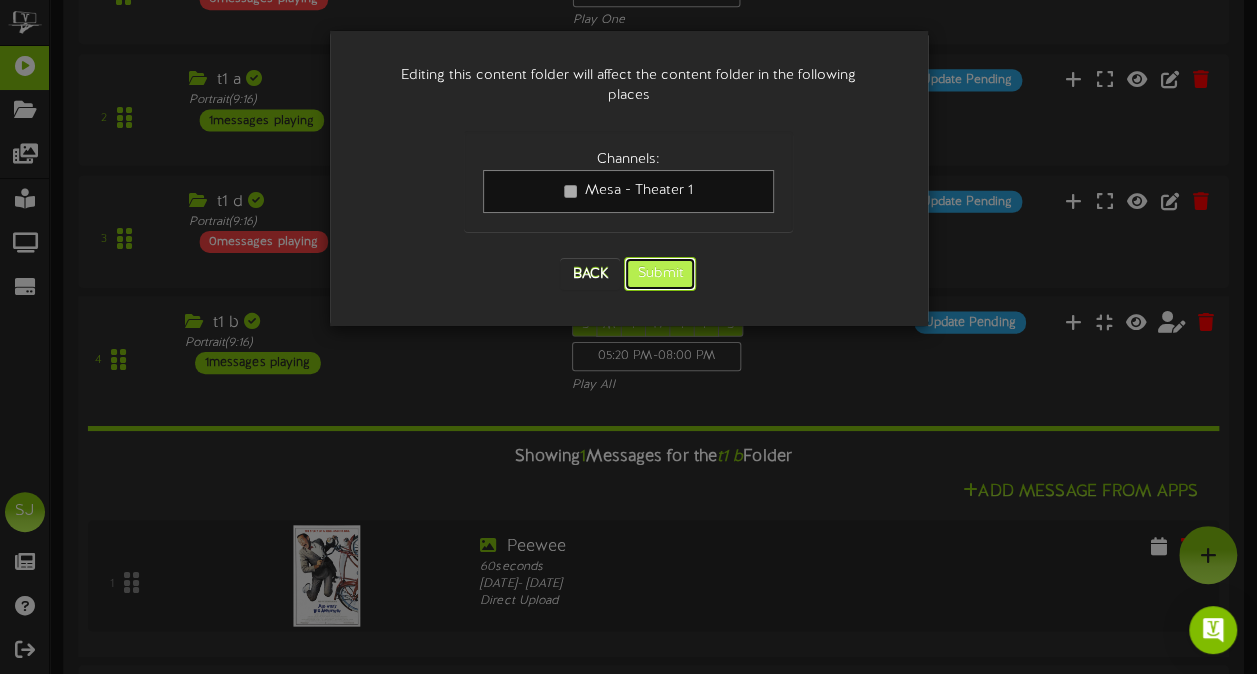 click on "Submit" at bounding box center [660, 274] 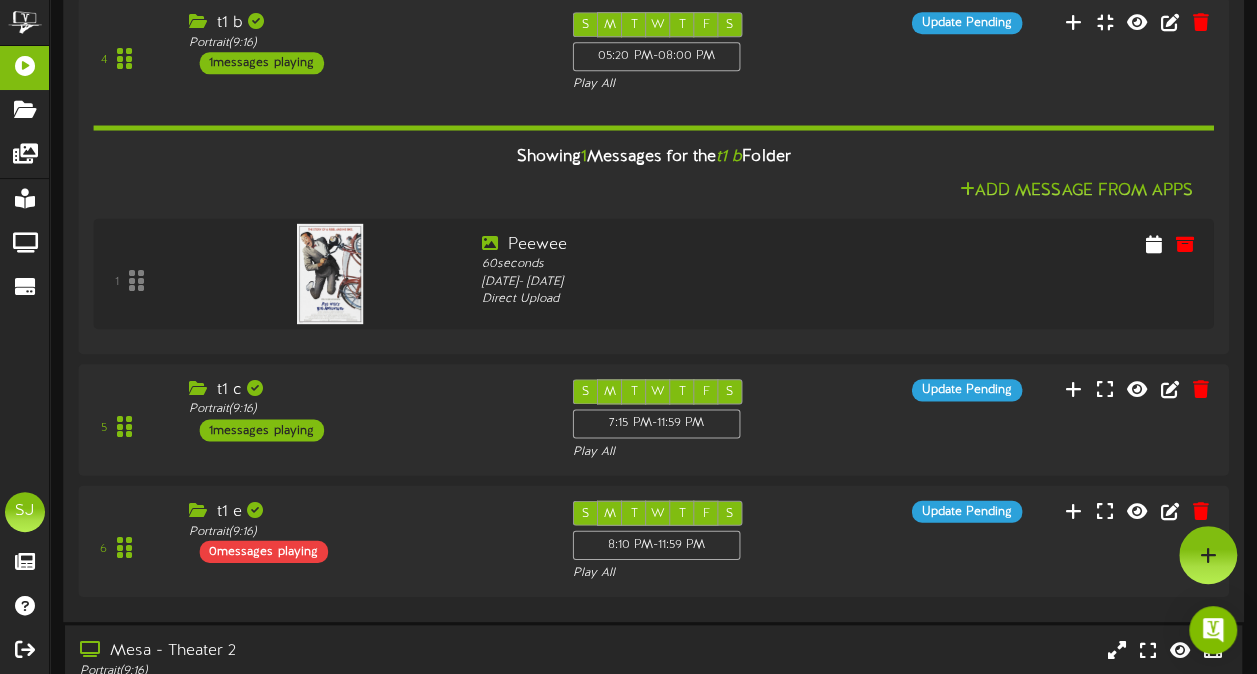 scroll, scrollTop: 658, scrollLeft: 0, axis: vertical 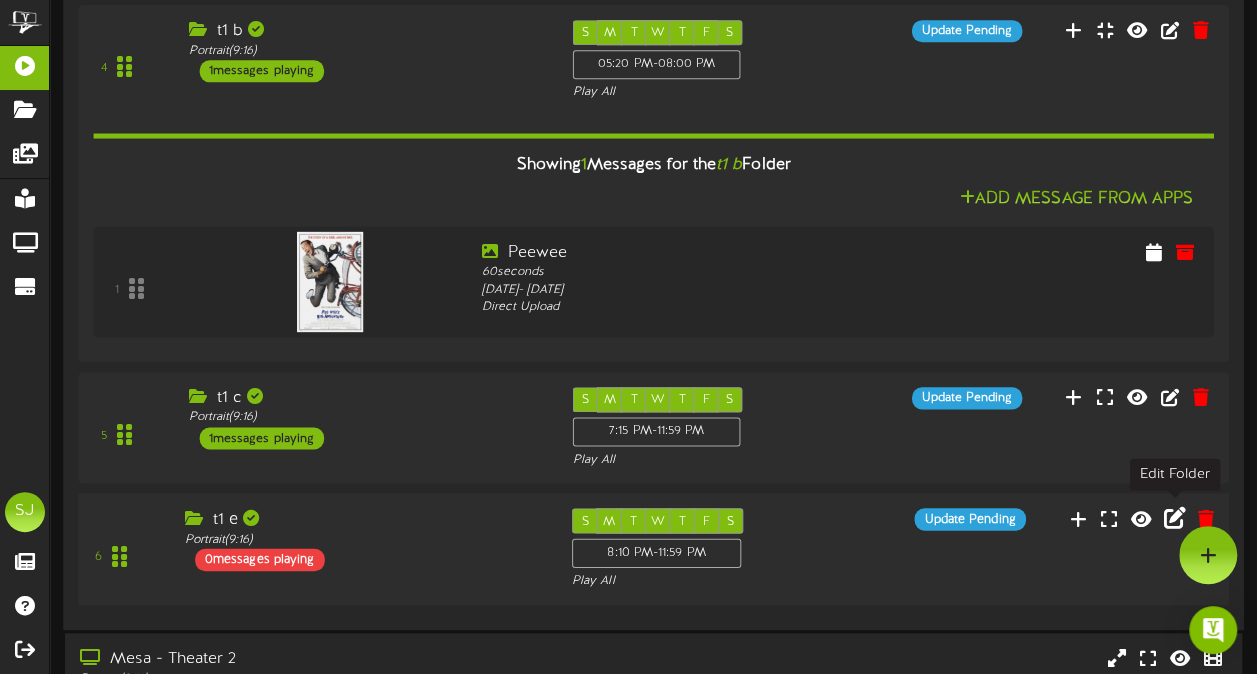 click at bounding box center [1175, 517] 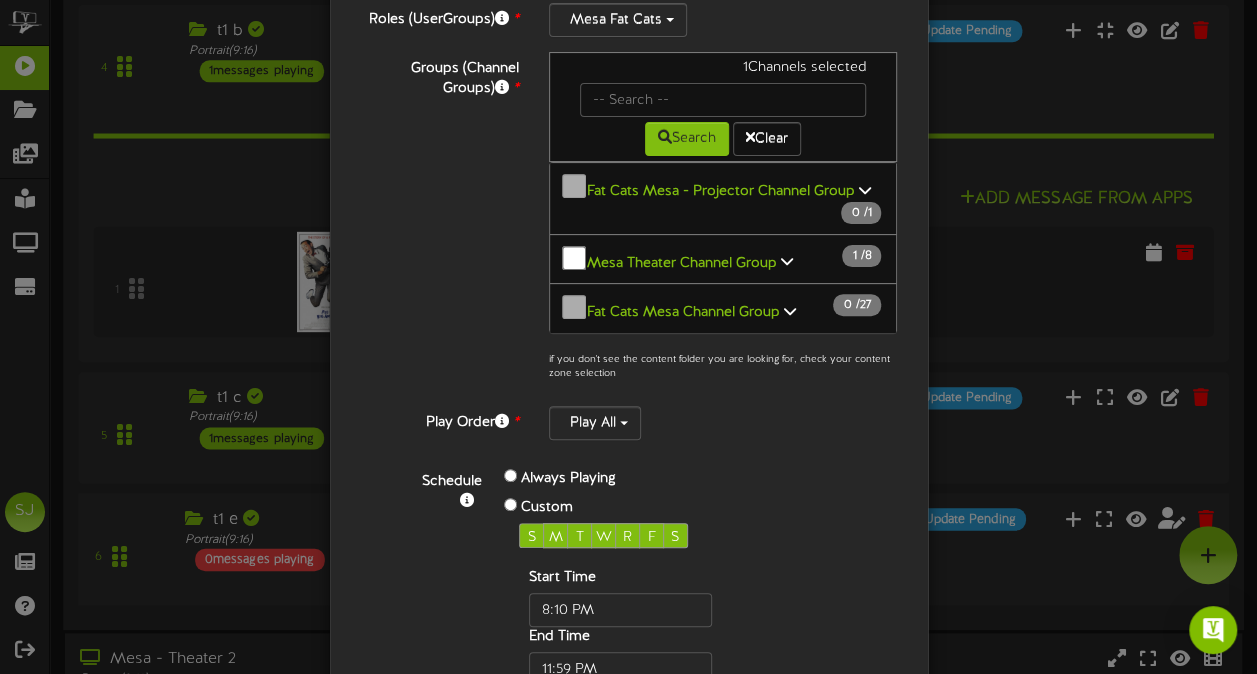 scroll, scrollTop: 206, scrollLeft: 0, axis: vertical 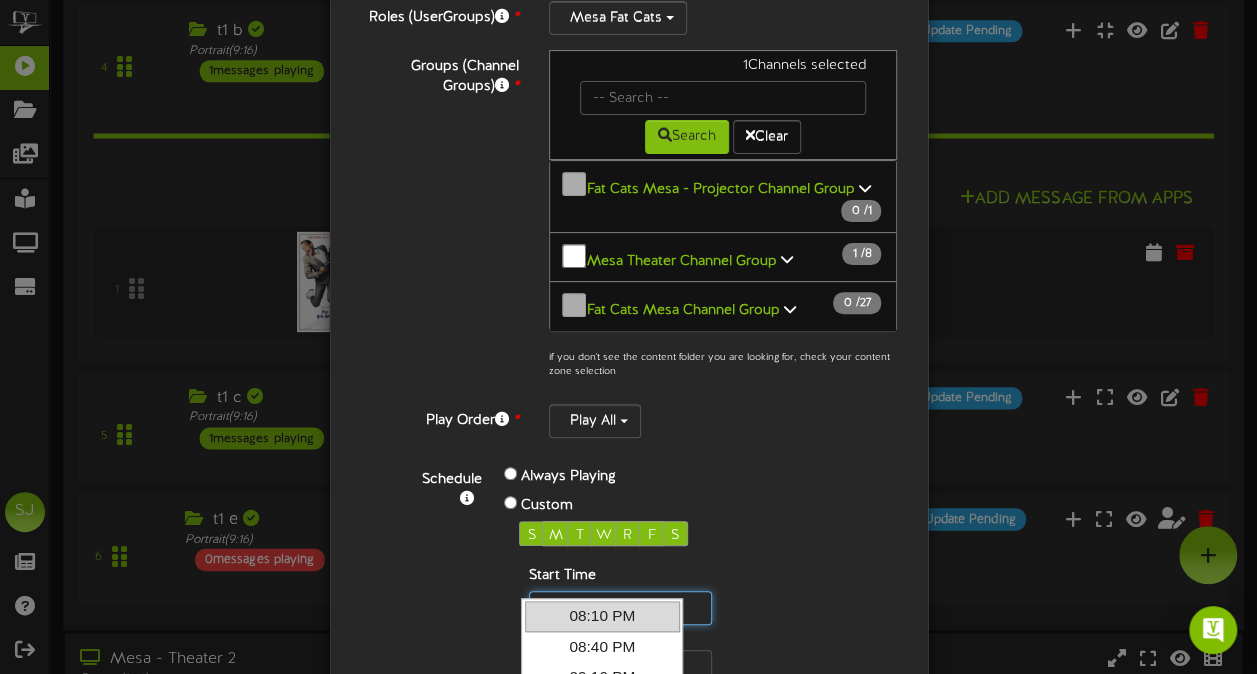 click at bounding box center (620, 608) 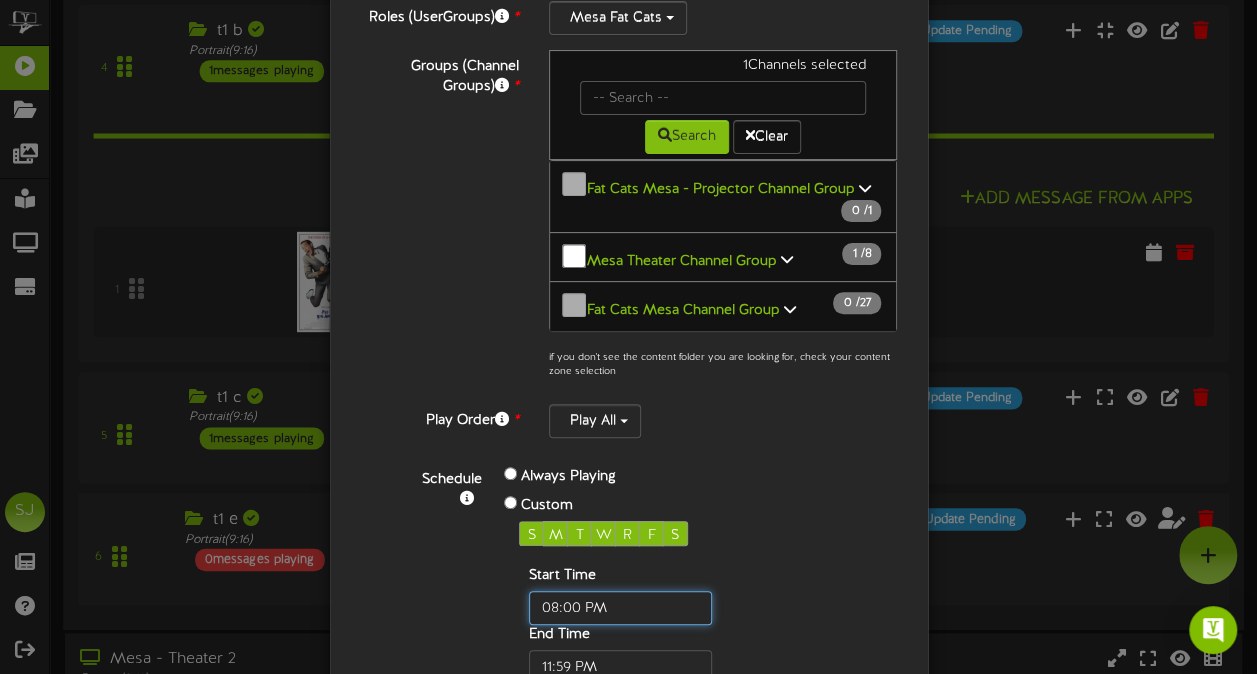 scroll, scrollTop: 344, scrollLeft: 0, axis: vertical 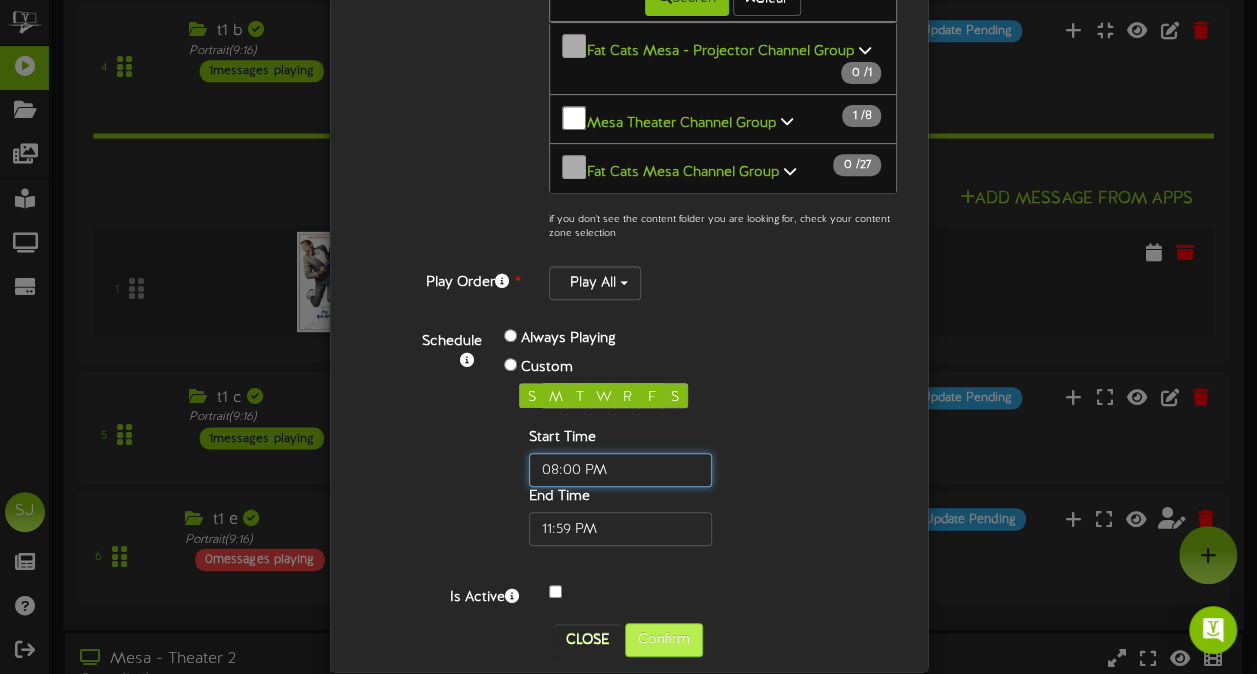 type on "08:00 PM" 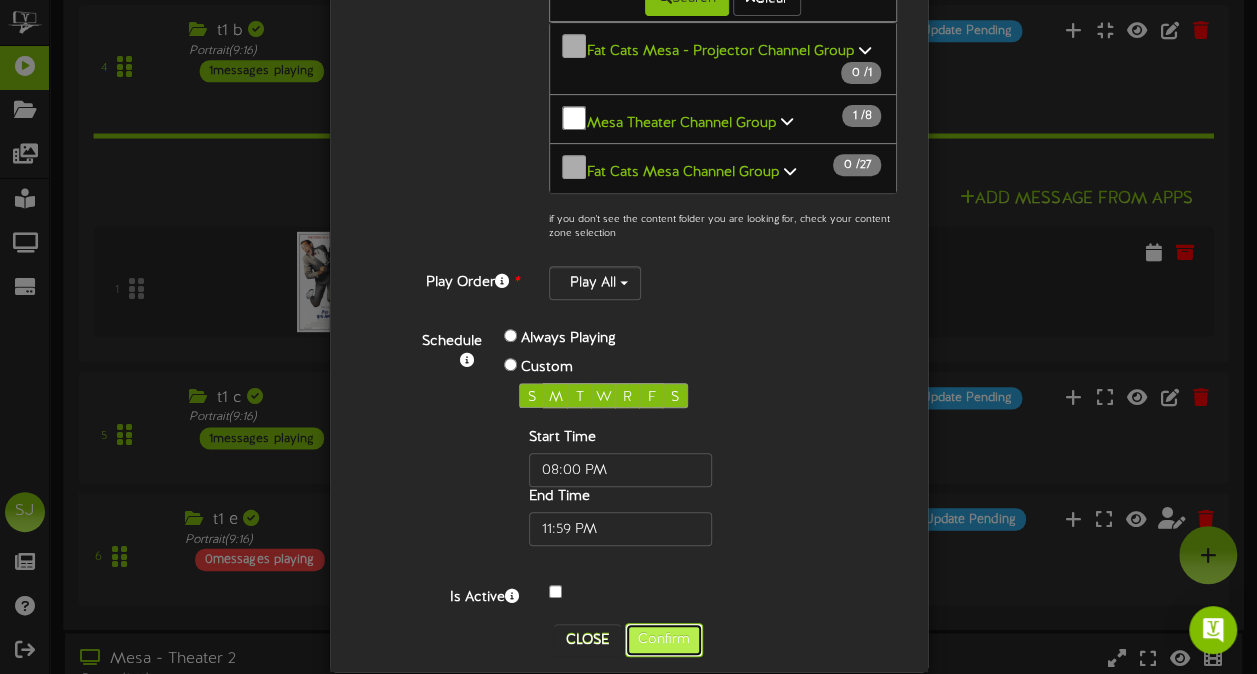 click on "Confirm" at bounding box center [664, 640] 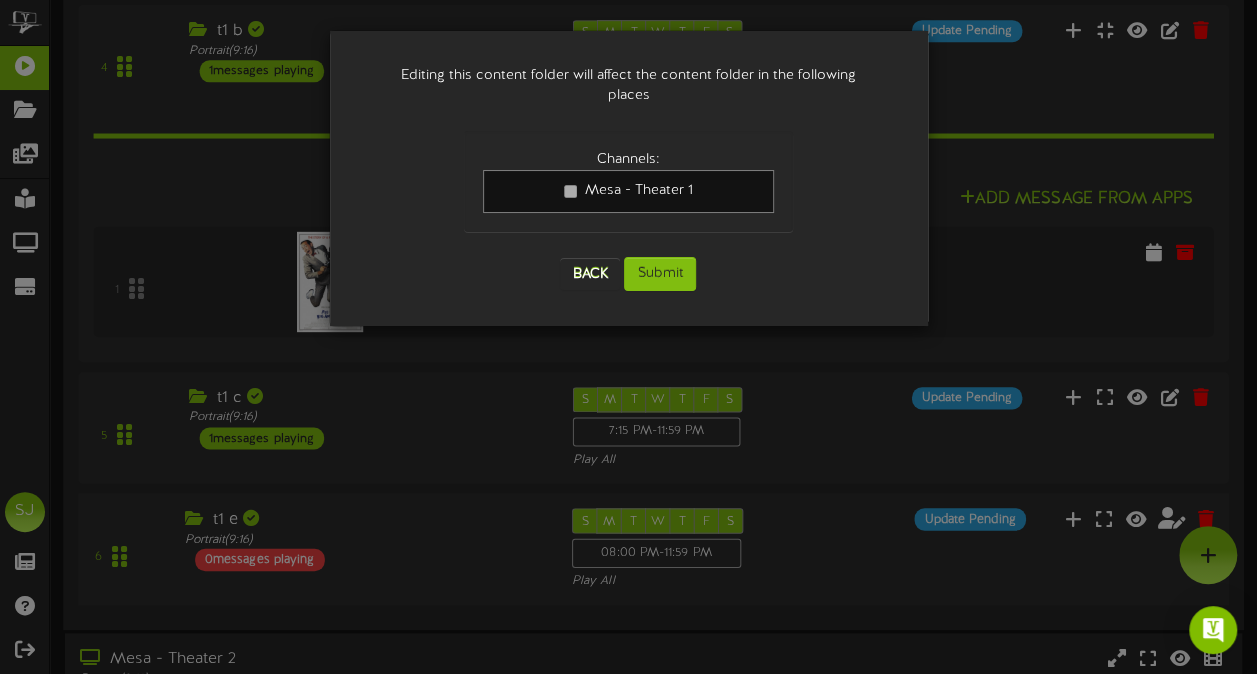scroll, scrollTop: 0, scrollLeft: 0, axis: both 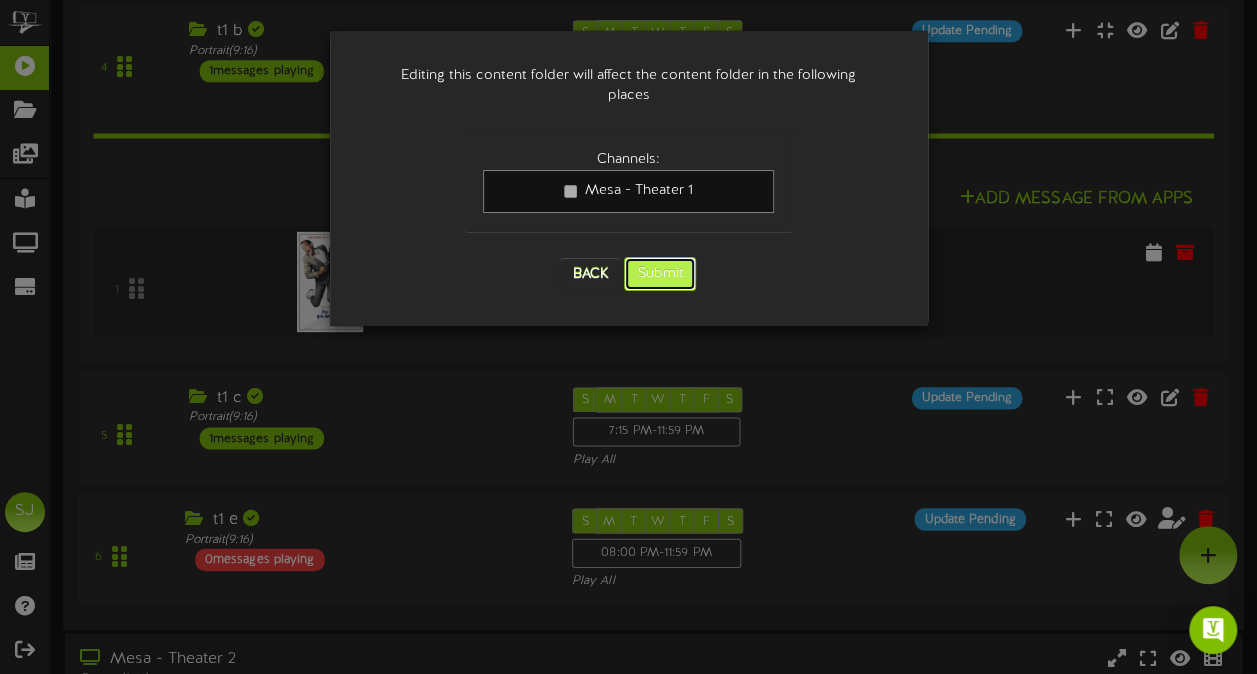 click on "Submit" at bounding box center (660, 274) 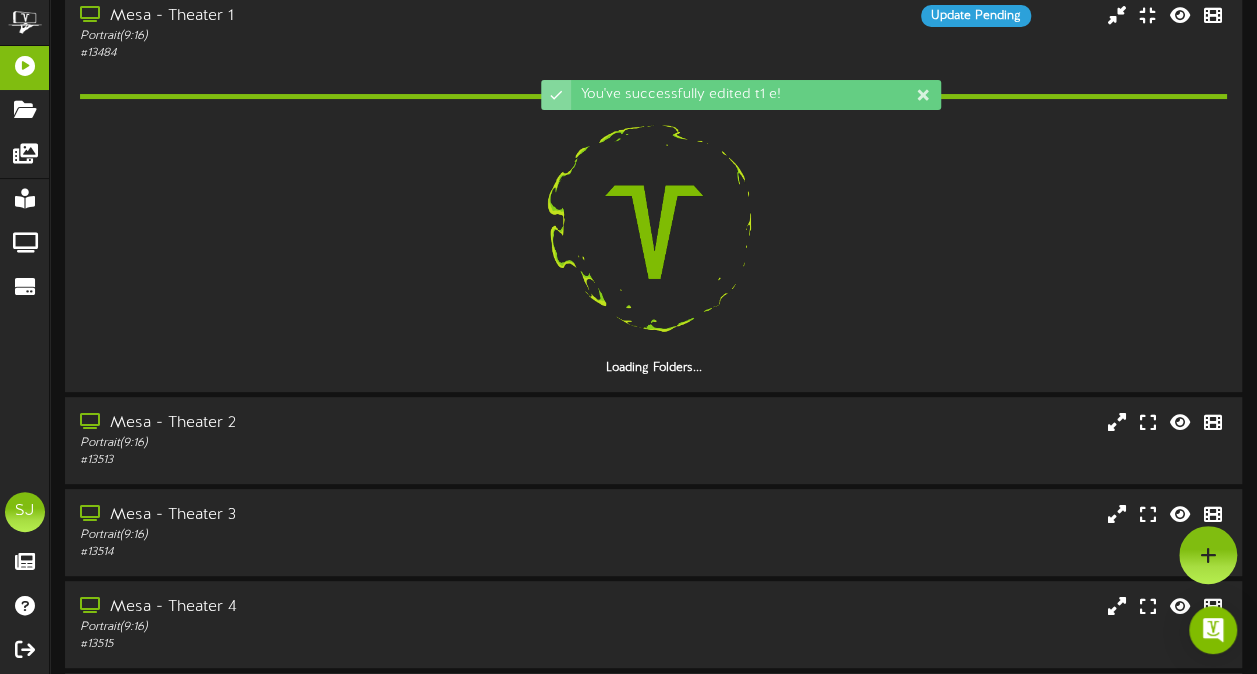 scroll, scrollTop: 0, scrollLeft: 0, axis: both 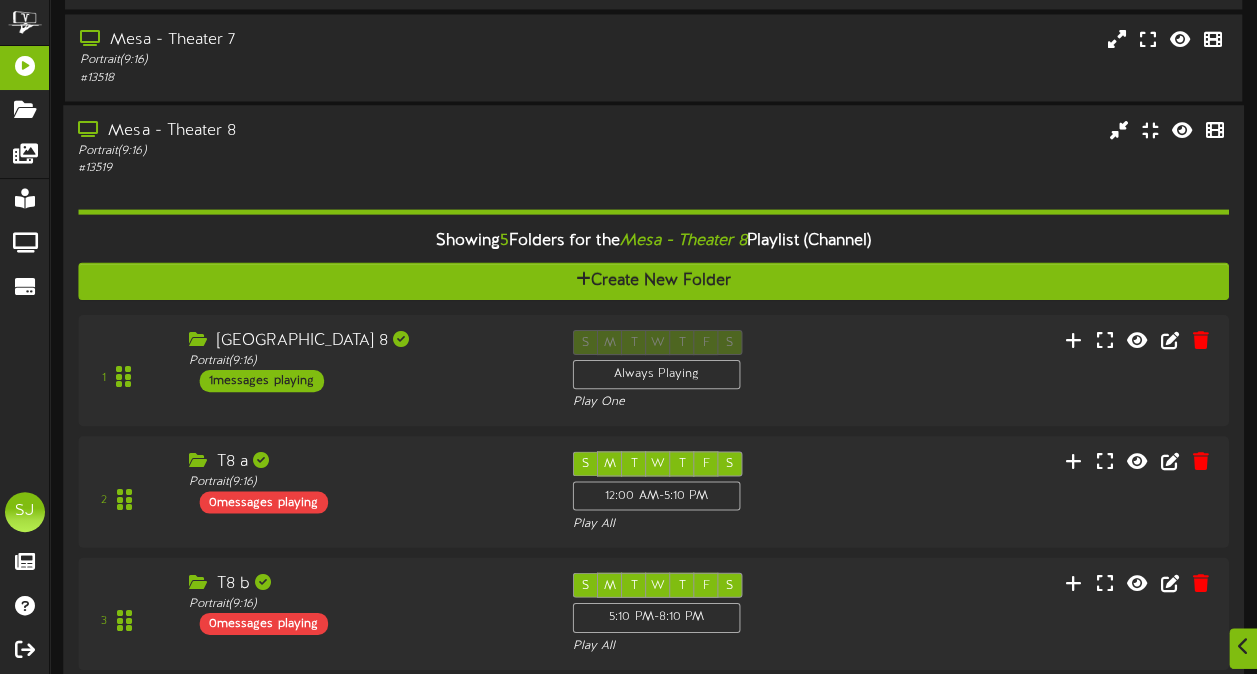 click on "# 13519" at bounding box center [309, 168] 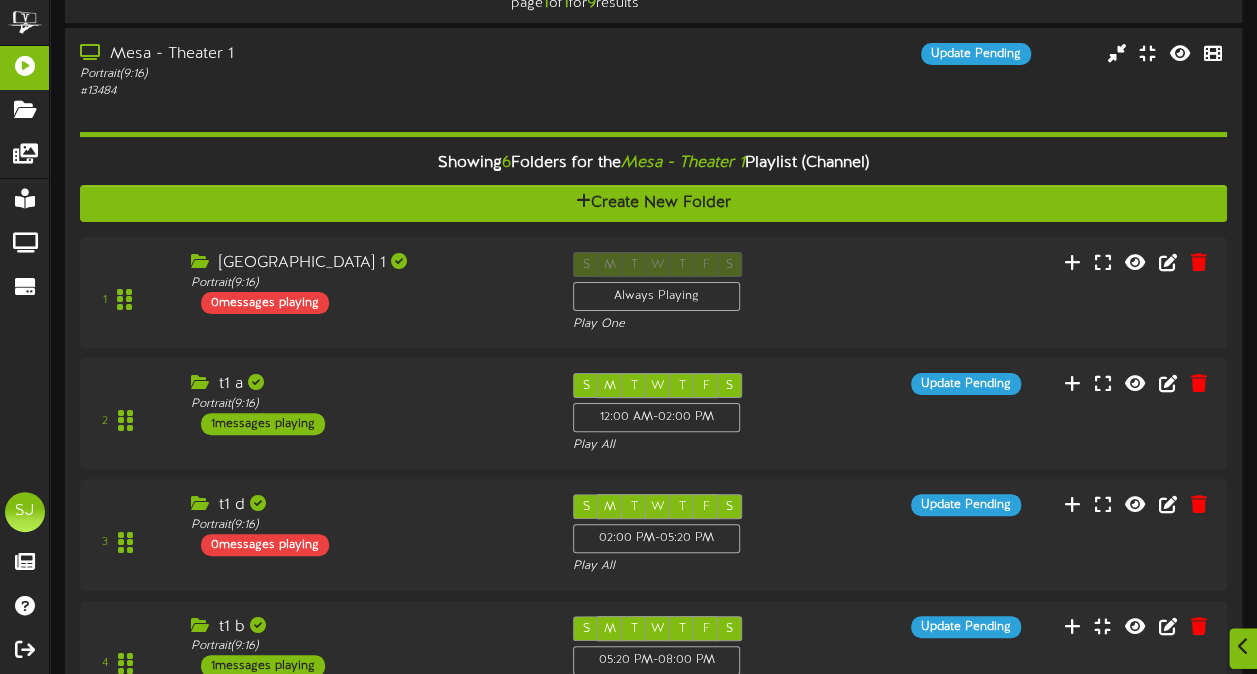 scroll, scrollTop: 64, scrollLeft: 0, axis: vertical 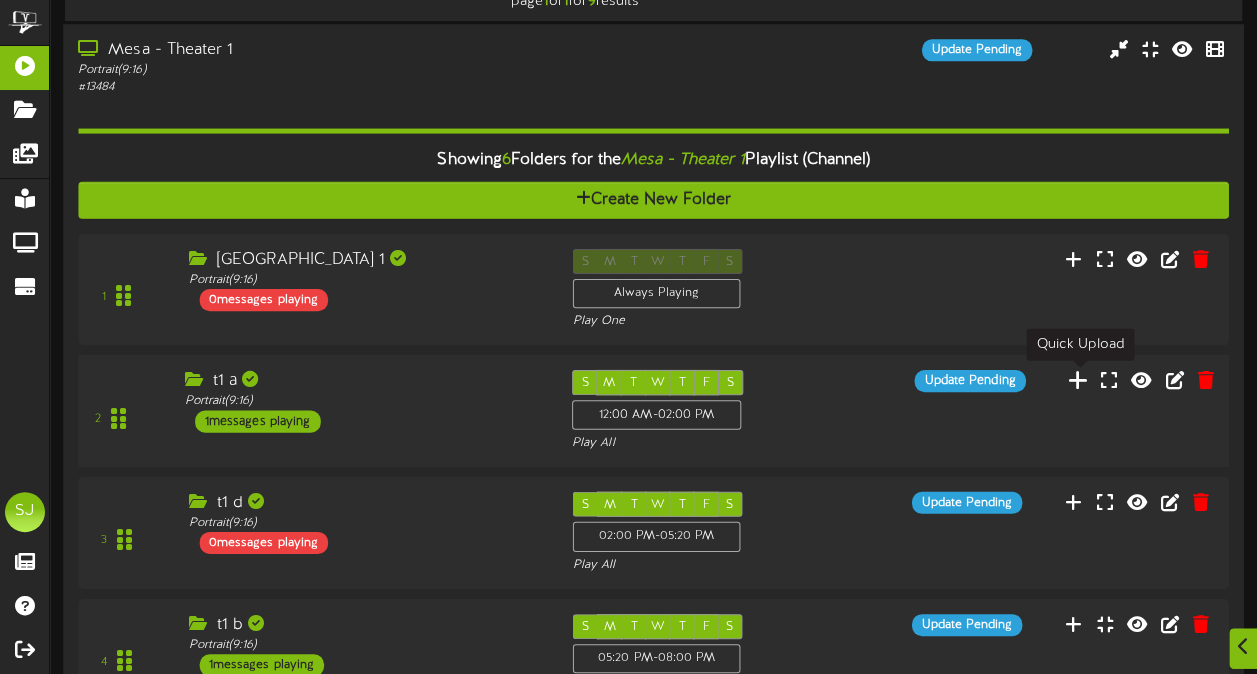 click at bounding box center [1078, 379] 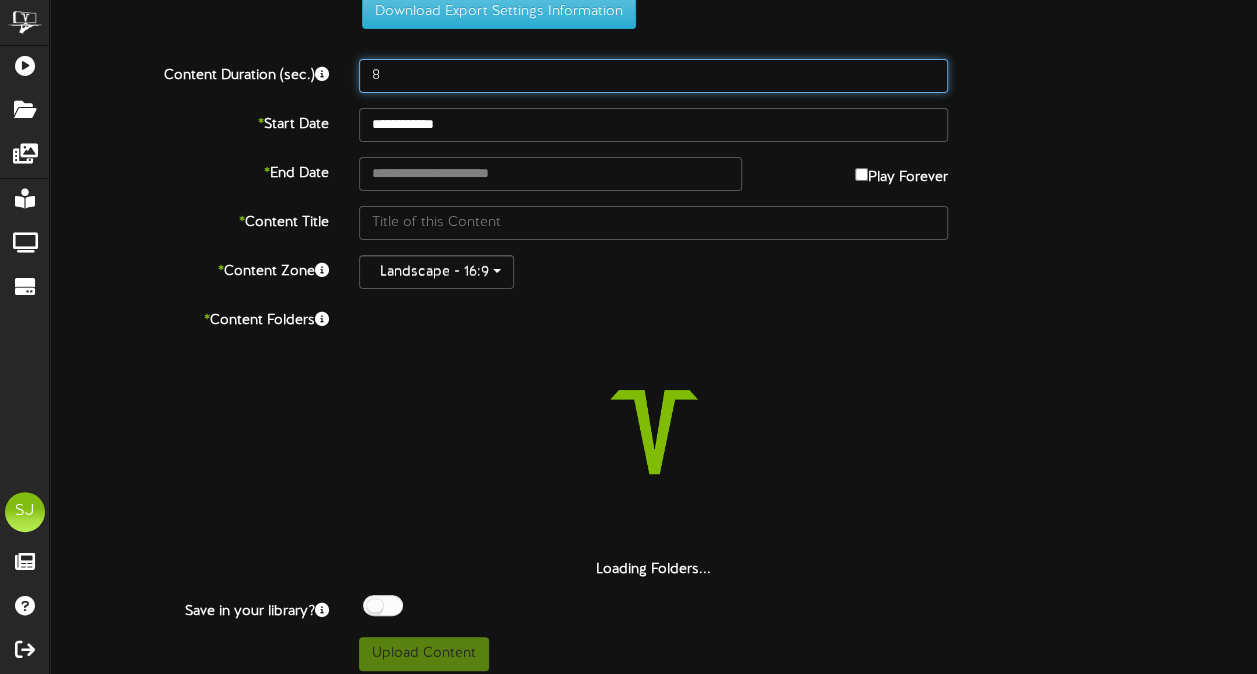 click on "8" at bounding box center [653, 76] 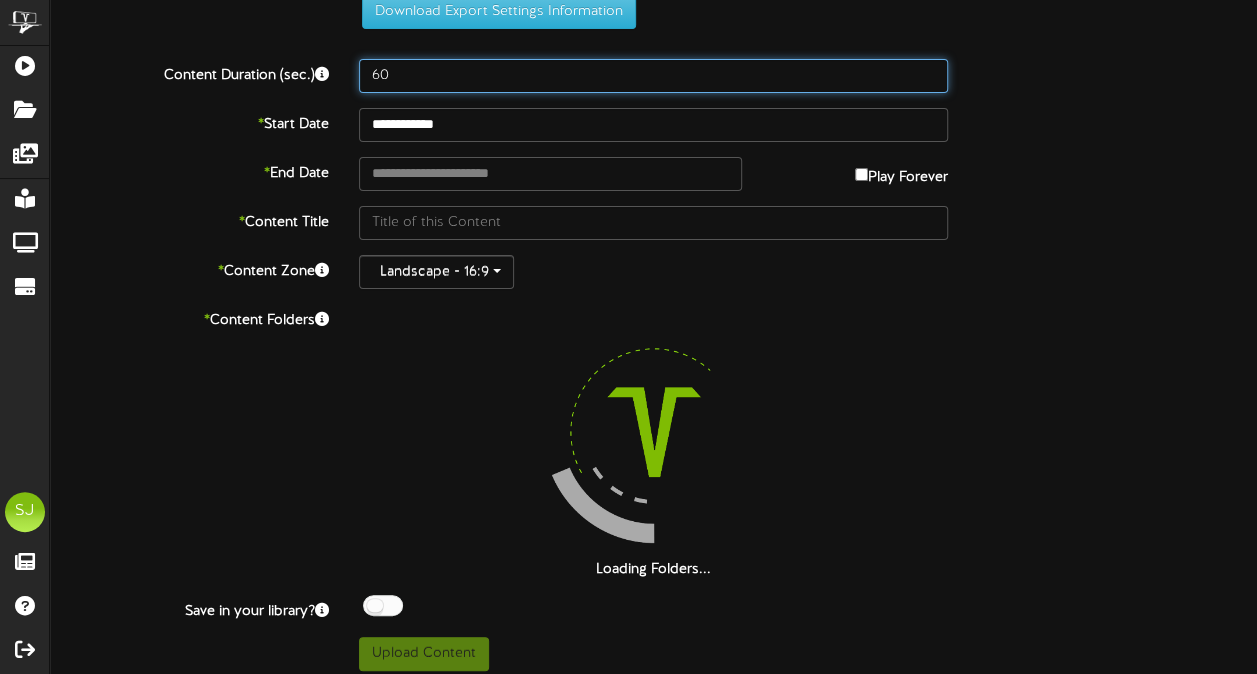scroll, scrollTop: 0, scrollLeft: 0, axis: both 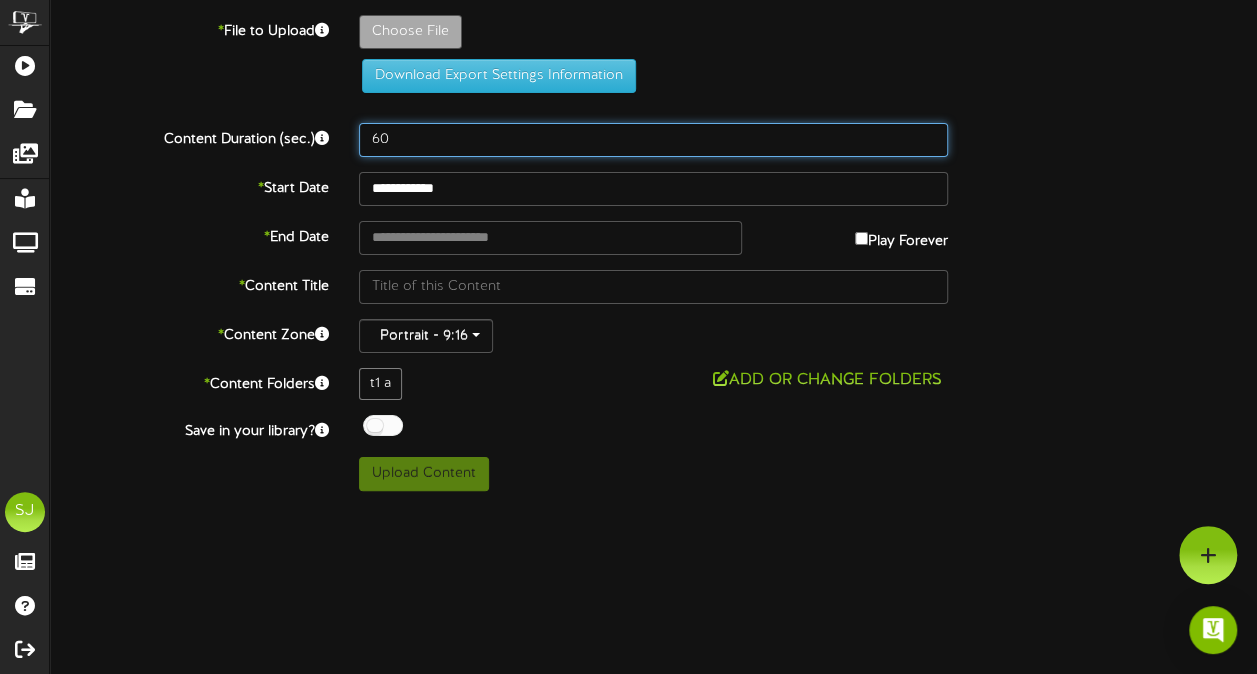 type on "60" 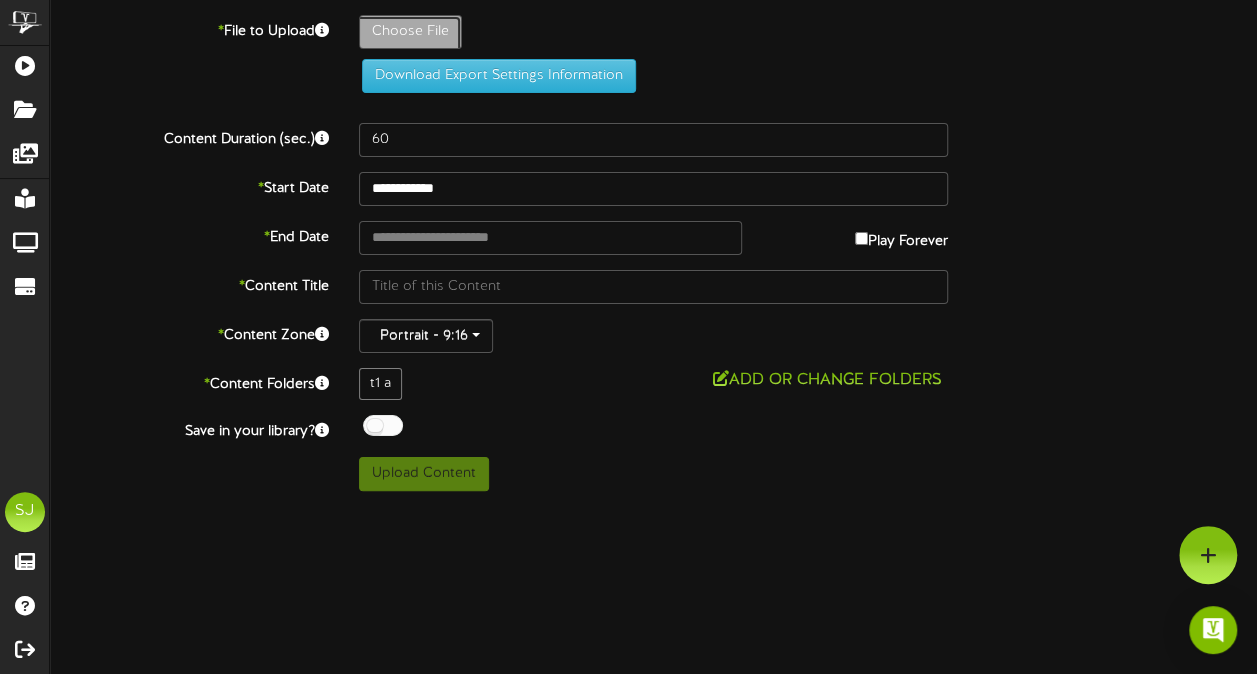 click on "Choose File" at bounding box center (-627, 87) 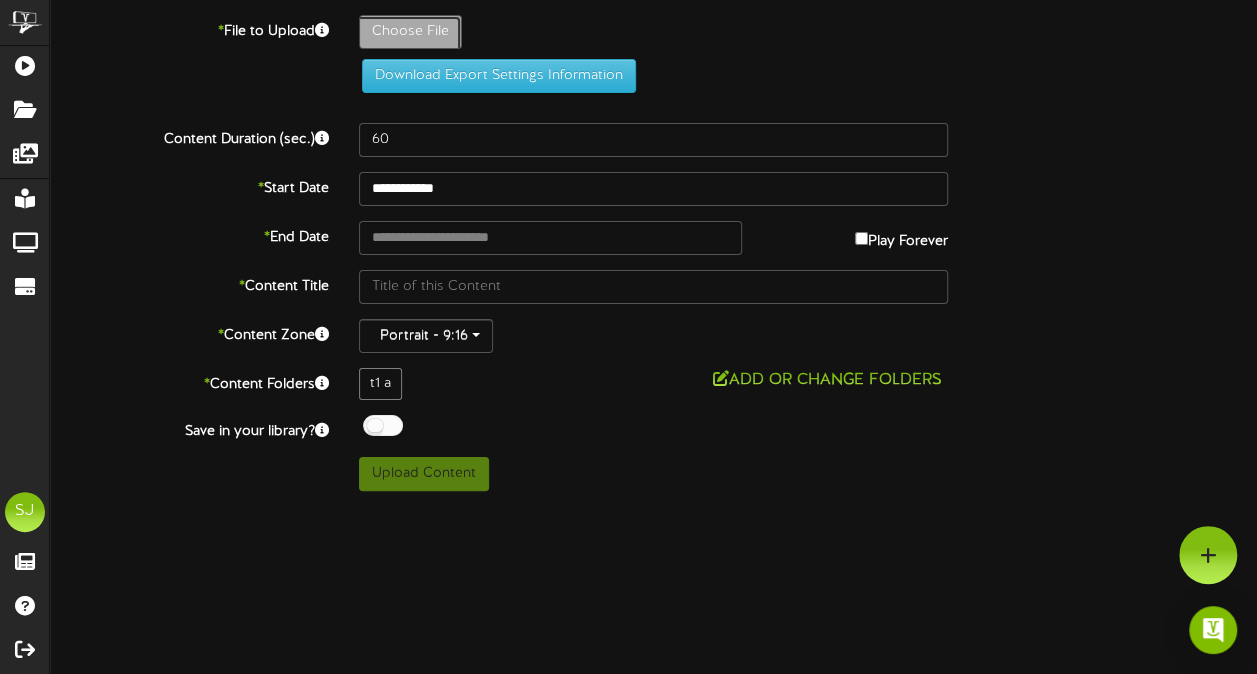 type on "**********" 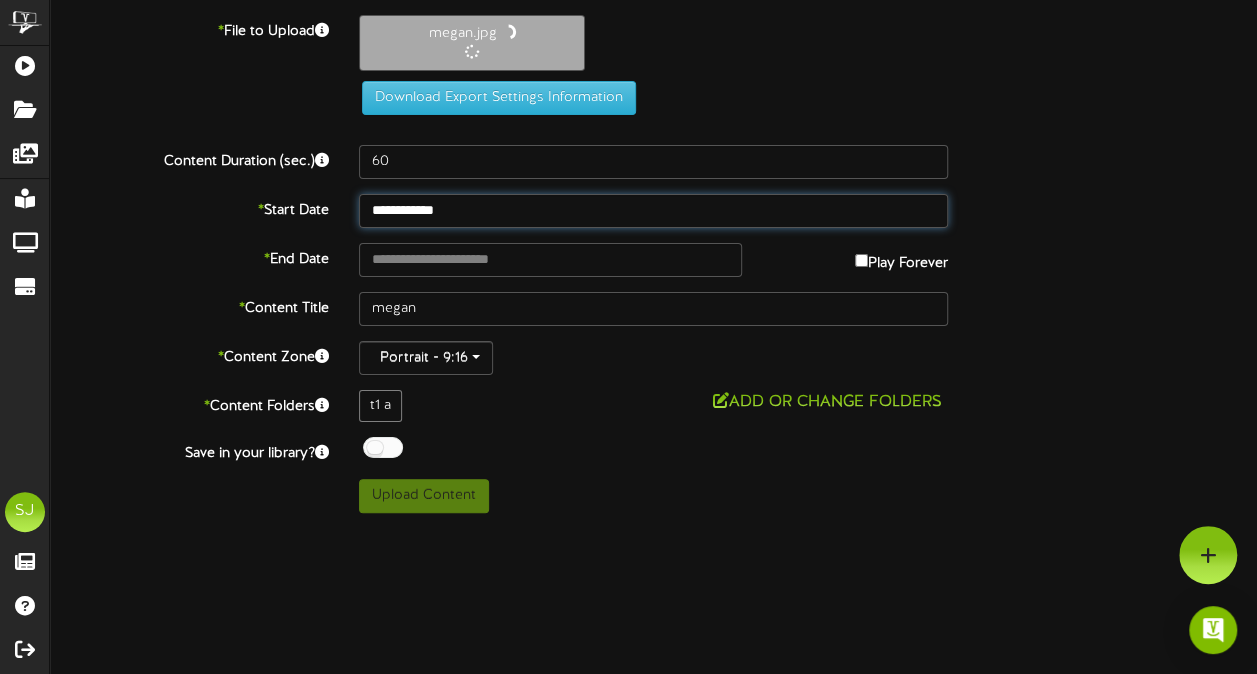 click on "**********" at bounding box center (653, 211) 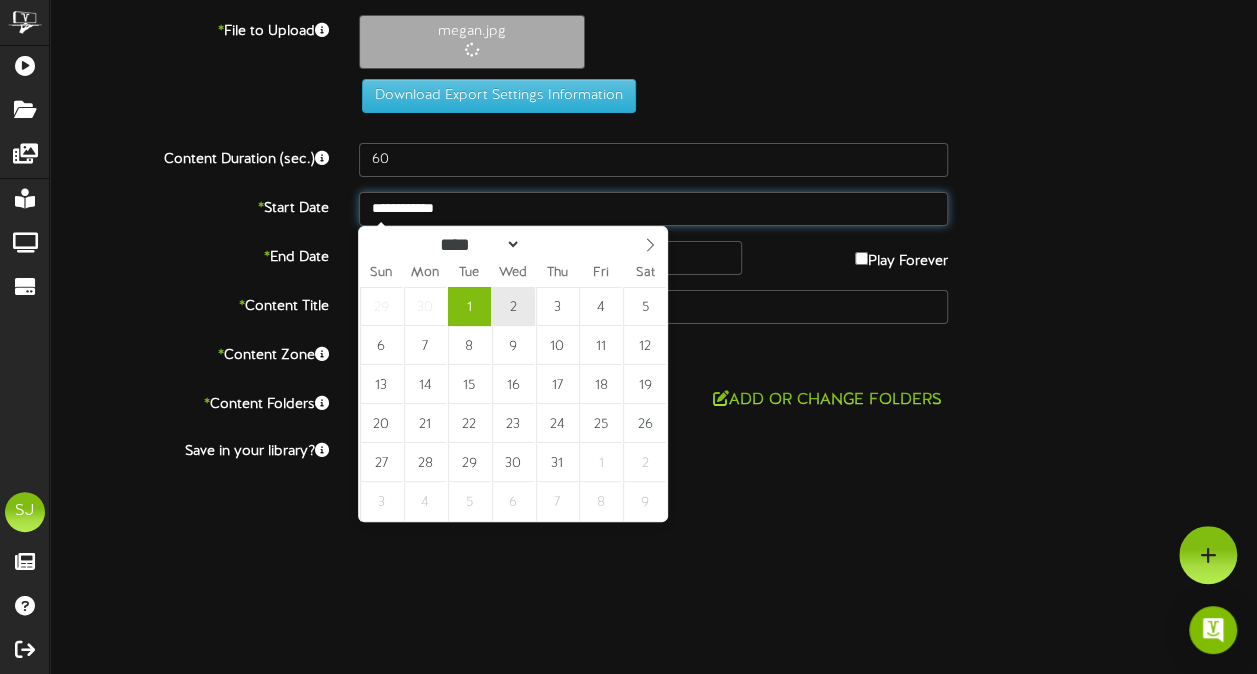 type on "**********" 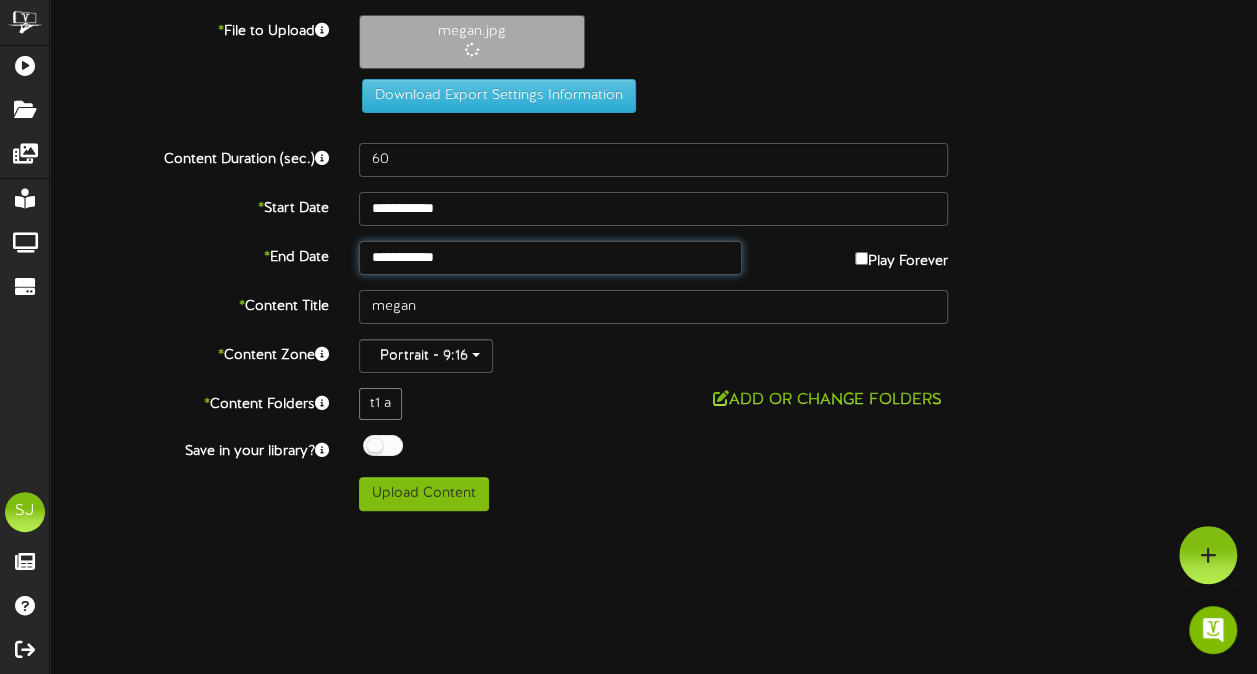 click on "**********" at bounding box center (550, 258) 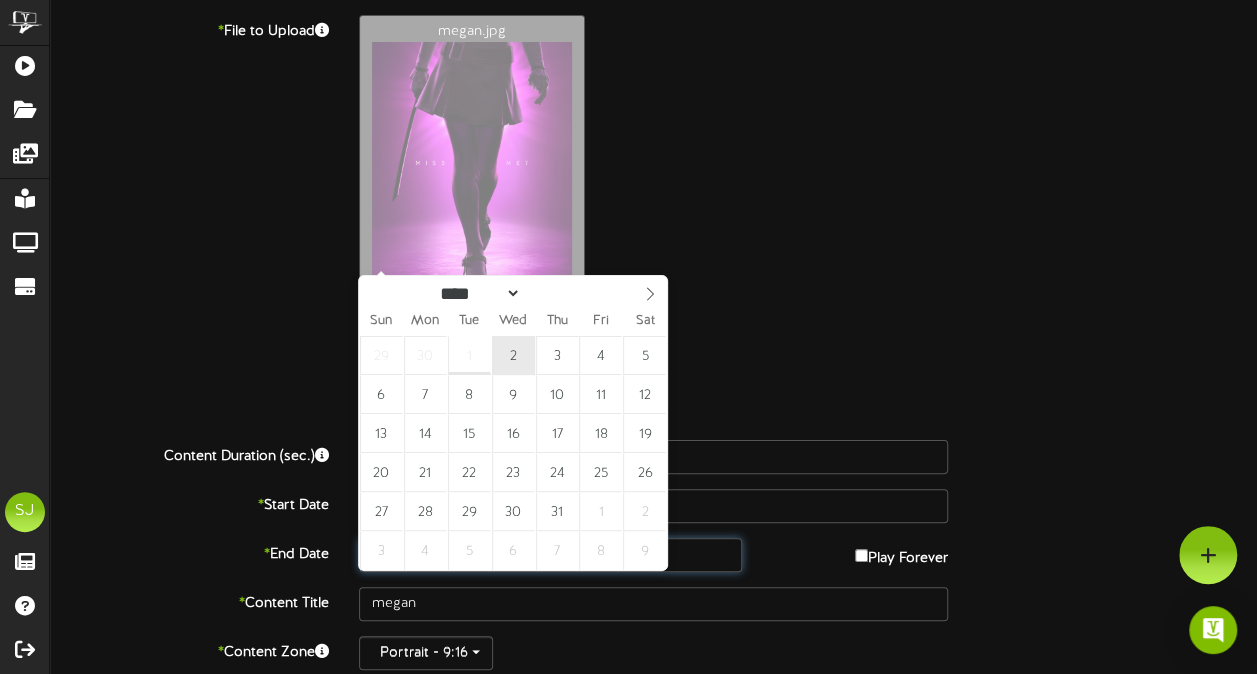 type on "**********" 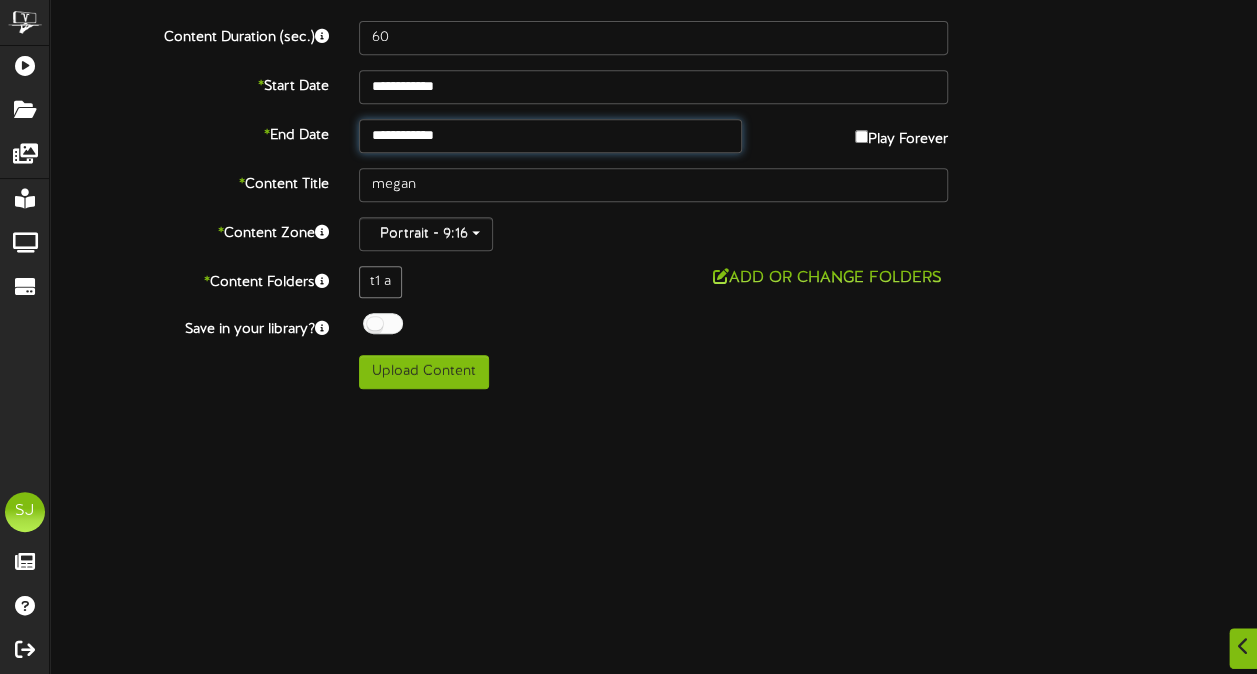 scroll, scrollTop: 420, scrollLeft: 0, axis: vertical 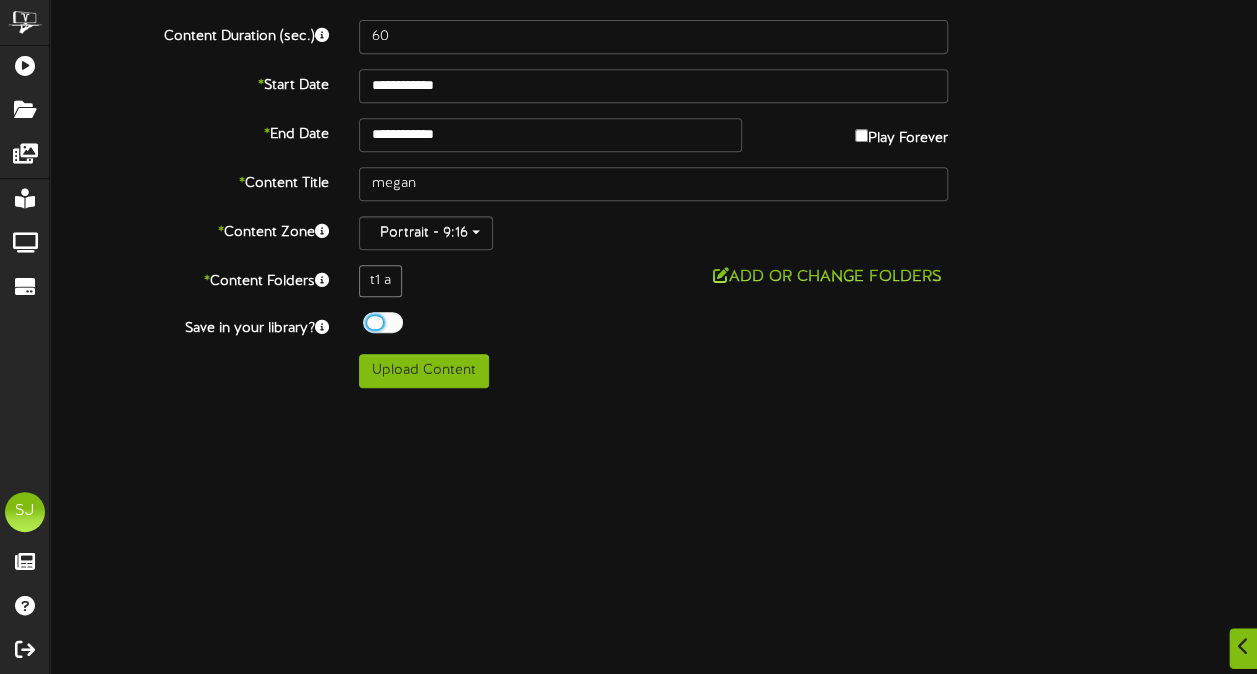 click at bounding box center [383, 322] 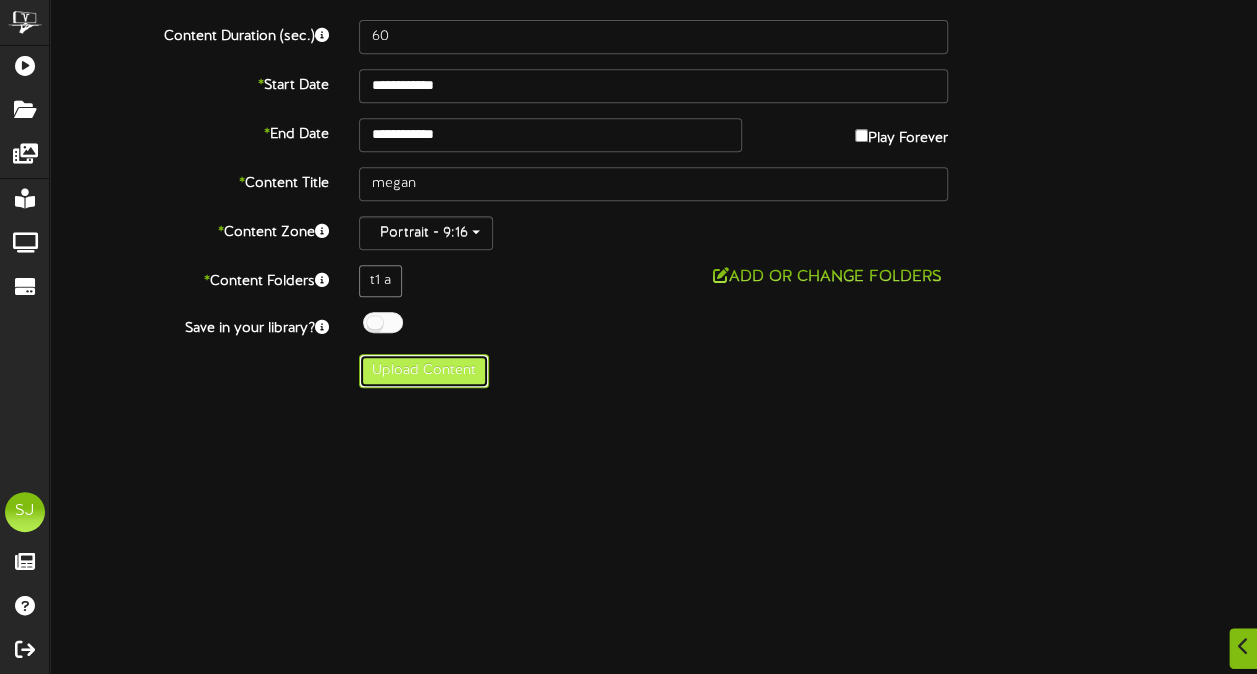 click on "Upload Content" at bounding box center (424, 371) 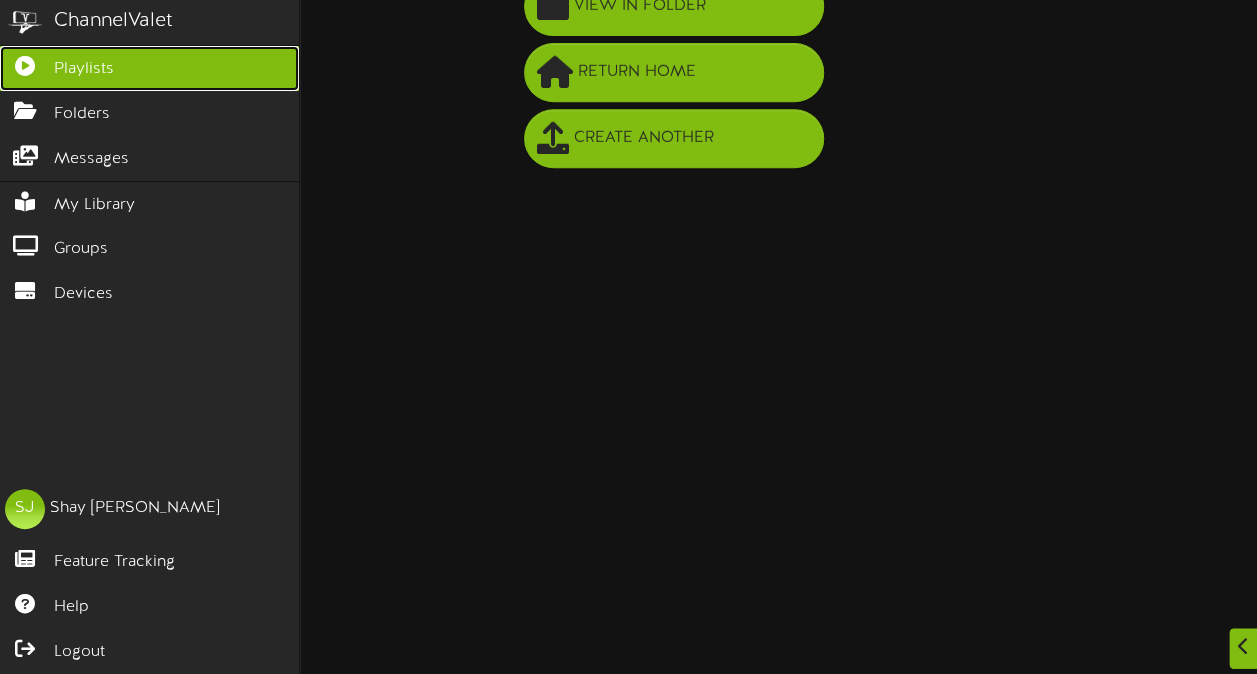 click on "Playlists" at bounding box center (149, 68) 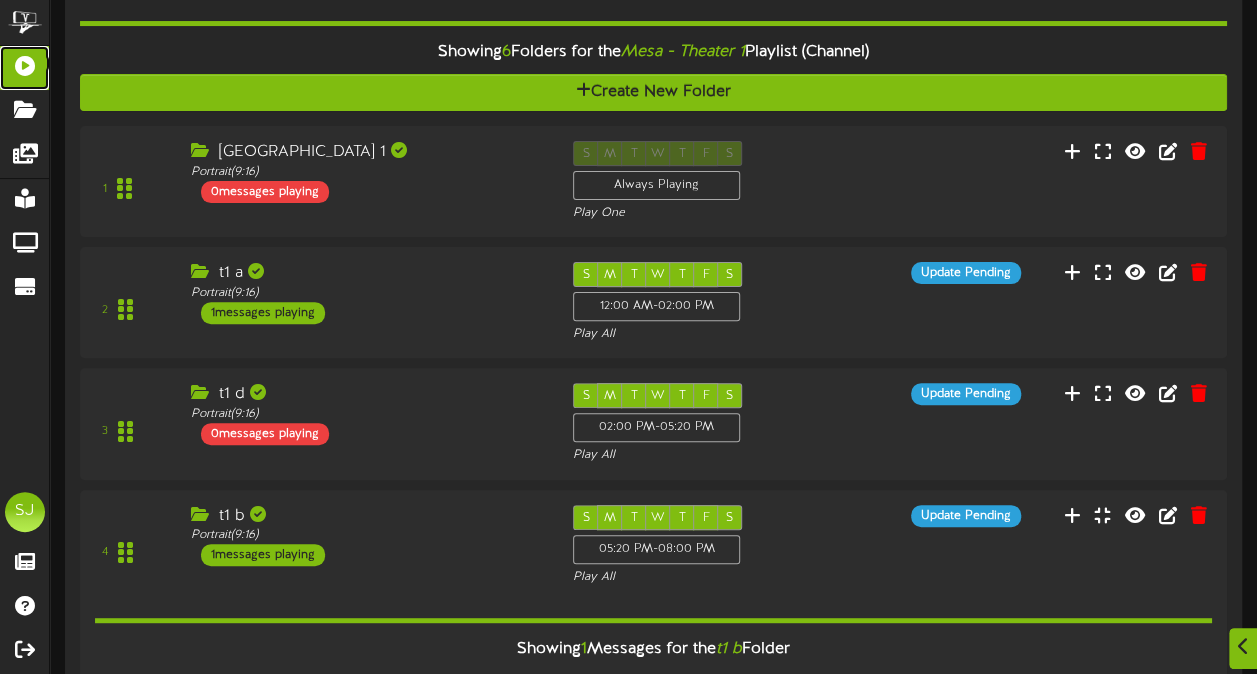 scroll, scrollTop: 174, scrollLeft: 0, axis: vertical 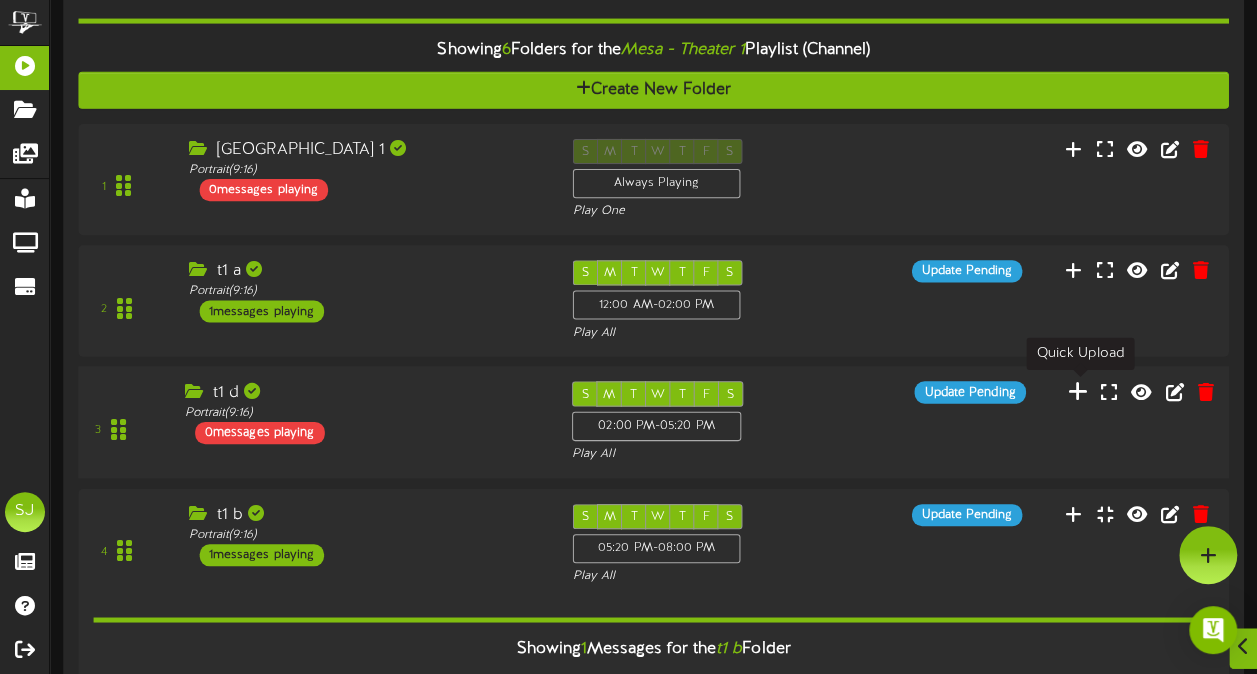 click at bounding box center [1078, 391] 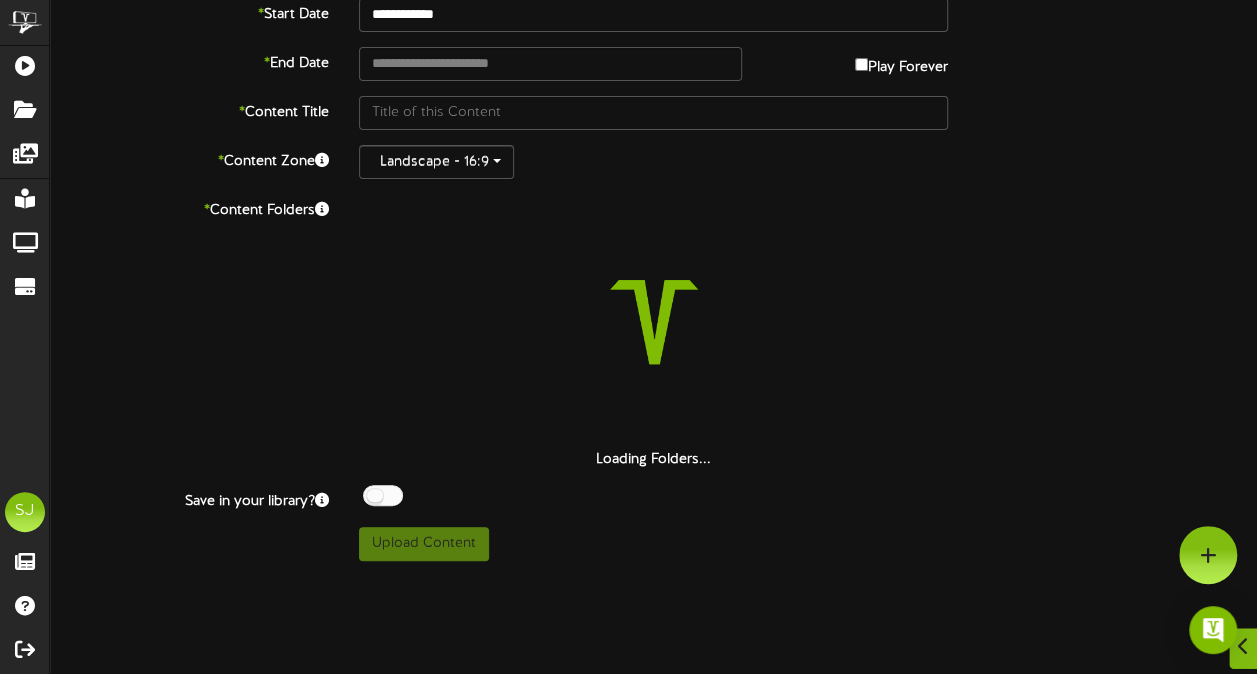 scroll, scrollTop: 0, scrollLeft: 0, axis: both 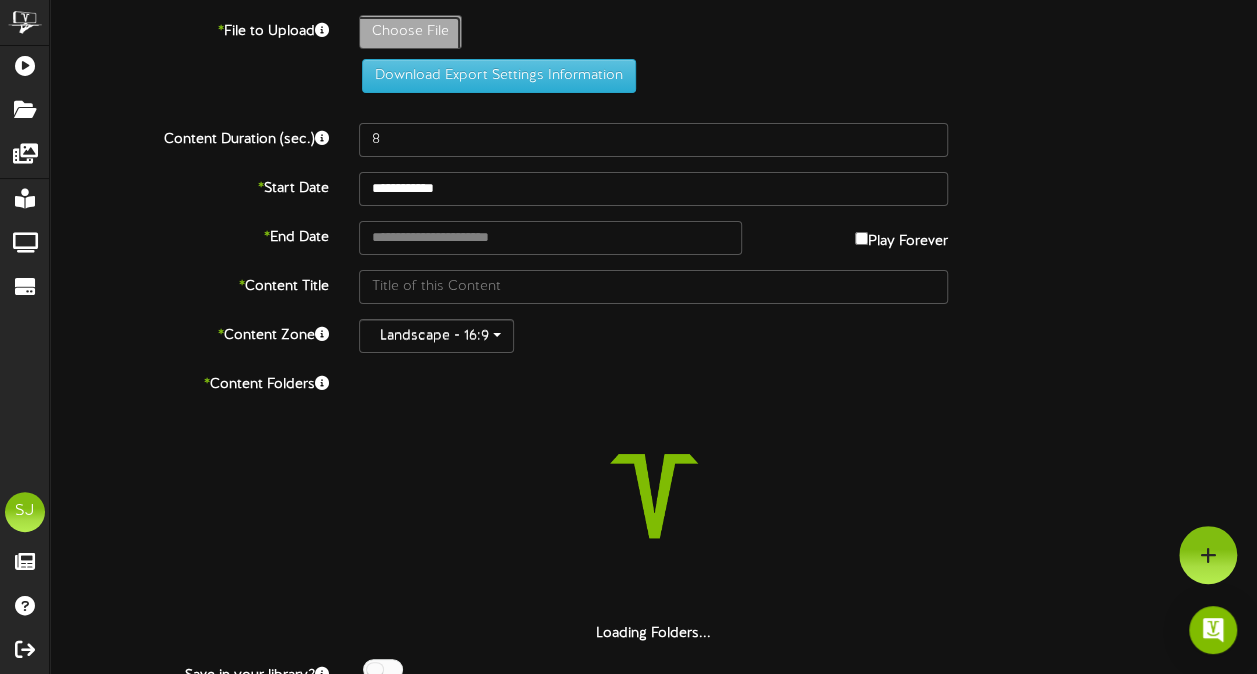 click on "Choose File" at bounding box center [-627, 87] 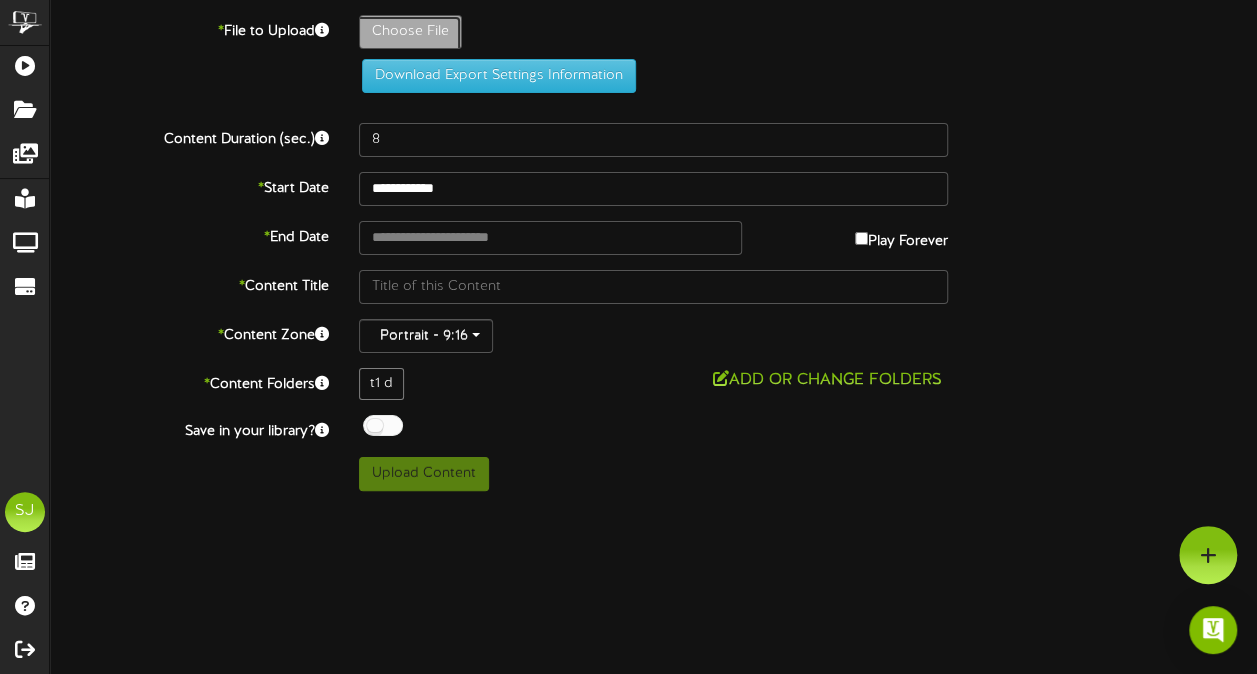 type on "**********" 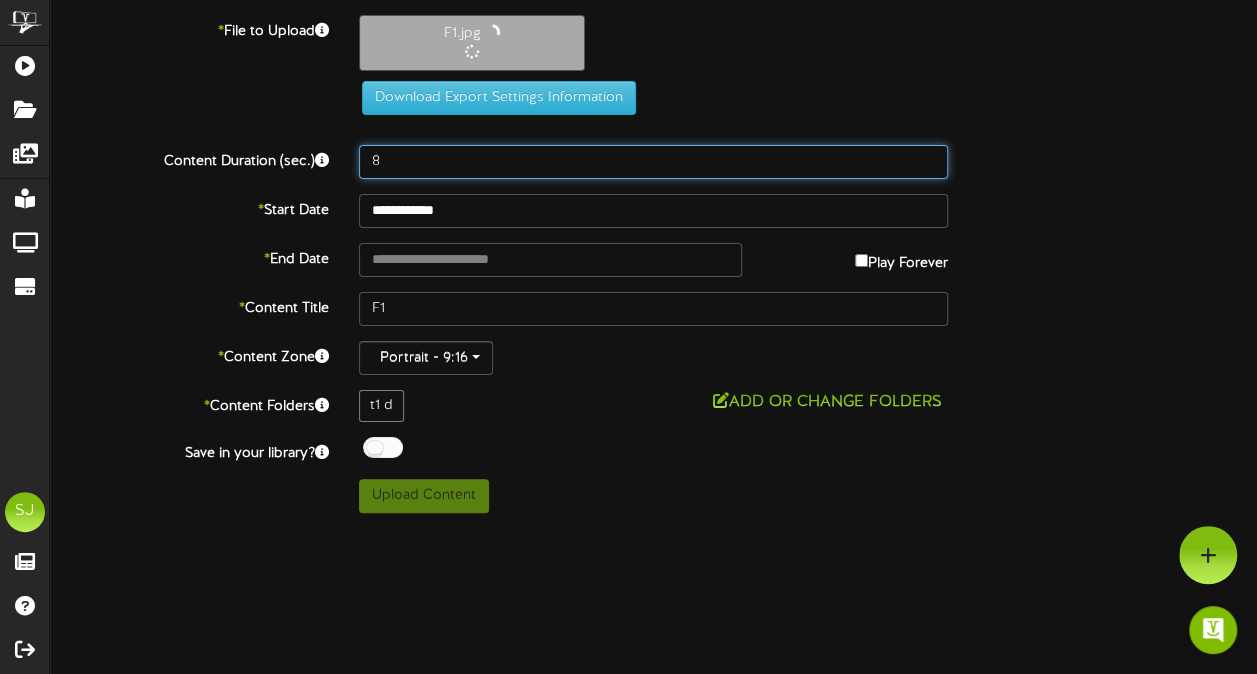 click on "8" at bounding box center (653, 162) 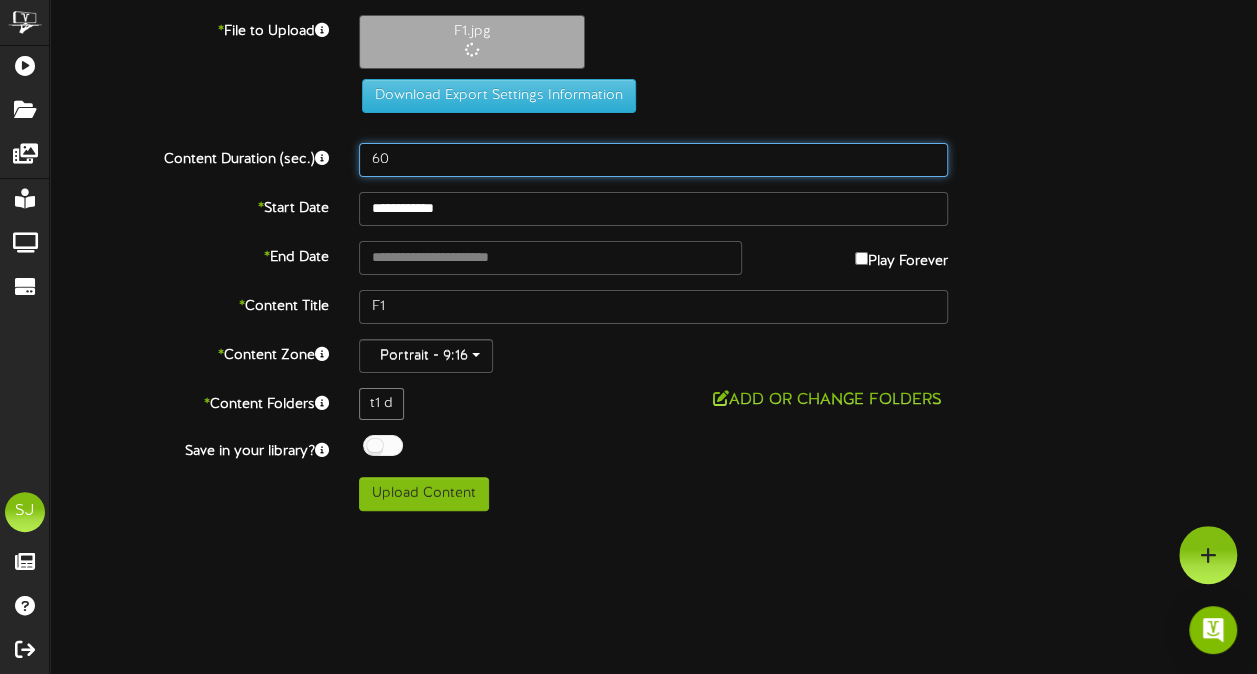 type on "60" 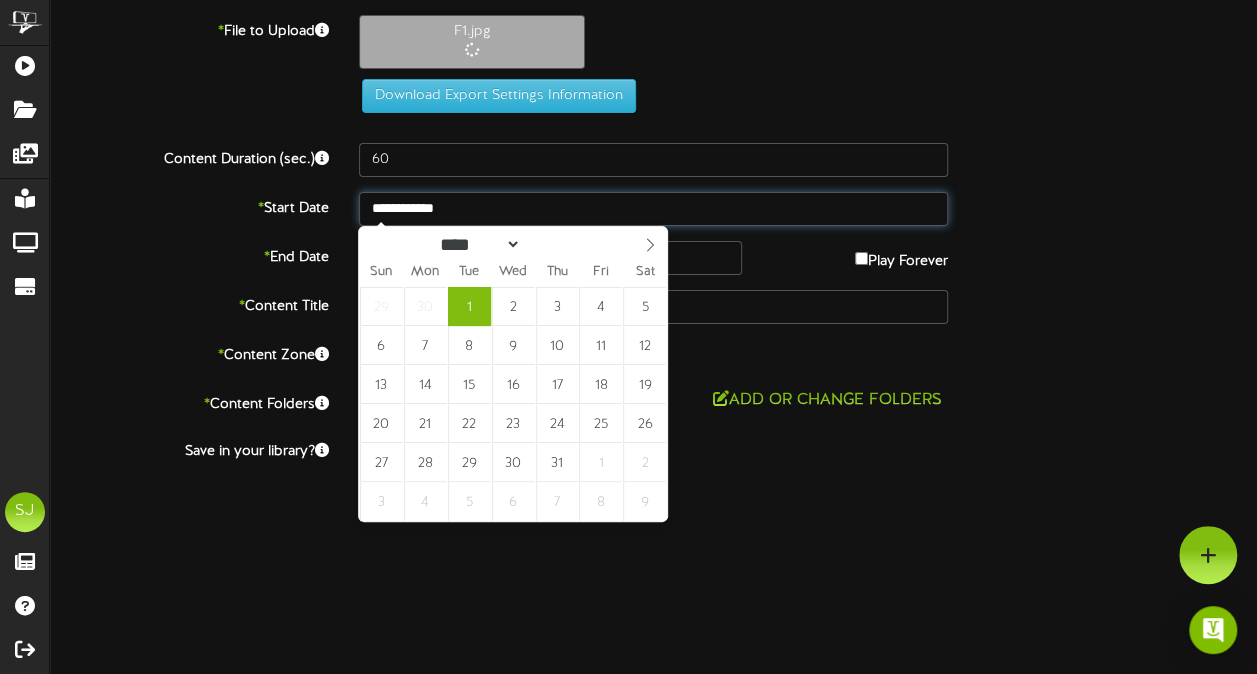 click on "**********" at bounding box center (653, 209) 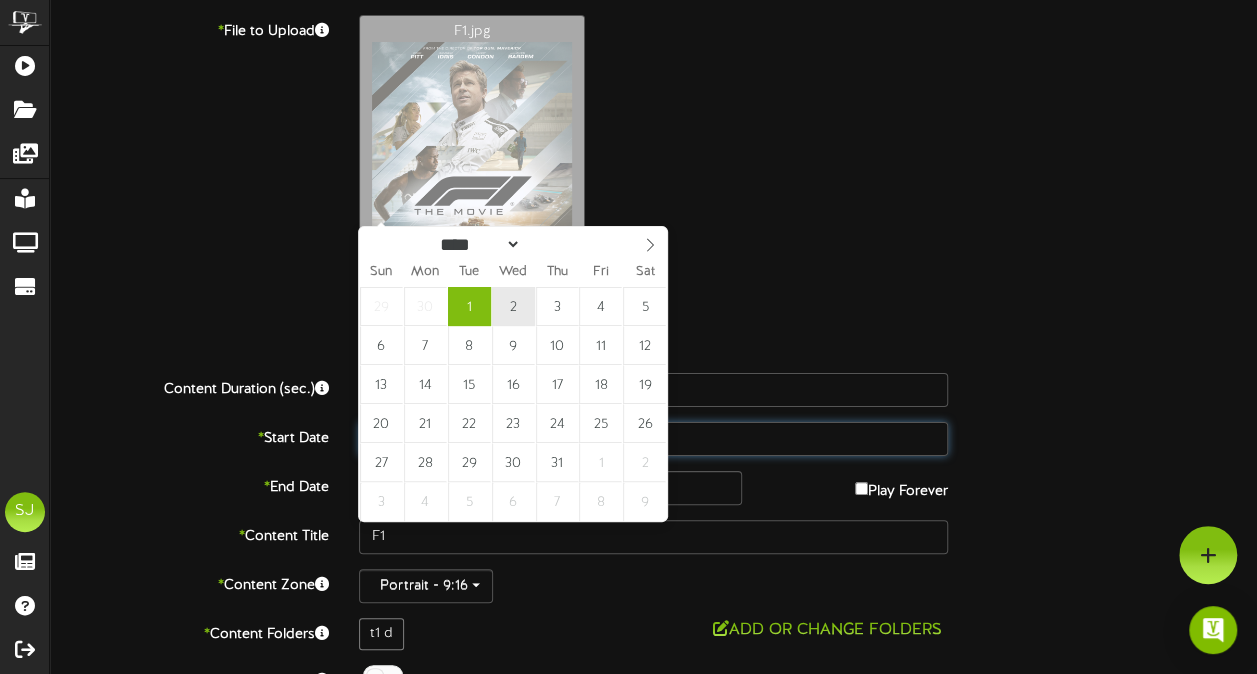 type on "**********" 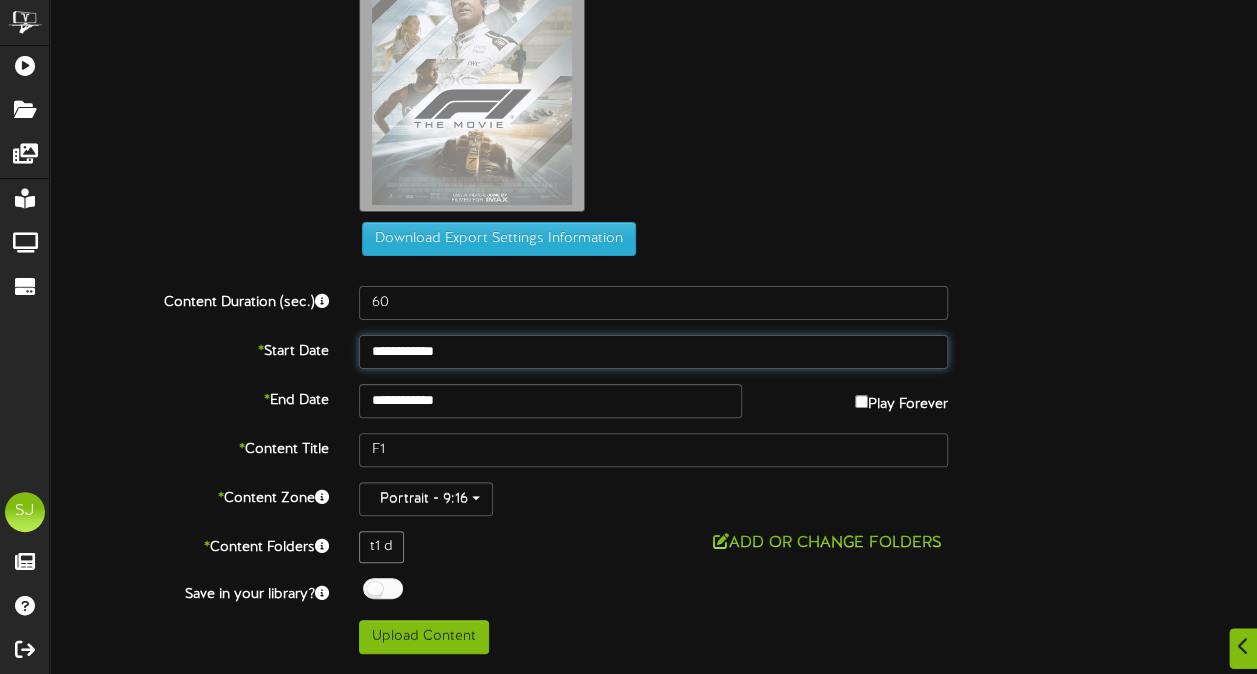 scroll, scrollTop: 110, scrollLeft: 0, axis: vertical 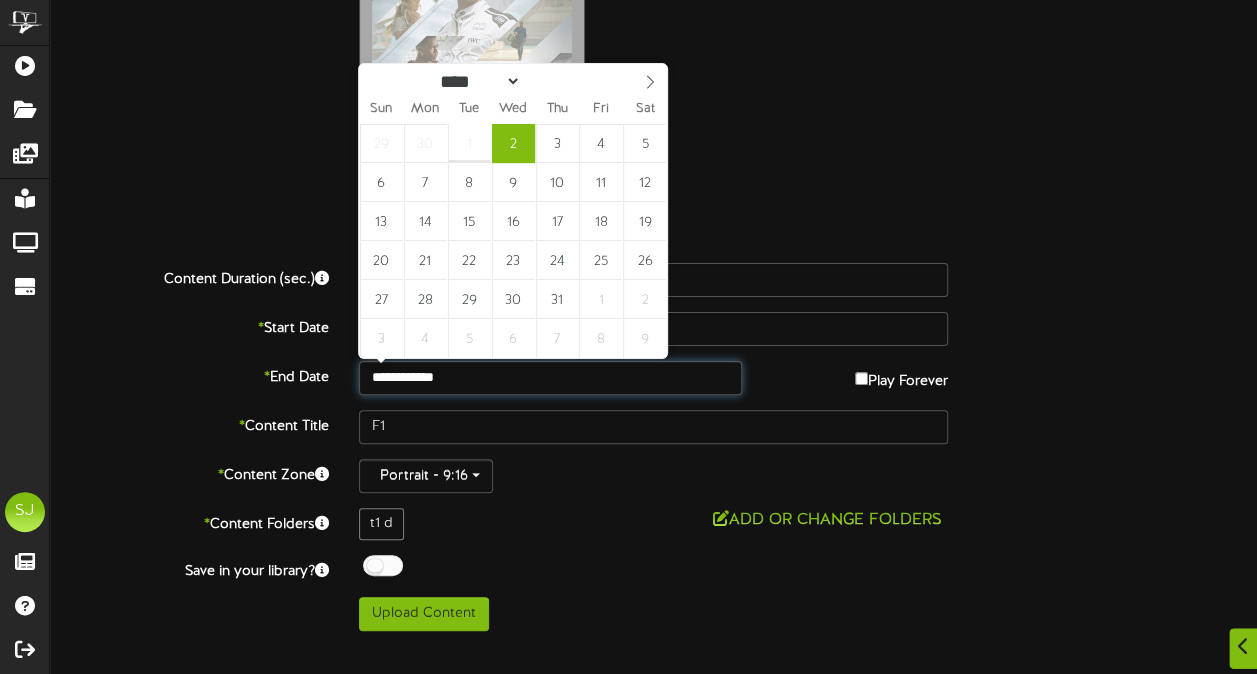 click on "**********" at bounding box center [550, 378] 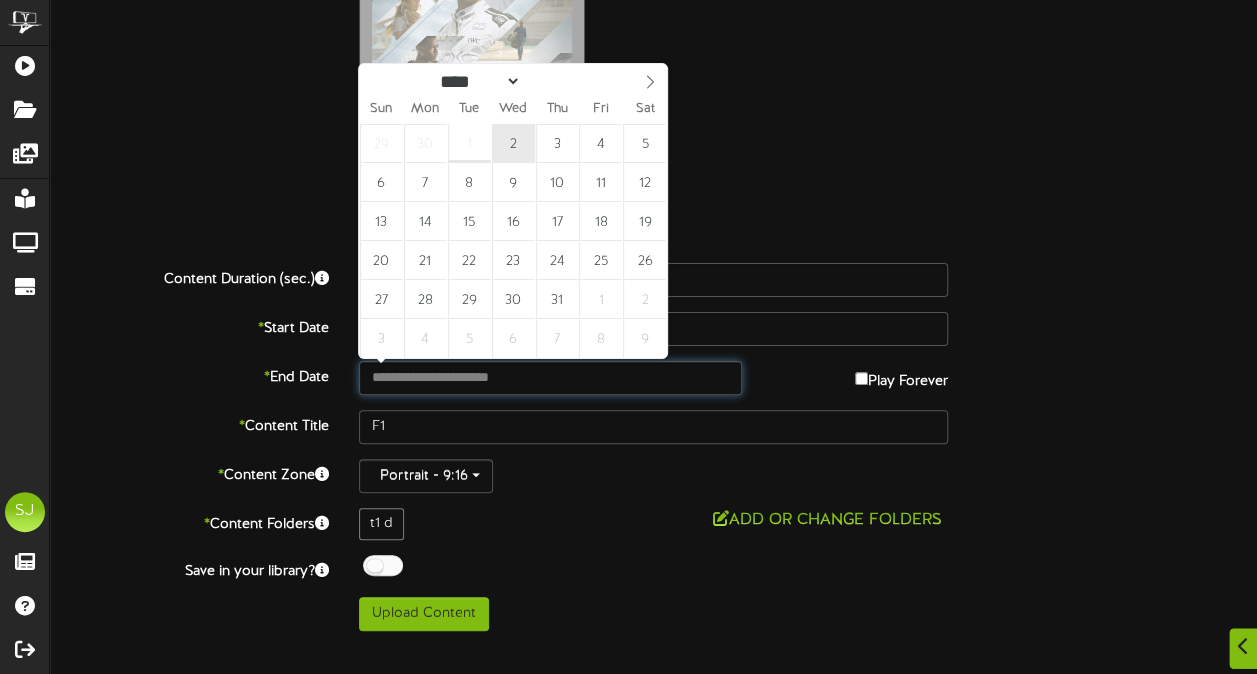 type on "**********" 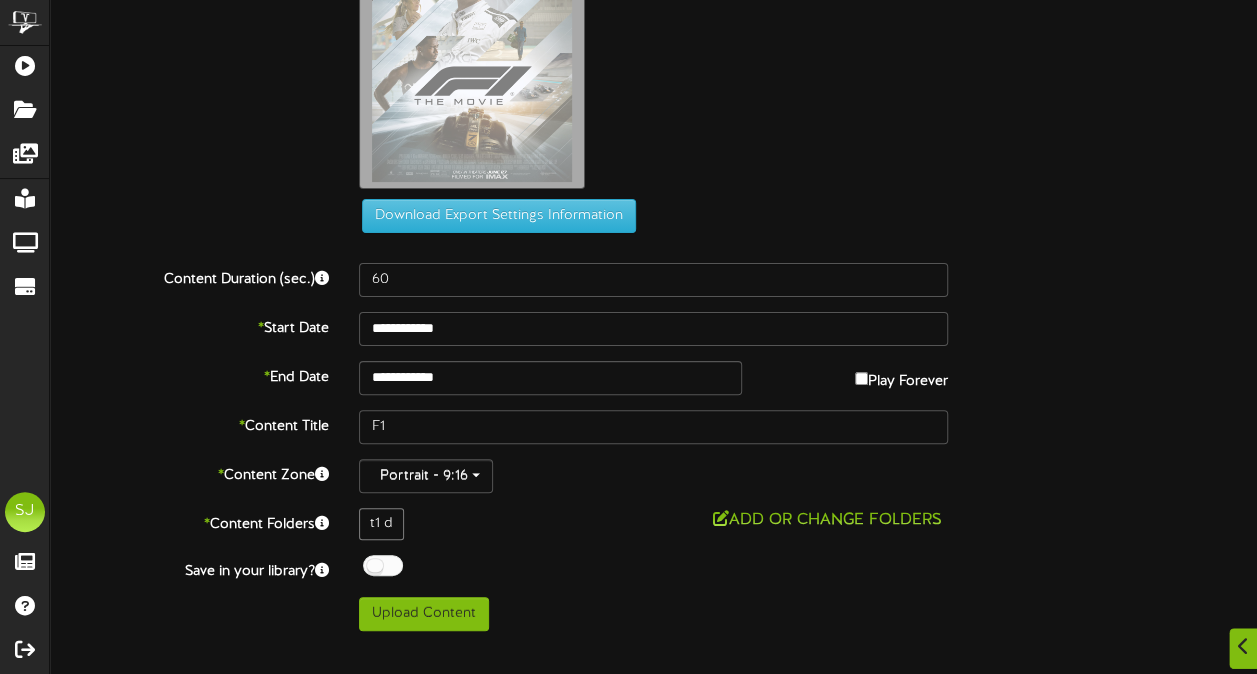 click at bounding box center [383, 565] 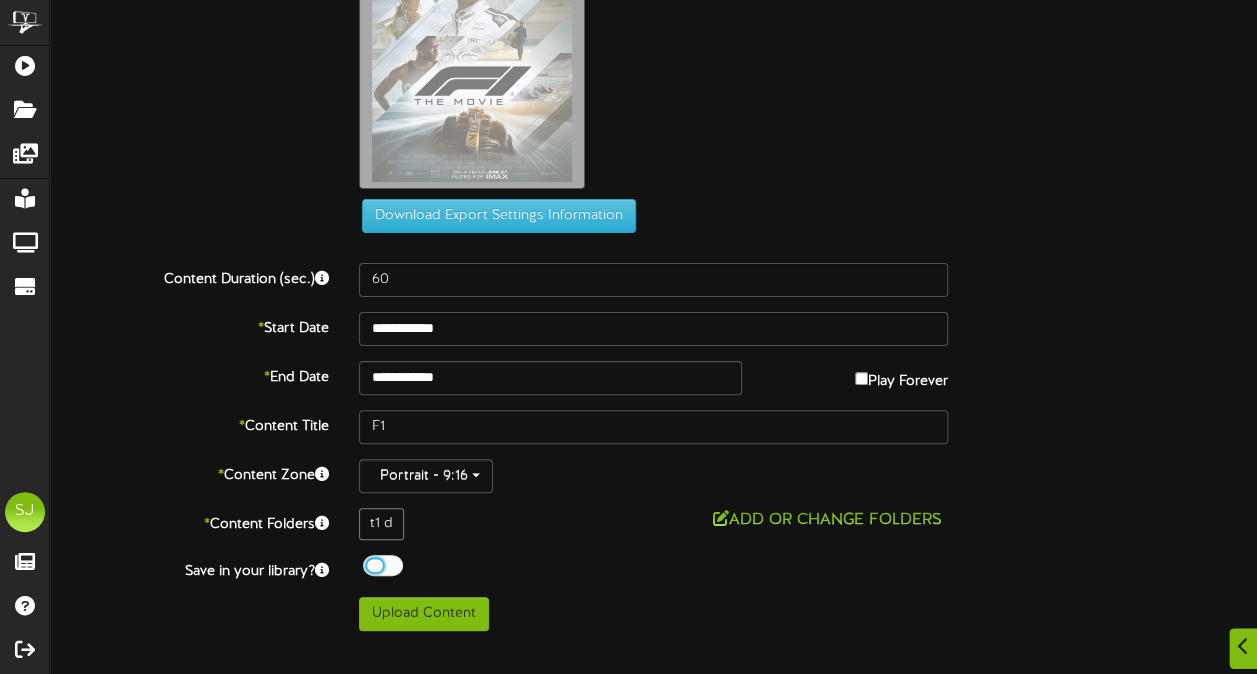scroll, scrollTop: 249, scrollLeft: 0, axis: vertical 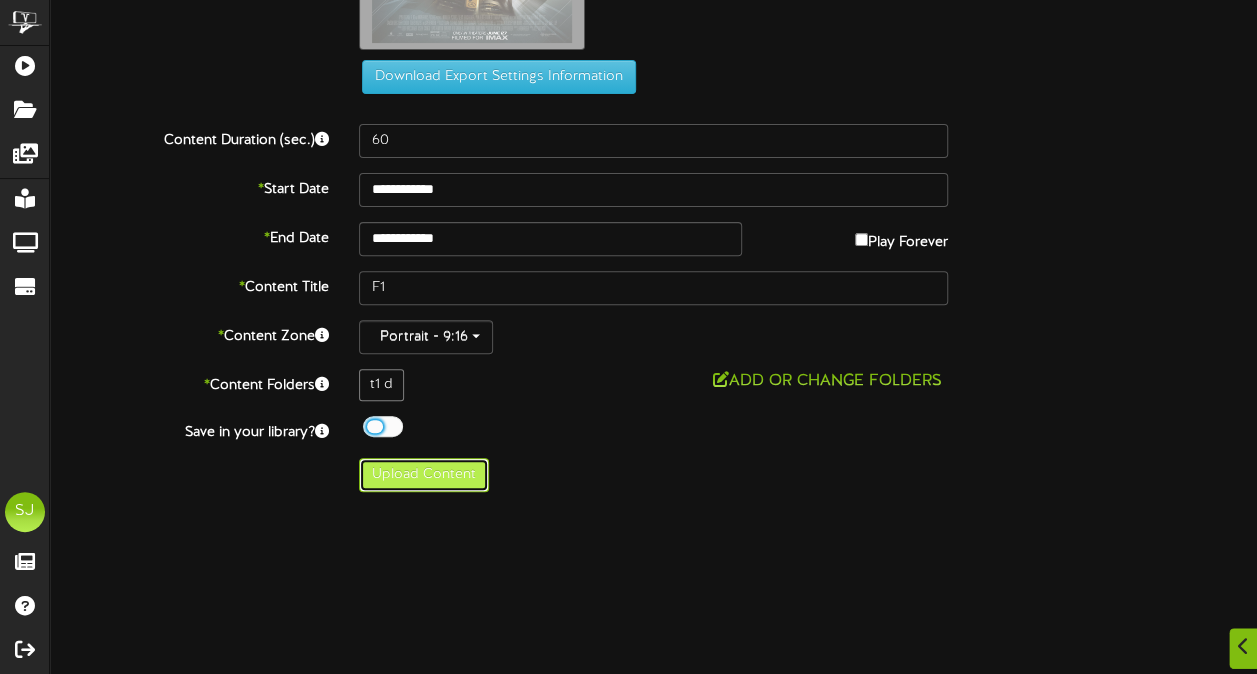 click on "Upload Content" at bounding box center [424, 475] 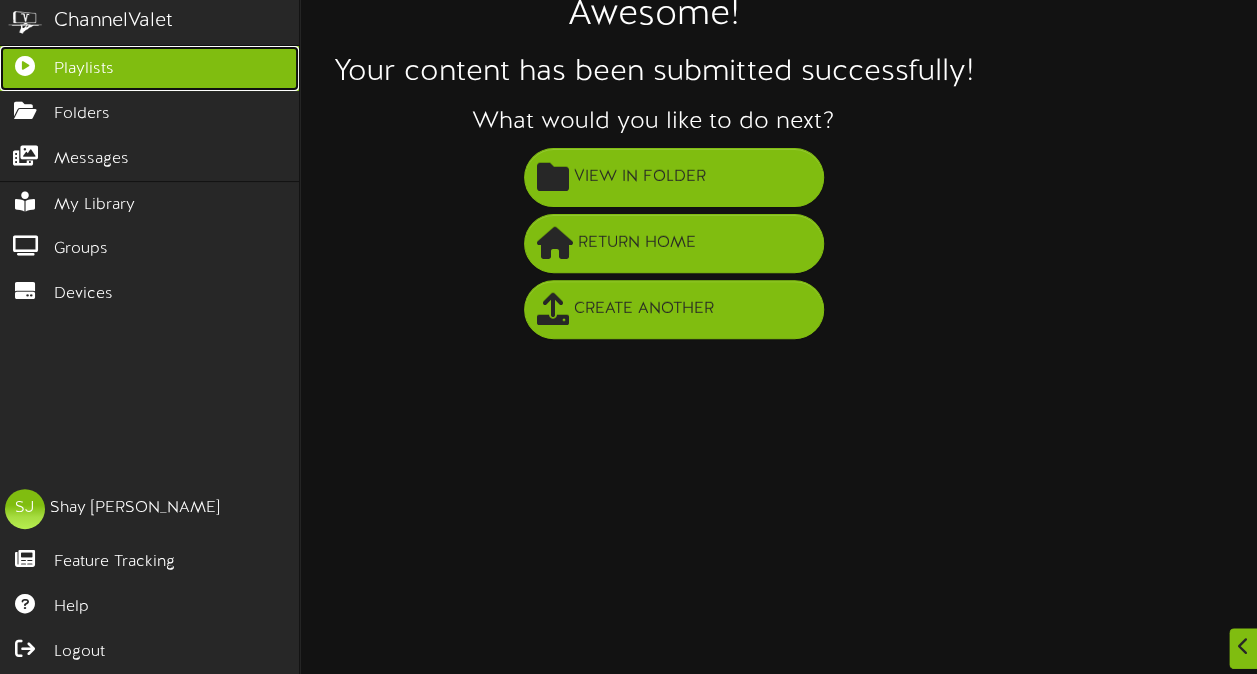 click at bounding box center [25, 63] 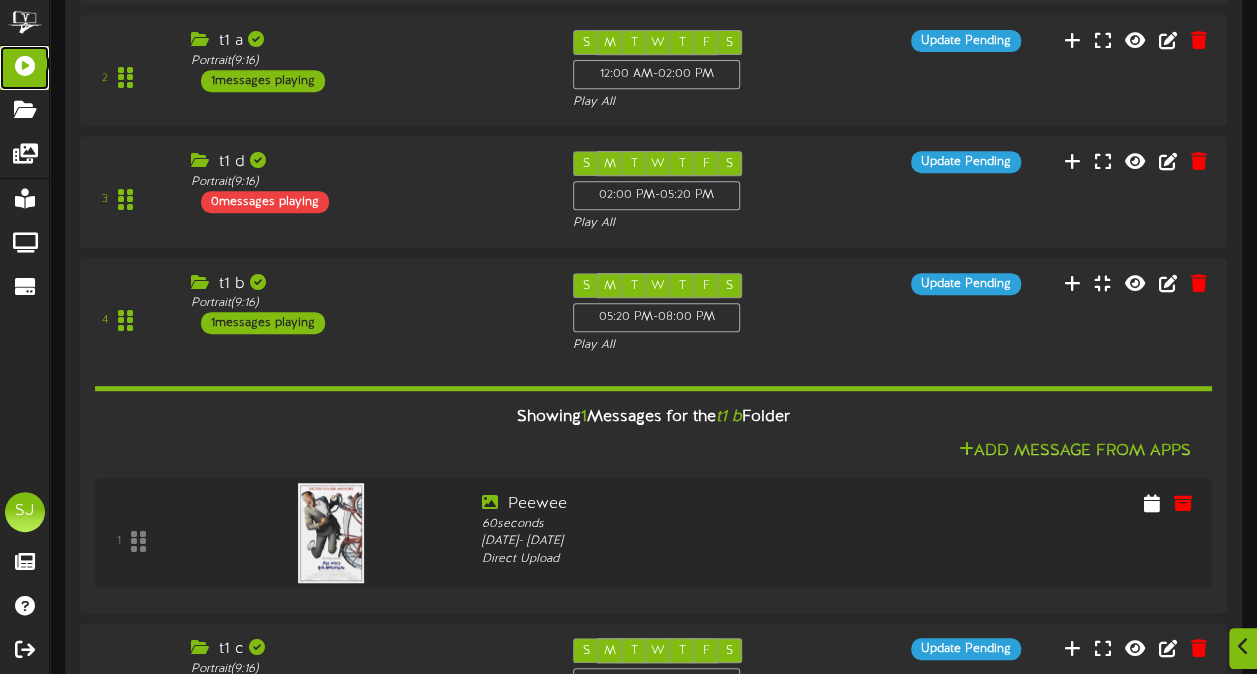 scroll, scrollTop: 448, scrollLeft: 0, axis: vertical 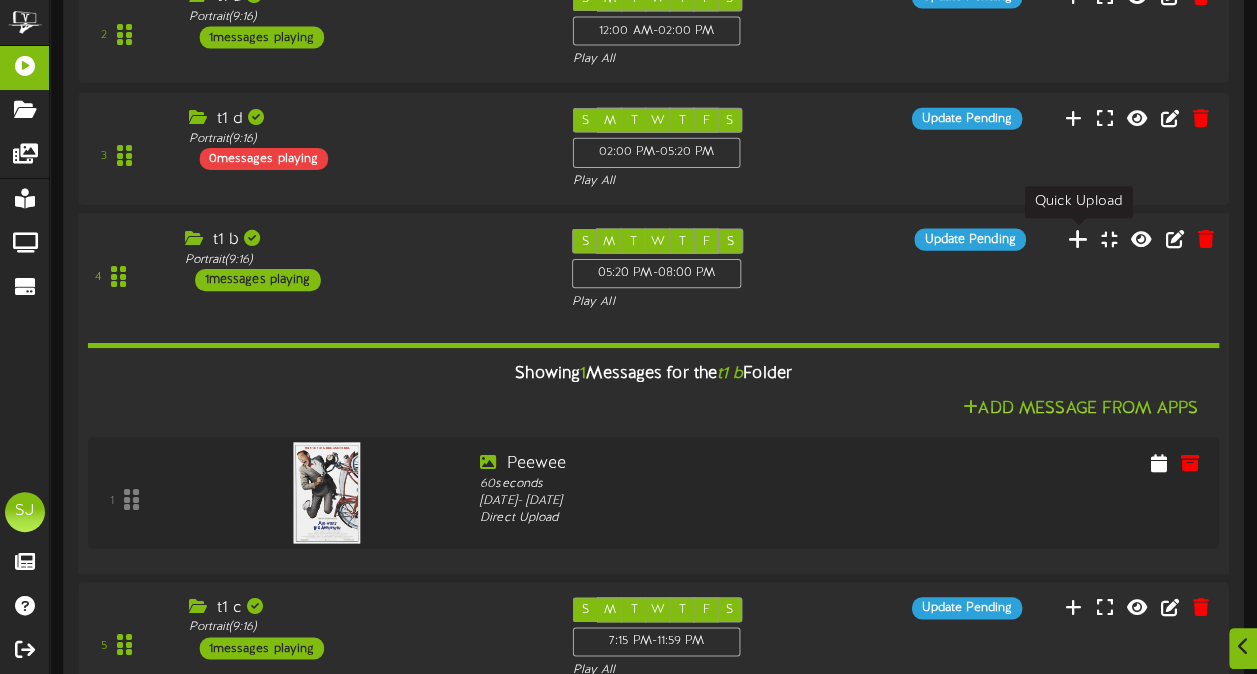click at bounding box center [1078, 237] 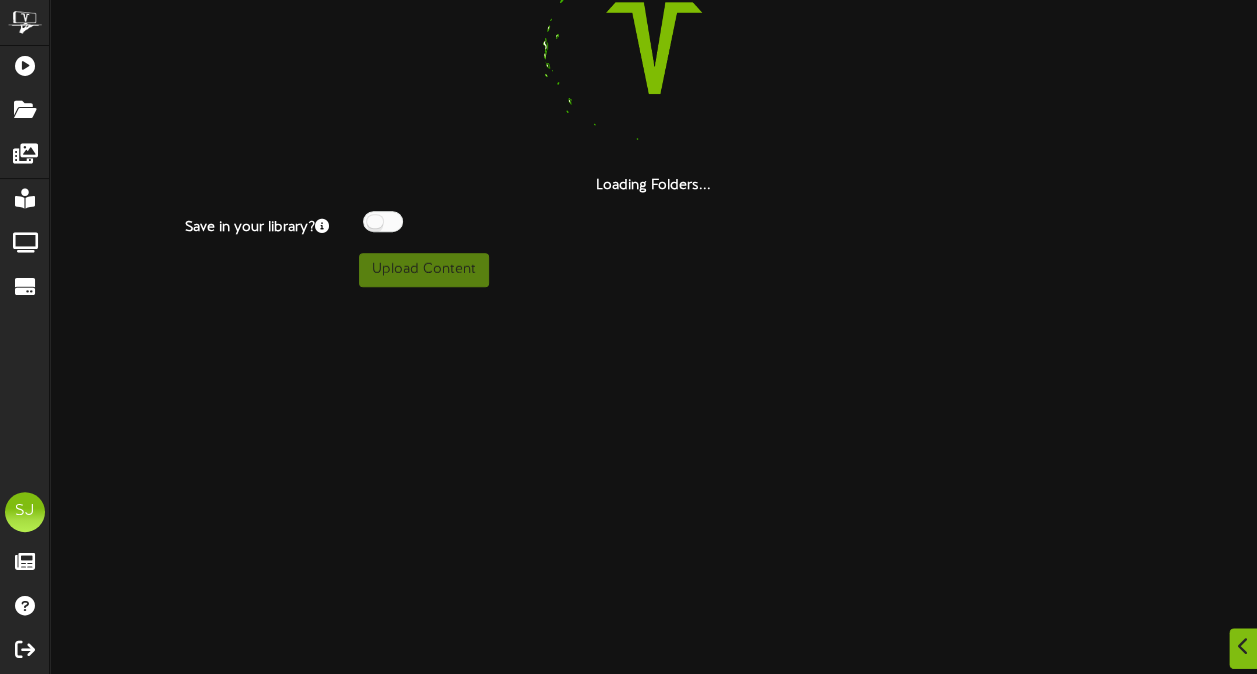 scroll, scrollTop: 0, scrollLeft: 0, axis: both 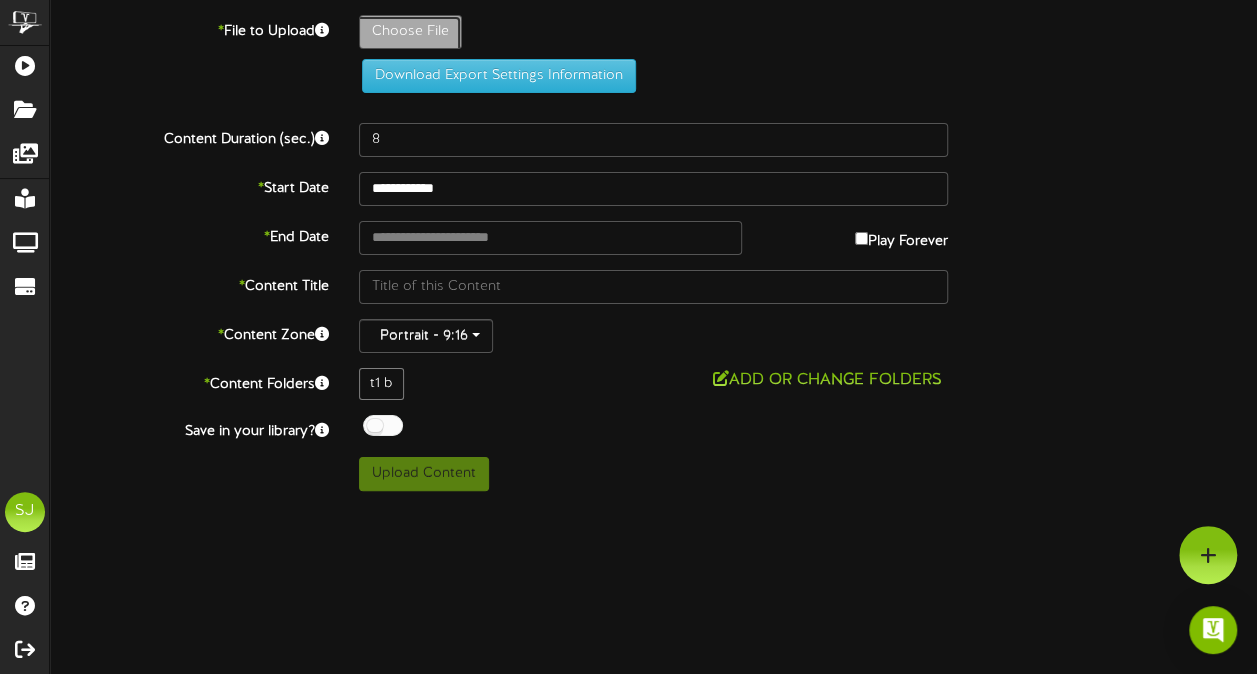 click on "Choose File" at bounding box center (-627, 87) 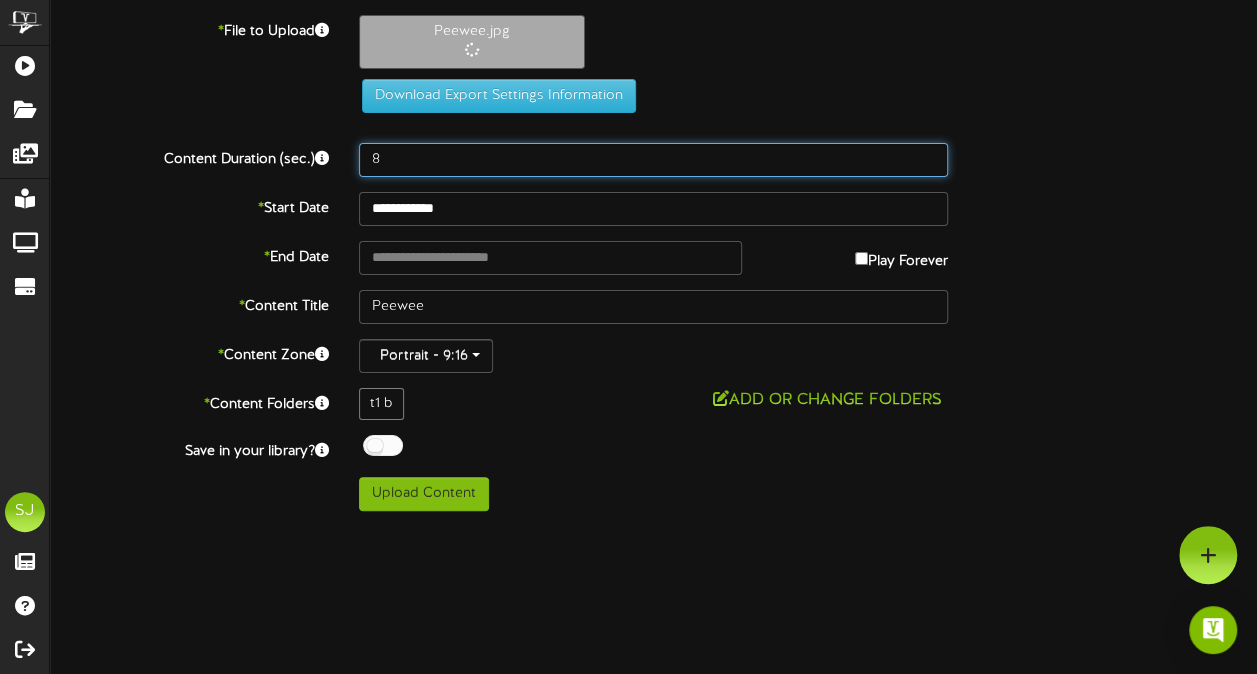 click on "8" at bounding box center (653, 160) 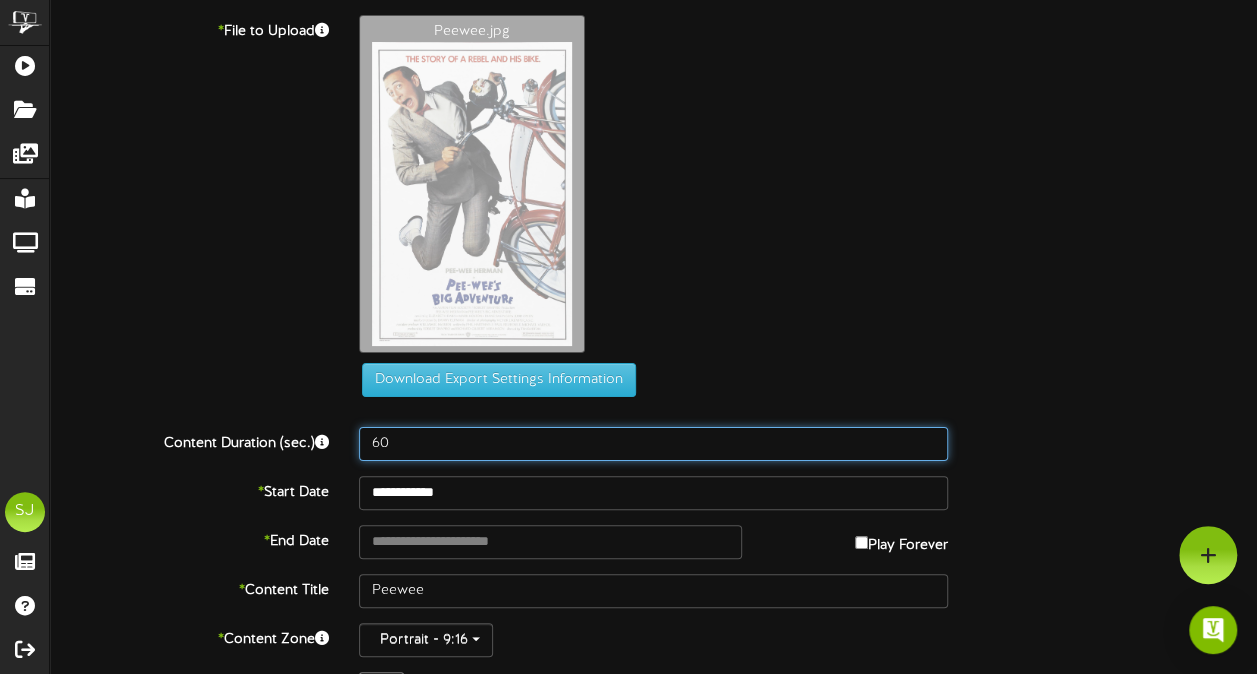 type on "60" 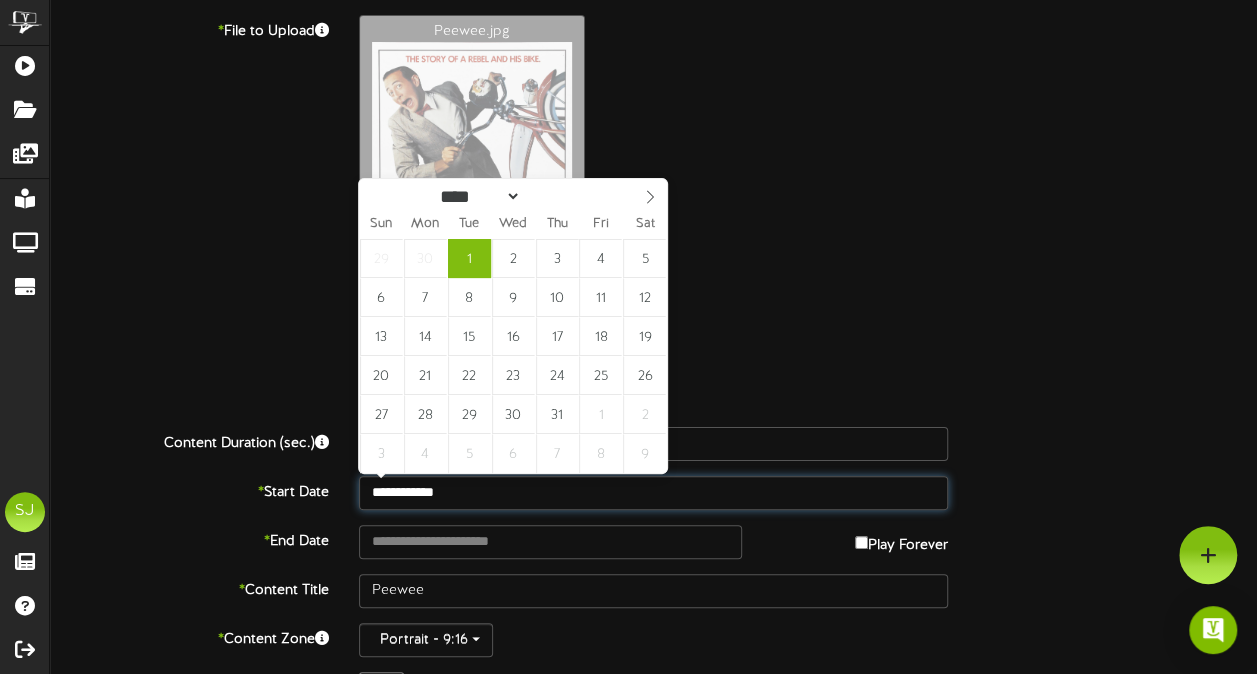click on "**********" at bounding box center (653, 493) 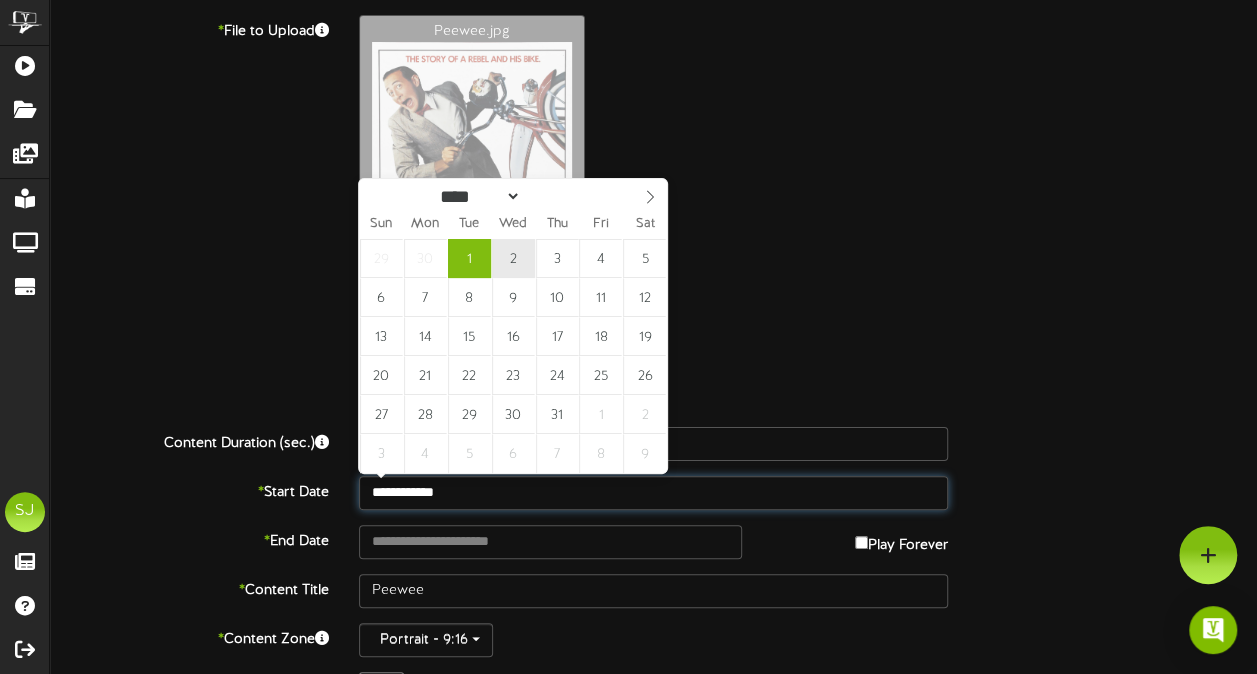 type on "**********" 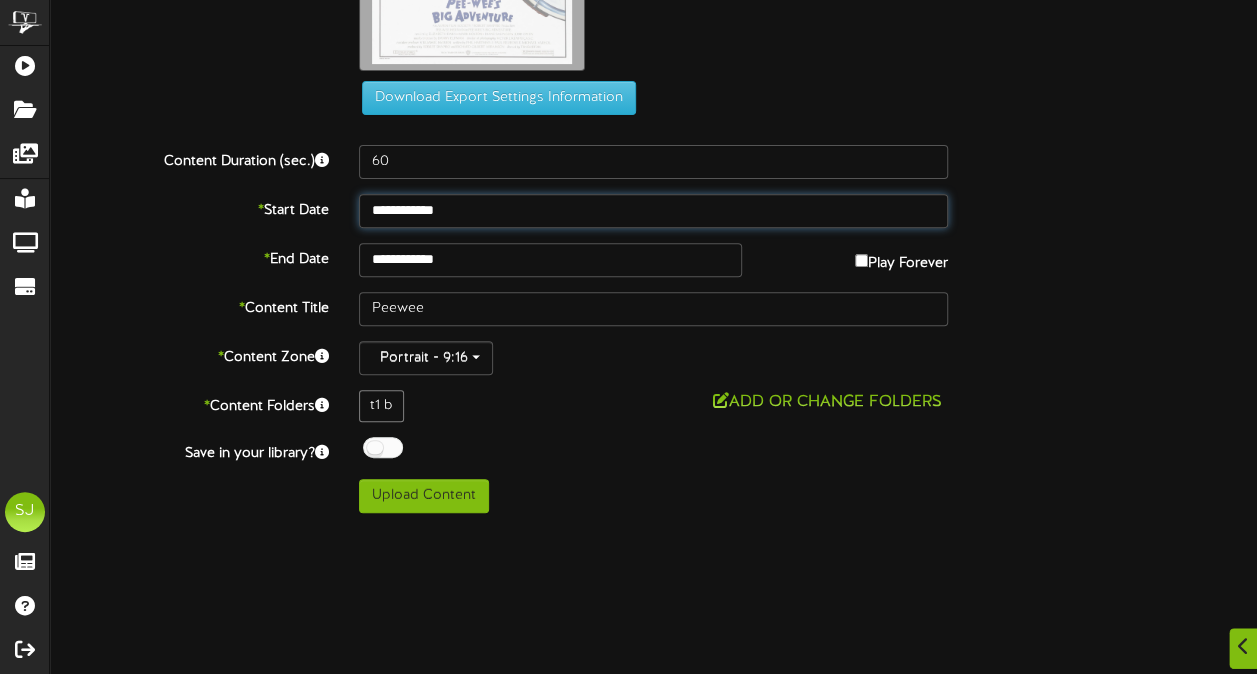 scroll, scrollTop: 286, scrollLeft: 0, axis: vertical 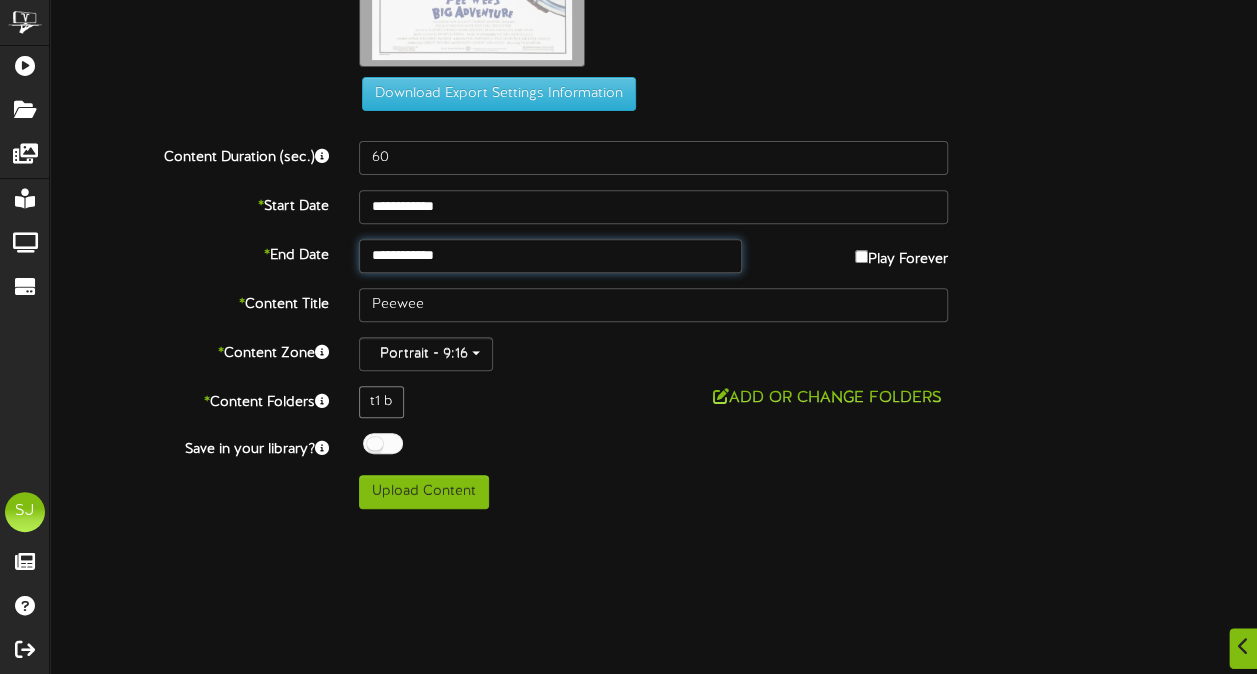 click on "**********" at bounding box center [550, 256] 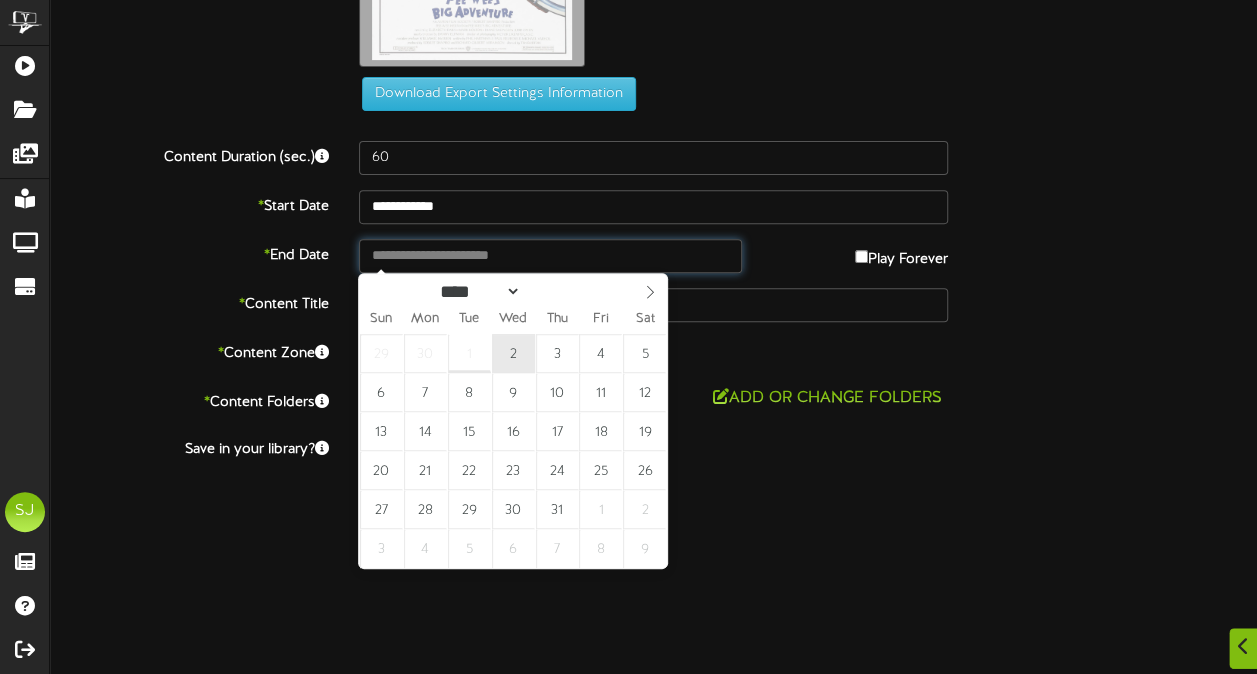 type on "**********" 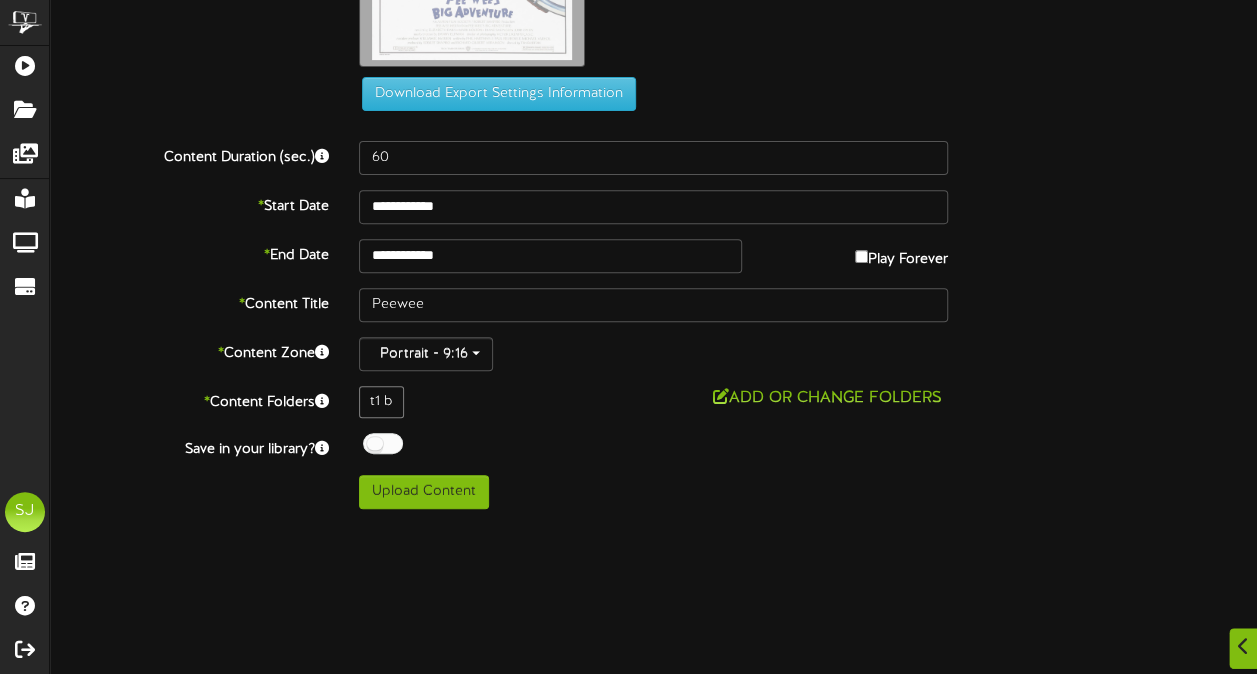 click at bounding box center [383, 443] 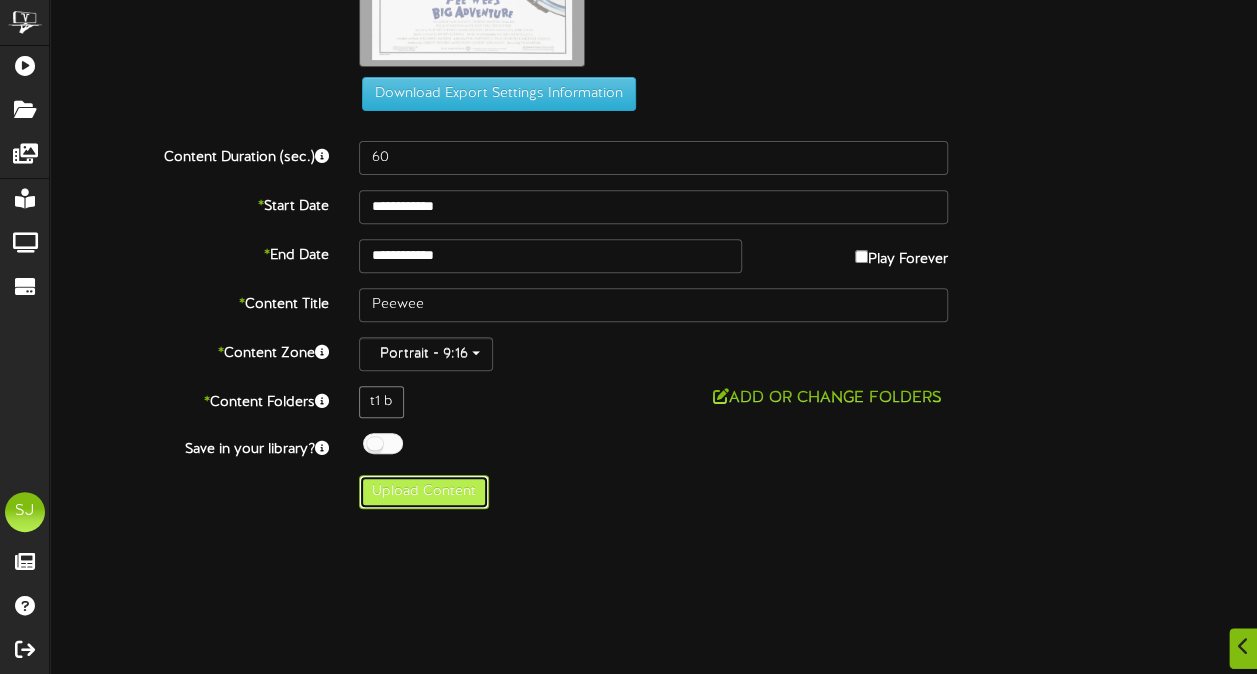 click on "Upload Content" at bounding box center (424, 492) 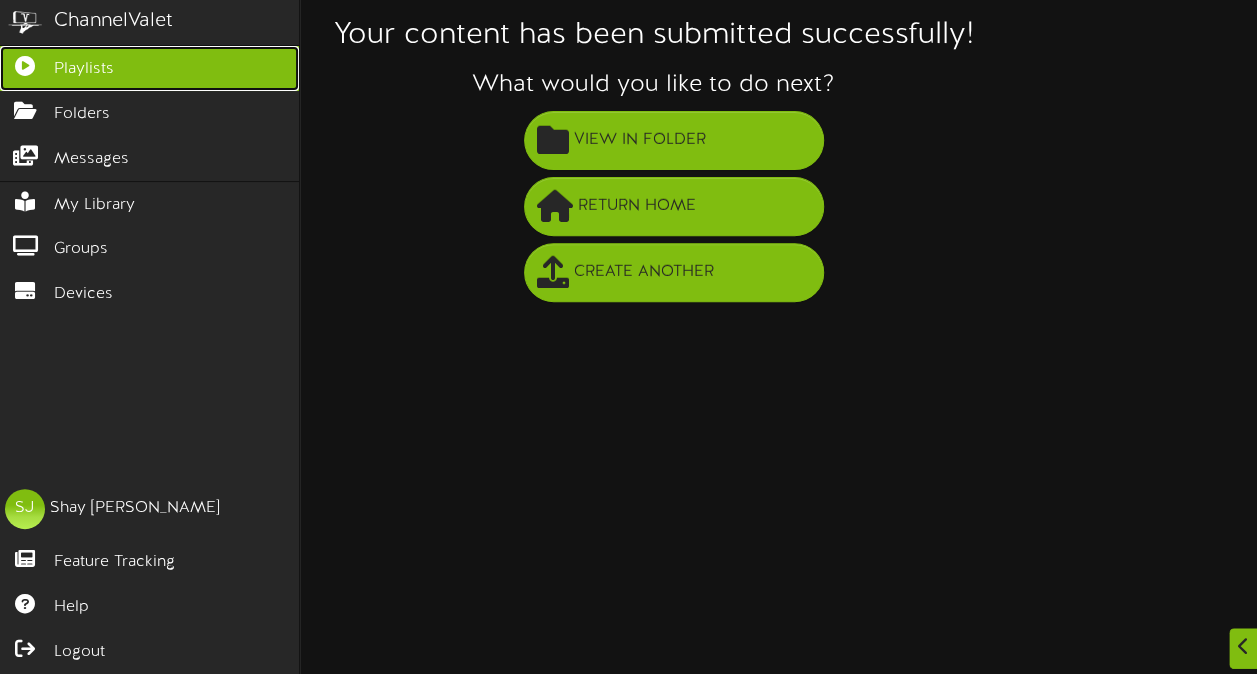 click on "Playlists" at bounding box center [84, 69] 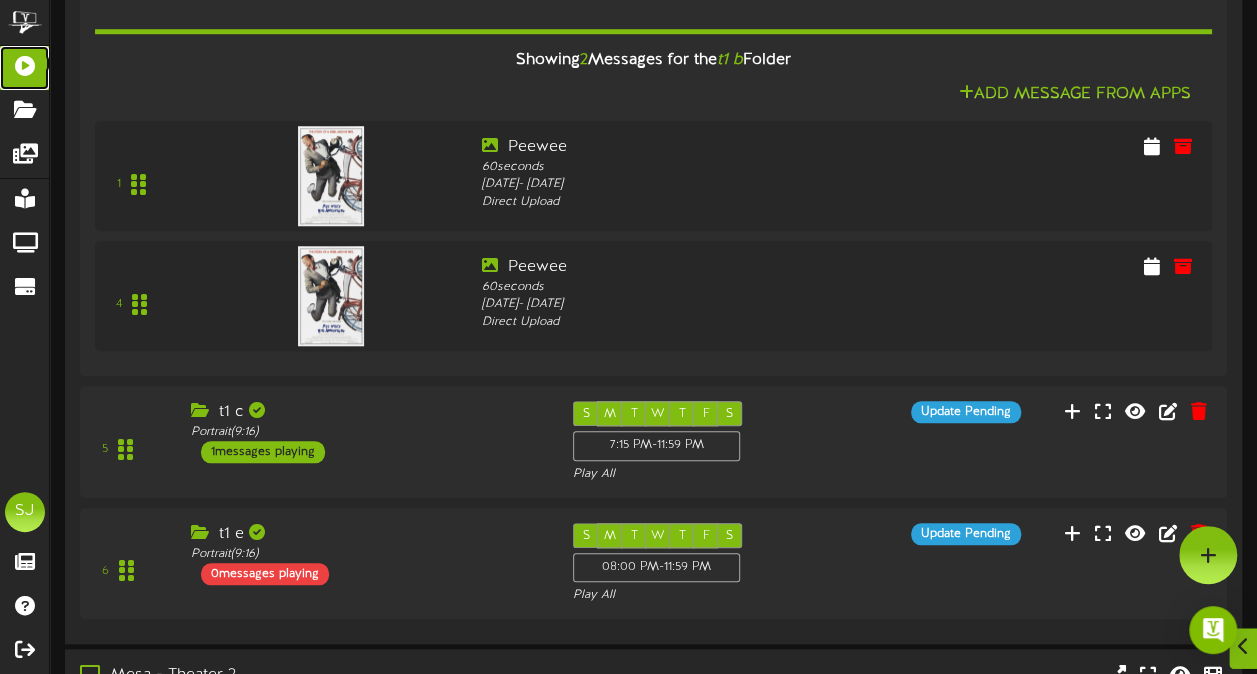 scroll, scrollTop: 761, scrollLeft: 0, axis: vertical 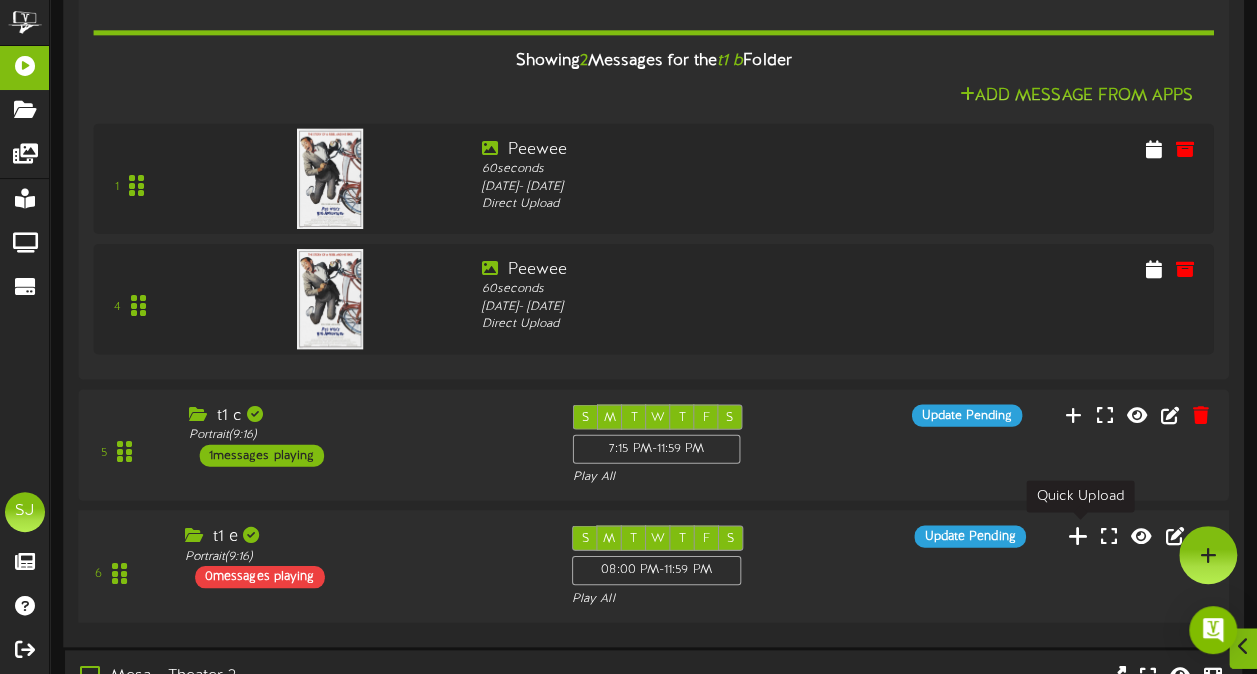 click at bounding box center (1078, 535) 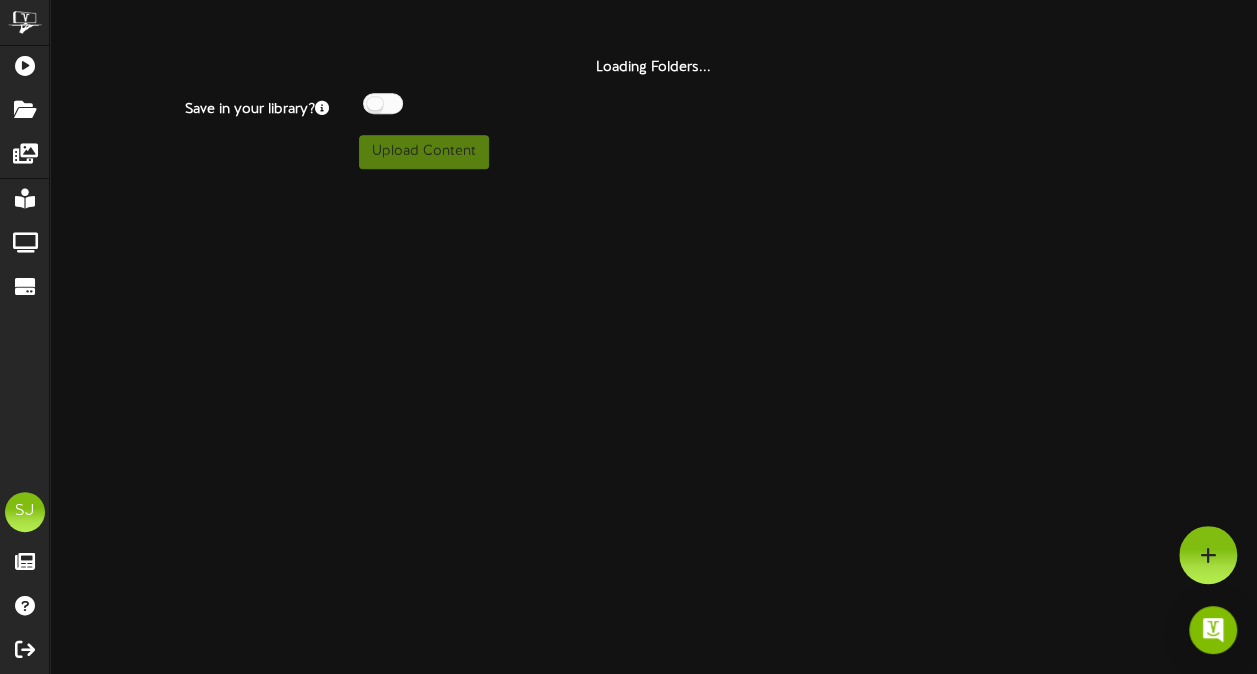 scroll, scrollTop: 0, scrollLeft: 0, axis: both 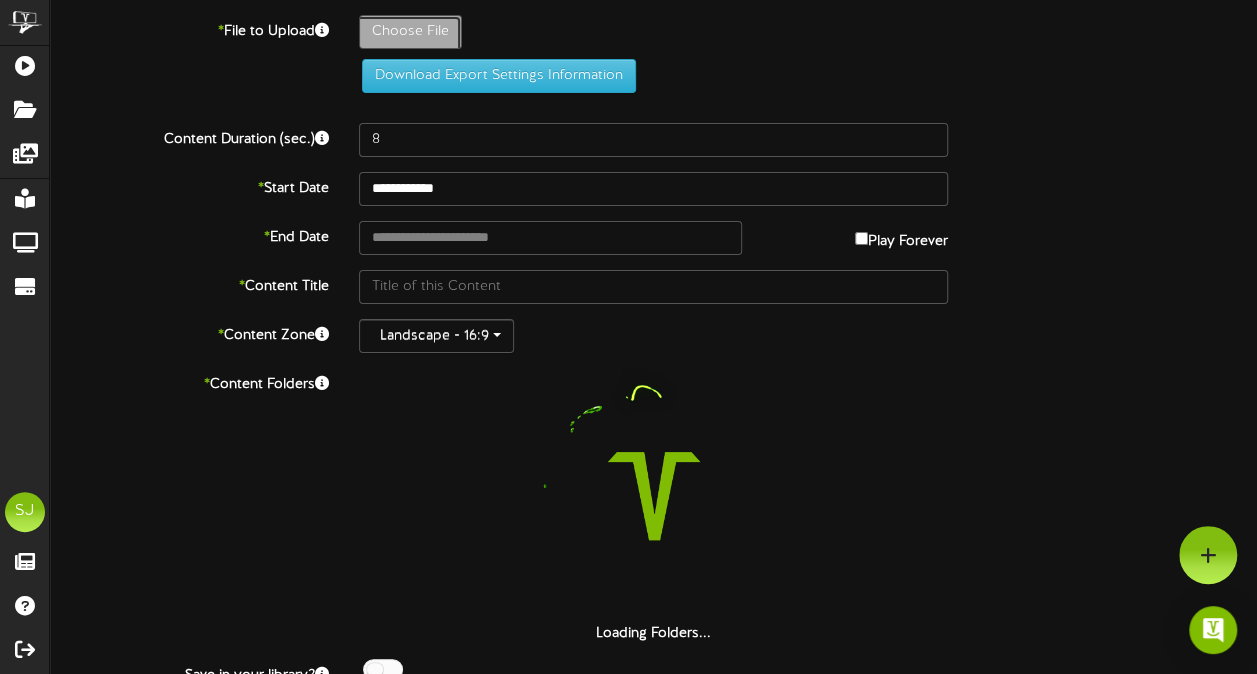 click on "Choose File" at bounding box center [-627, 87] 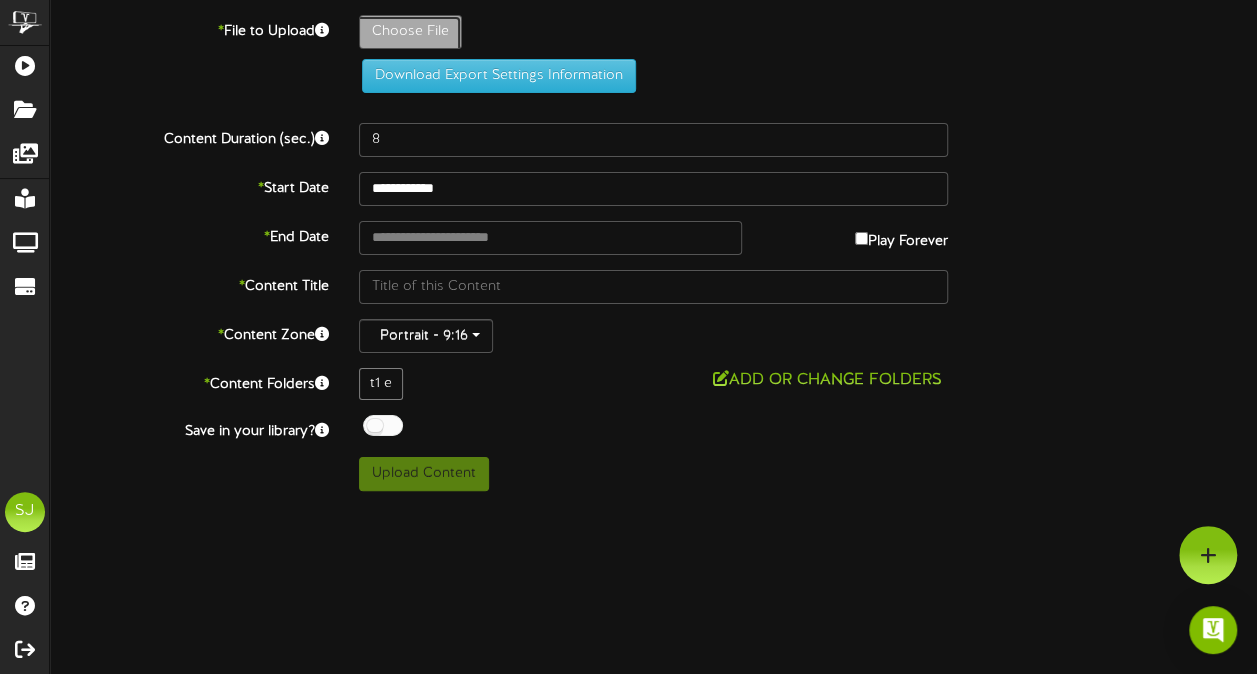 type on "**********" 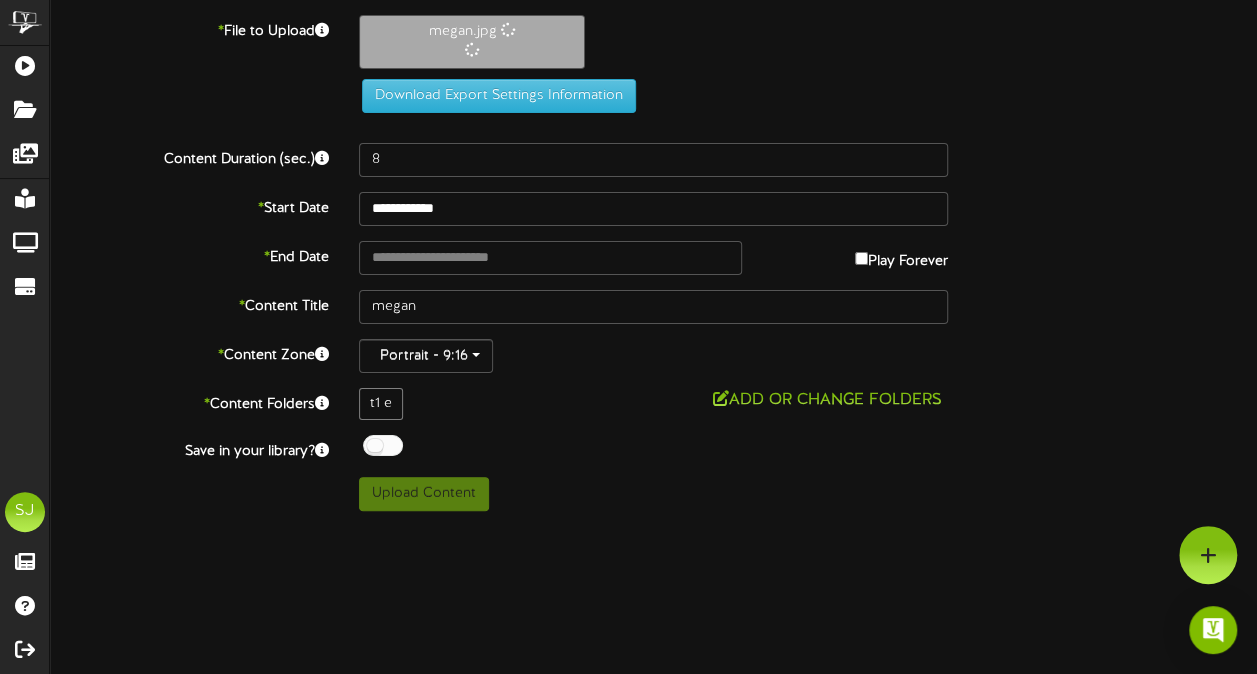 click on "*
File to Upload
[PERSON_NAME].jpg
Download Export Settings Information" at bounding box center [653, 71] 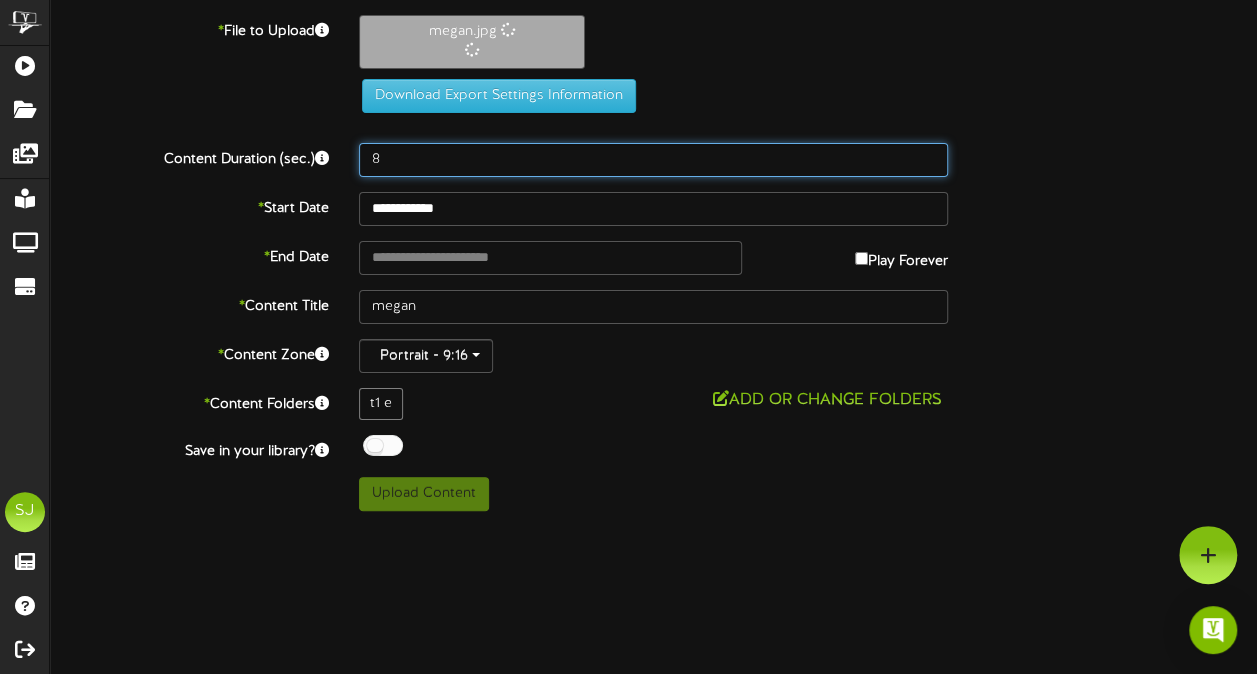click on "8" at bounding box center [653, 160] 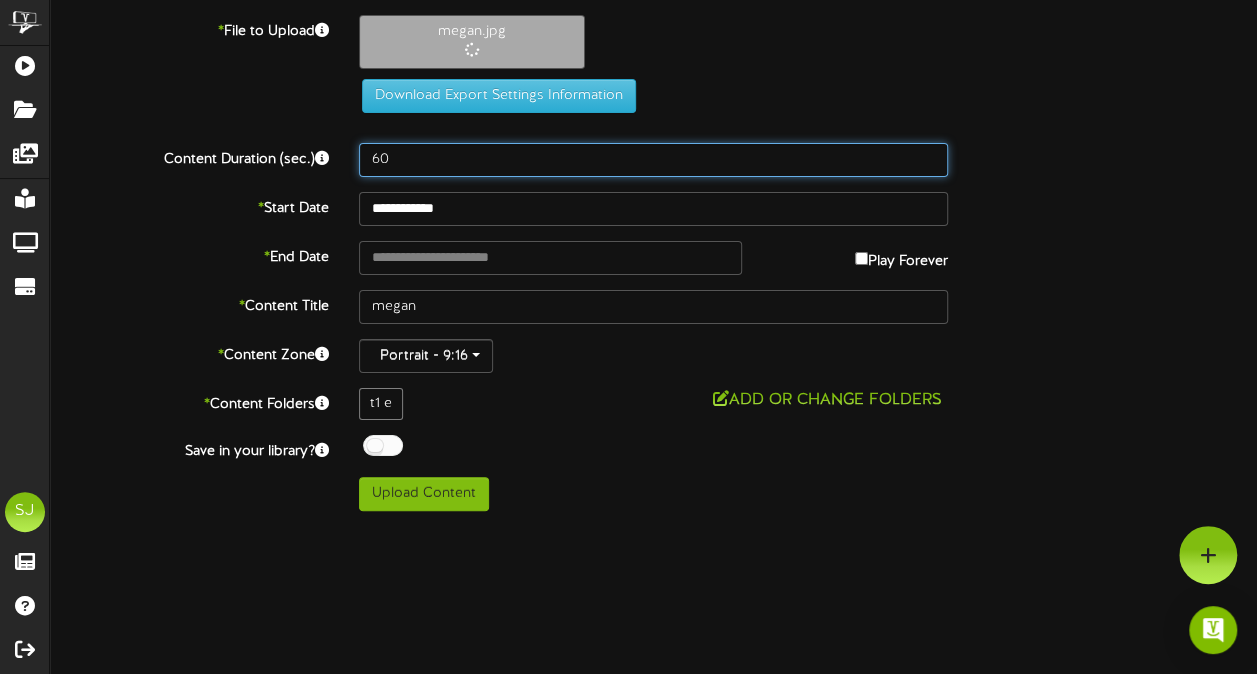 type on "60" 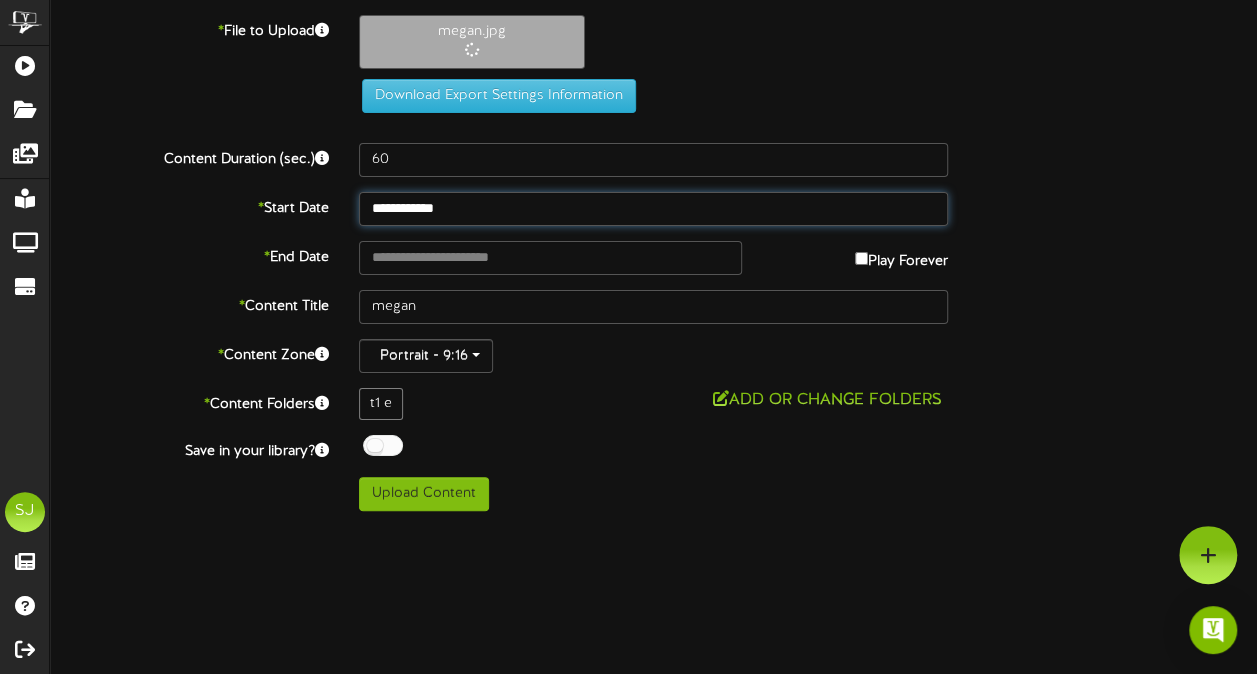 click on "**********" at bounding box center (653, 209) 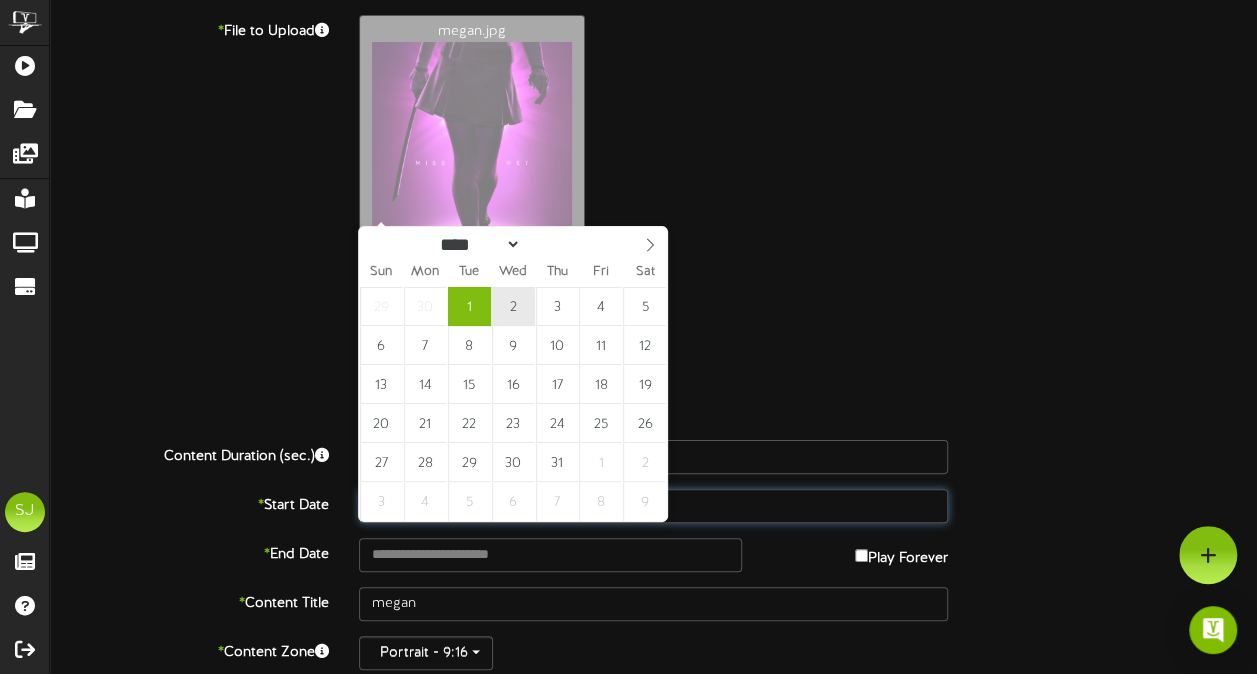 type on "**********" 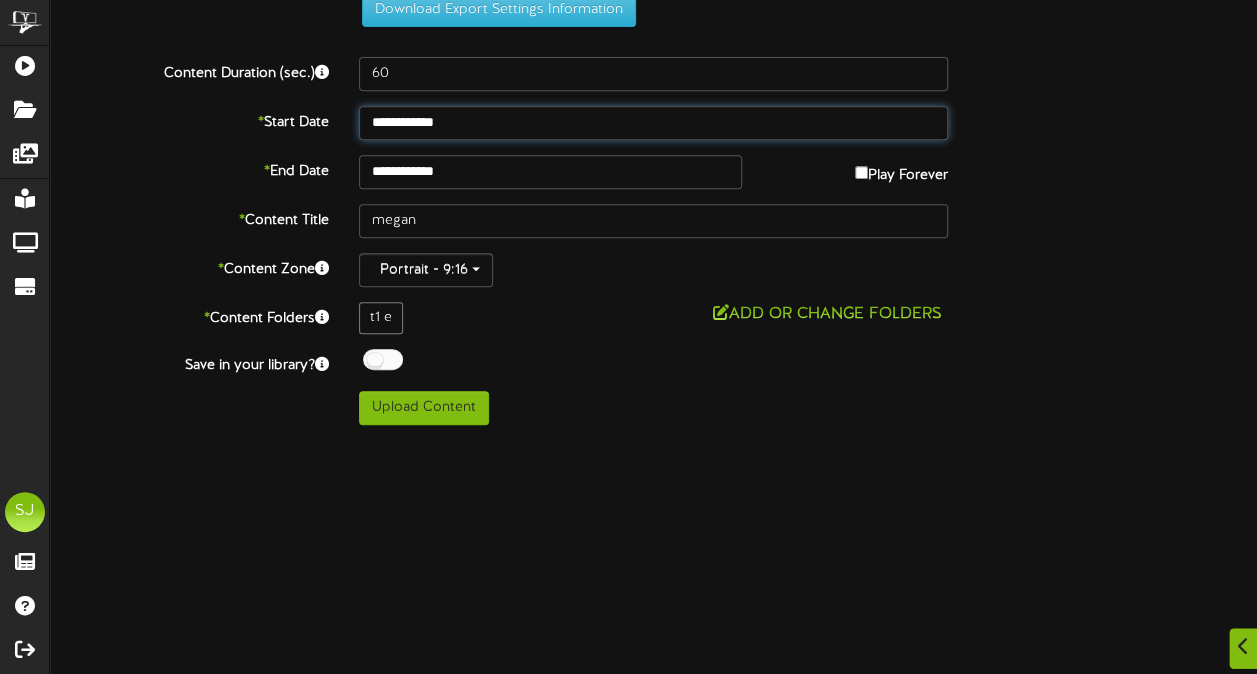 scroll, scrollTop: 425, scrollLeft: 0, axis: vertical 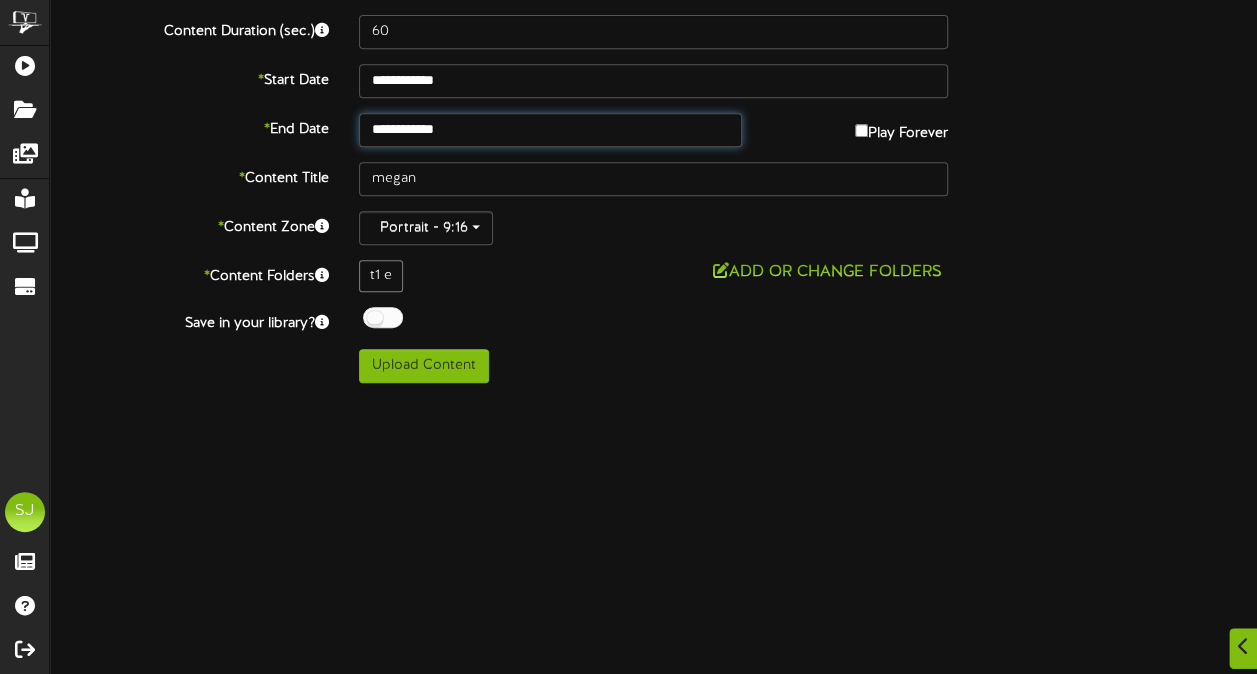 click on "**********" at bounding box center (550, 130) 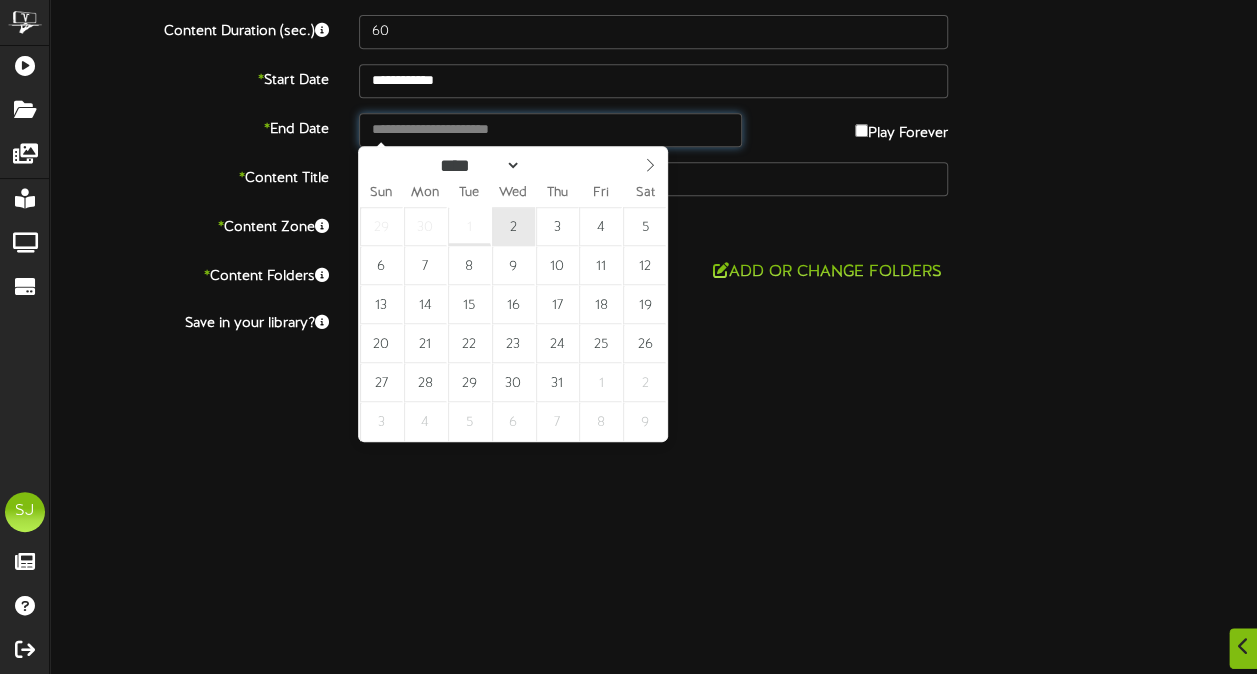 type on "**********" 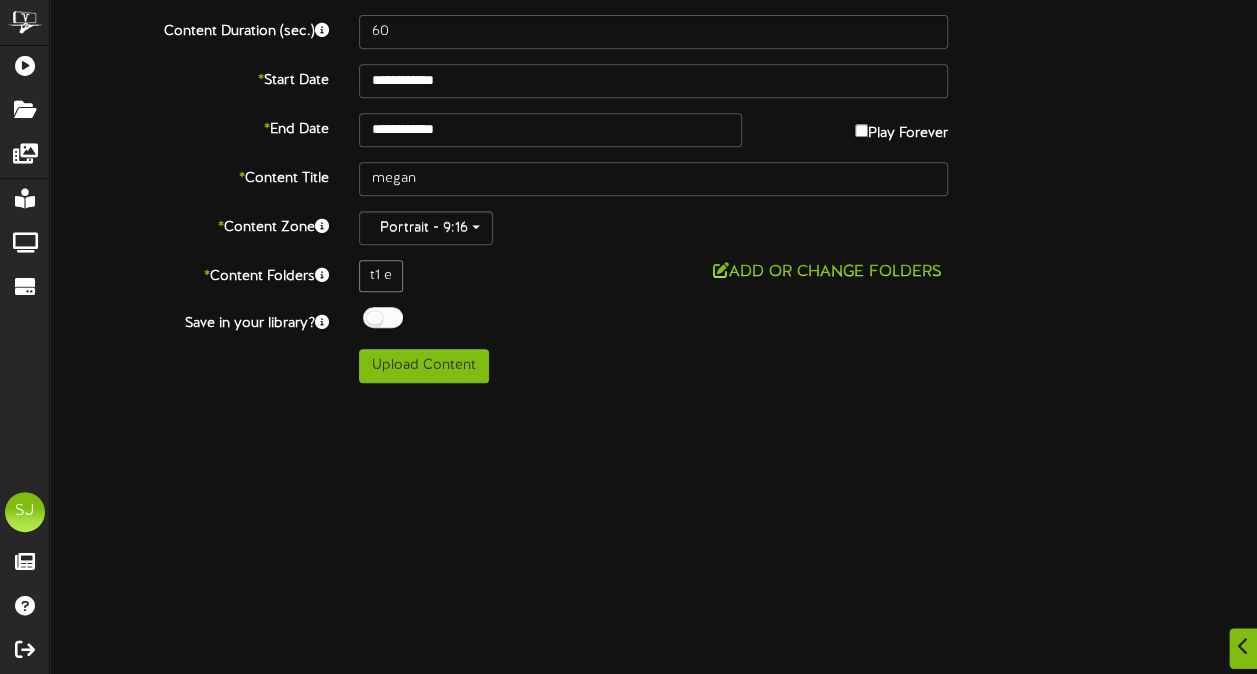 click at bounding box center (383, 317) 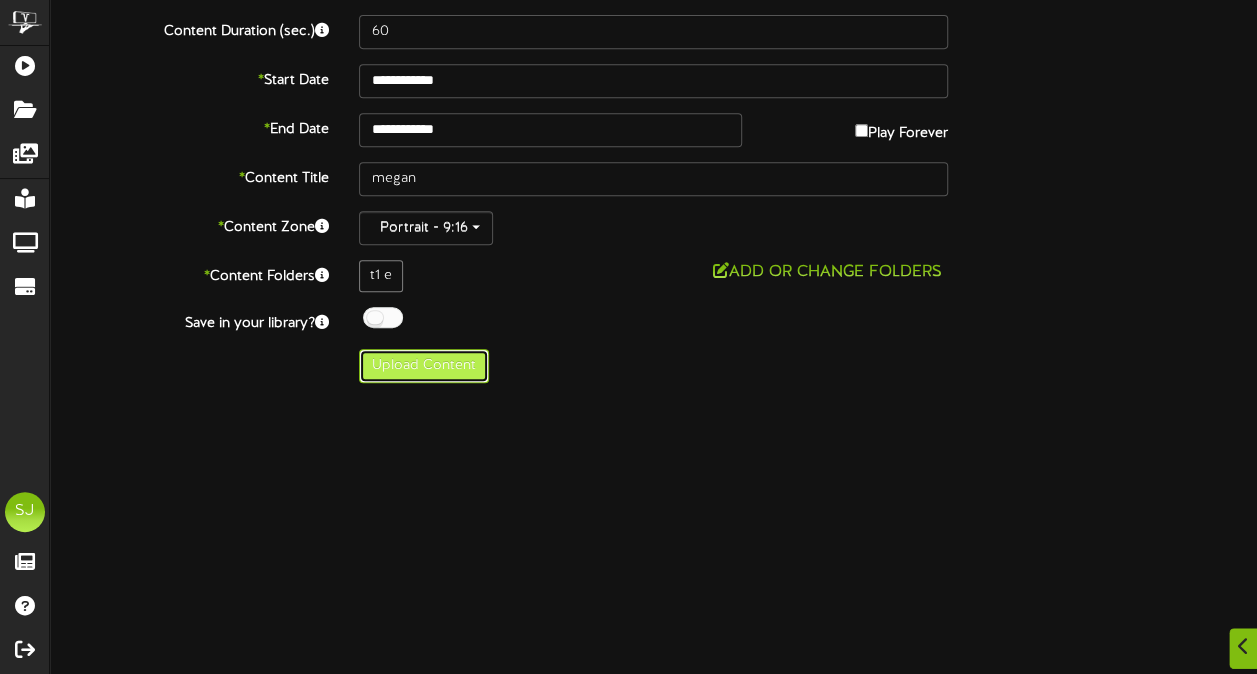 click on "Upload Content" at bounding box center (424, 366) 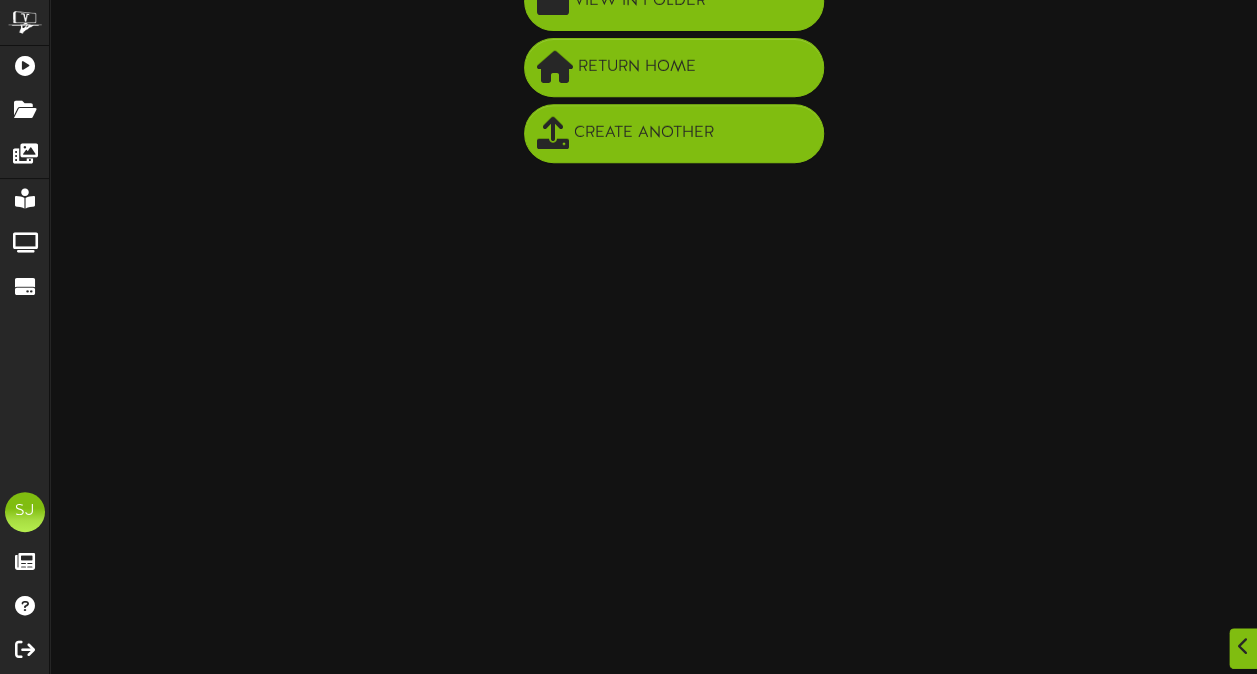 scroll, scrollTop: 0, scrollLeft: 0, axis: both 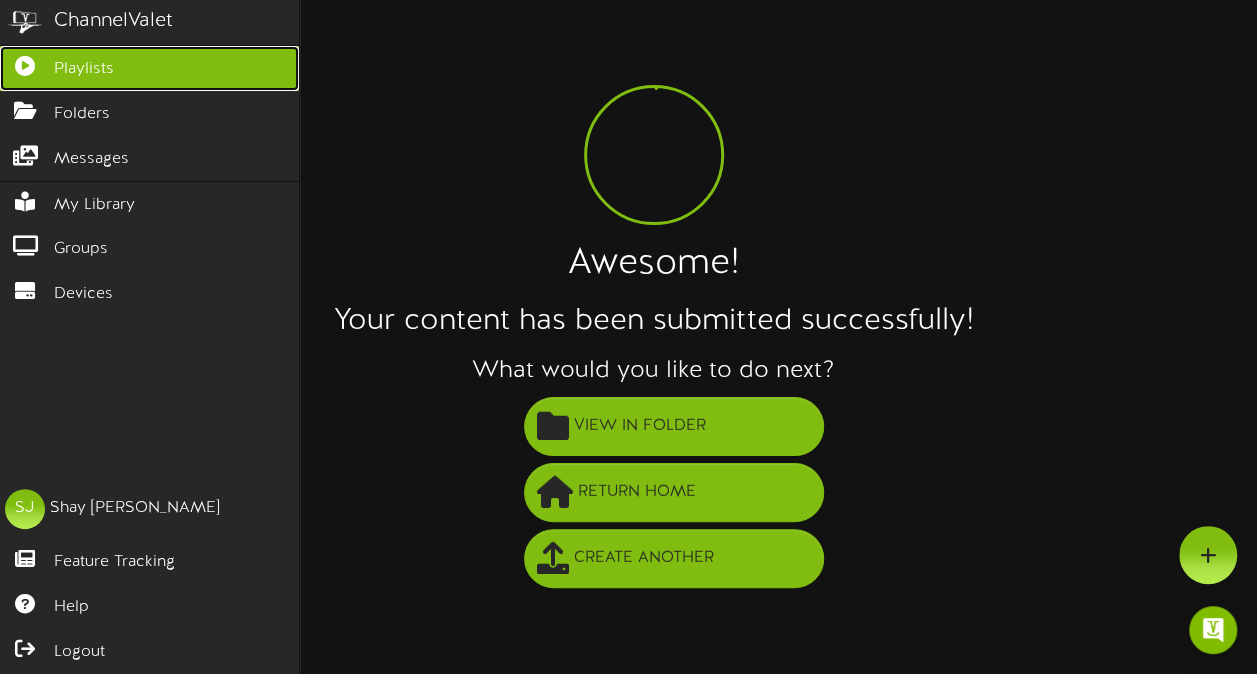 click at bounding box center (25, 63) 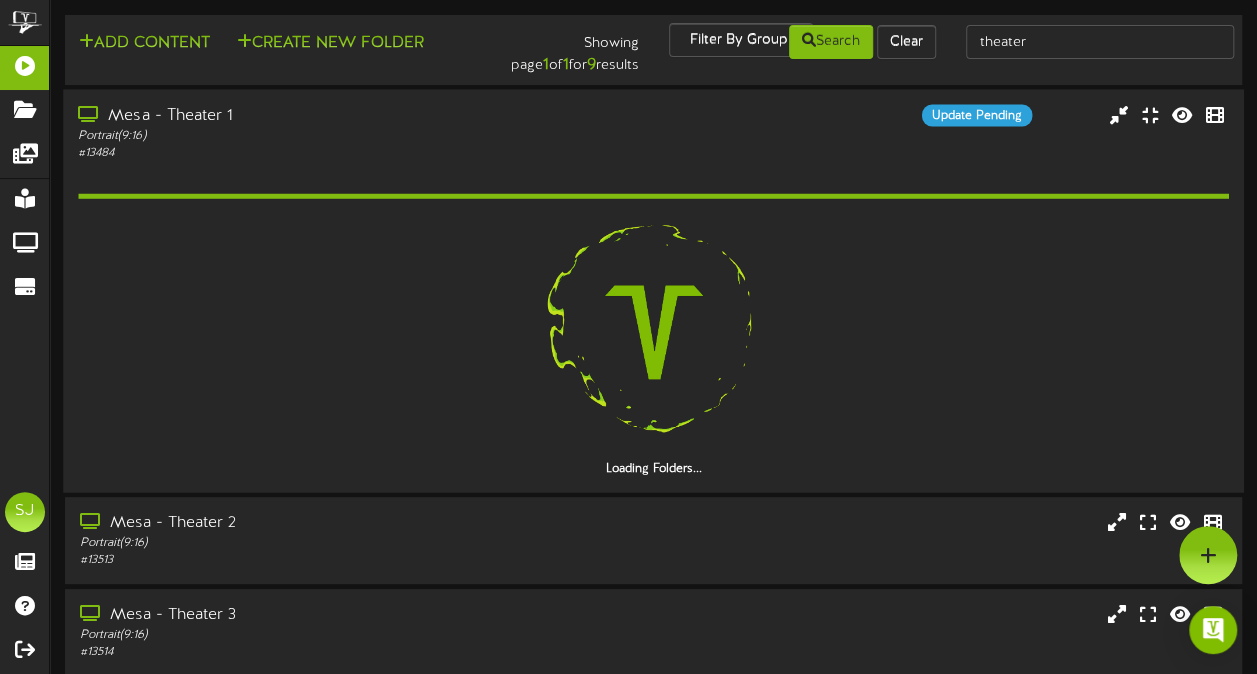 click on "# 13484" at bounding box center (309, 152) 